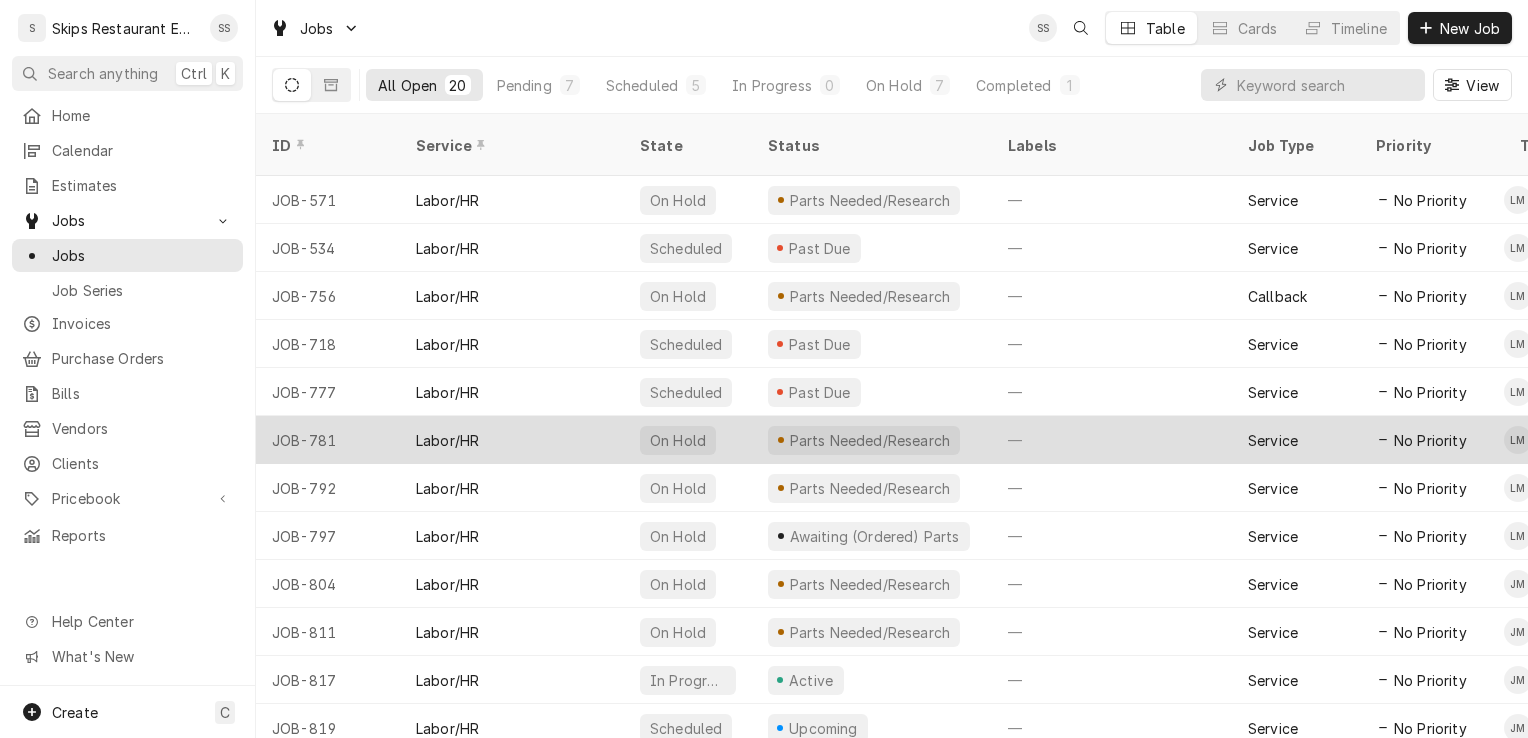 scroll, scrollTop: 0, scrollLeft: 0, axis: both 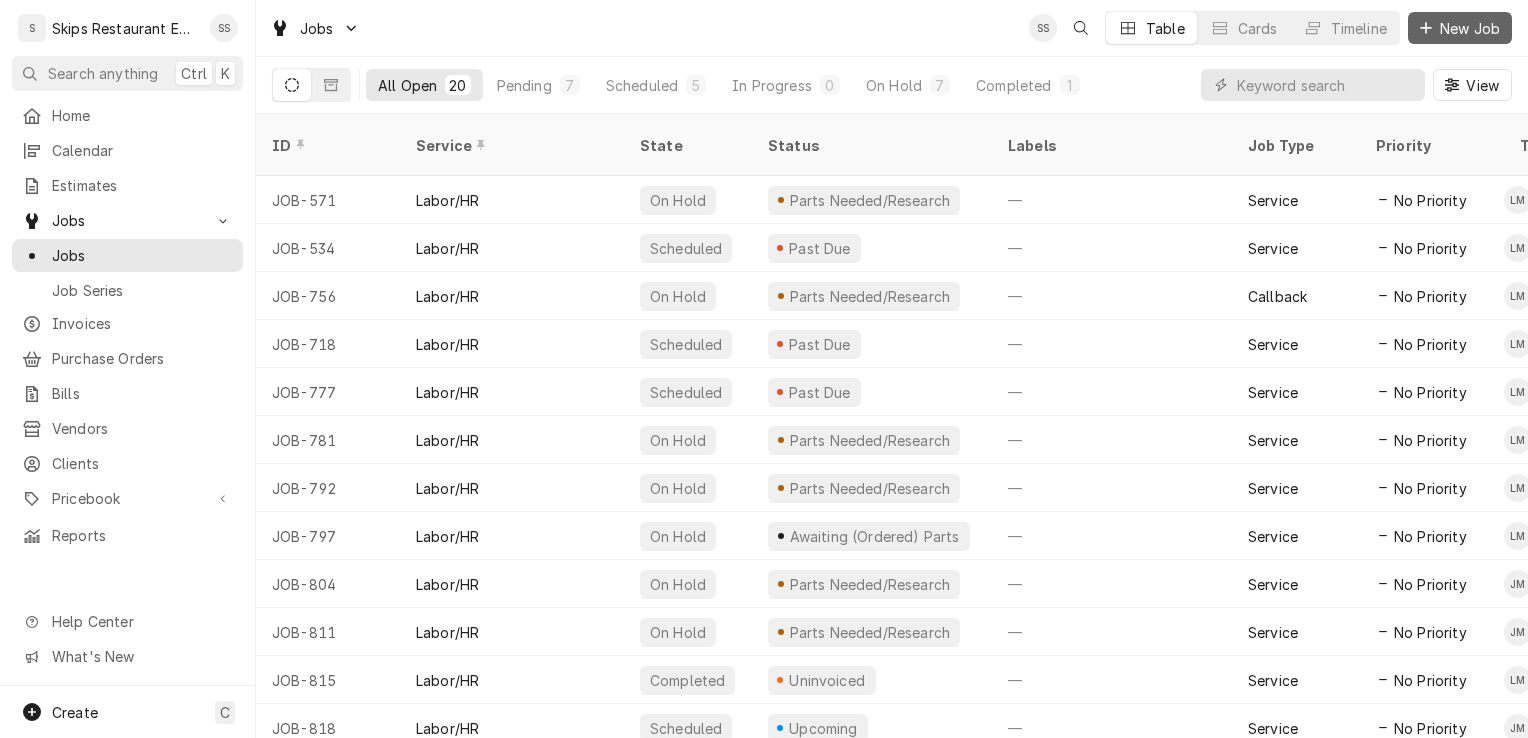 click on "New Job" at bounding box center [1470, 28] 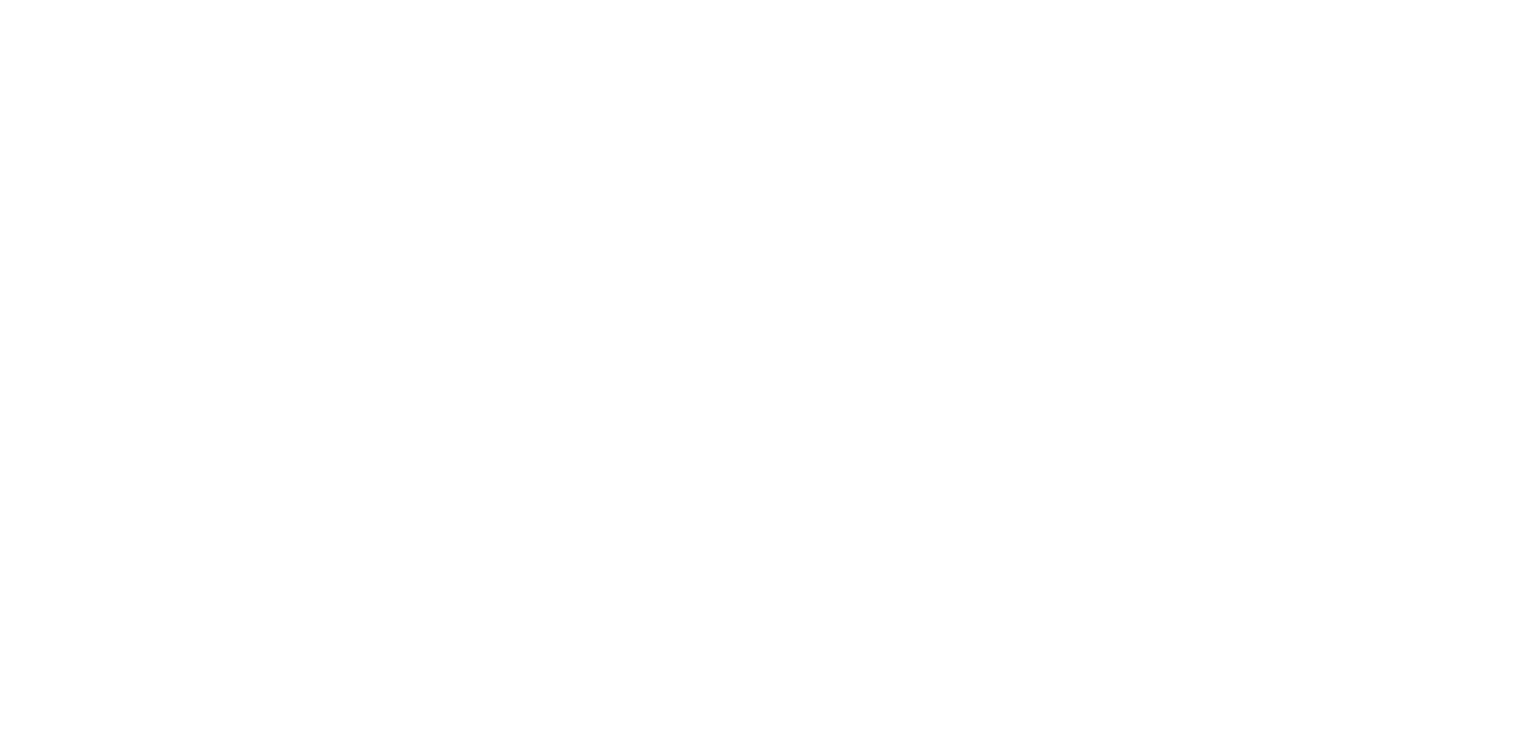 scroll, scrollTop: 0, scrollLeft: 0, axis: both 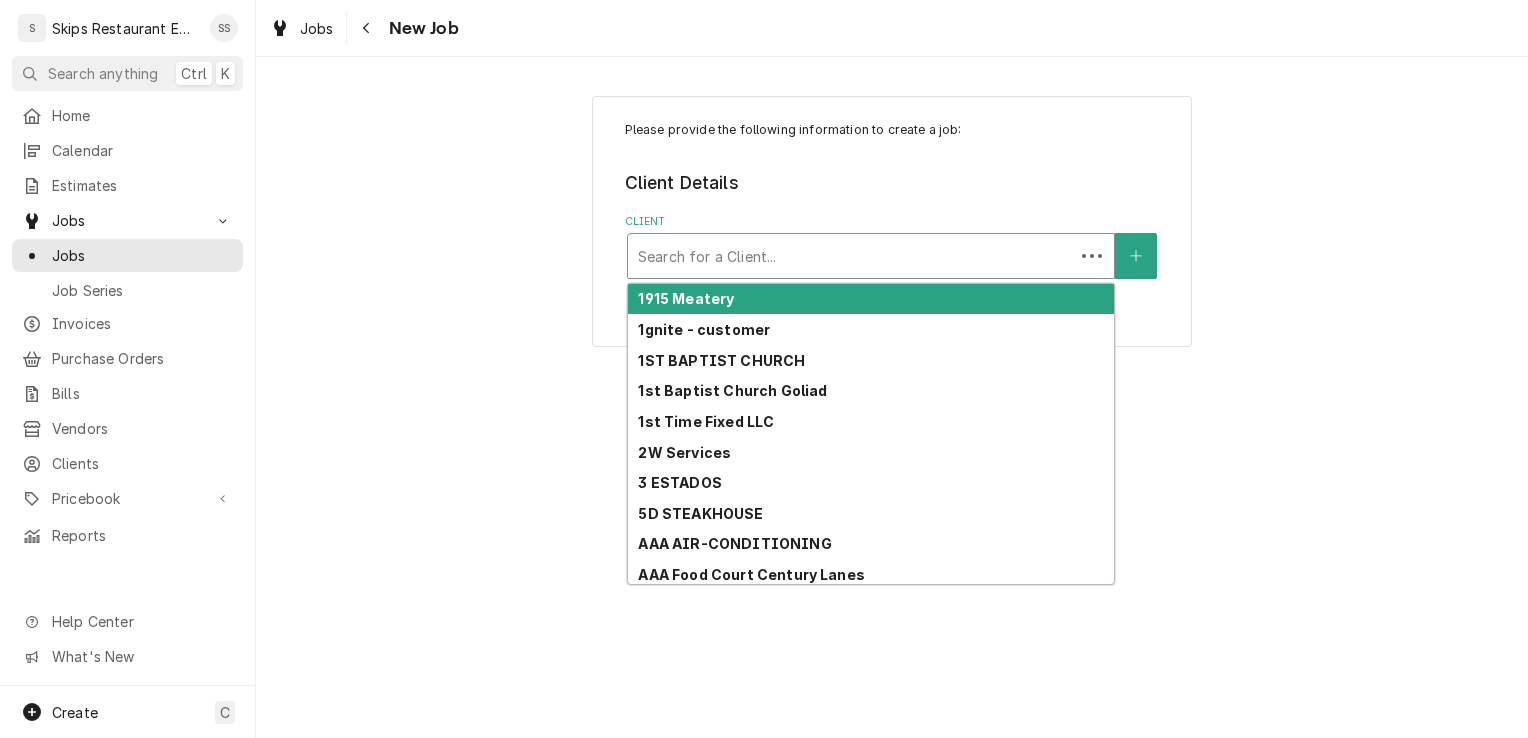 click at bounding box center [851, 256] 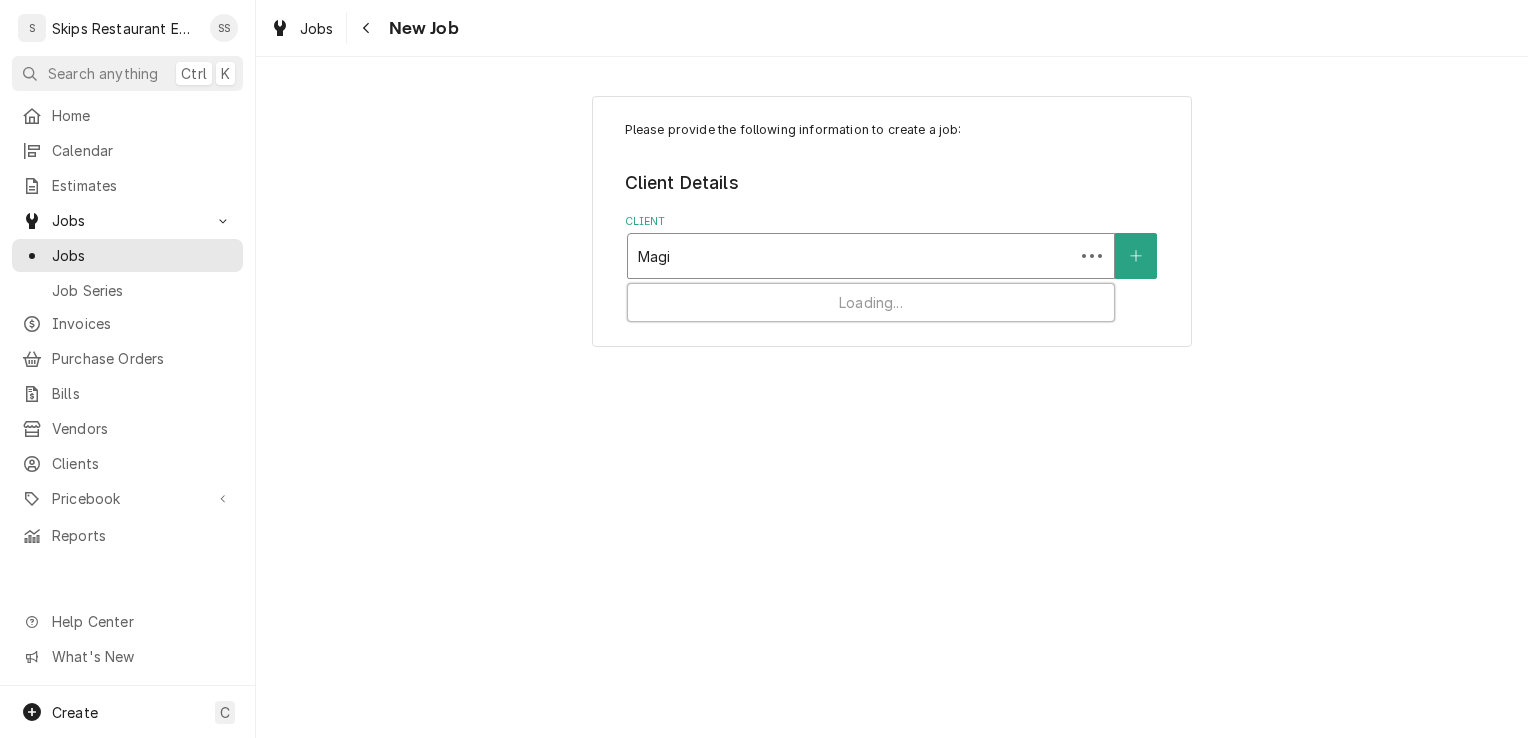 type on "Magic" 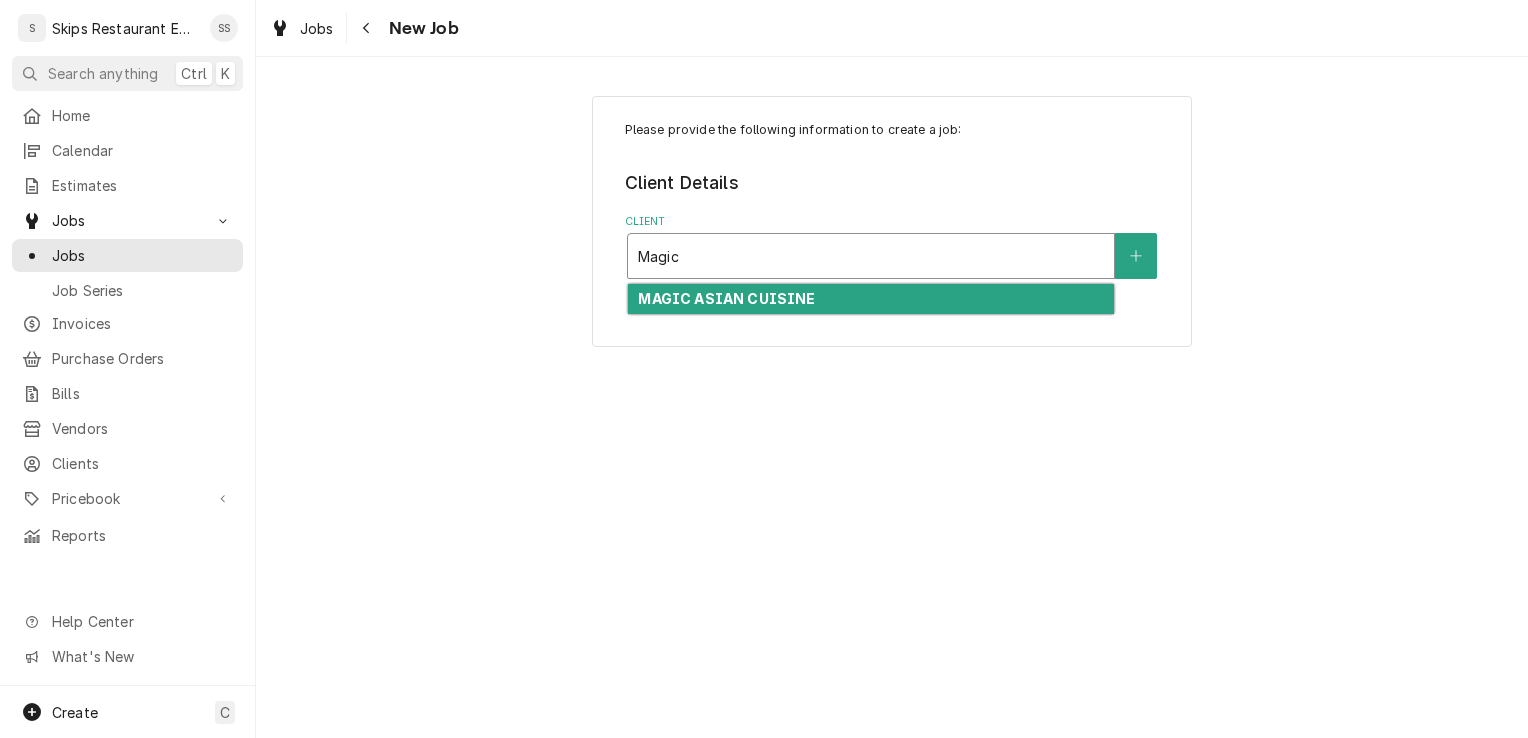 click on "MAGIC ASIAN CUISINE" at bounding box center (726, 298) 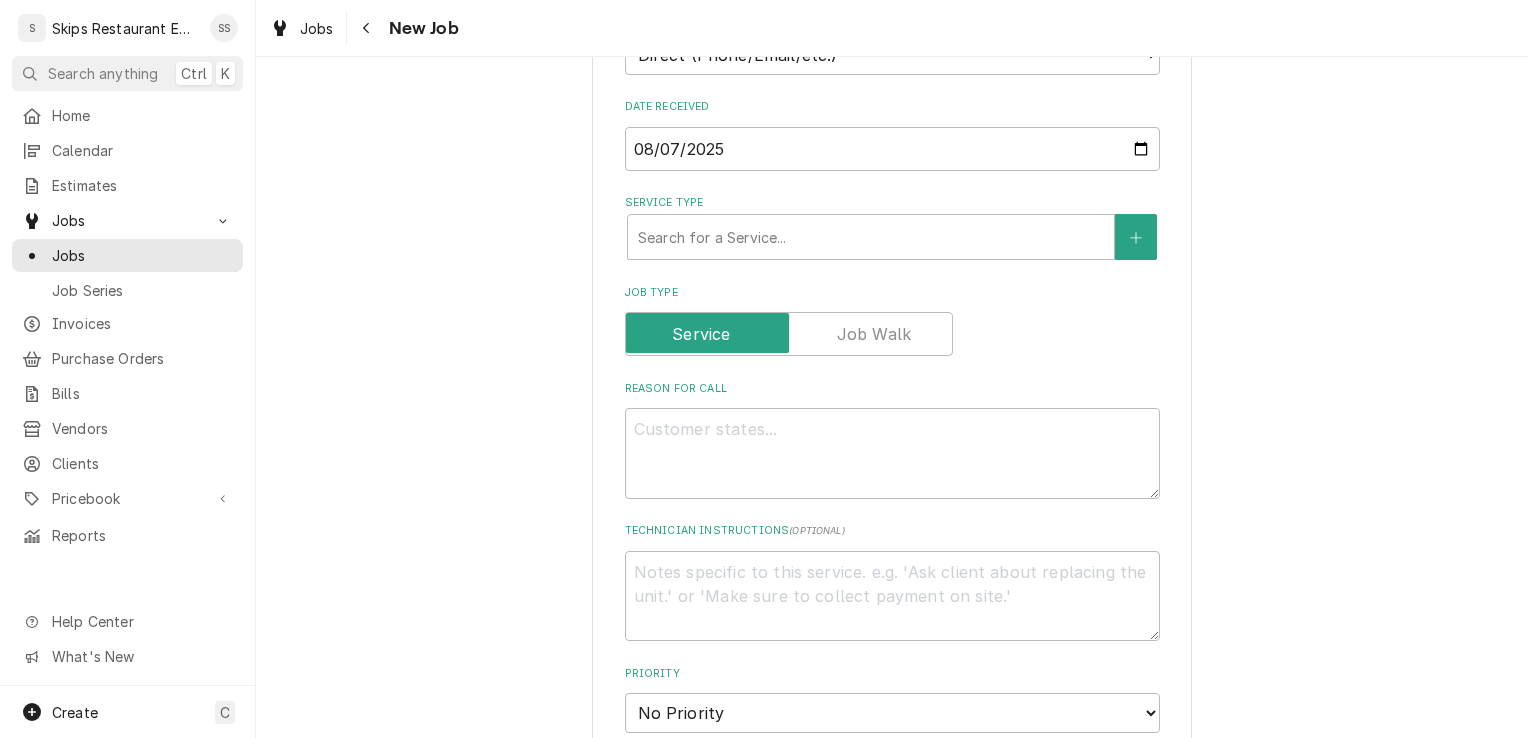 scroll, scrollTop: 520, scrollLeft: 0, axis: vertical 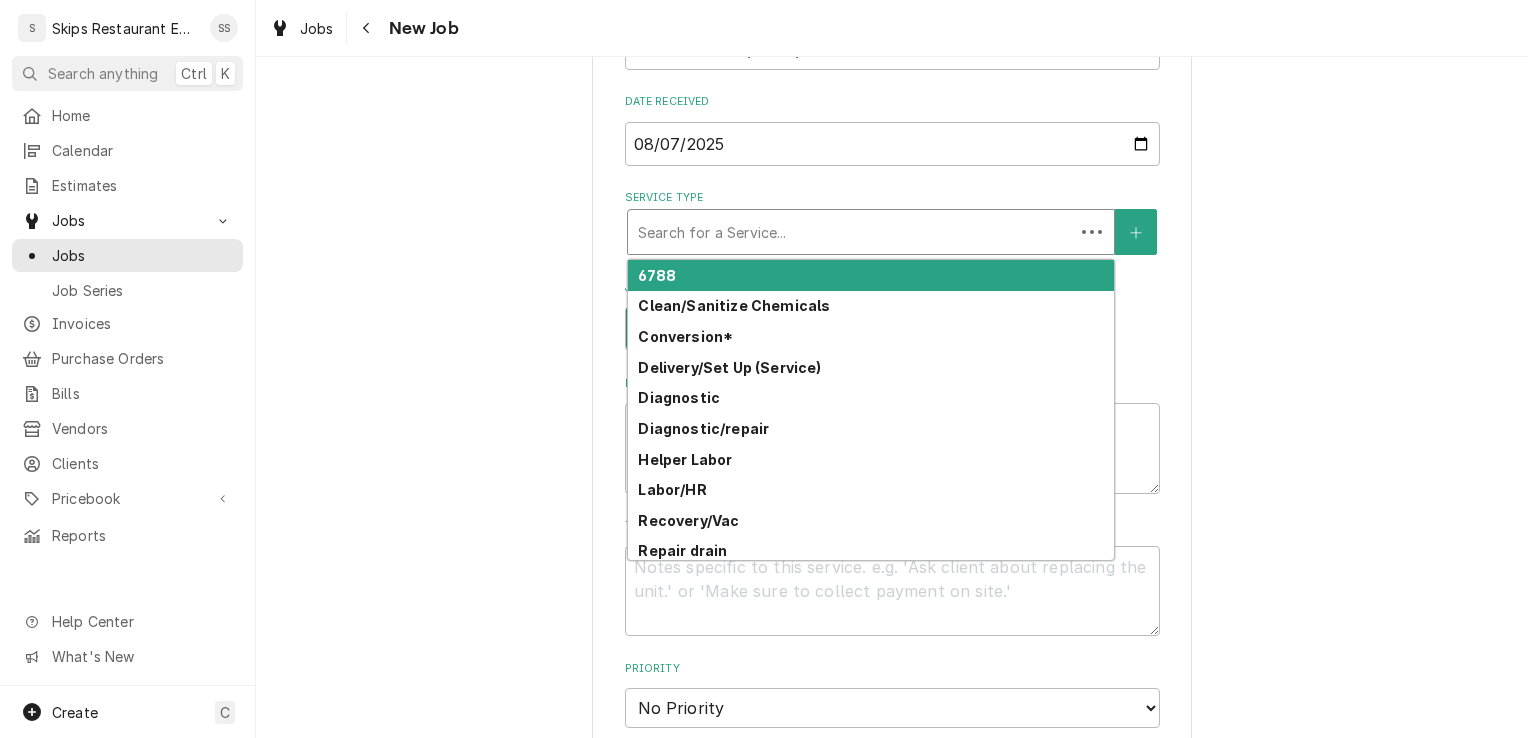 click at bounding box center [851, 232] 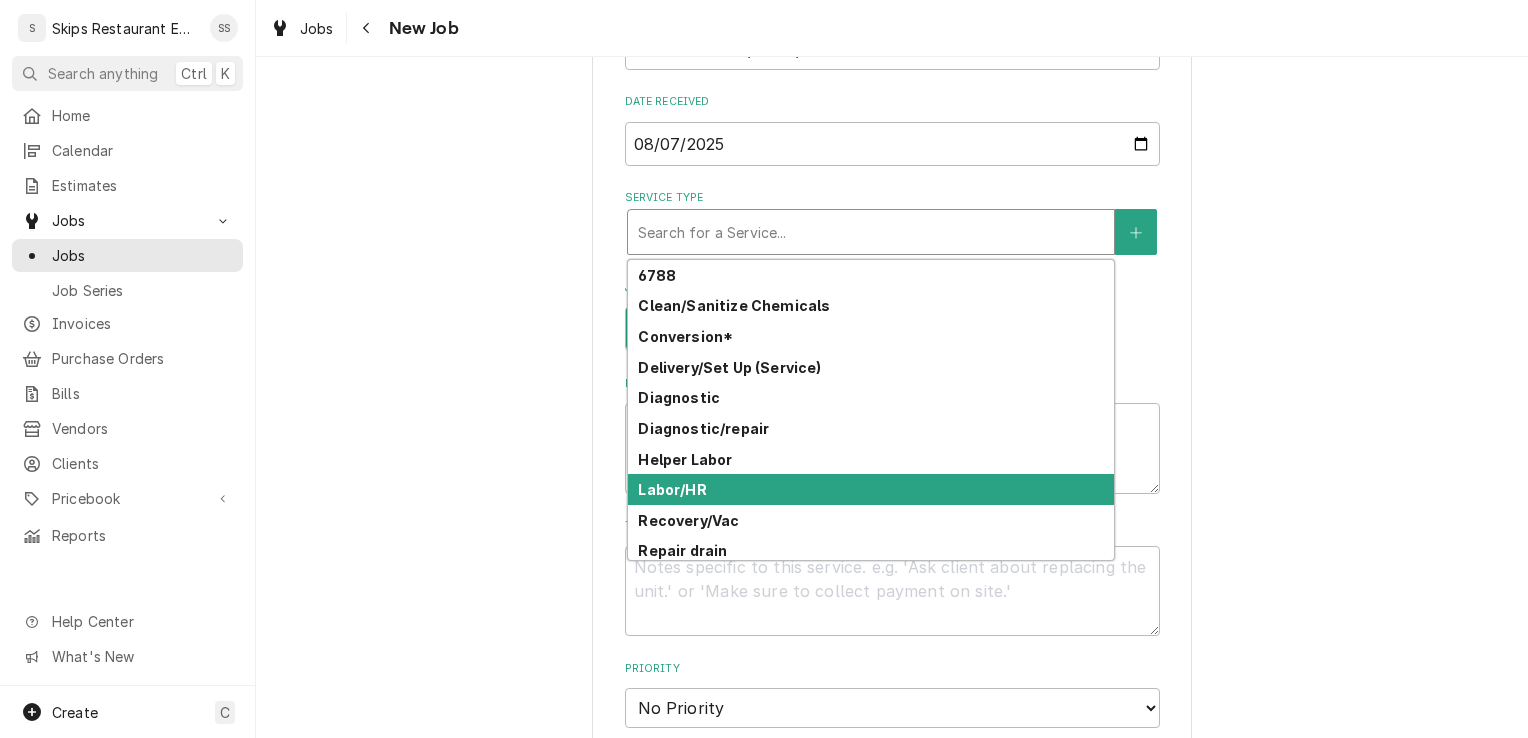 click on "Labor/HR" at bounding box center [672, 489] 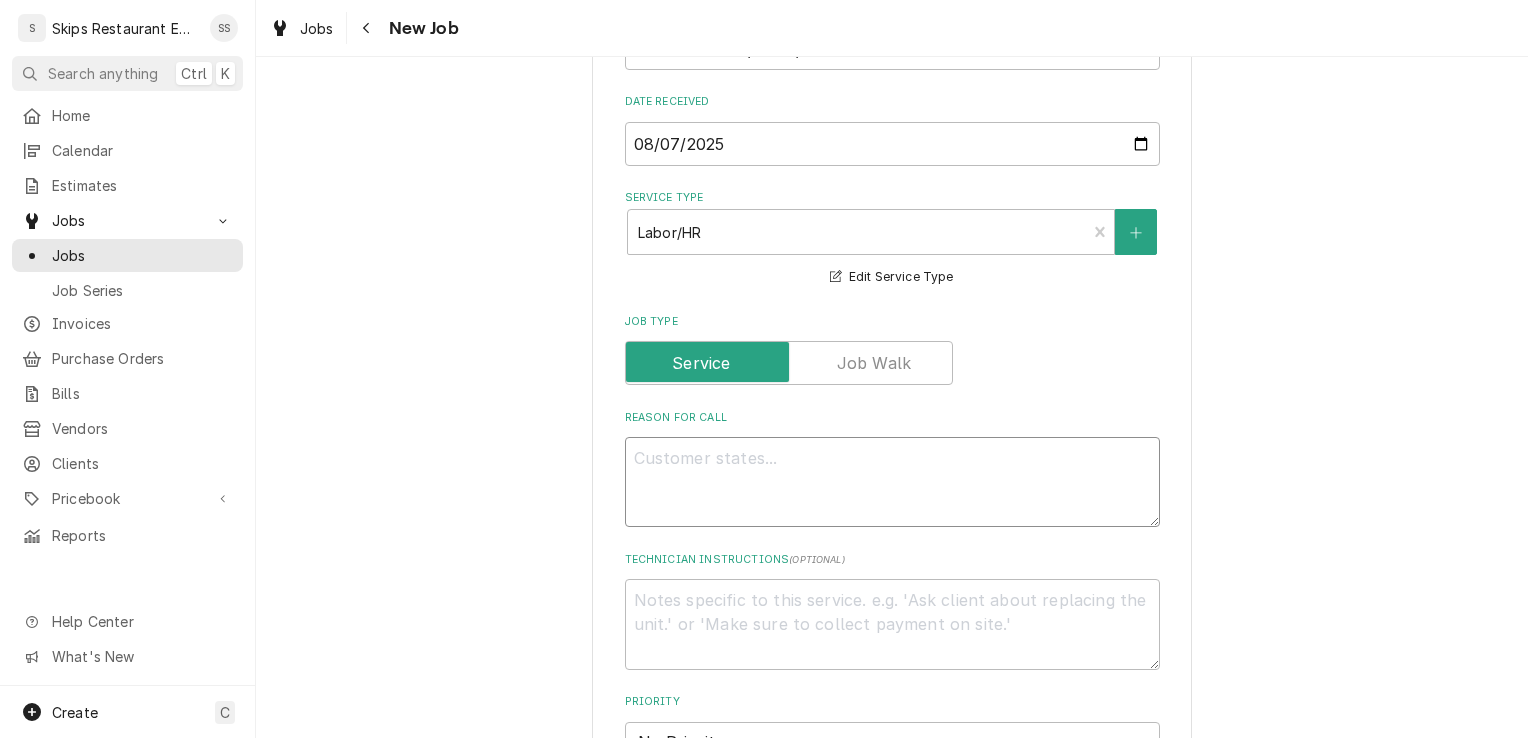 click on "Reason For Call" at bounding box center [892, 482] 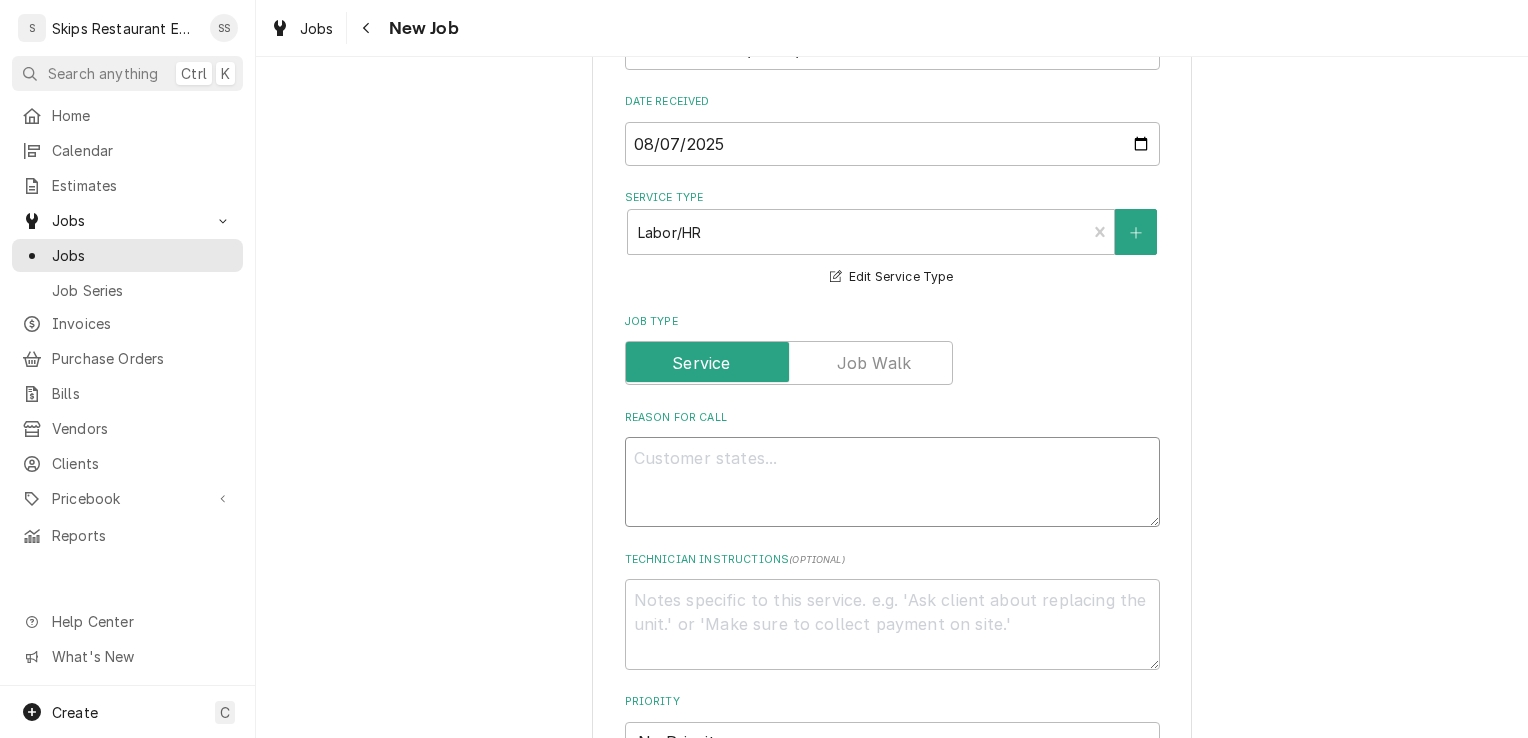 type on "x" 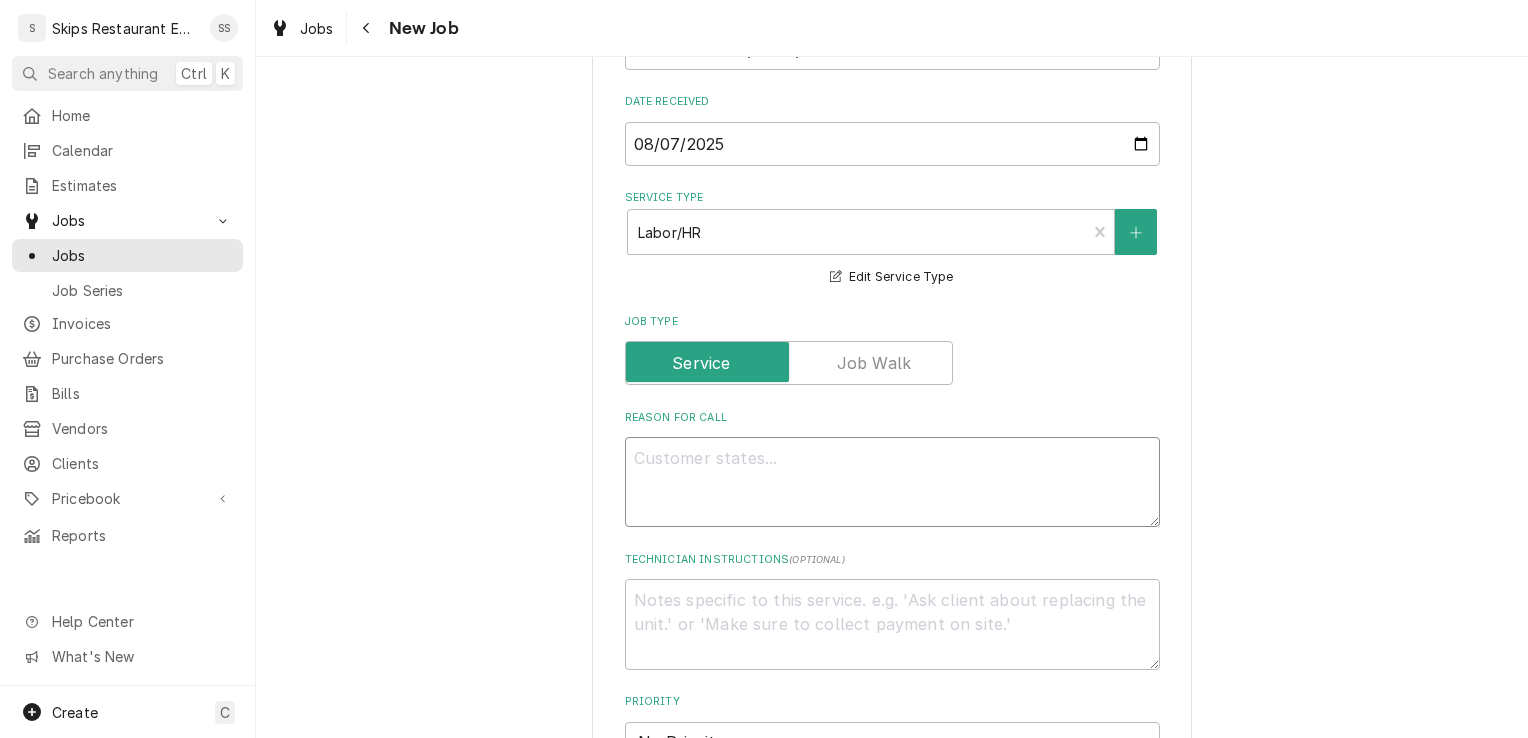 type on "D" 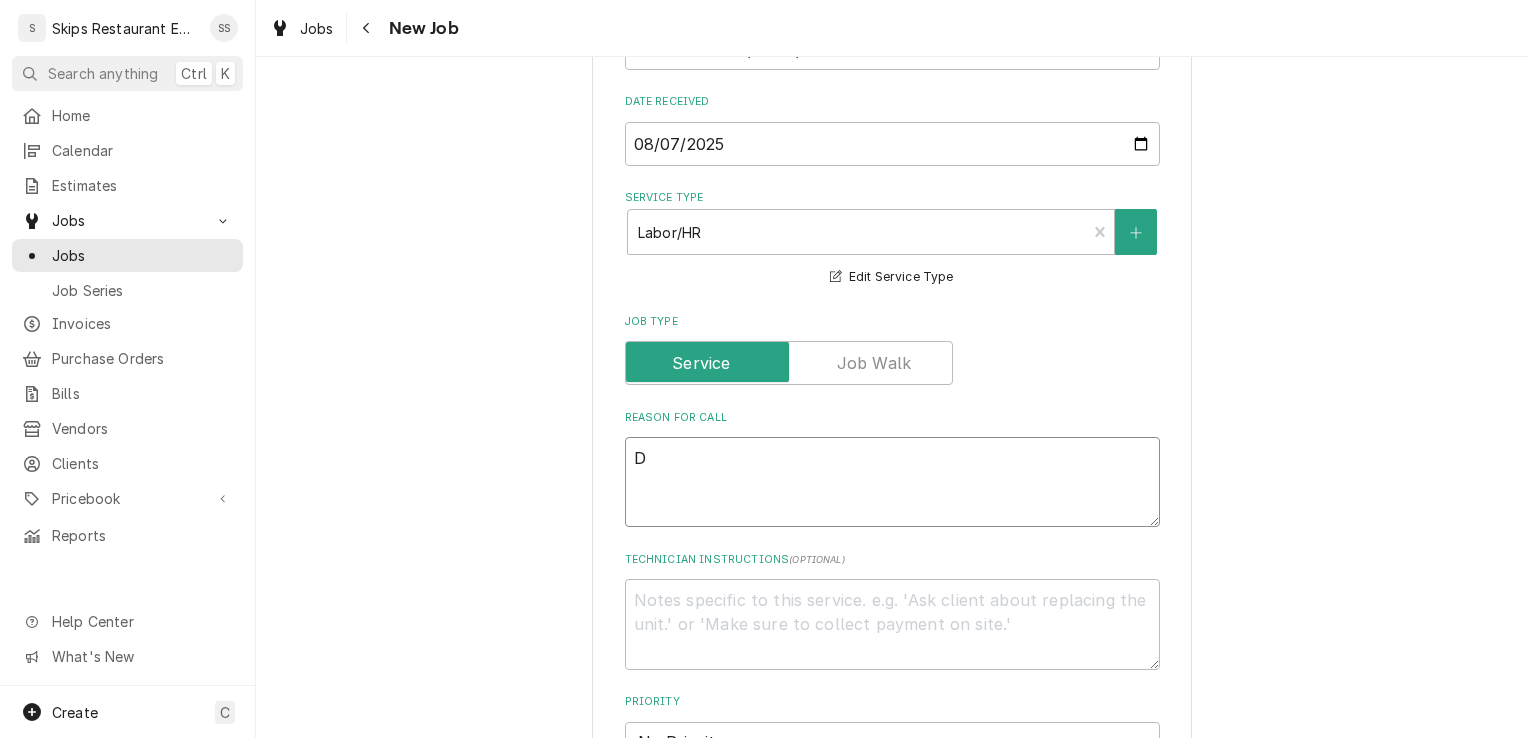 type on "x" 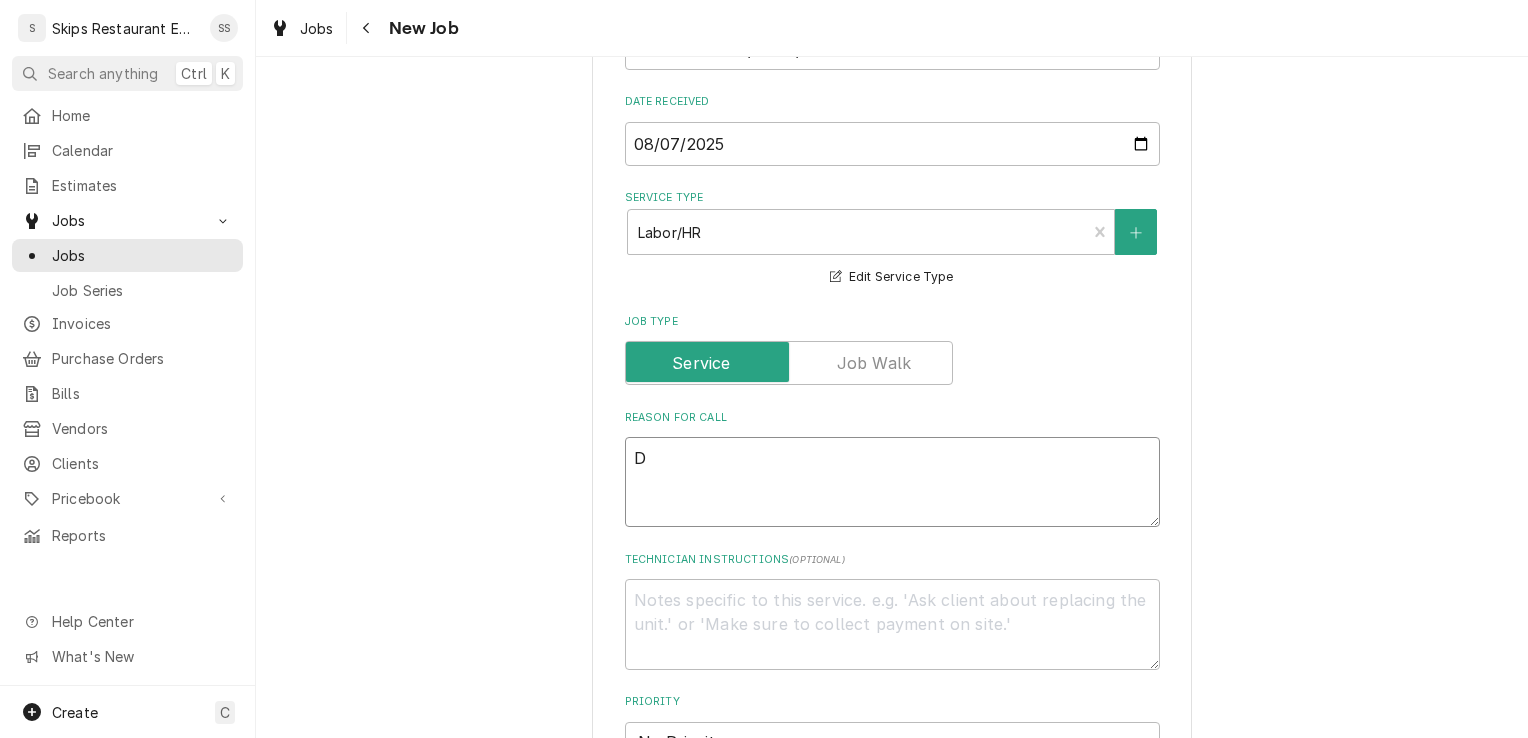 type on "Dr" 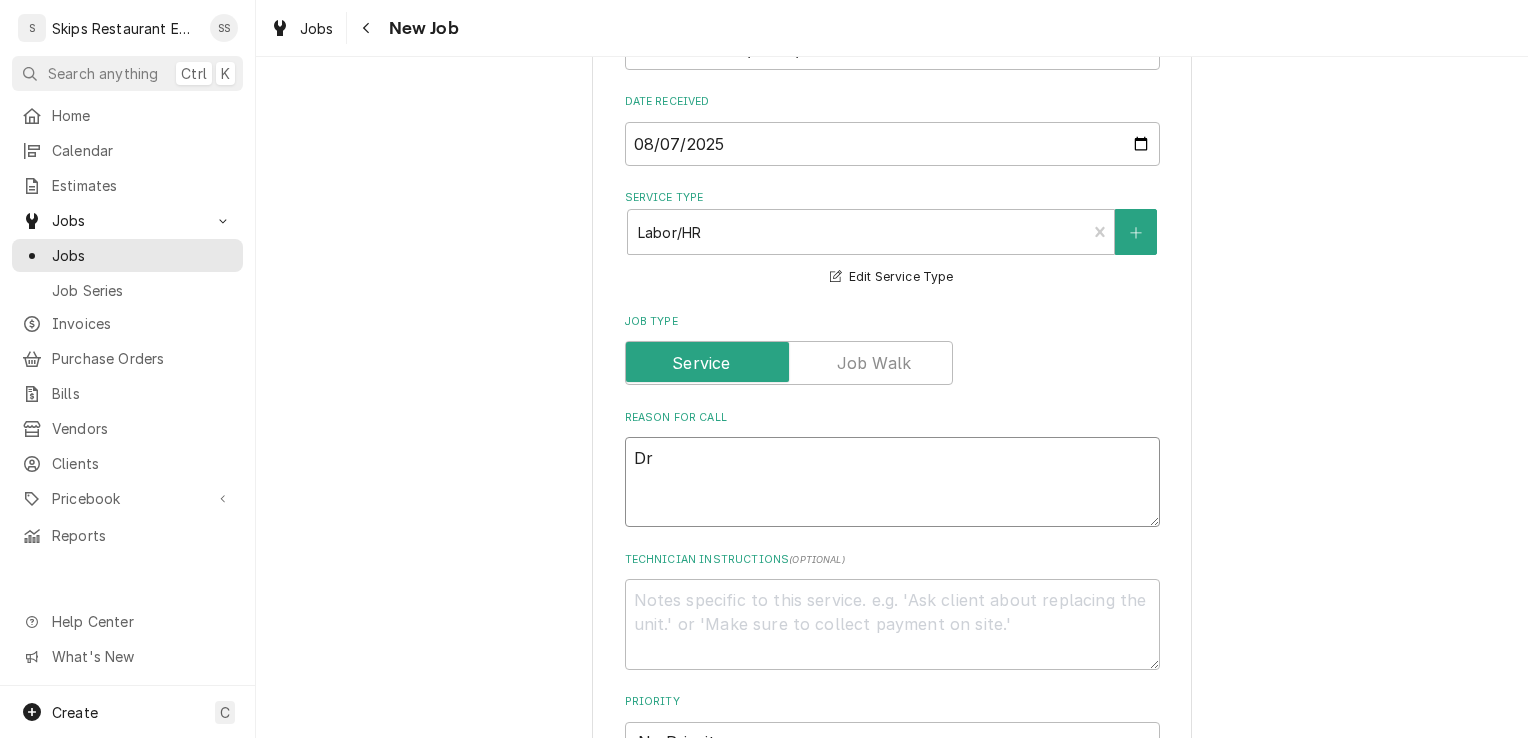 type on "x" 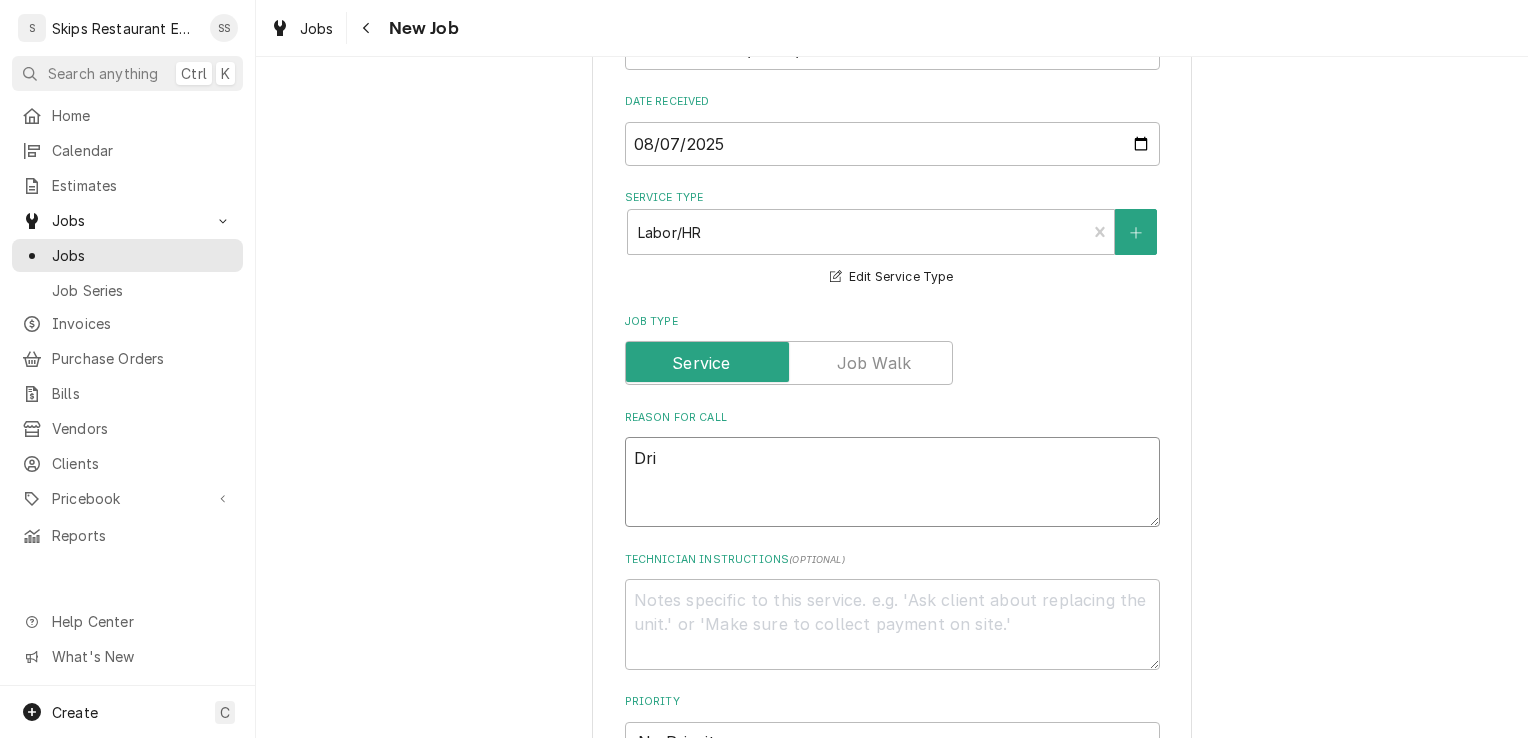 type on "x" 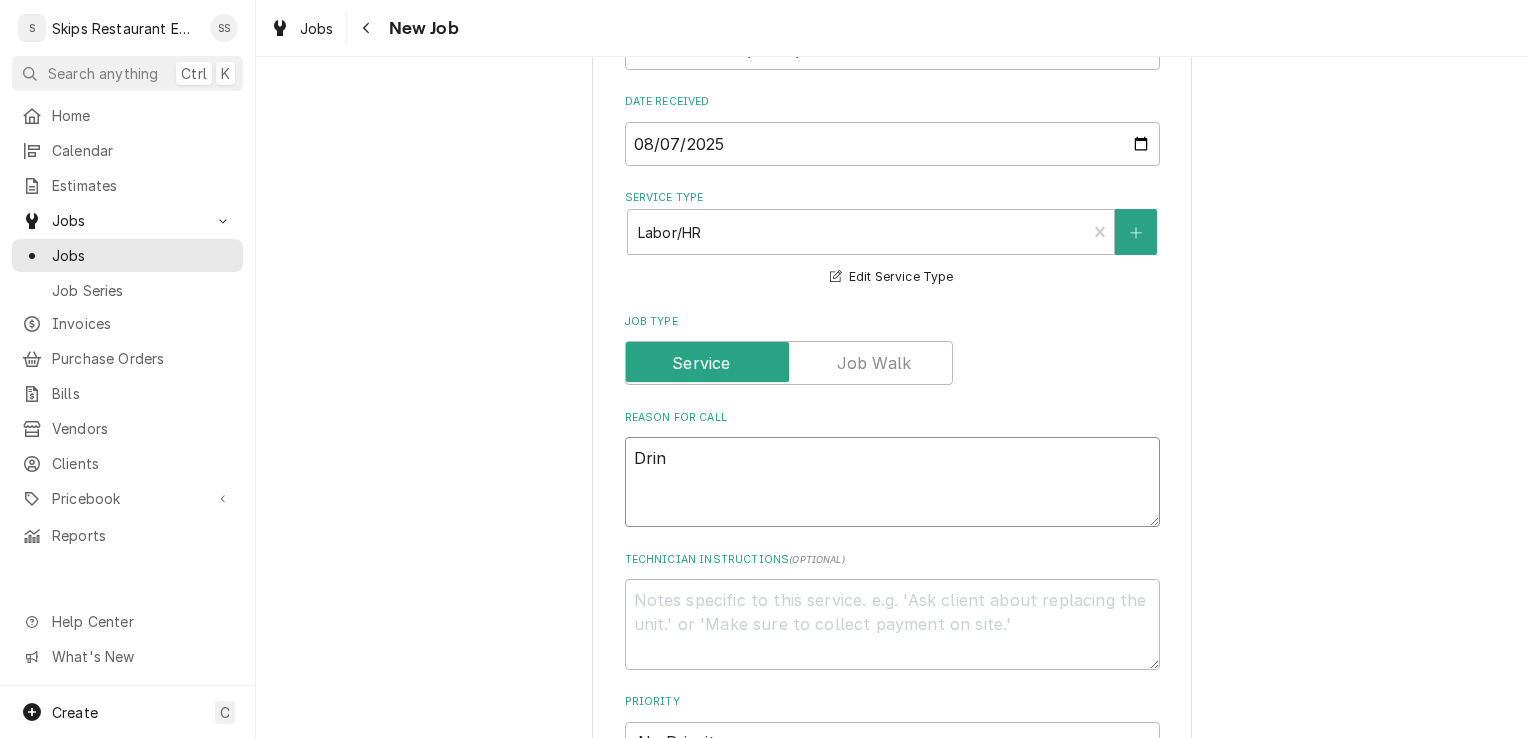 type on "x" 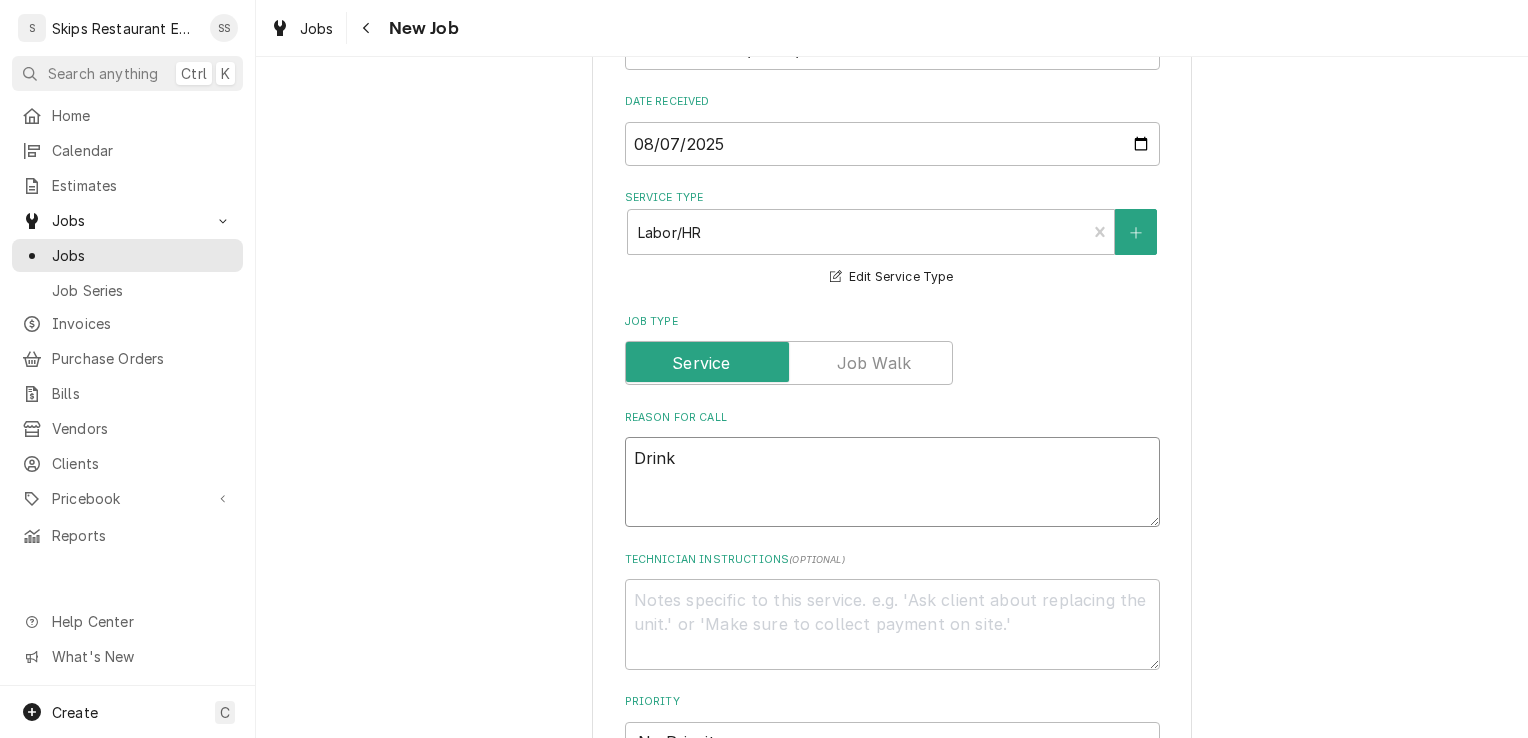 type on "x" 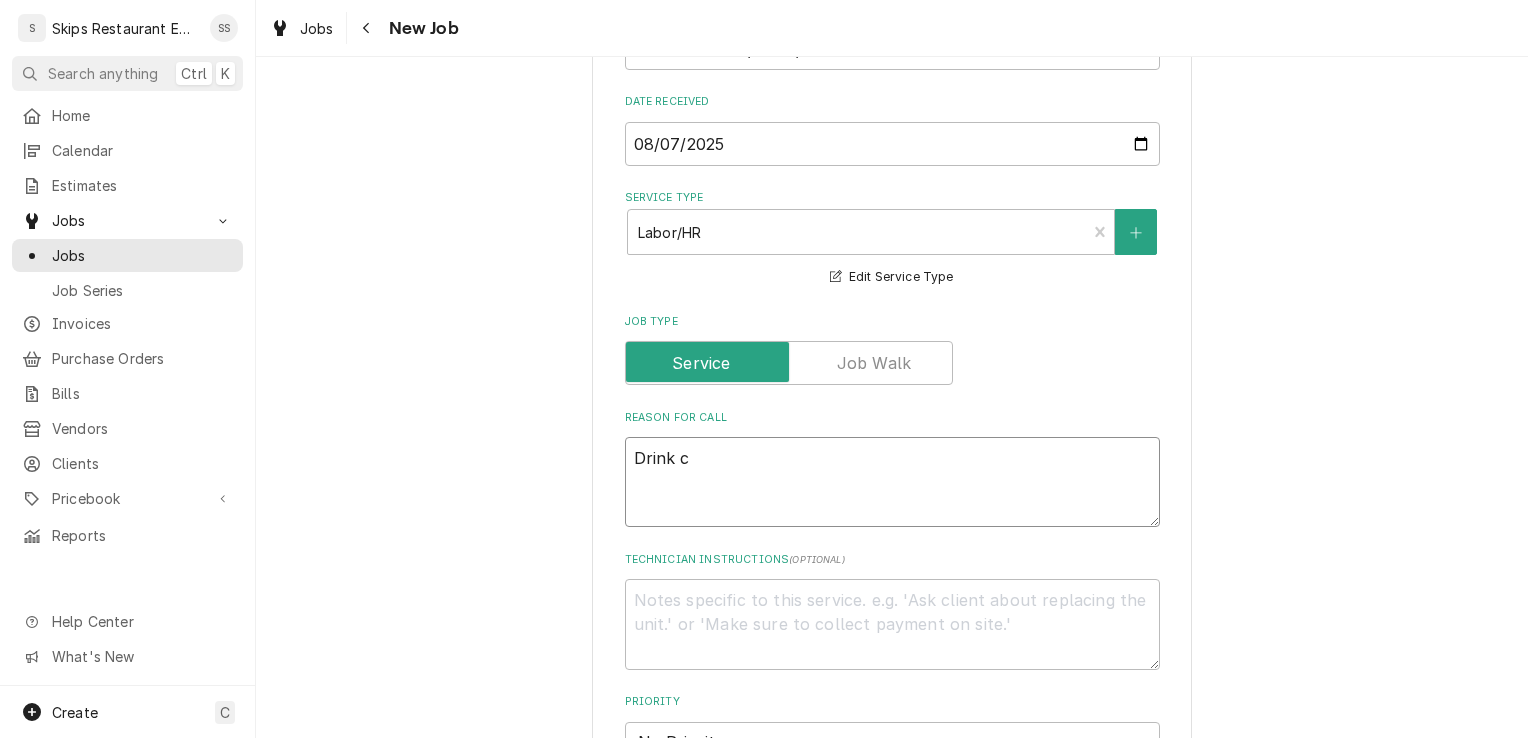 type on "x" 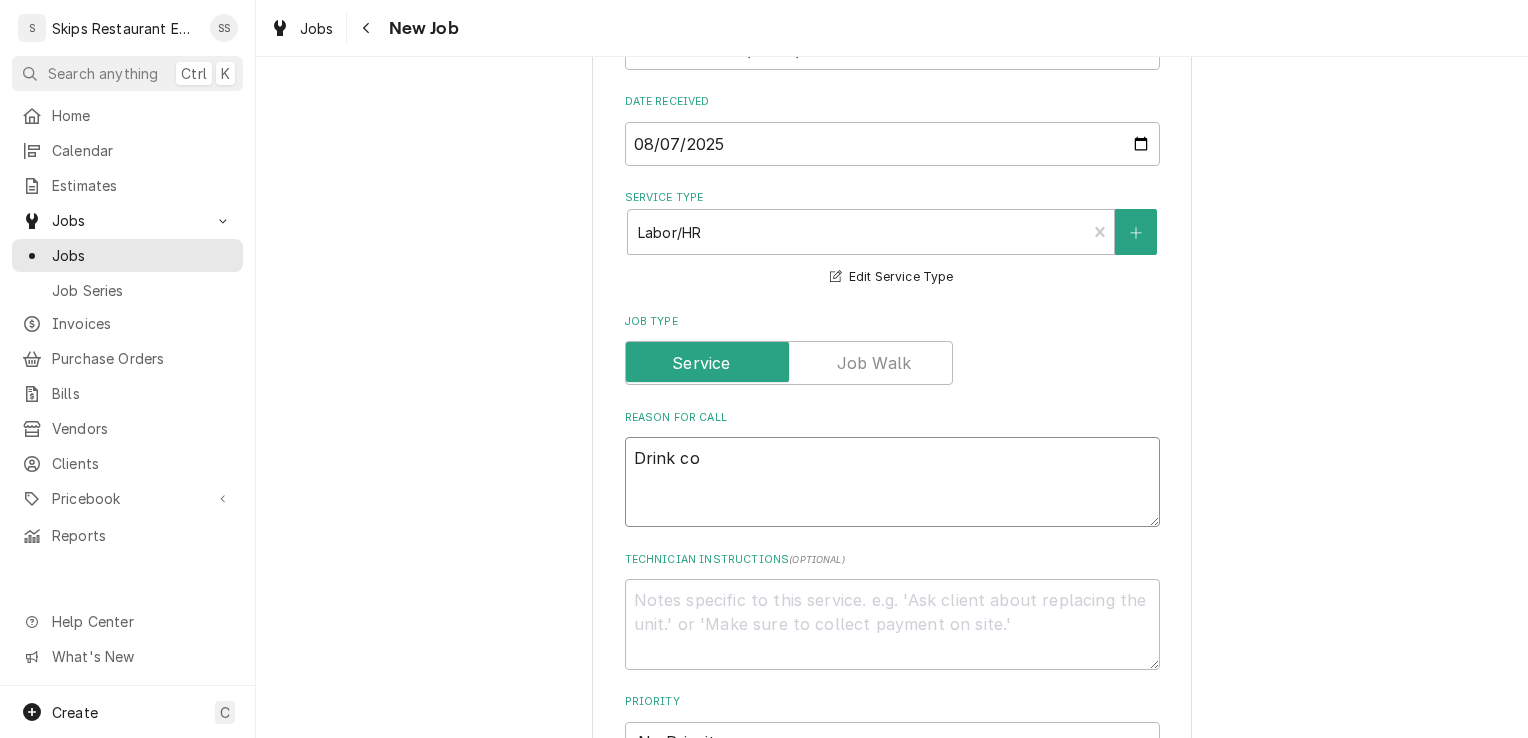 type on "x" 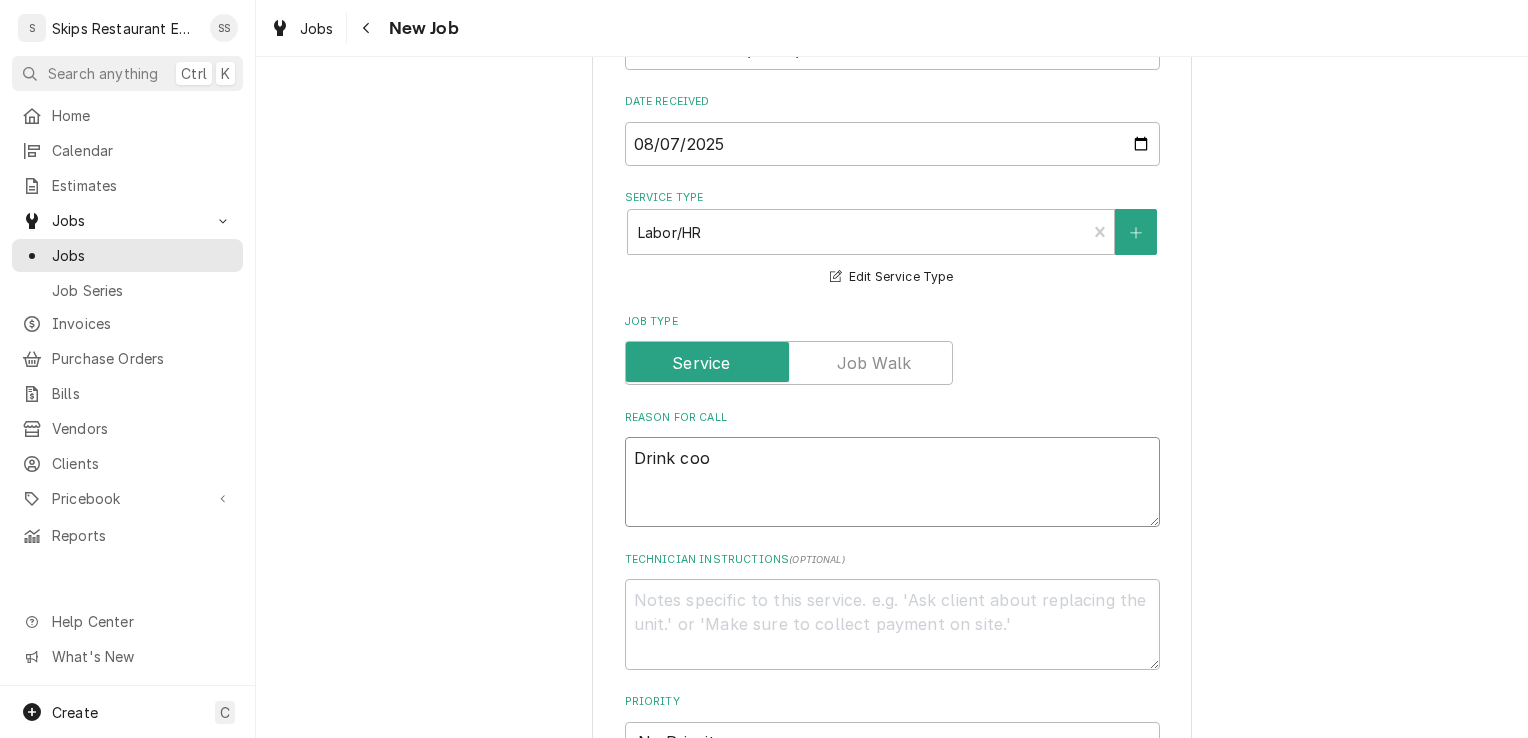 type on "x" 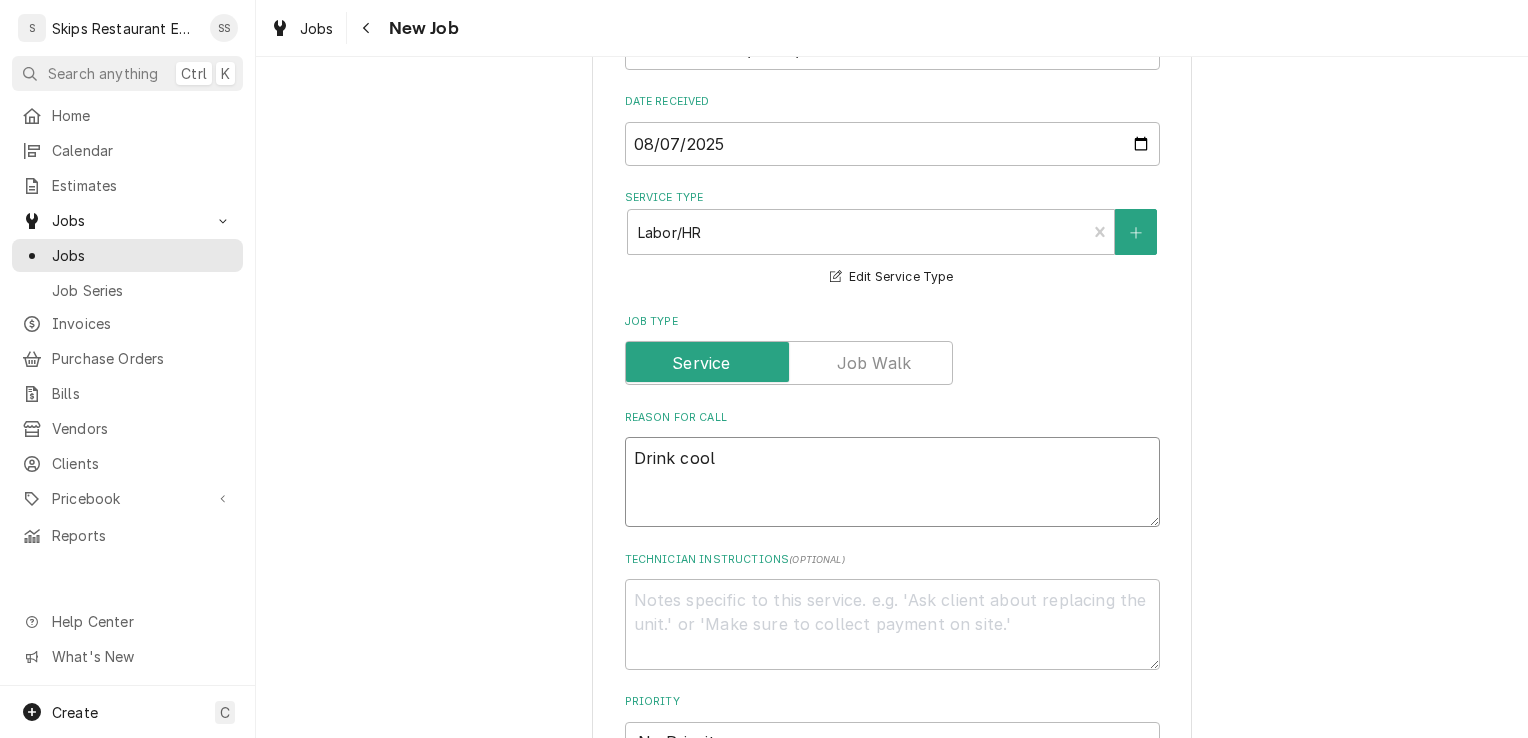 type on "x" 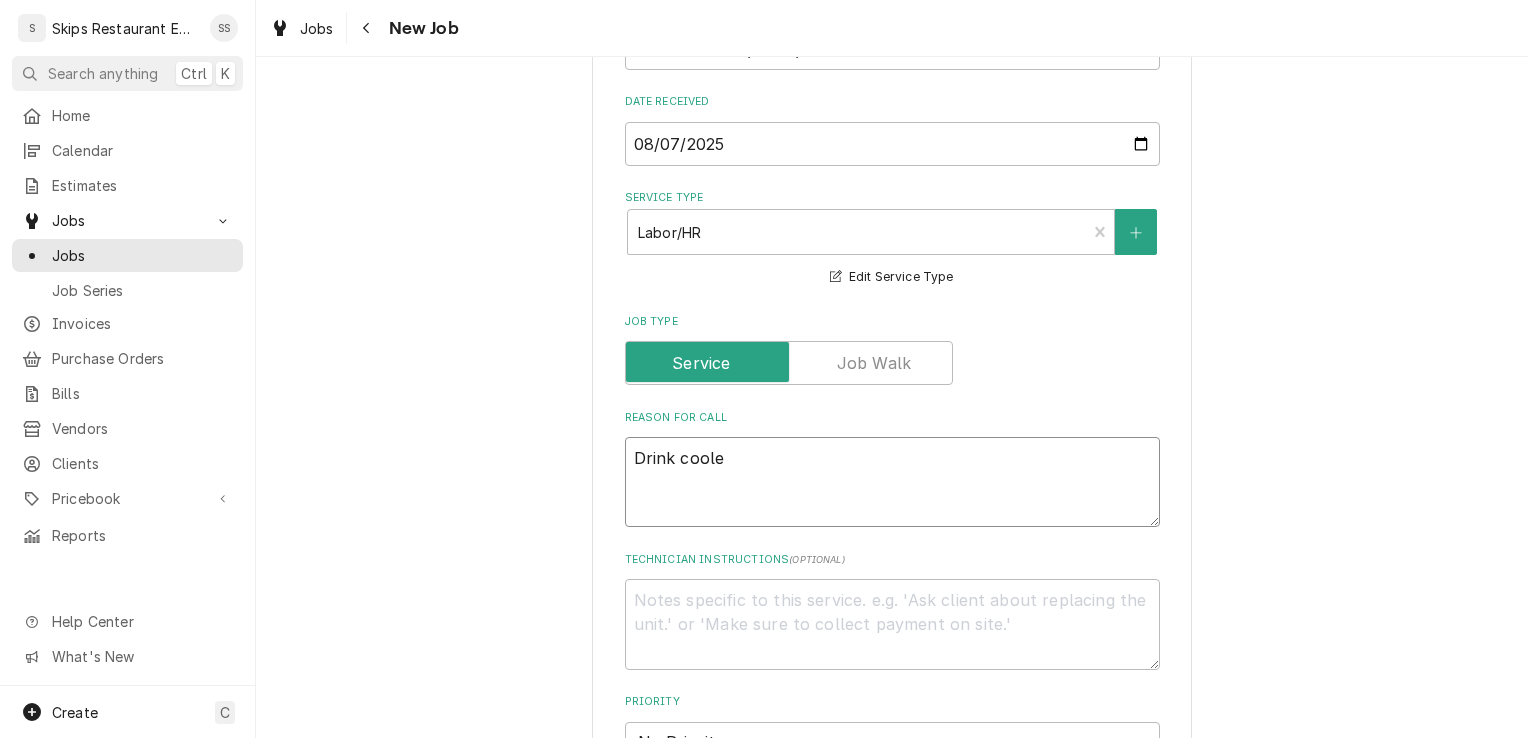 type on "x" 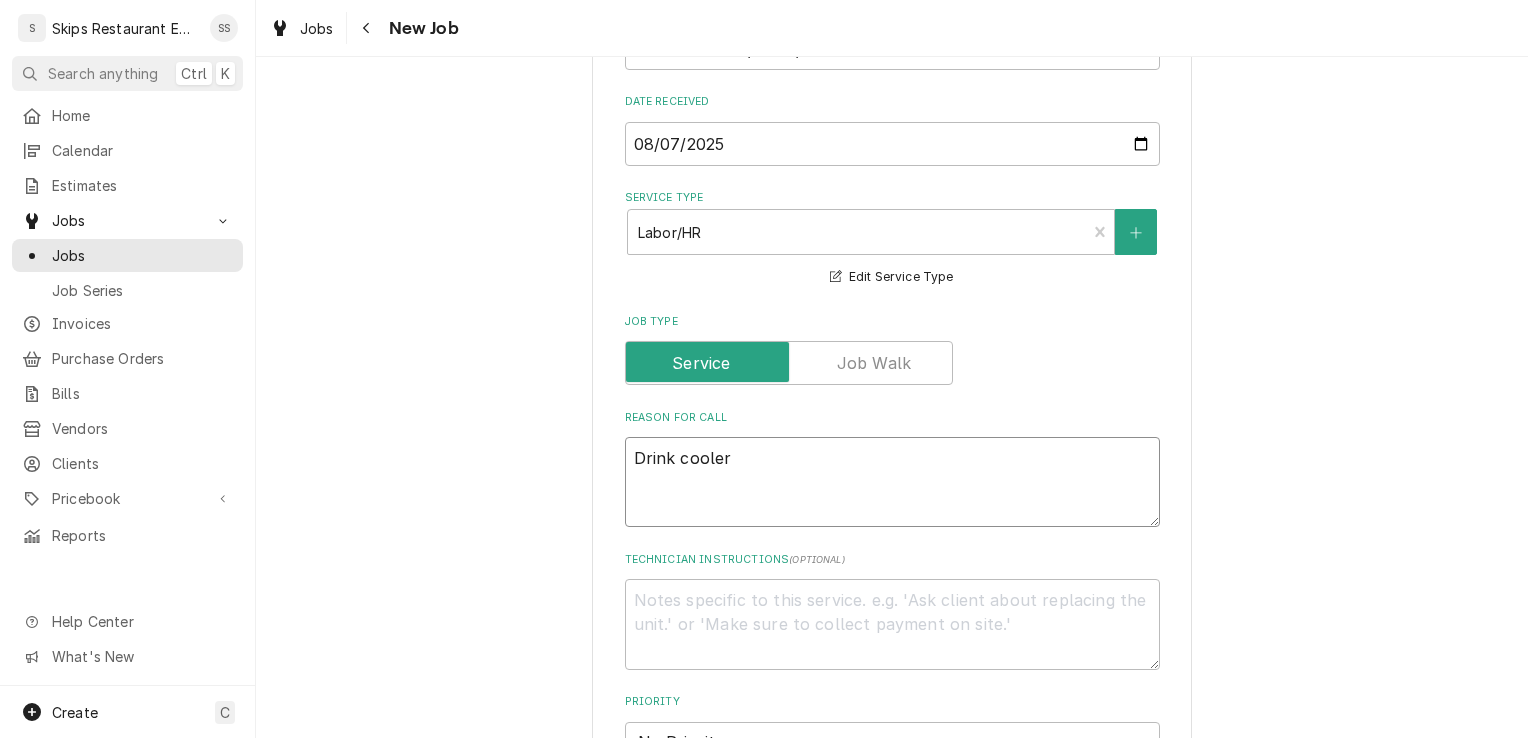 type on "x" 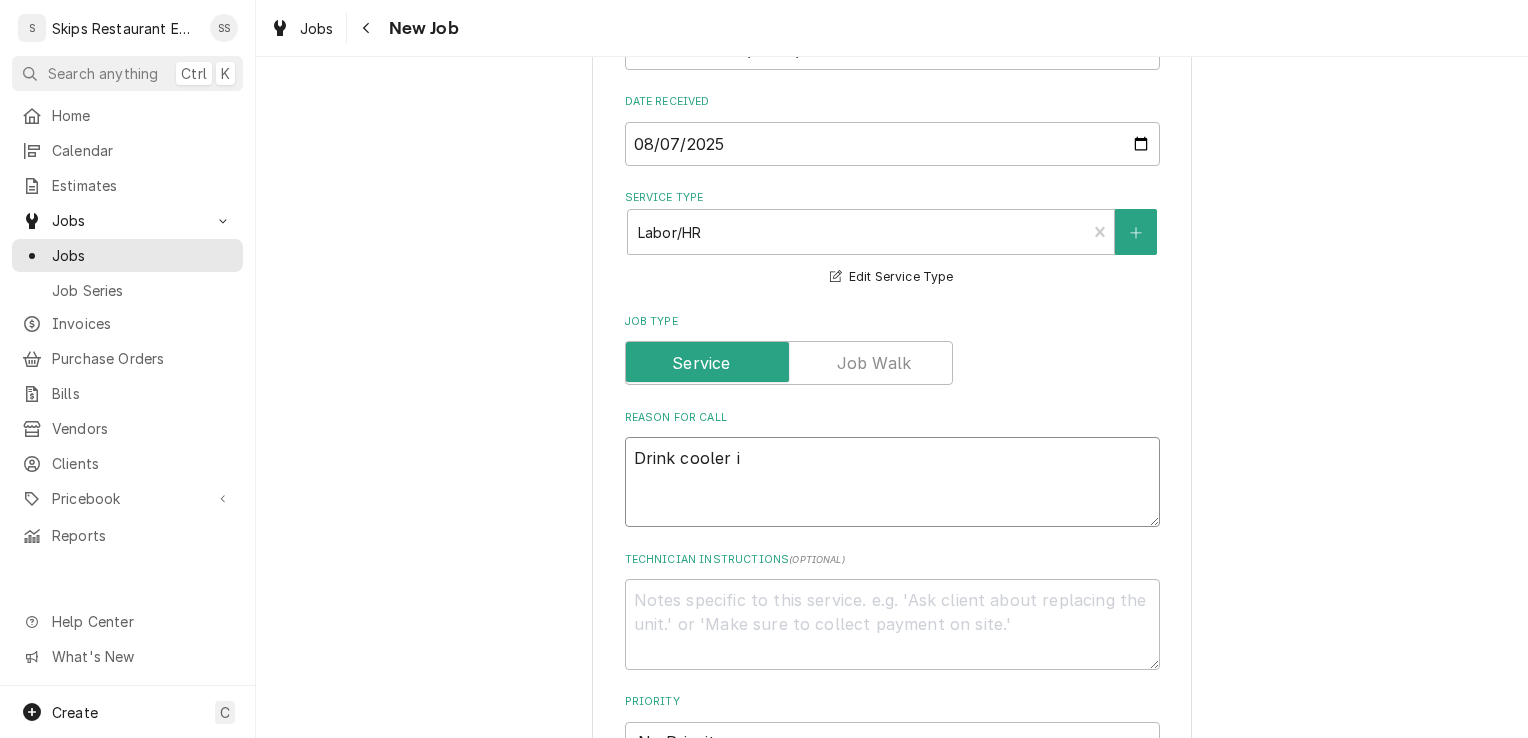 type on "x" 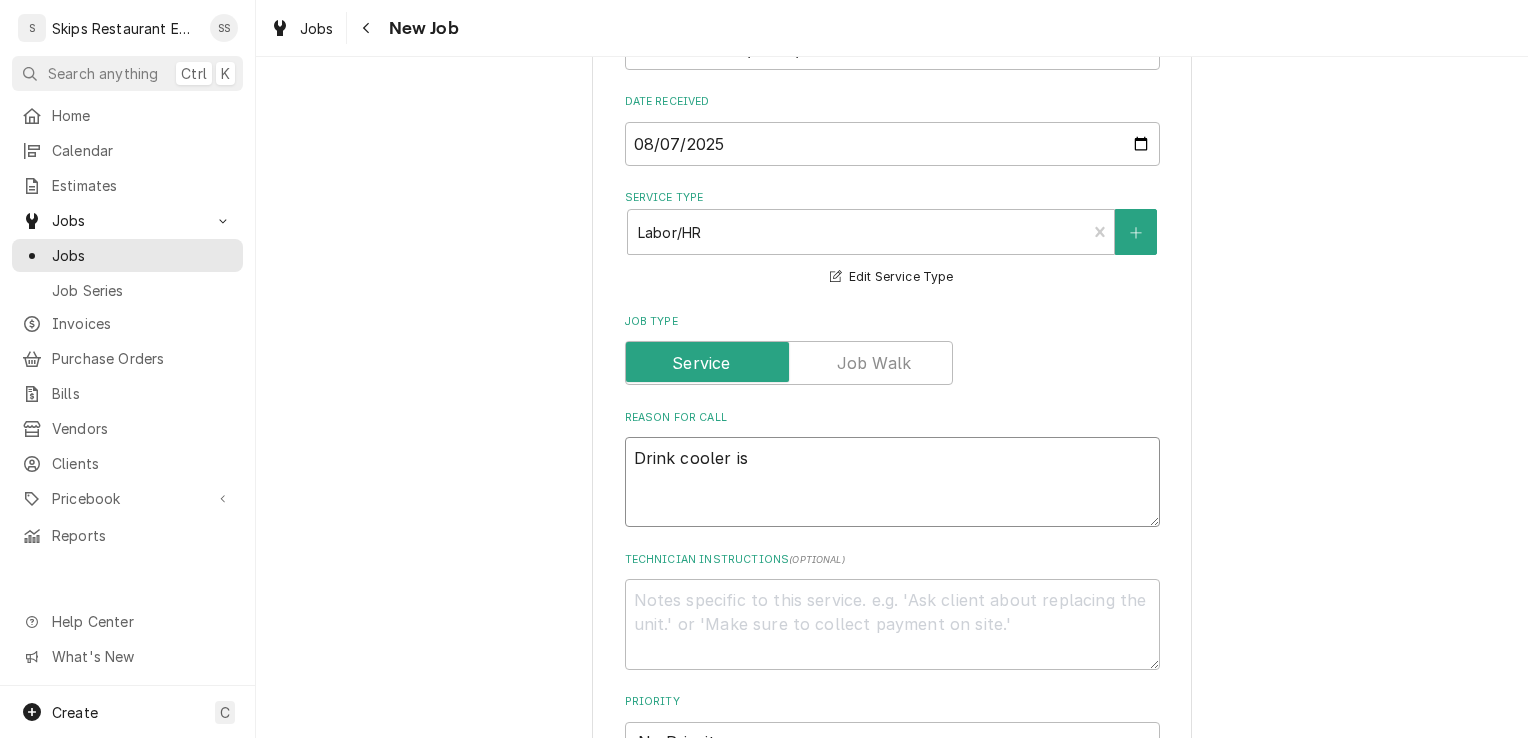type on "x" 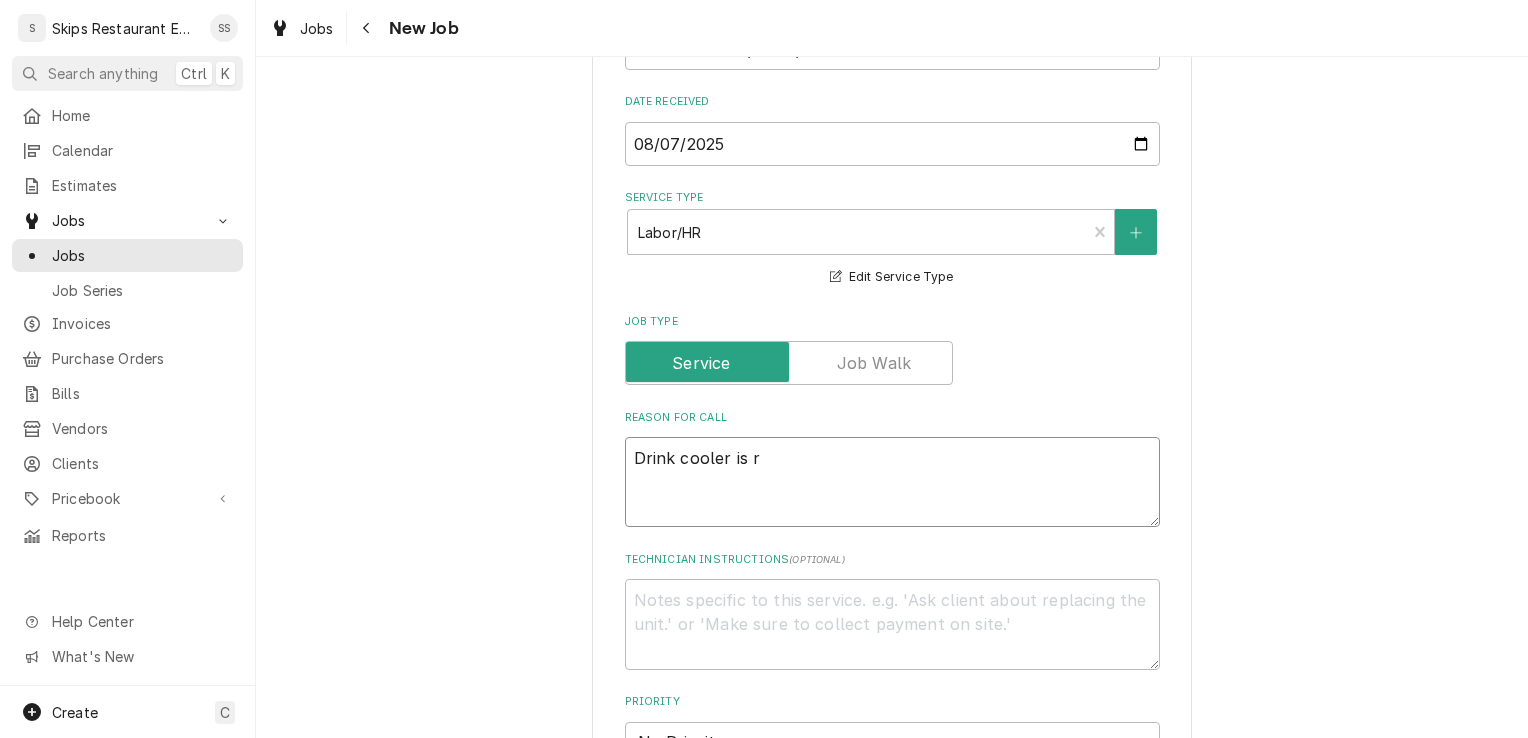 type on "x" 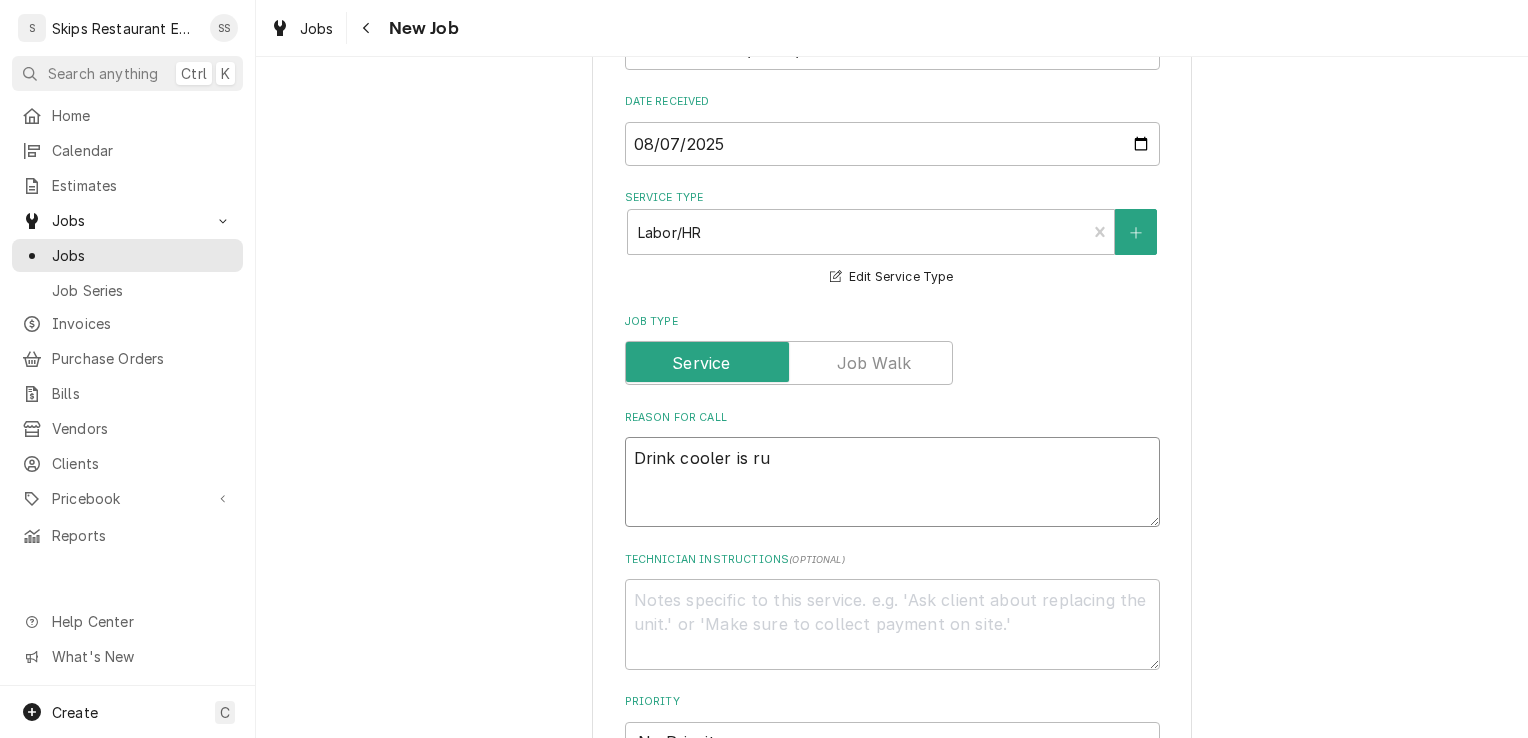 type on "x" 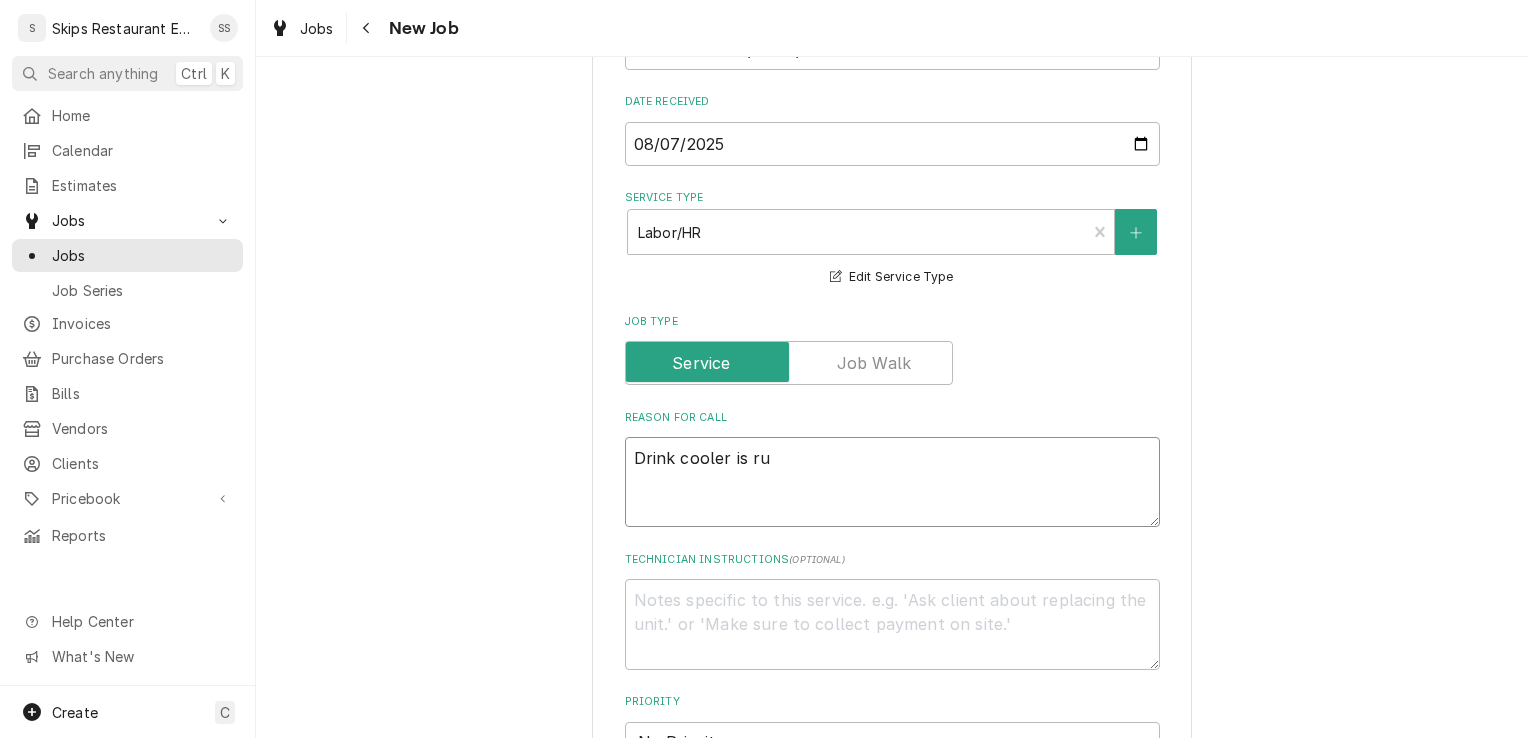 type on "Drink cooler is run" 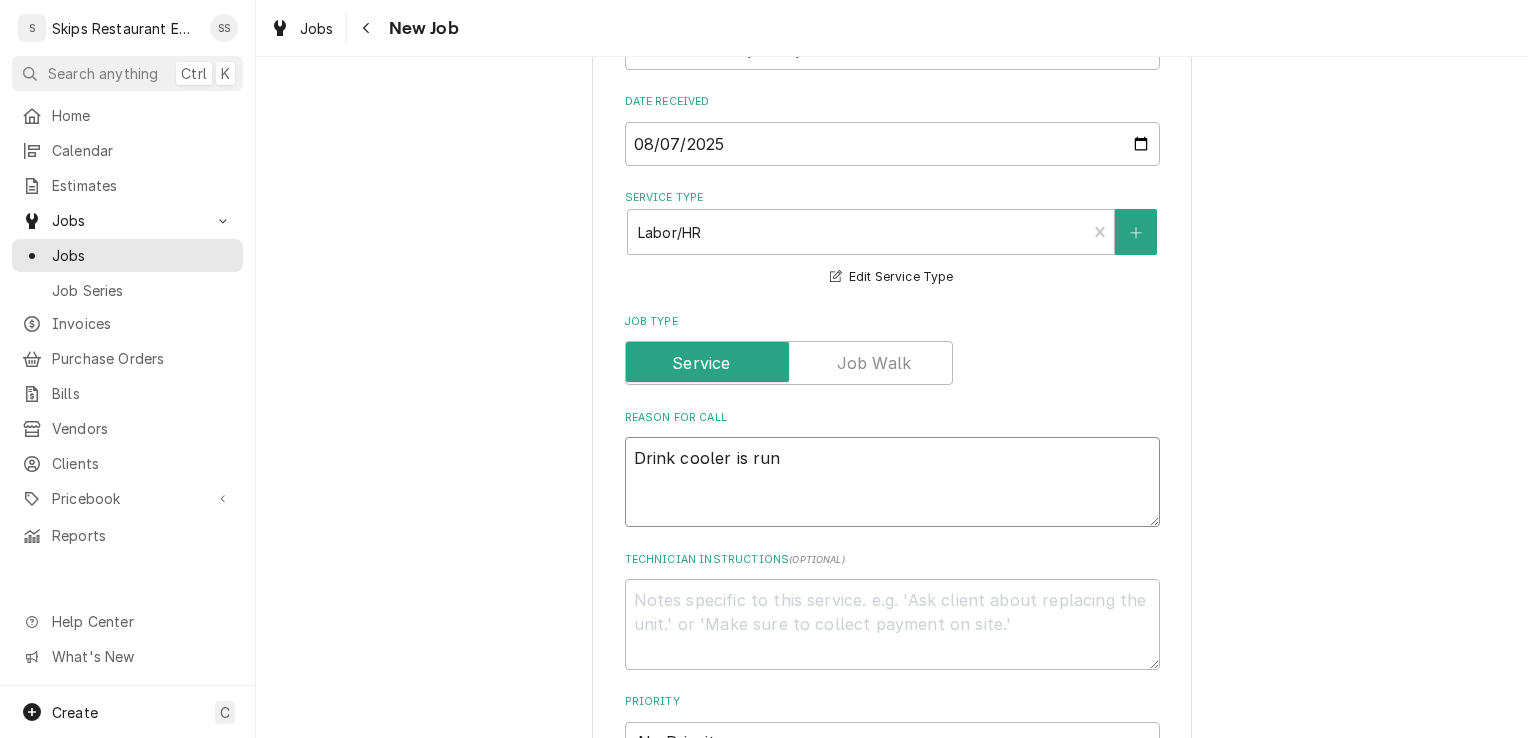 type on "x" 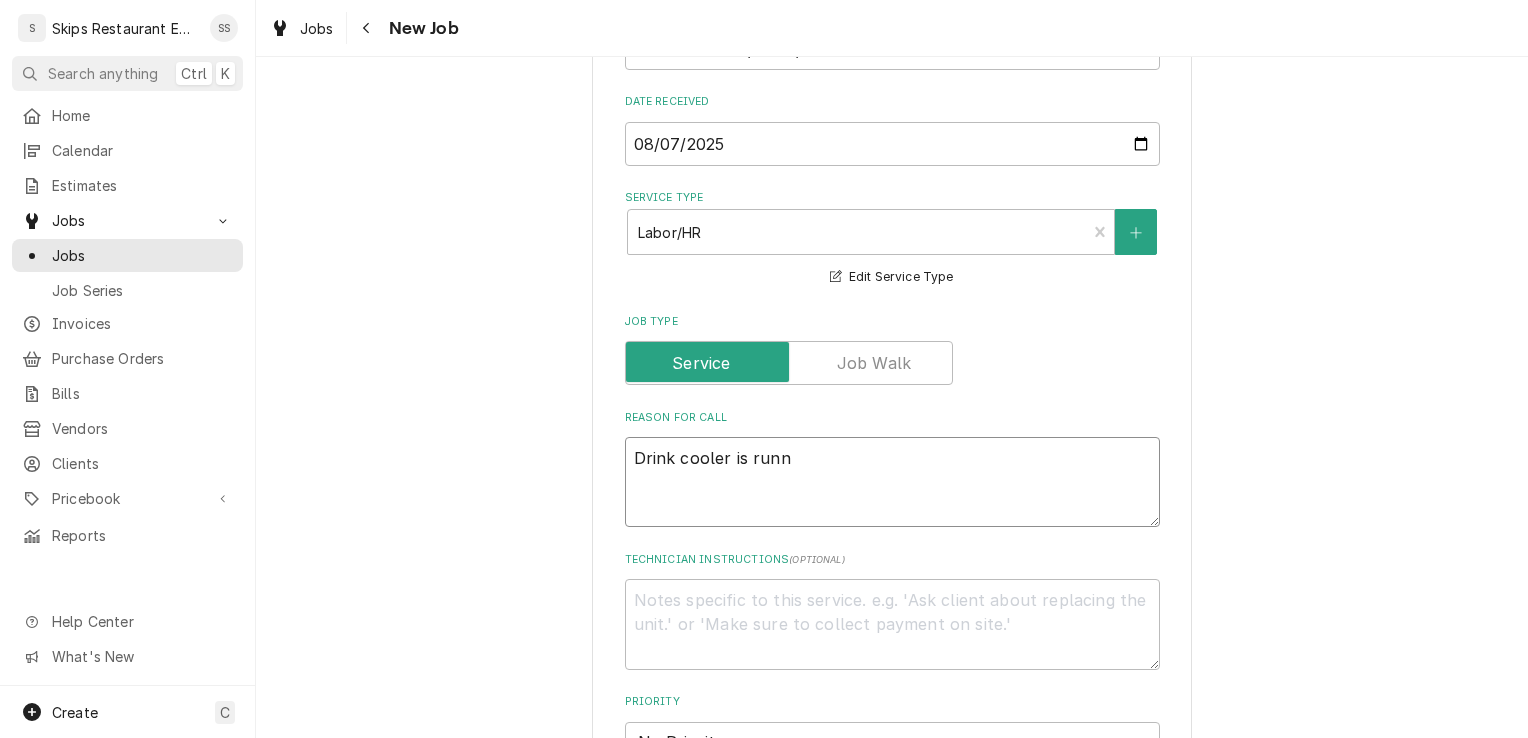type on "x" 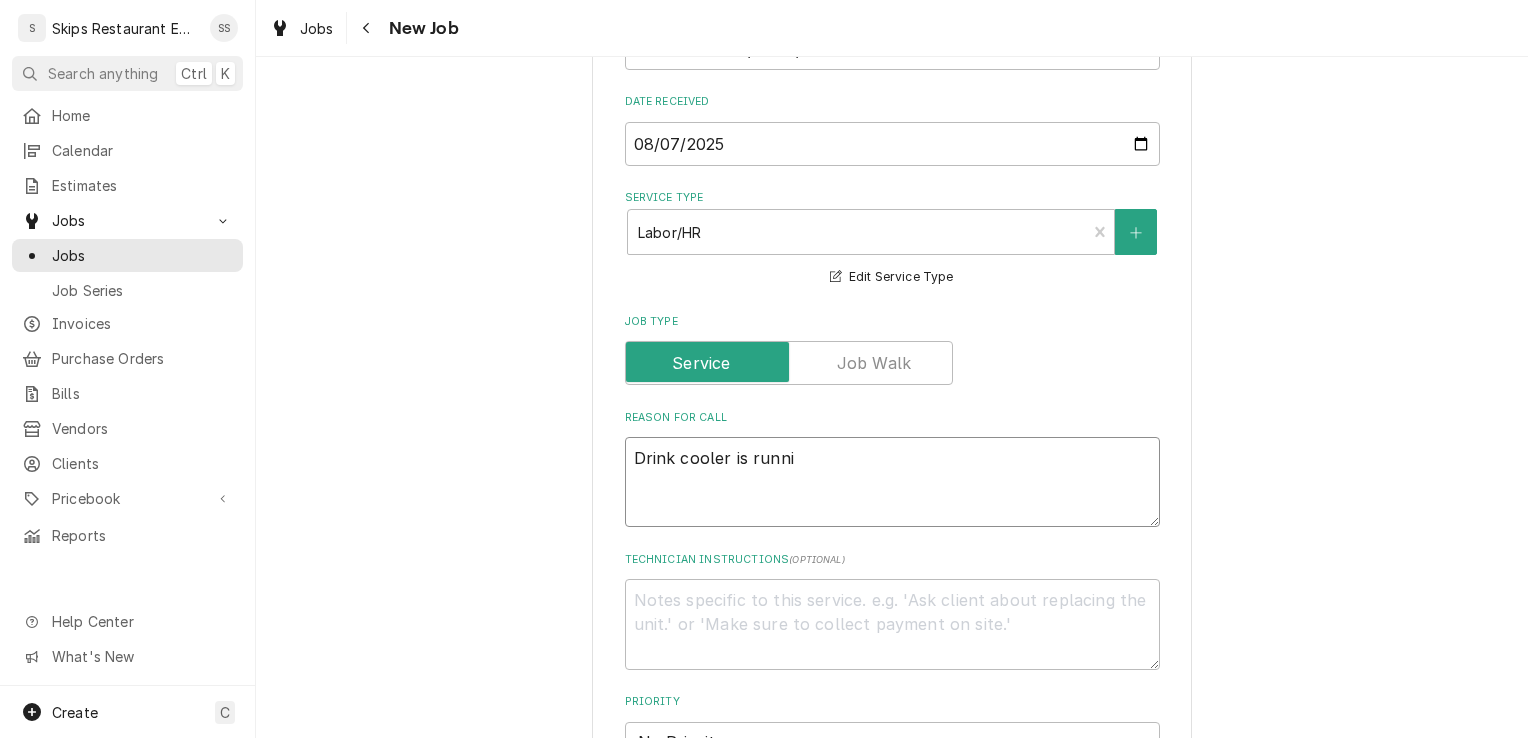 type on "x" 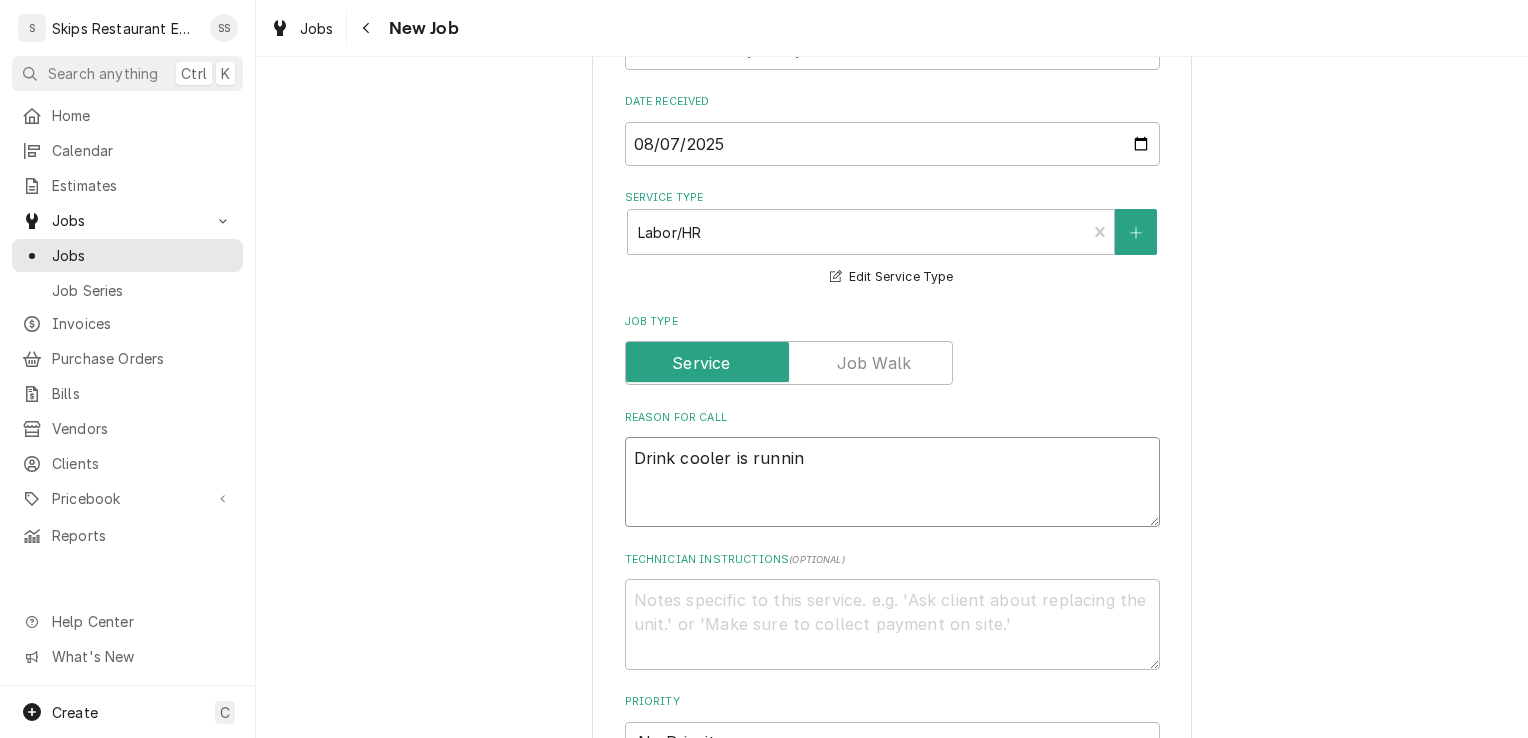type on "x" 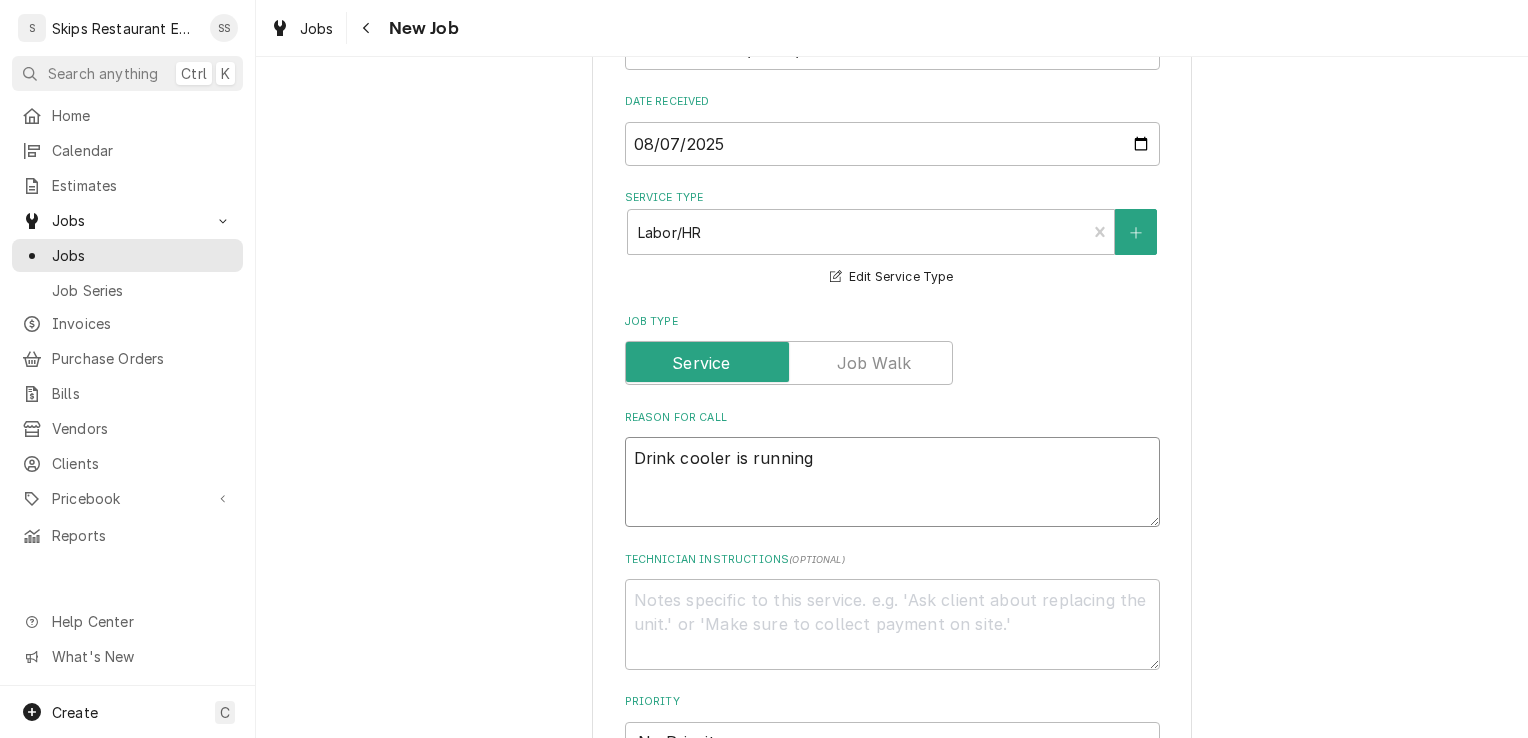 type on "x" 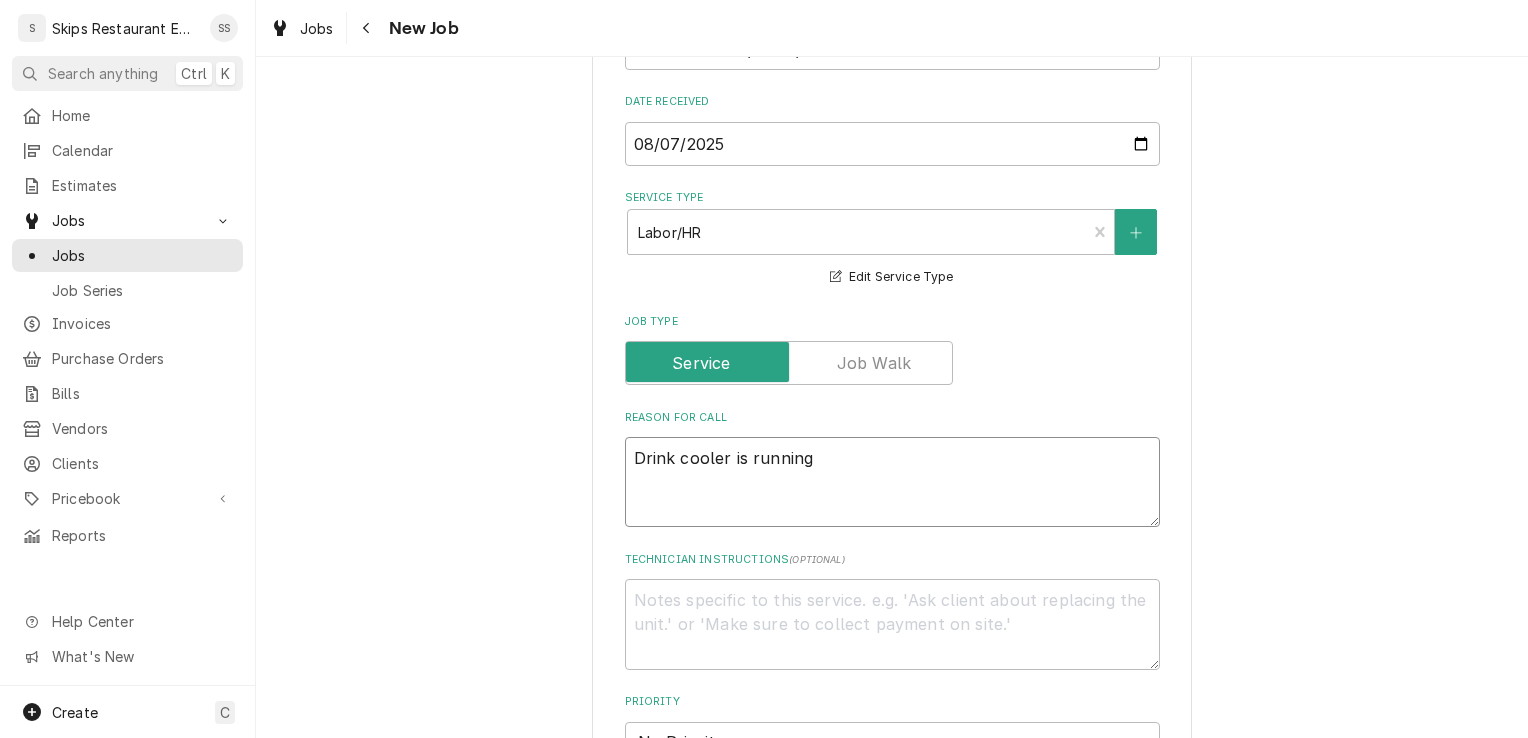 type on "Drink cooler is running" 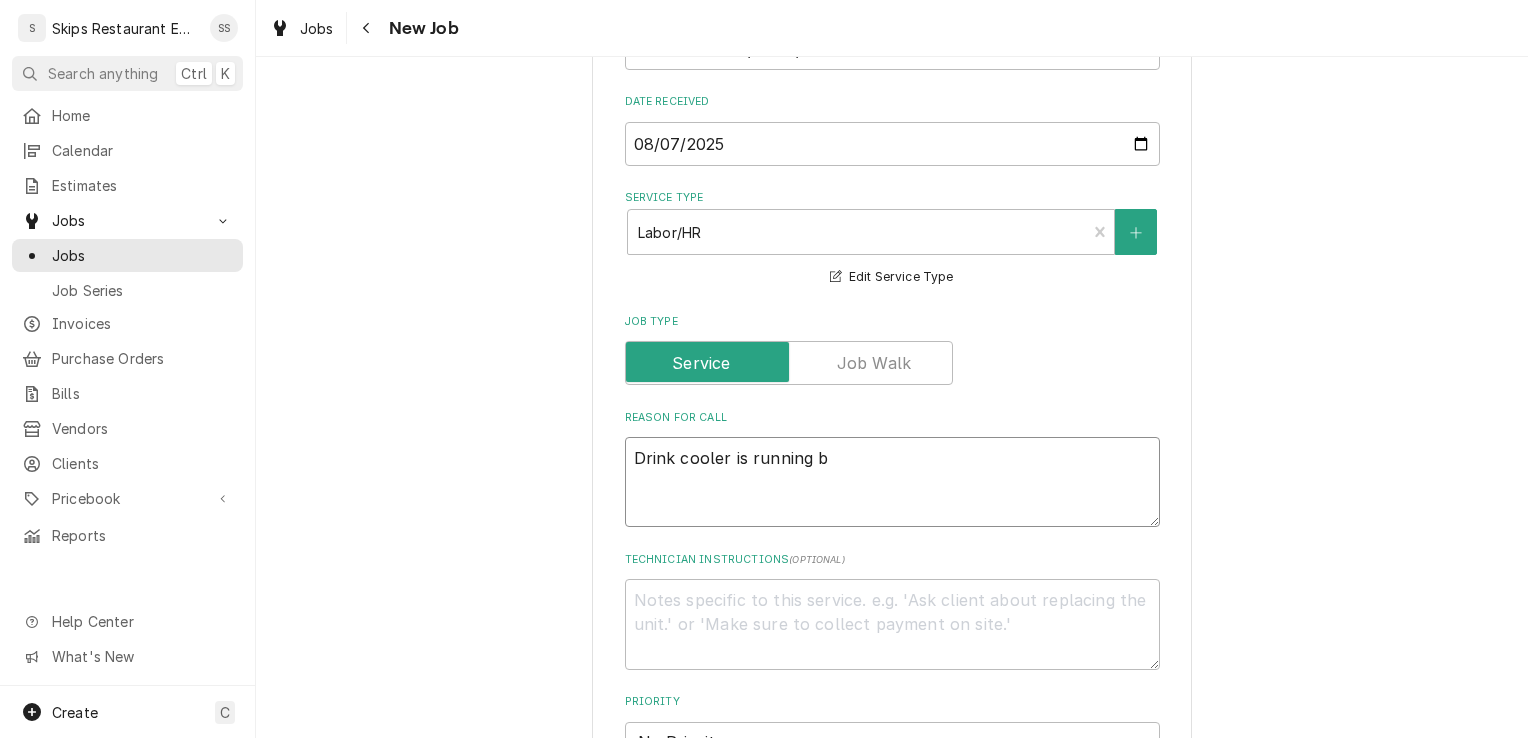 type on "x" 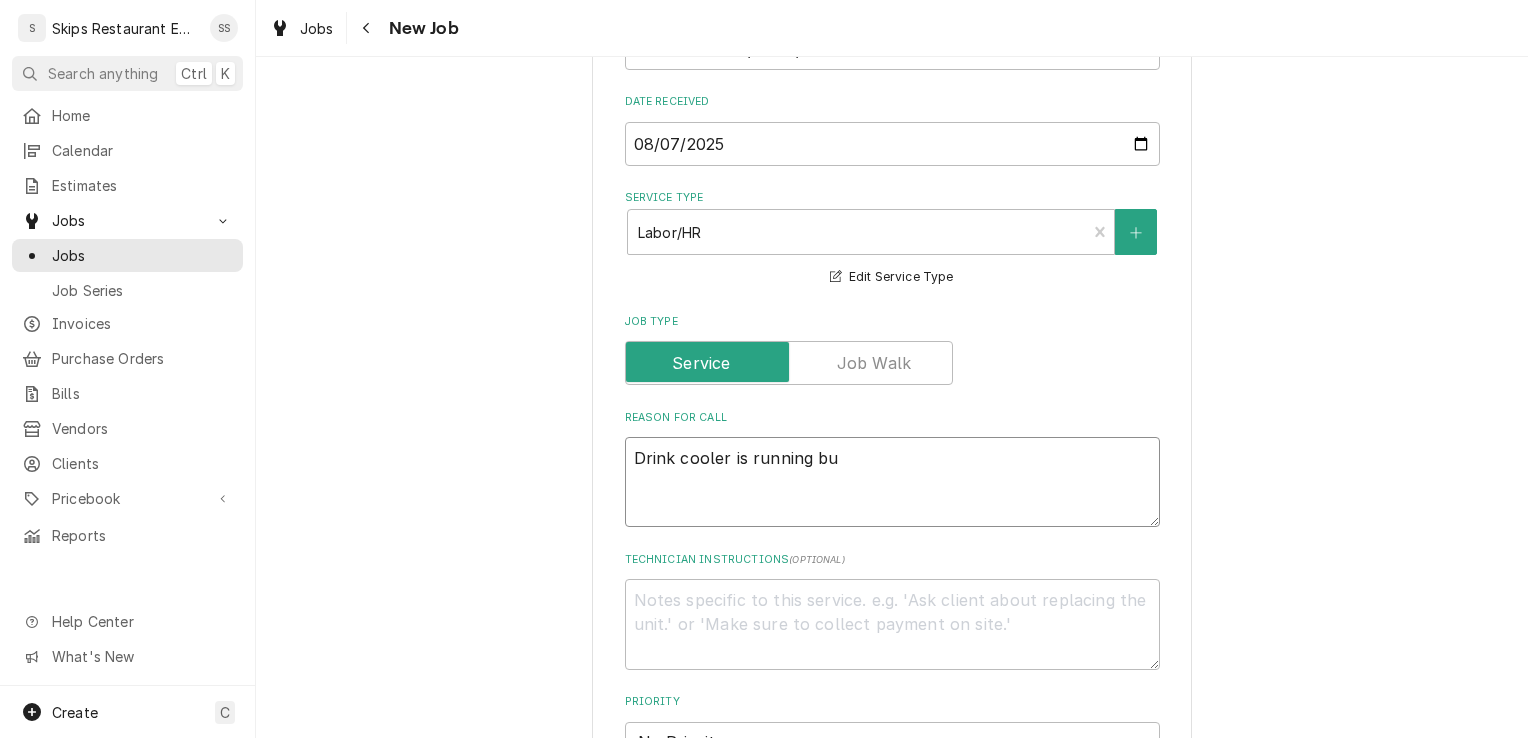 type on "x" 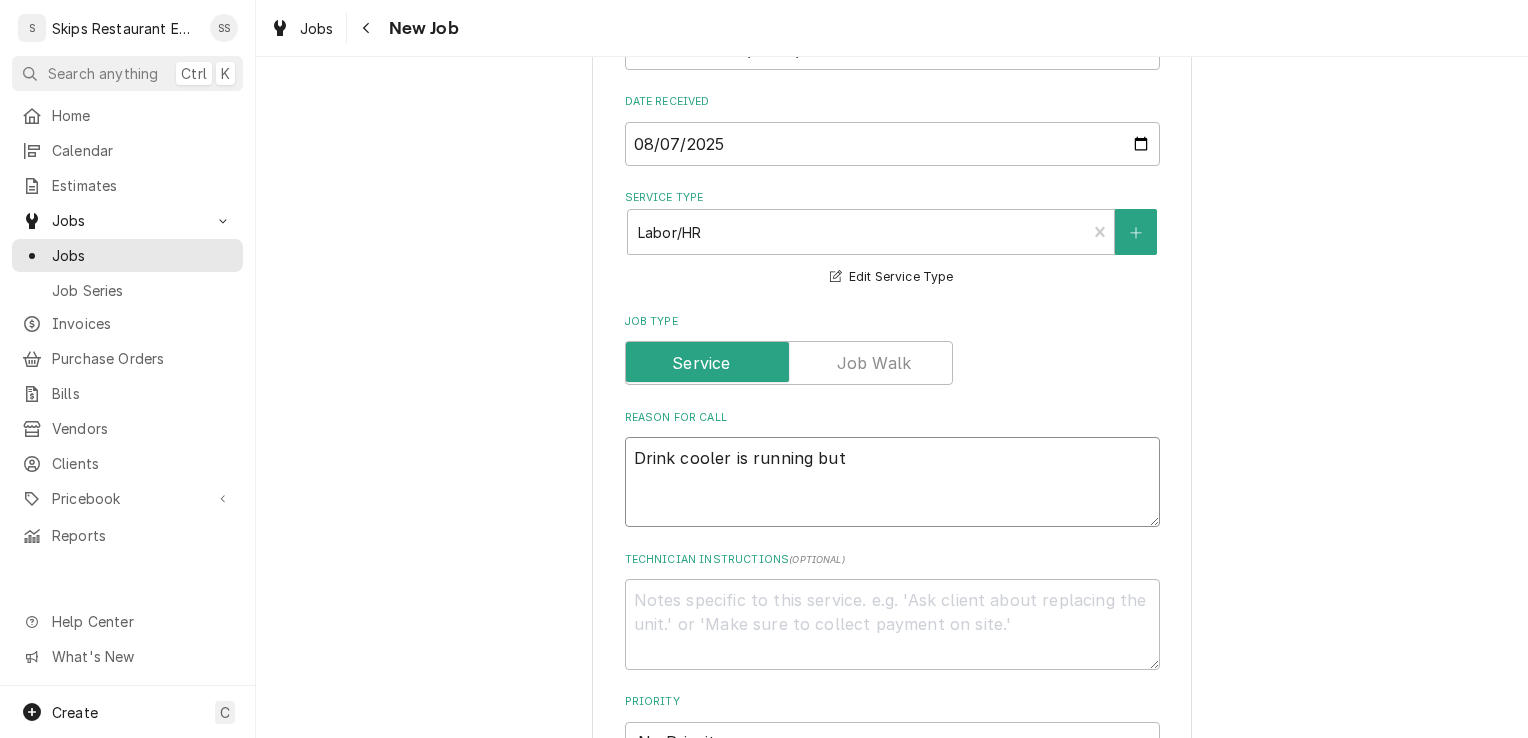 type on "x" 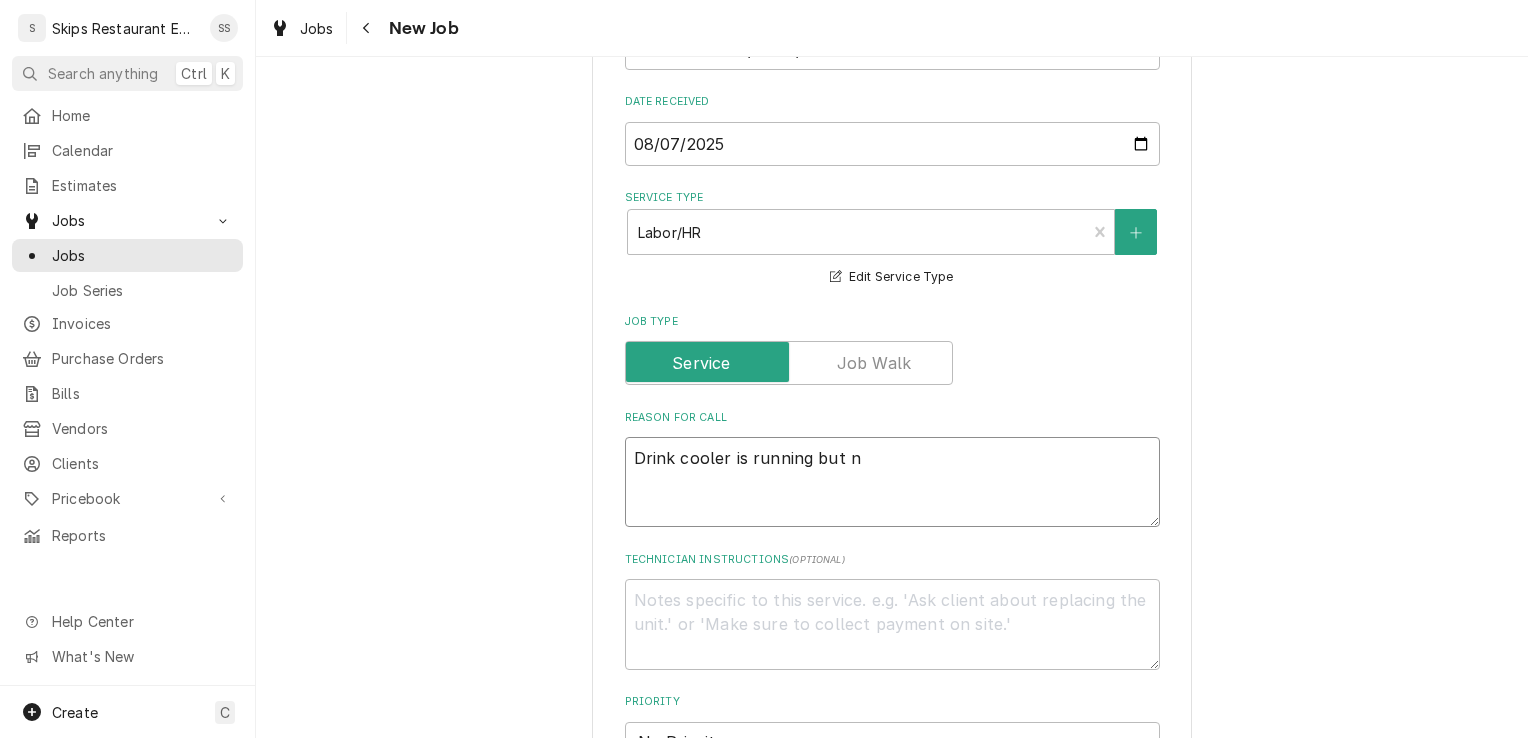 type on "x" 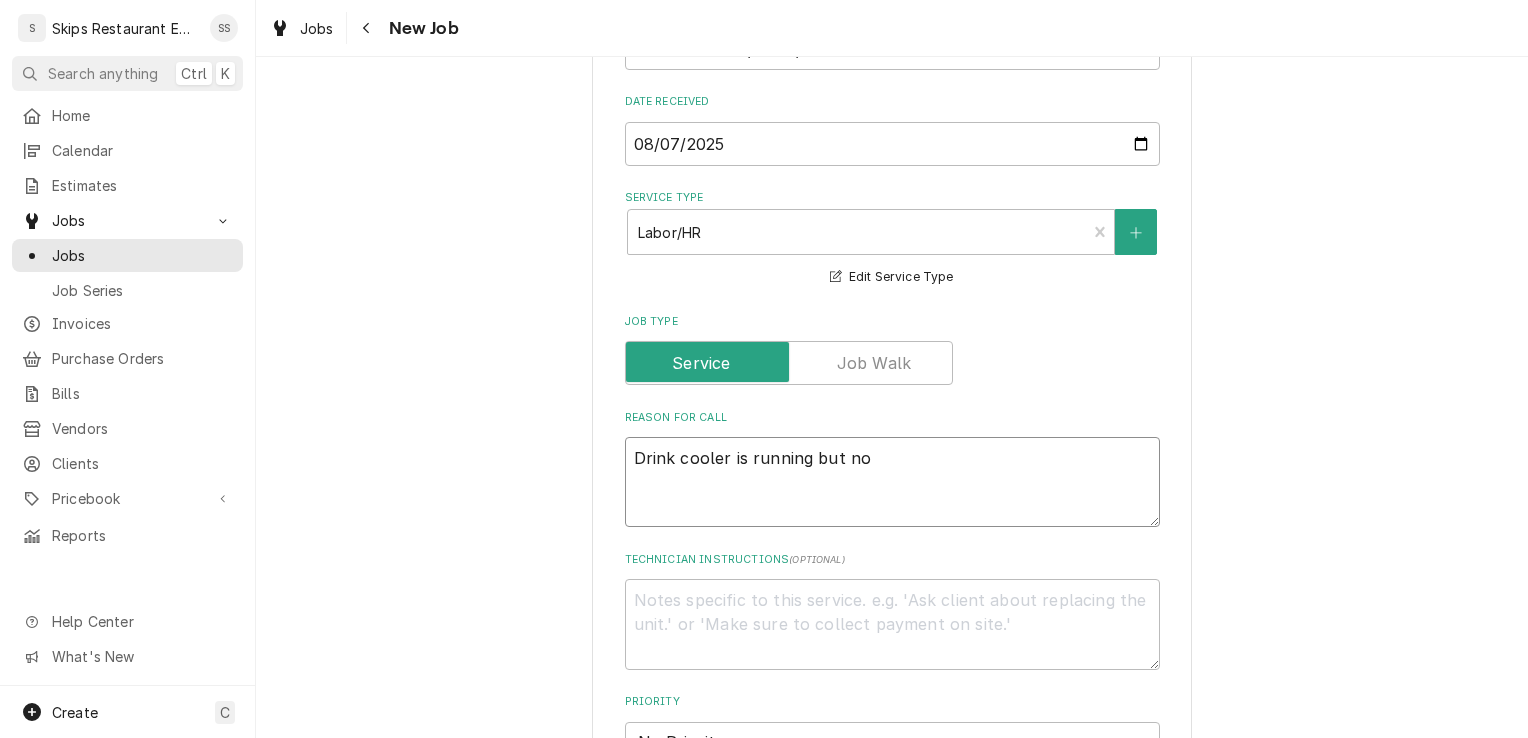 type on "x" 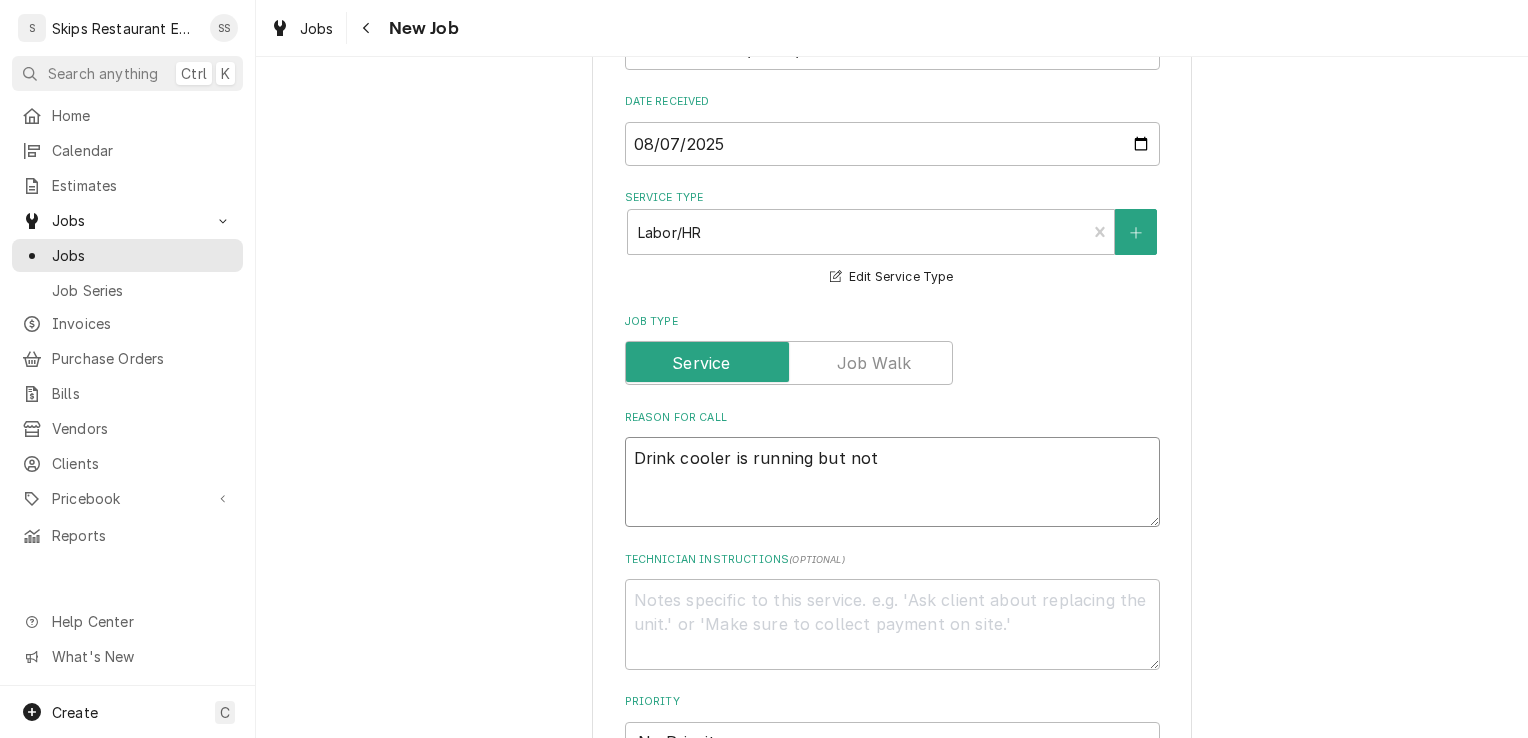 type on "x" 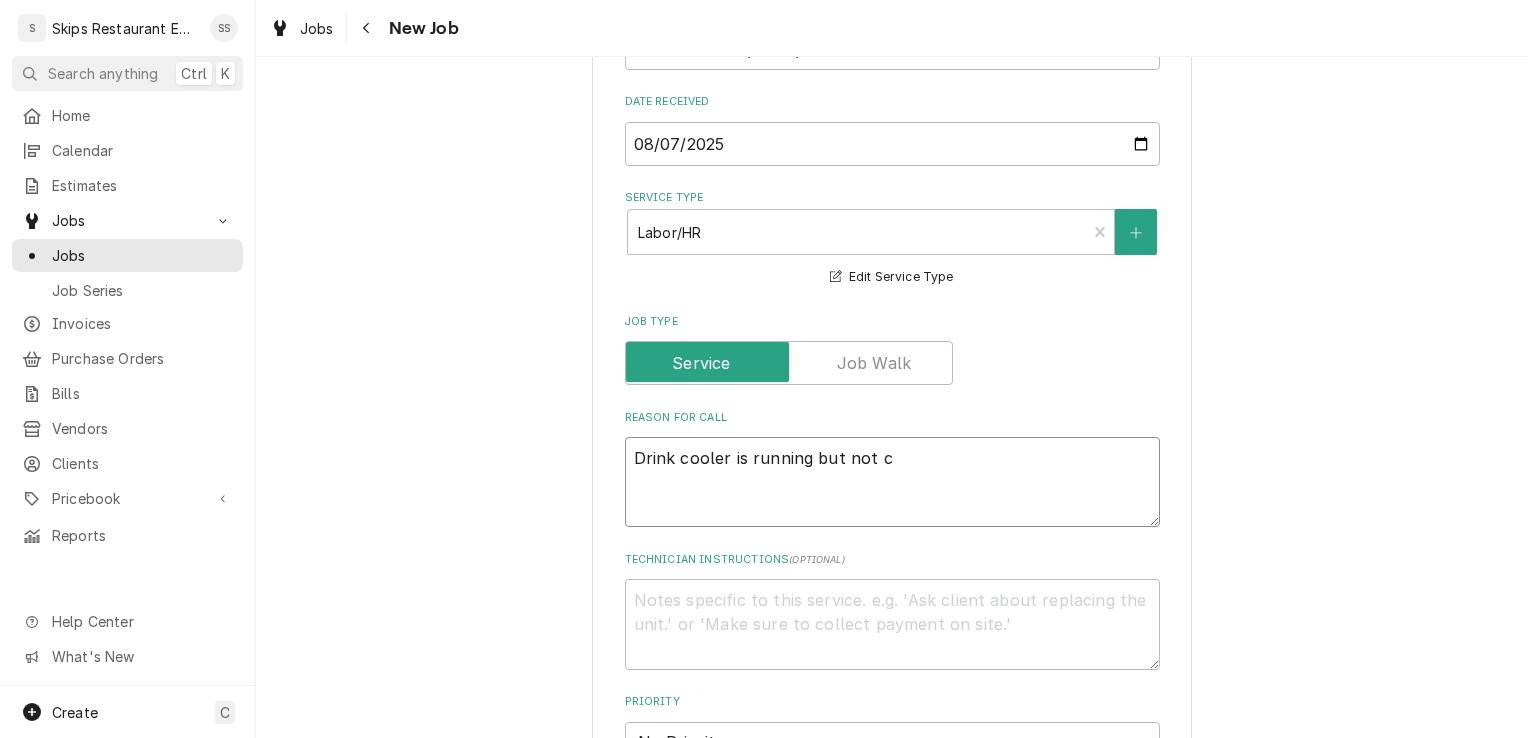 type on "x" 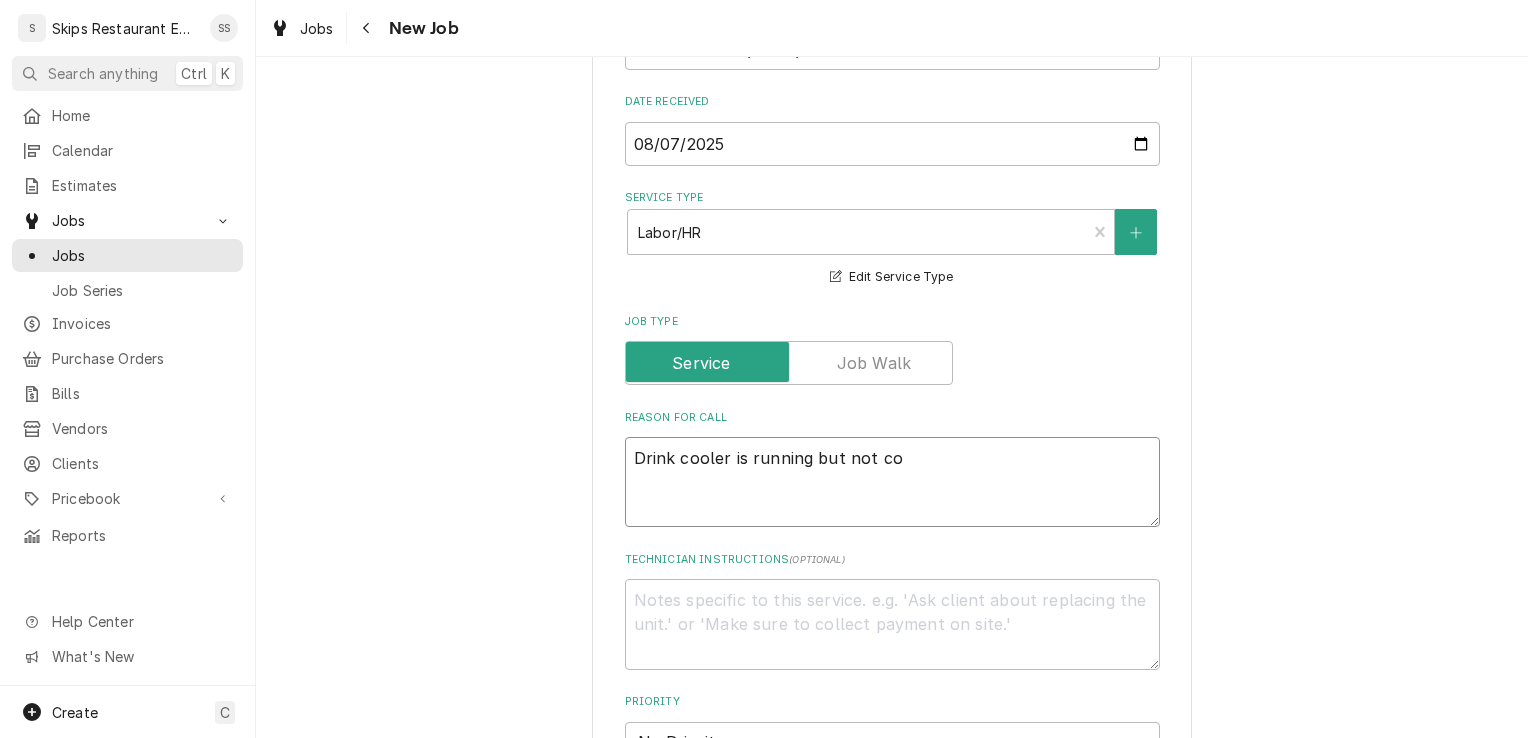 type on "x" 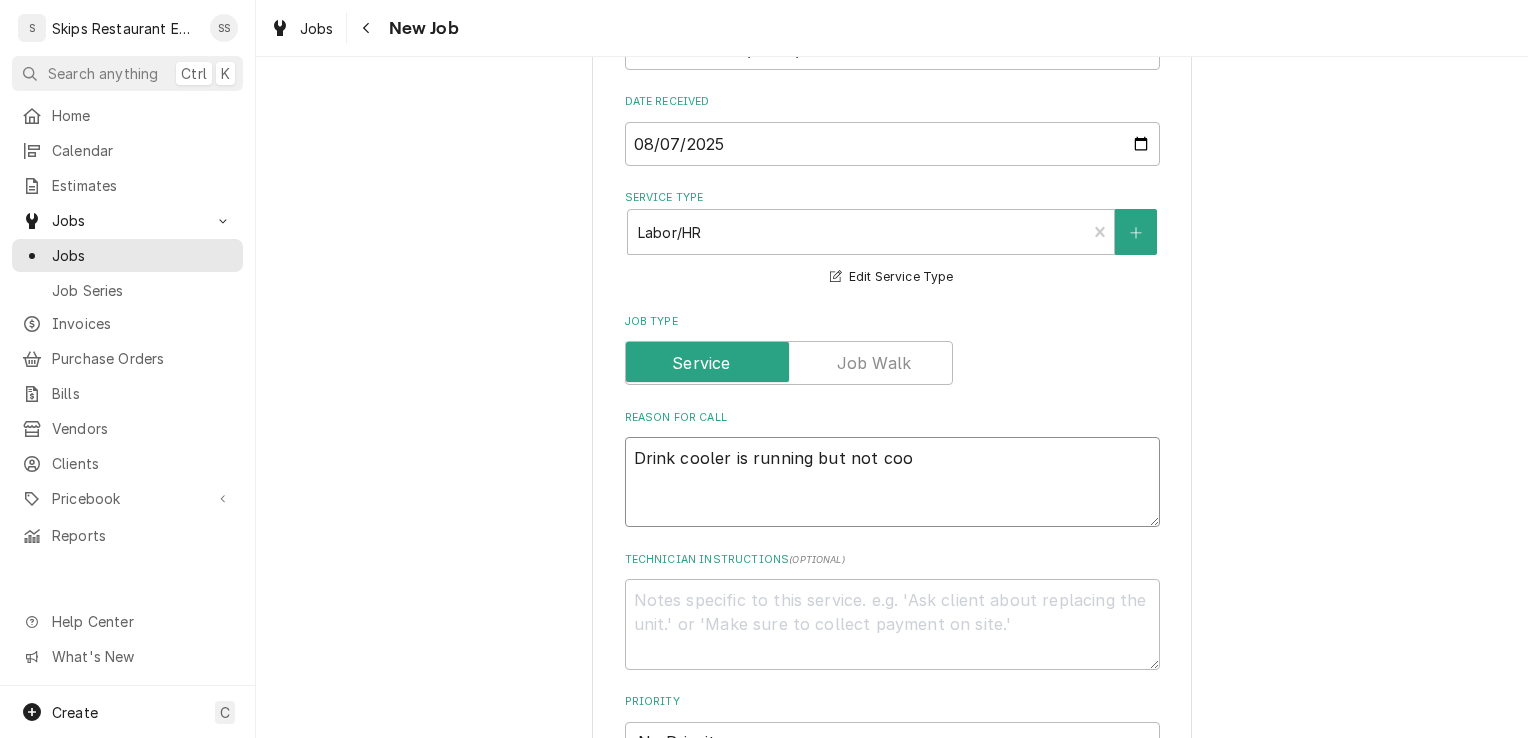 type on "x" 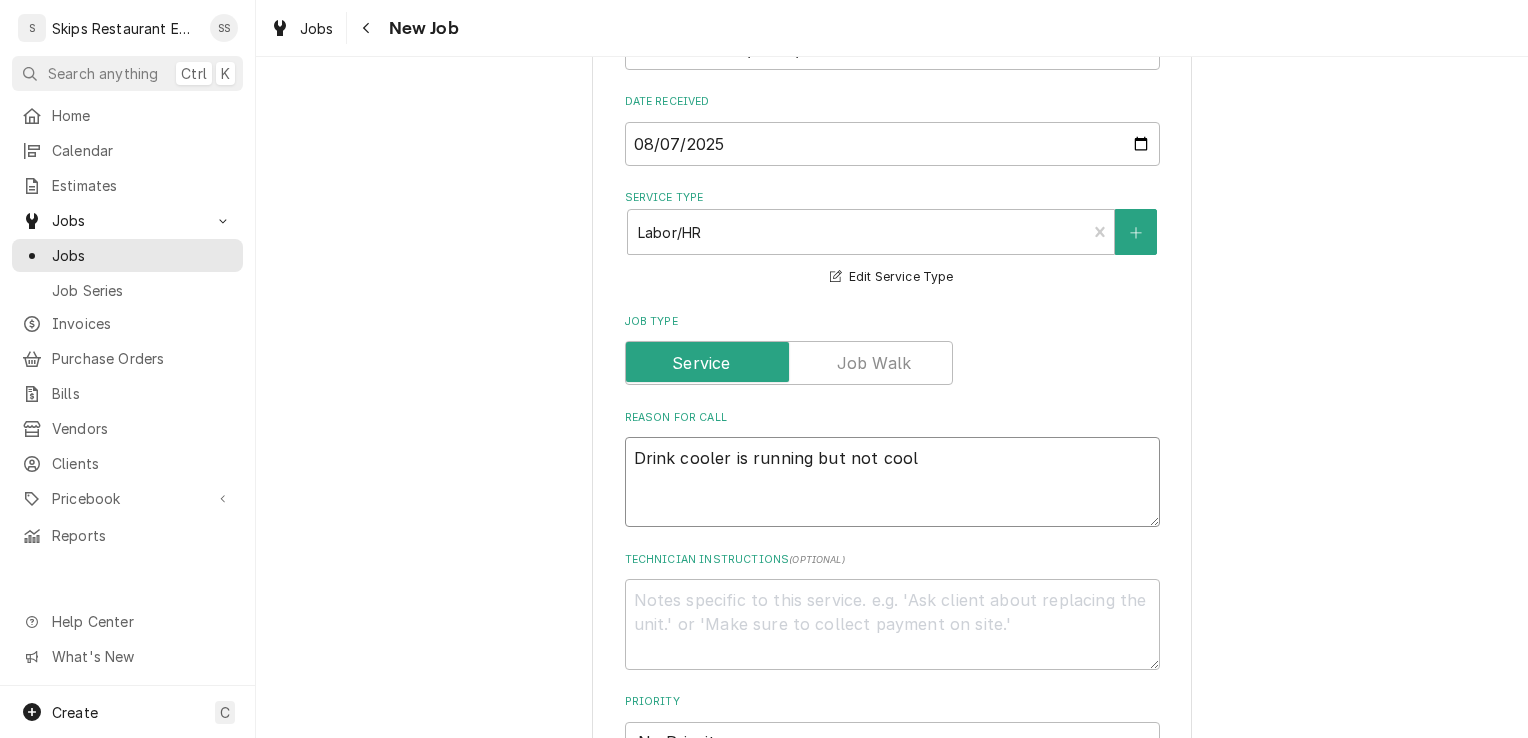type on "x" 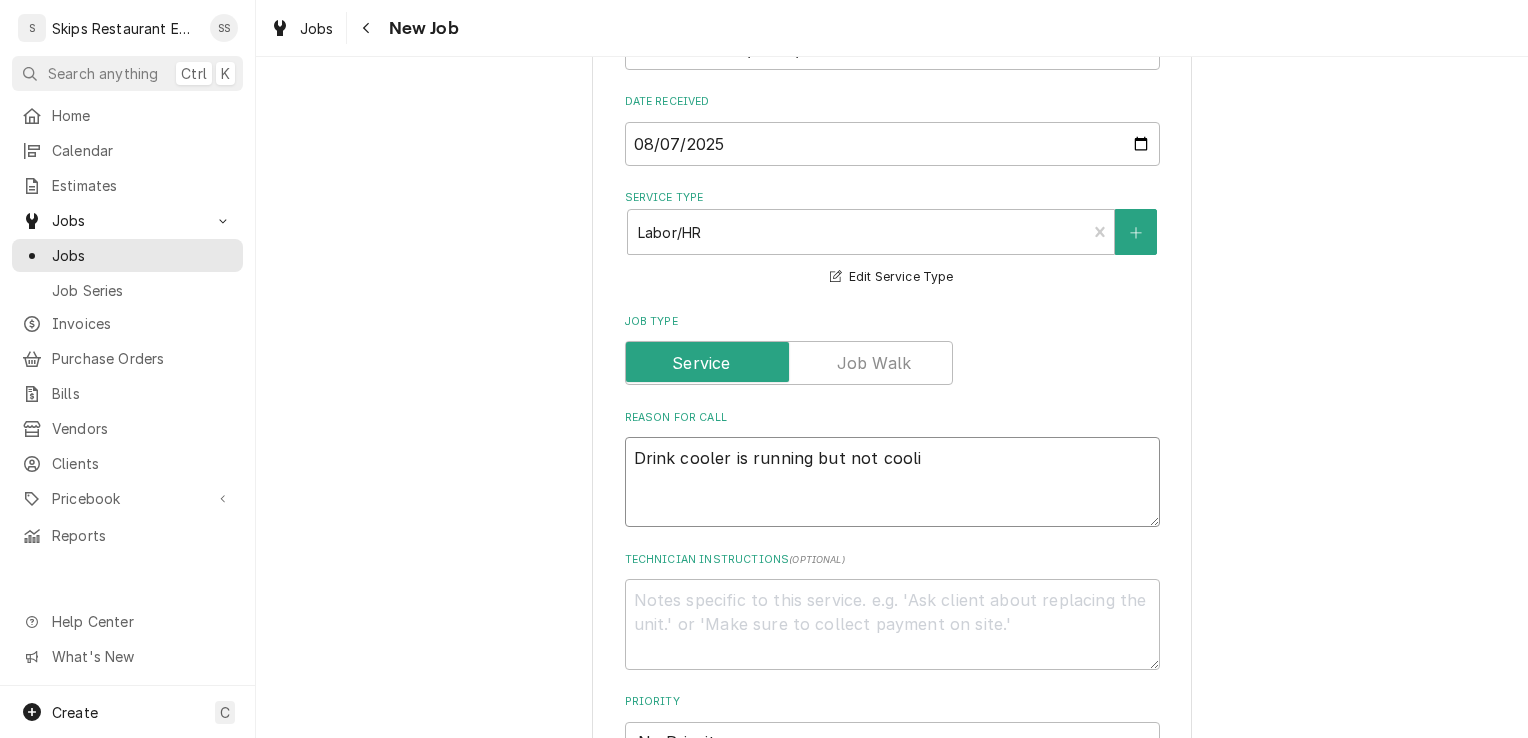 type on "x" 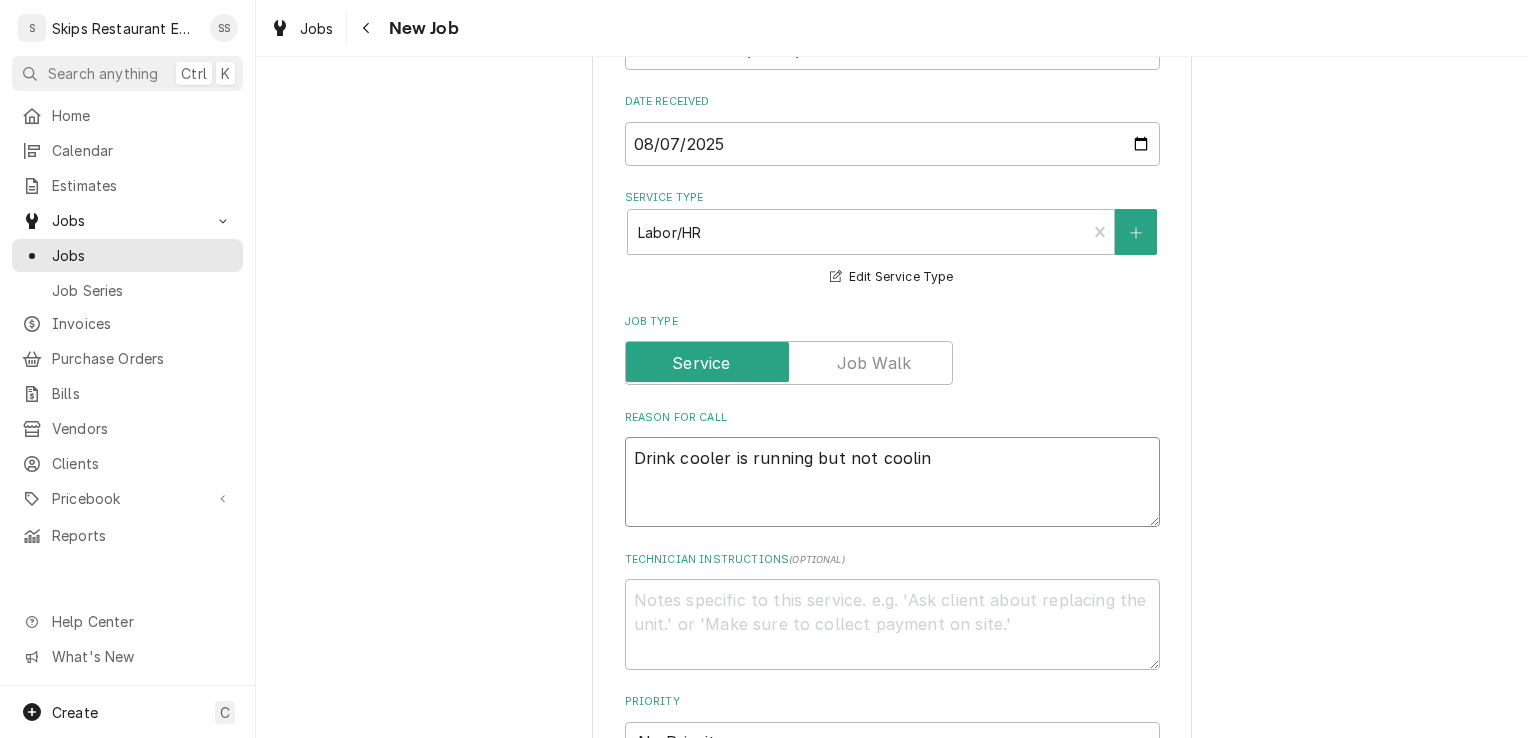 type on "x" 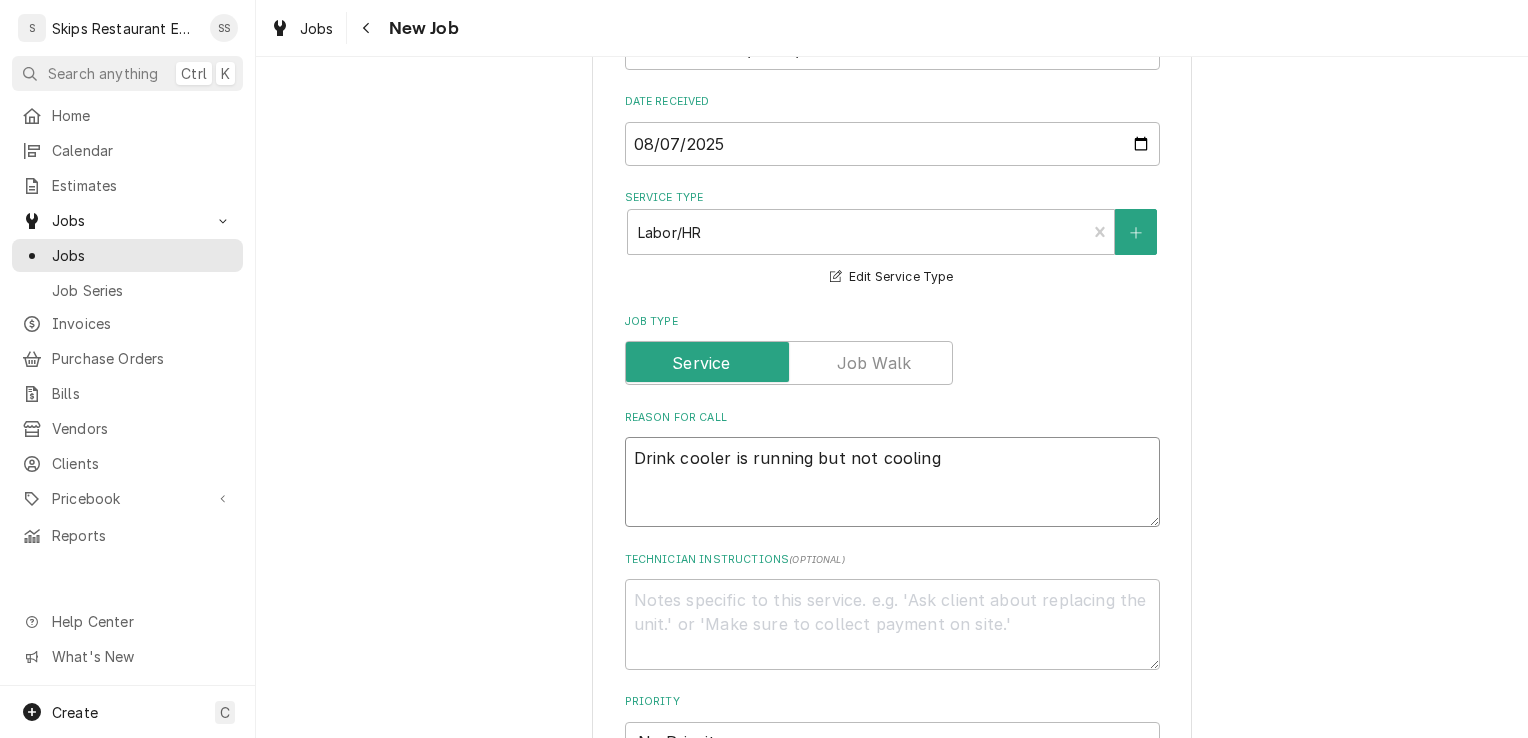 type on "x" 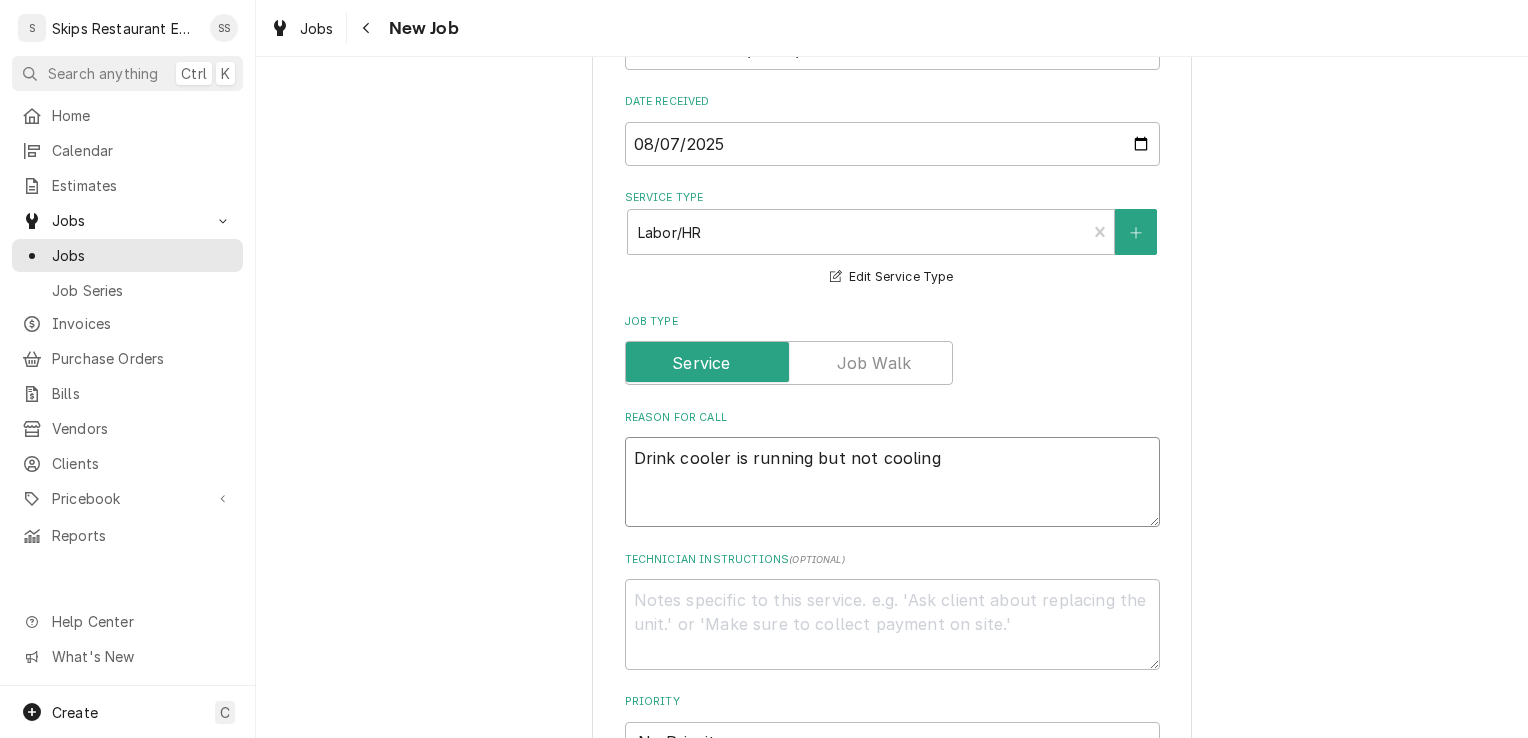 type on "Drink cooler is running but not cooling." 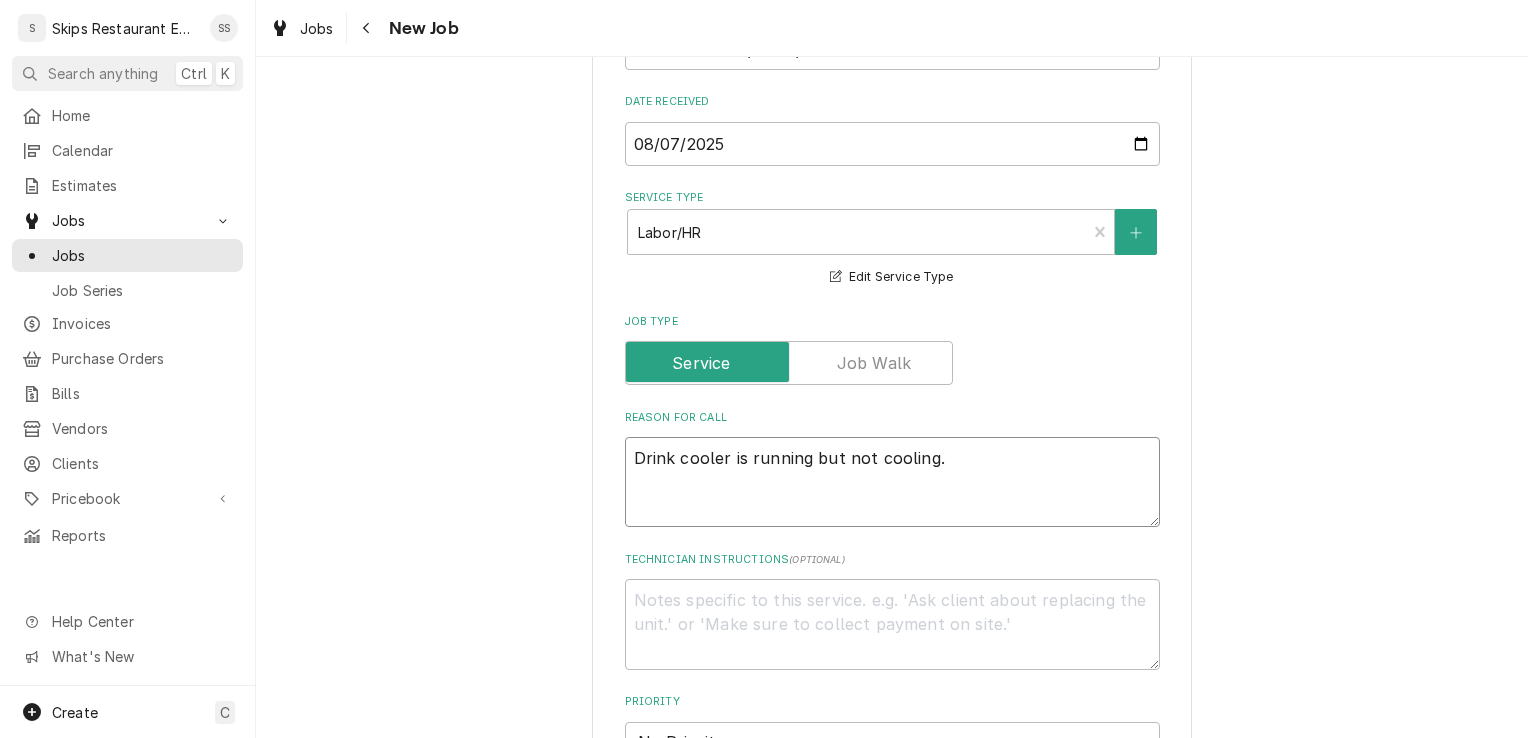 type on "x" 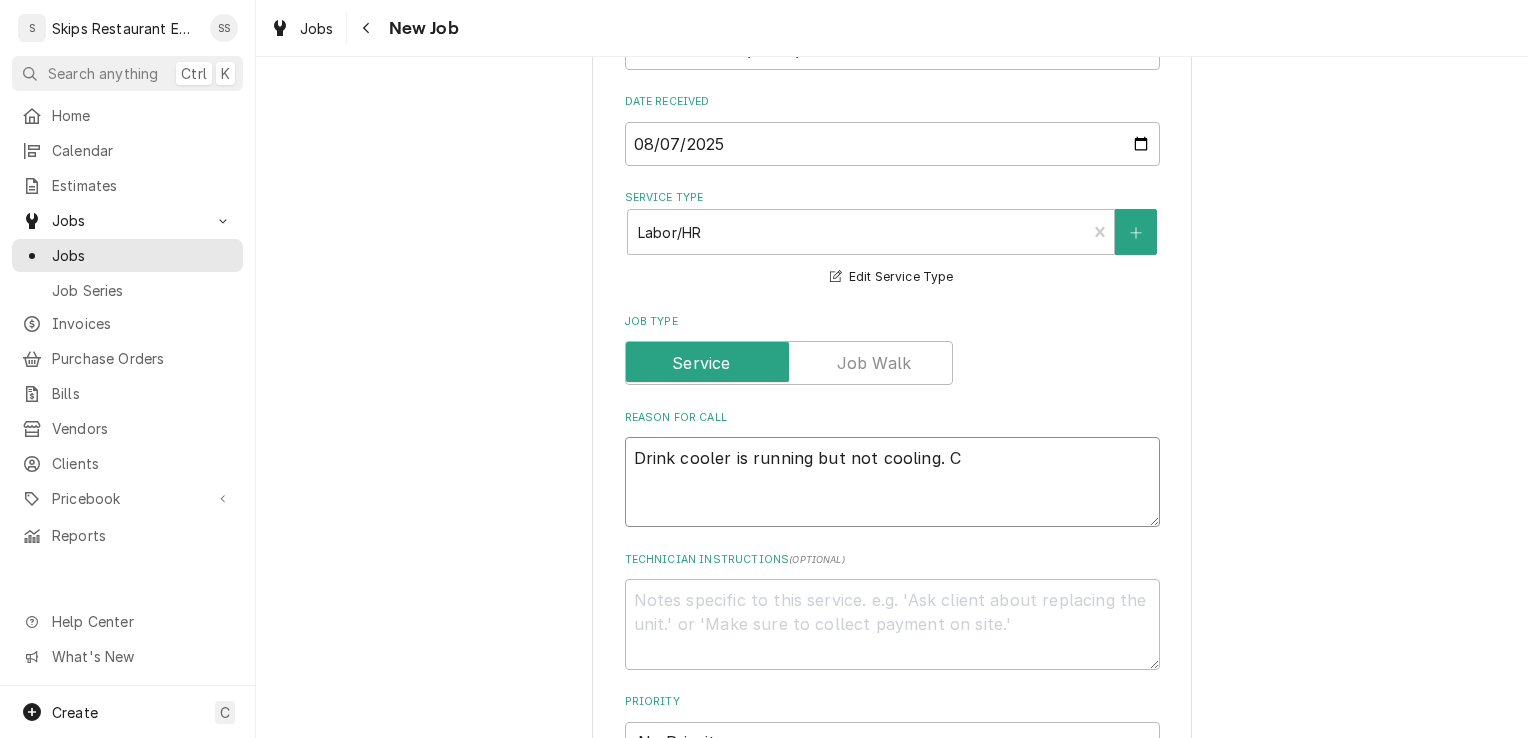 type on "x" 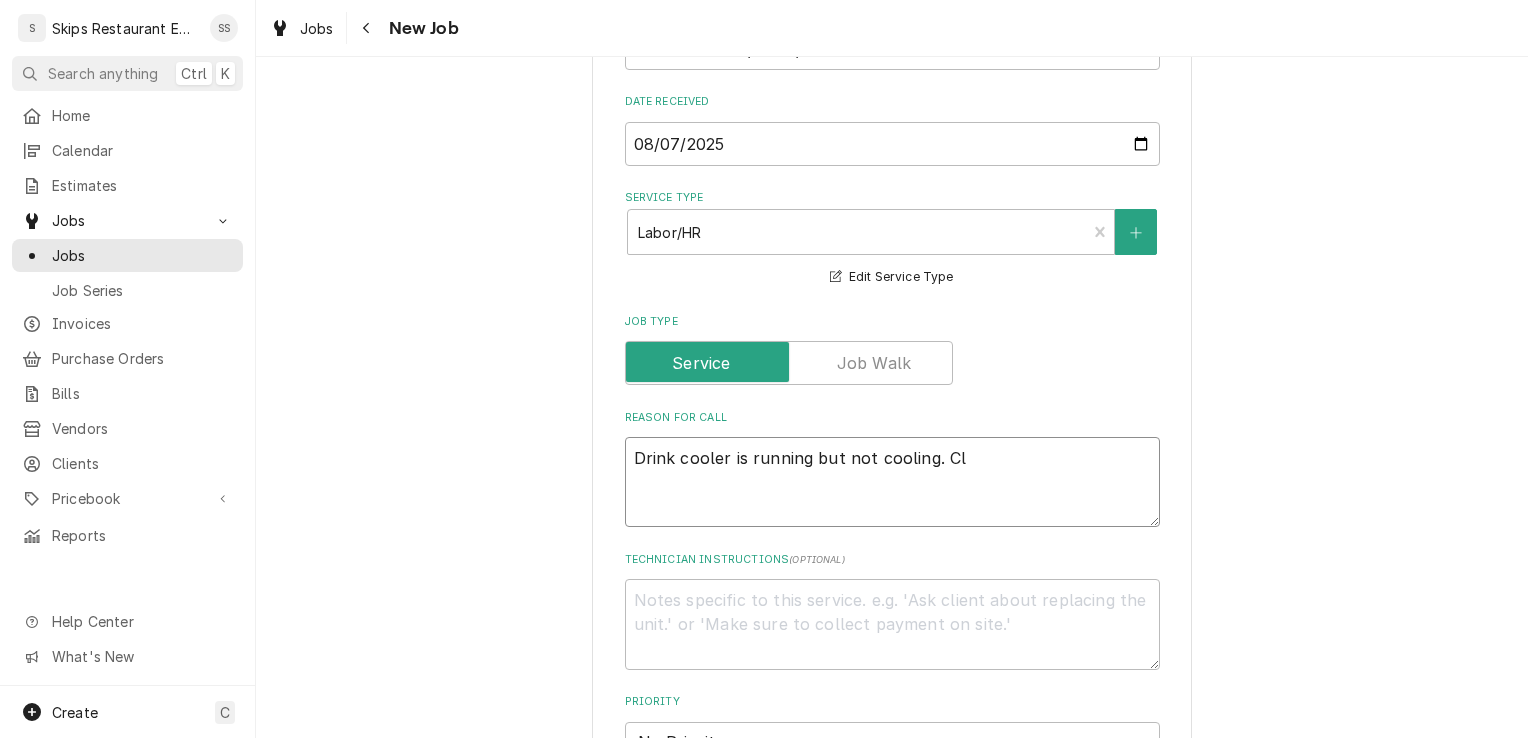 type on "x" 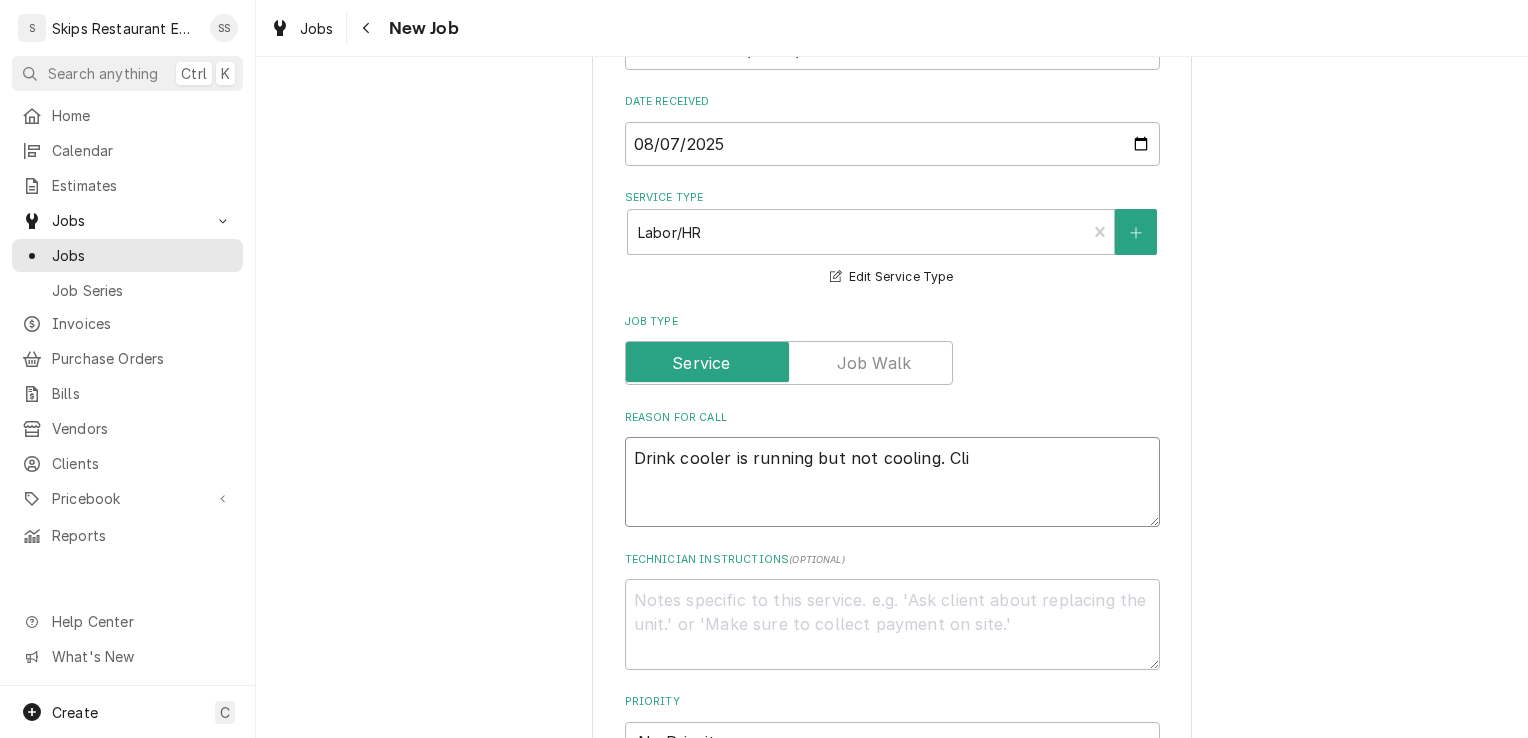 type on "x" 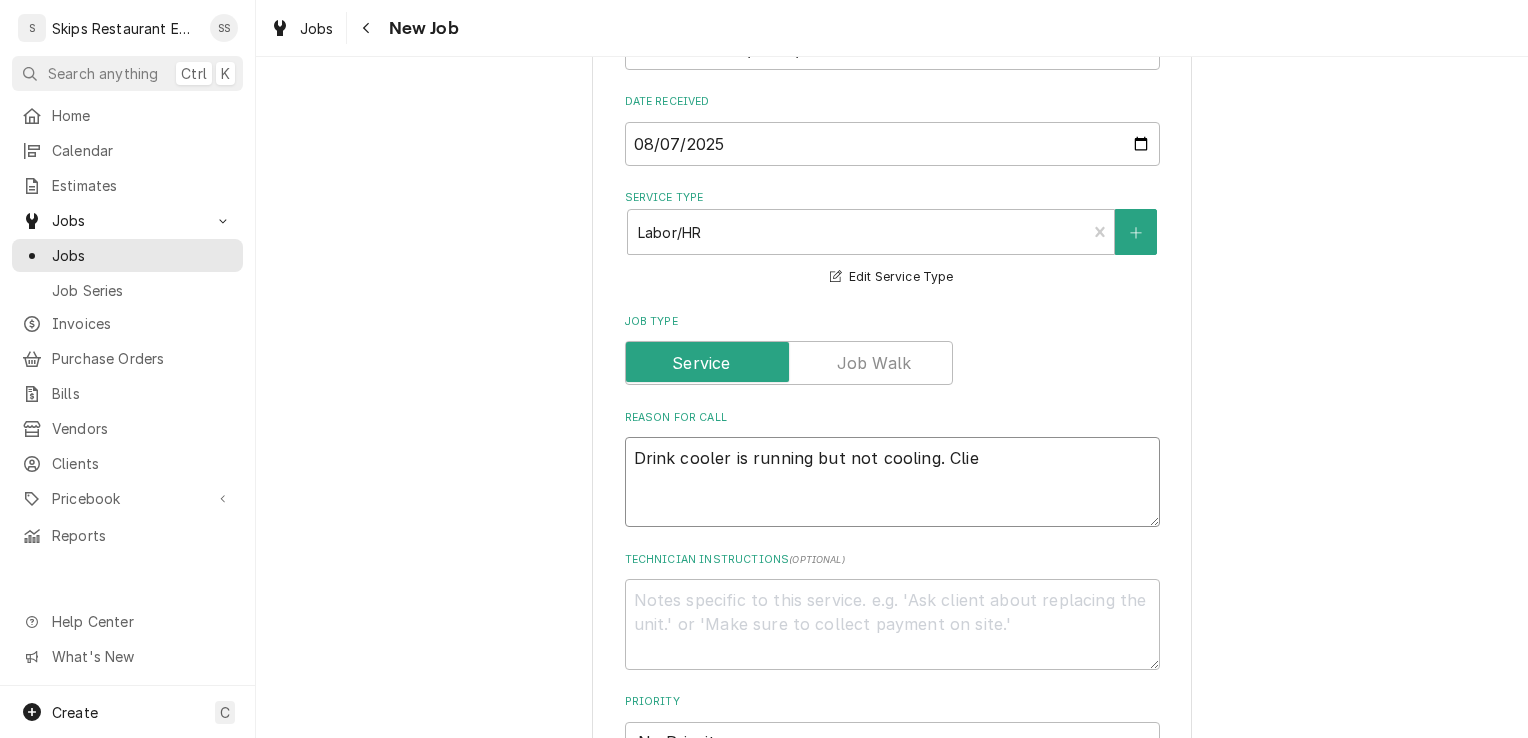 type on "x" 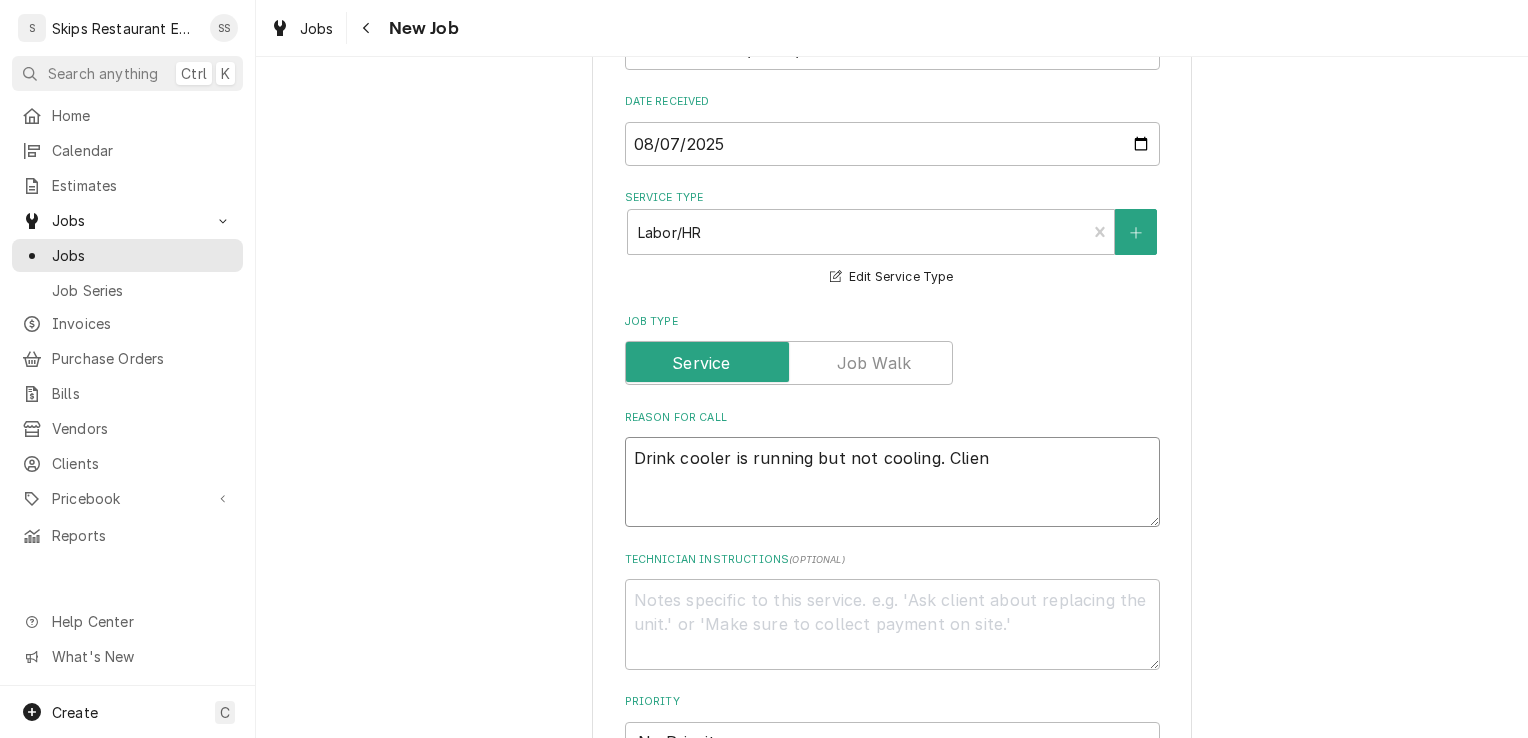 type on "x" 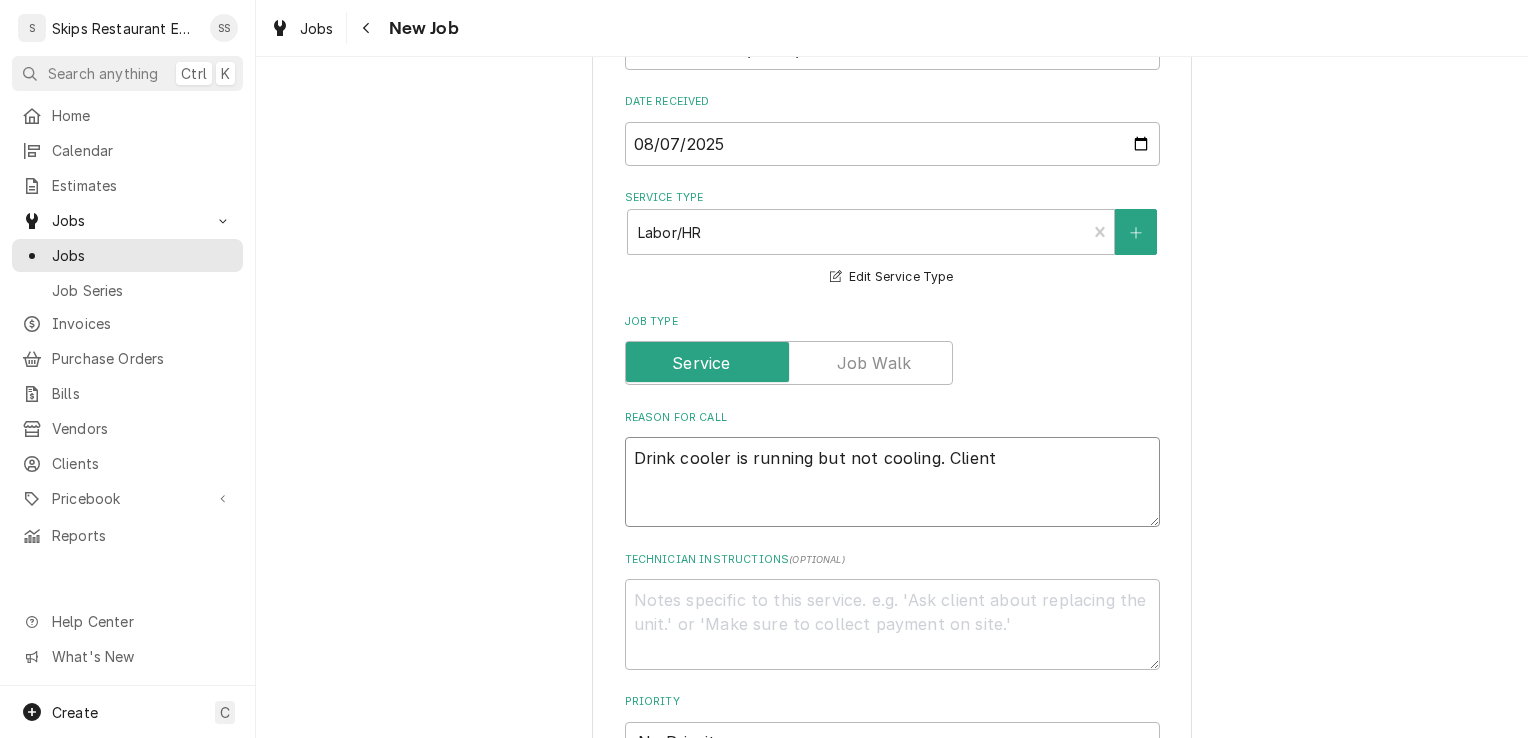 type on "x" 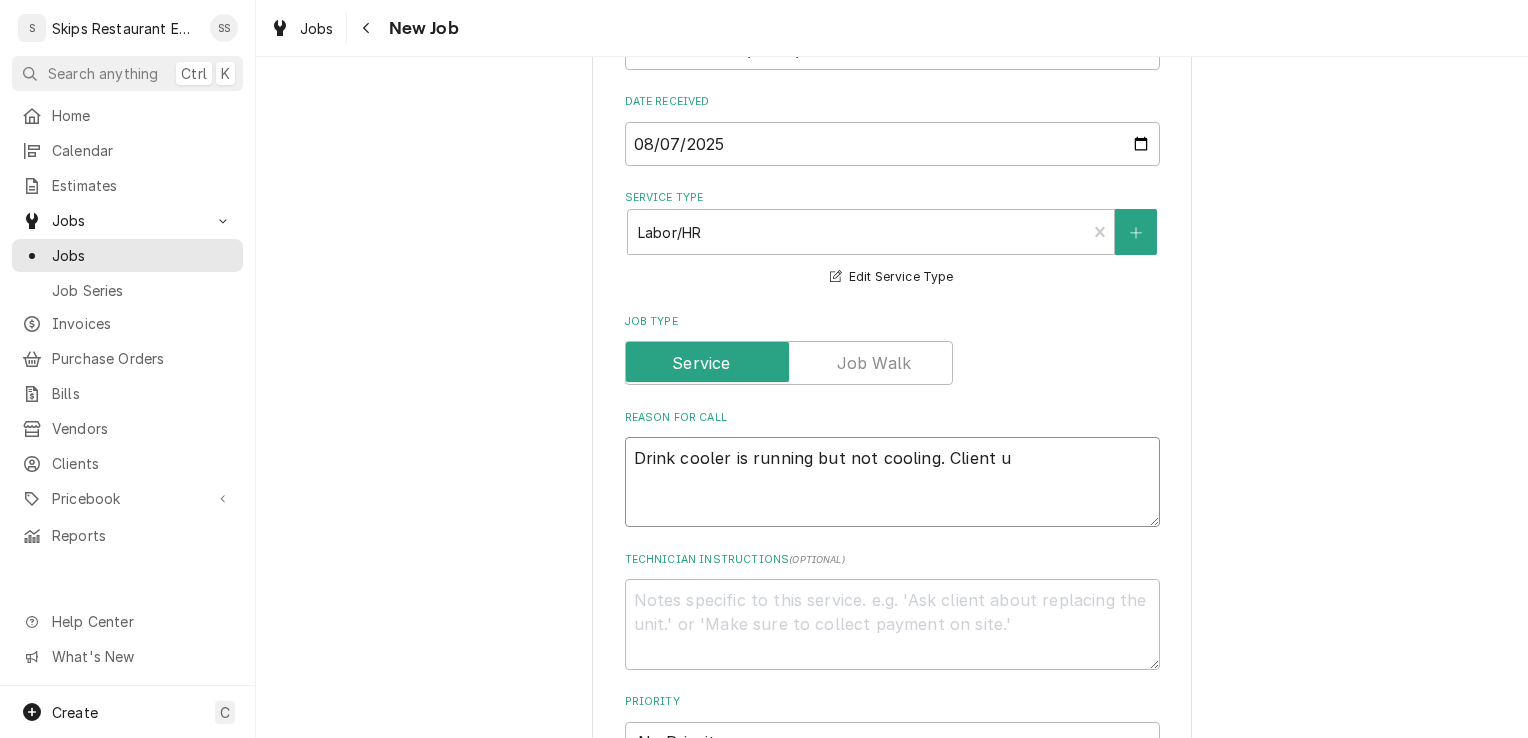 type on "x" 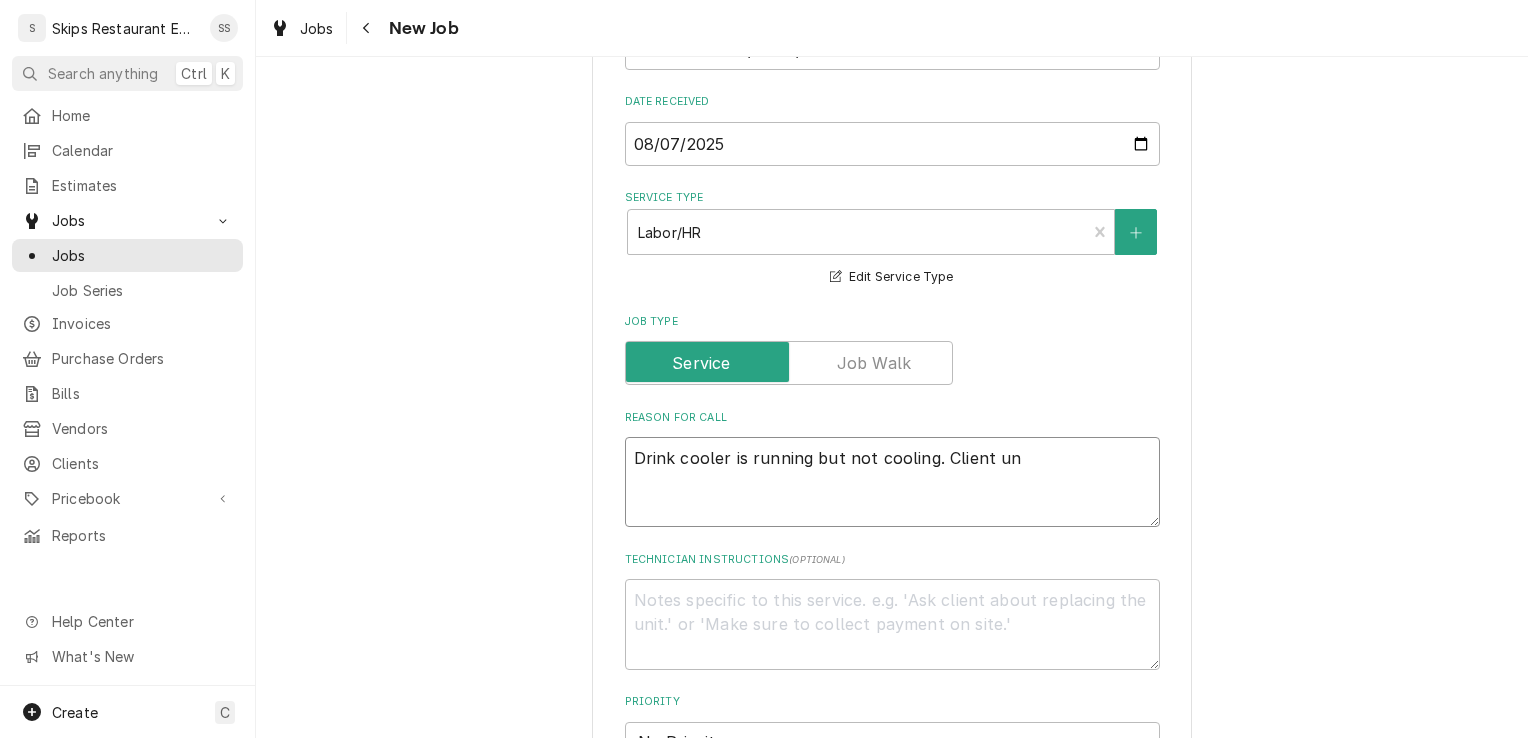 type on "x" 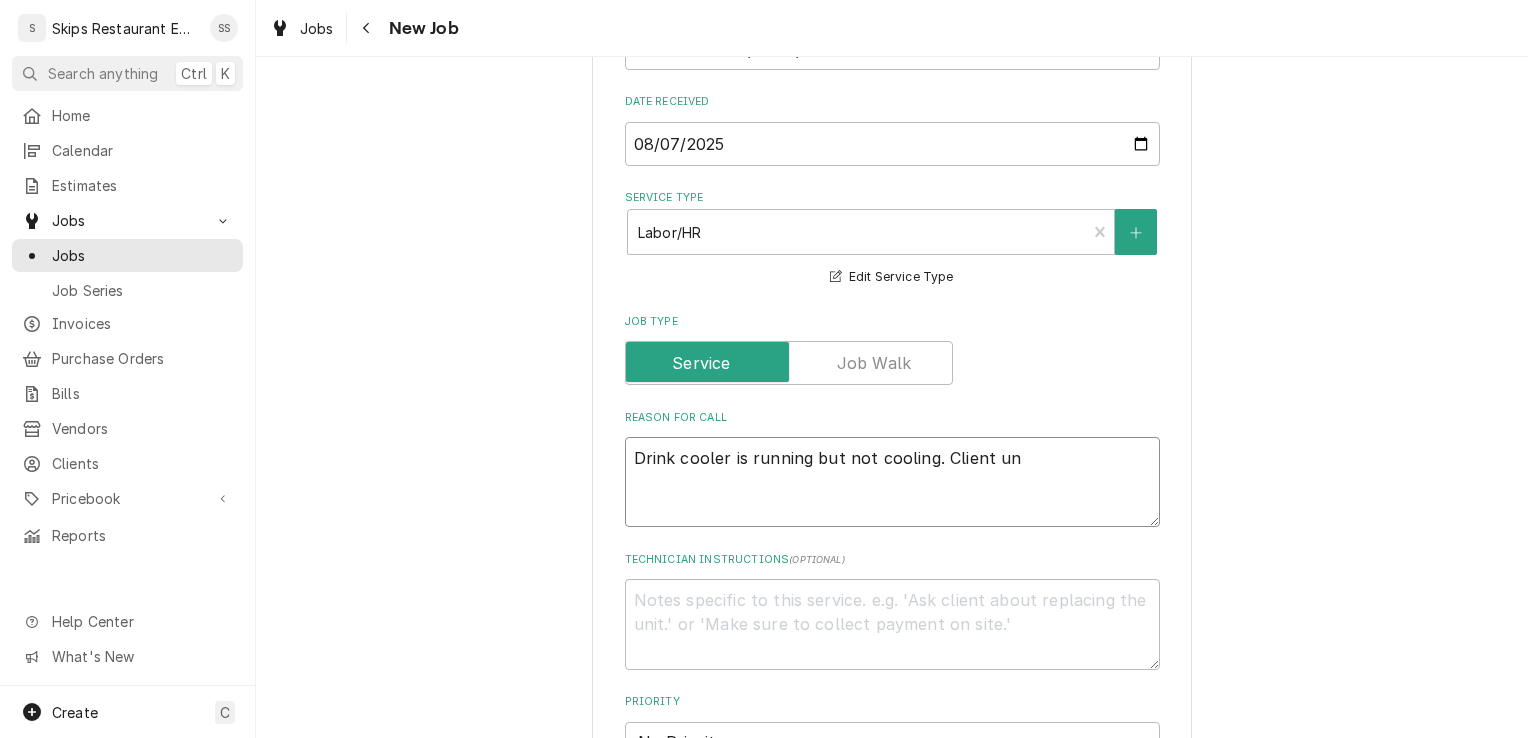 type on "Drink cooler is running but not cooling. Client unp" 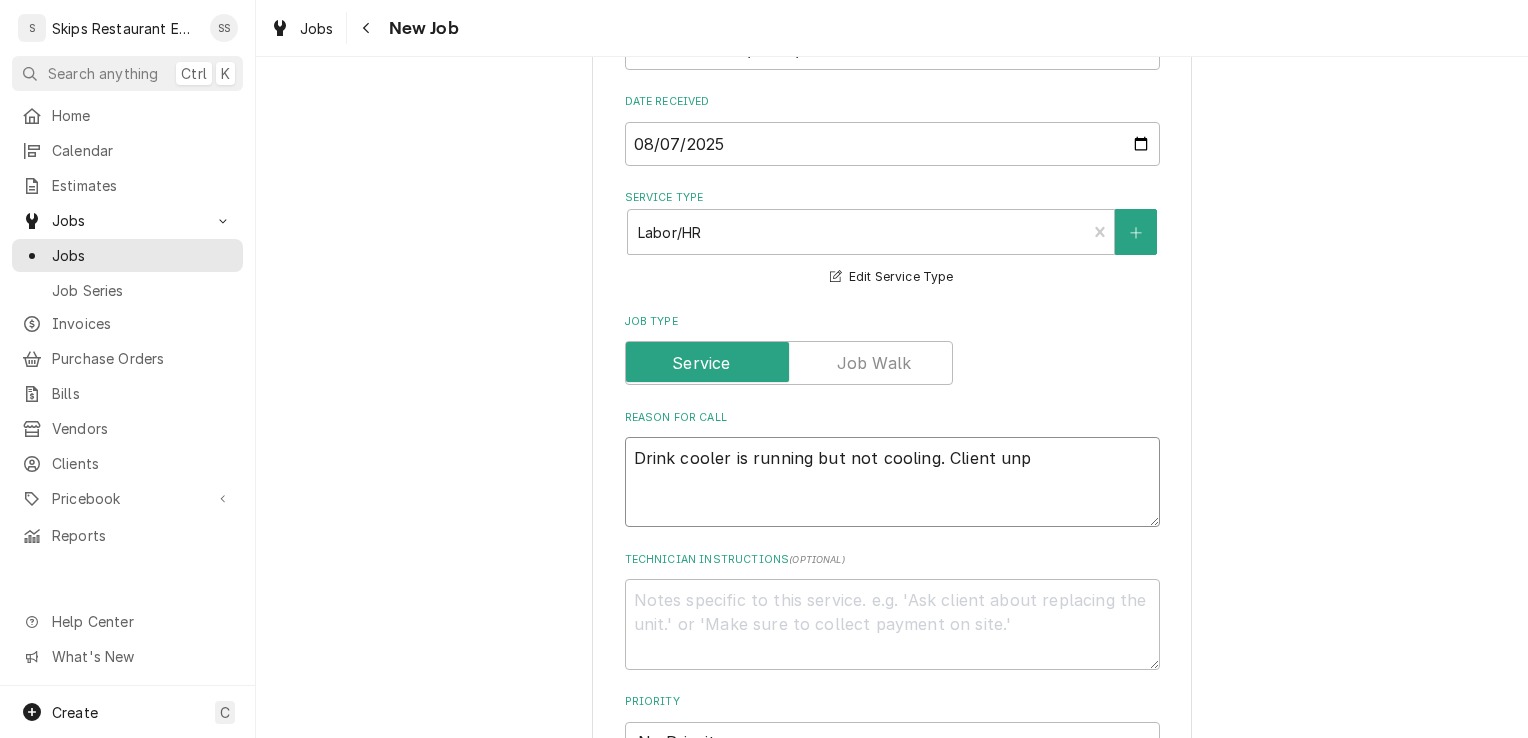 type on "x" 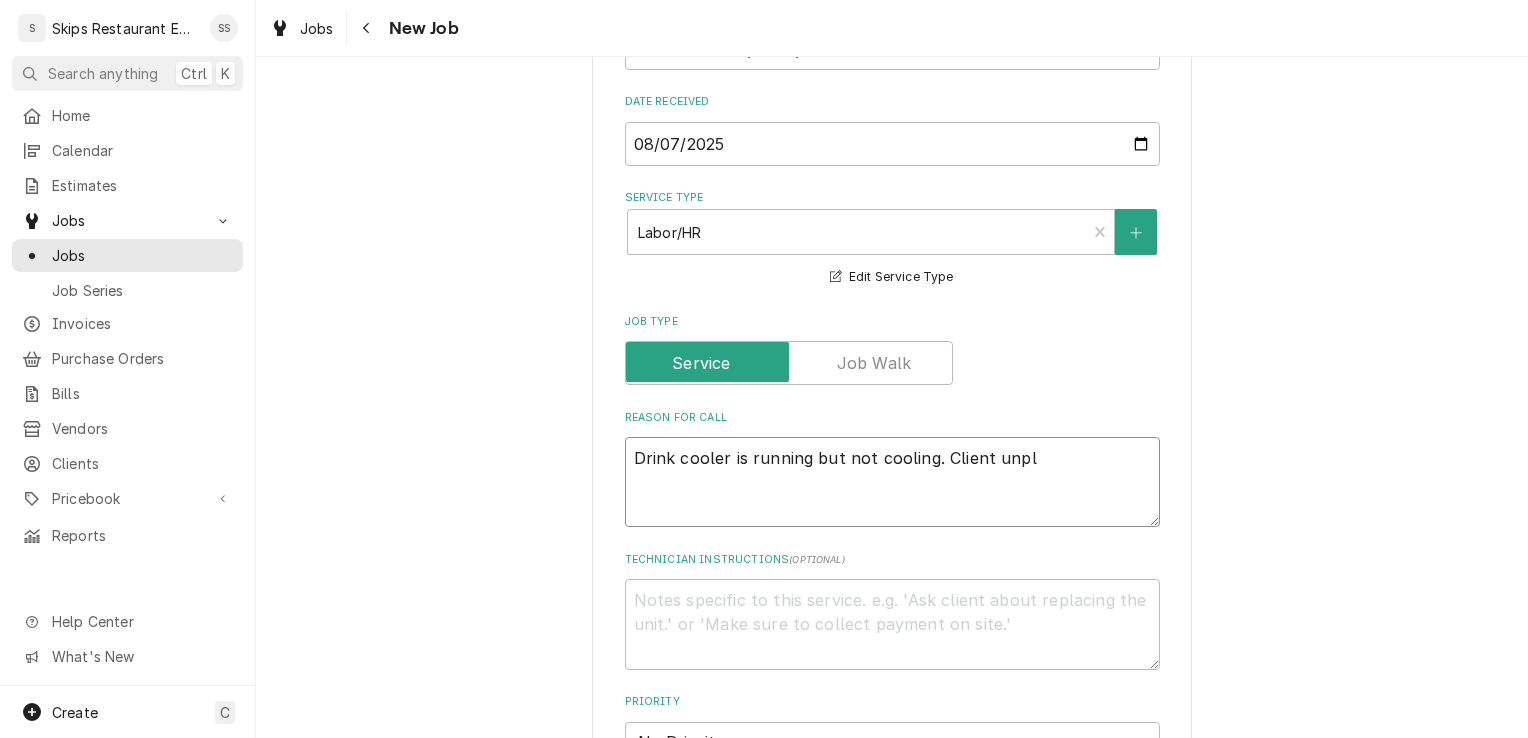 type on "x" 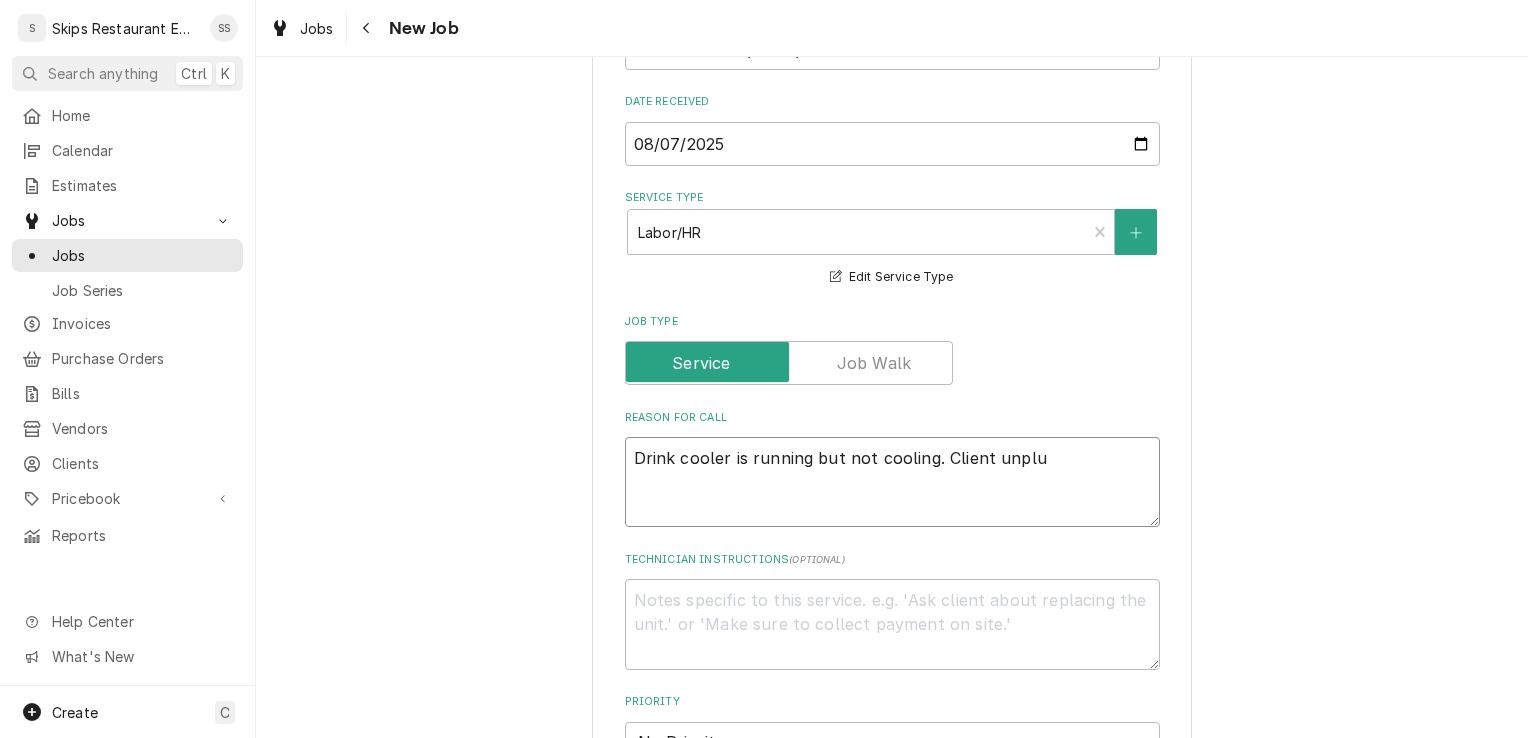 type on "x" 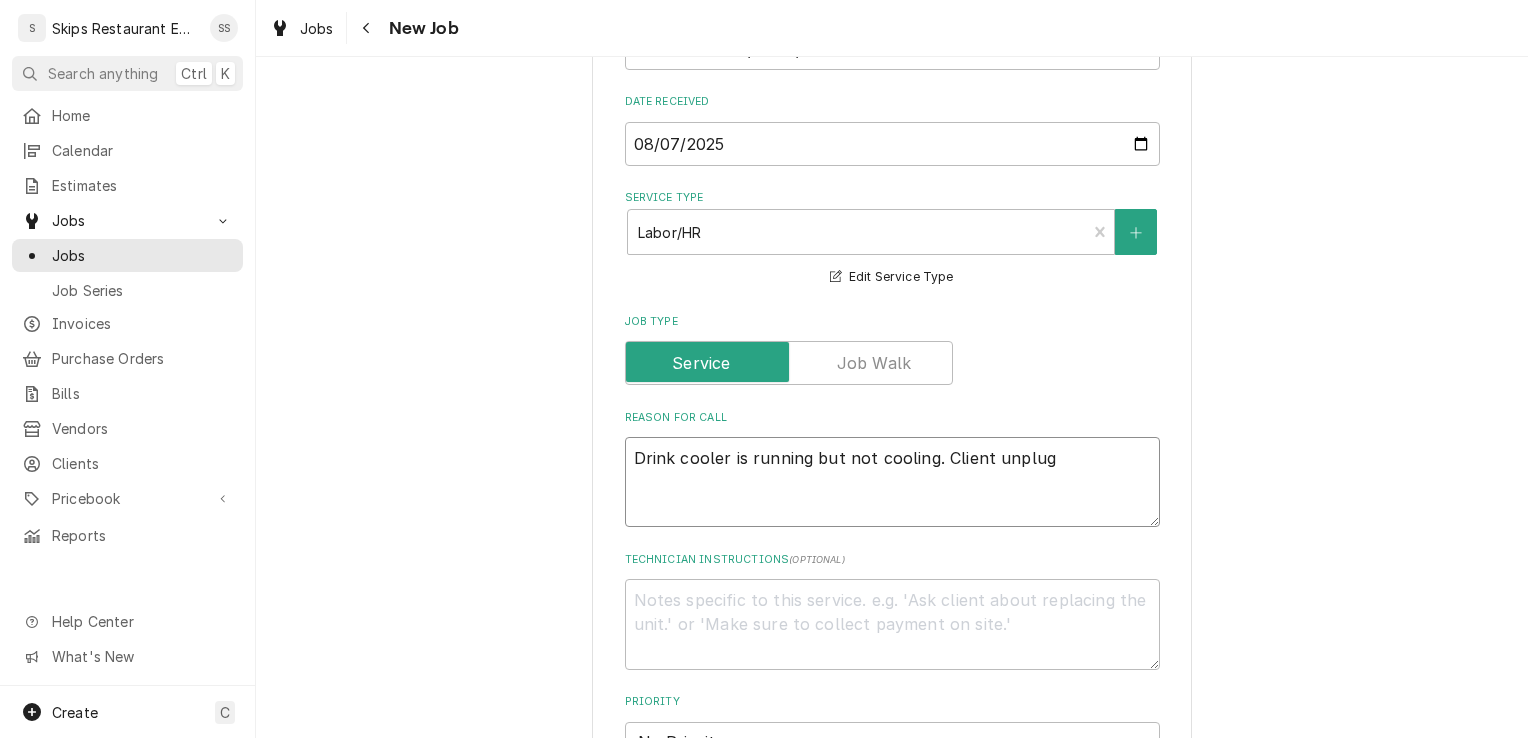 type on "x" 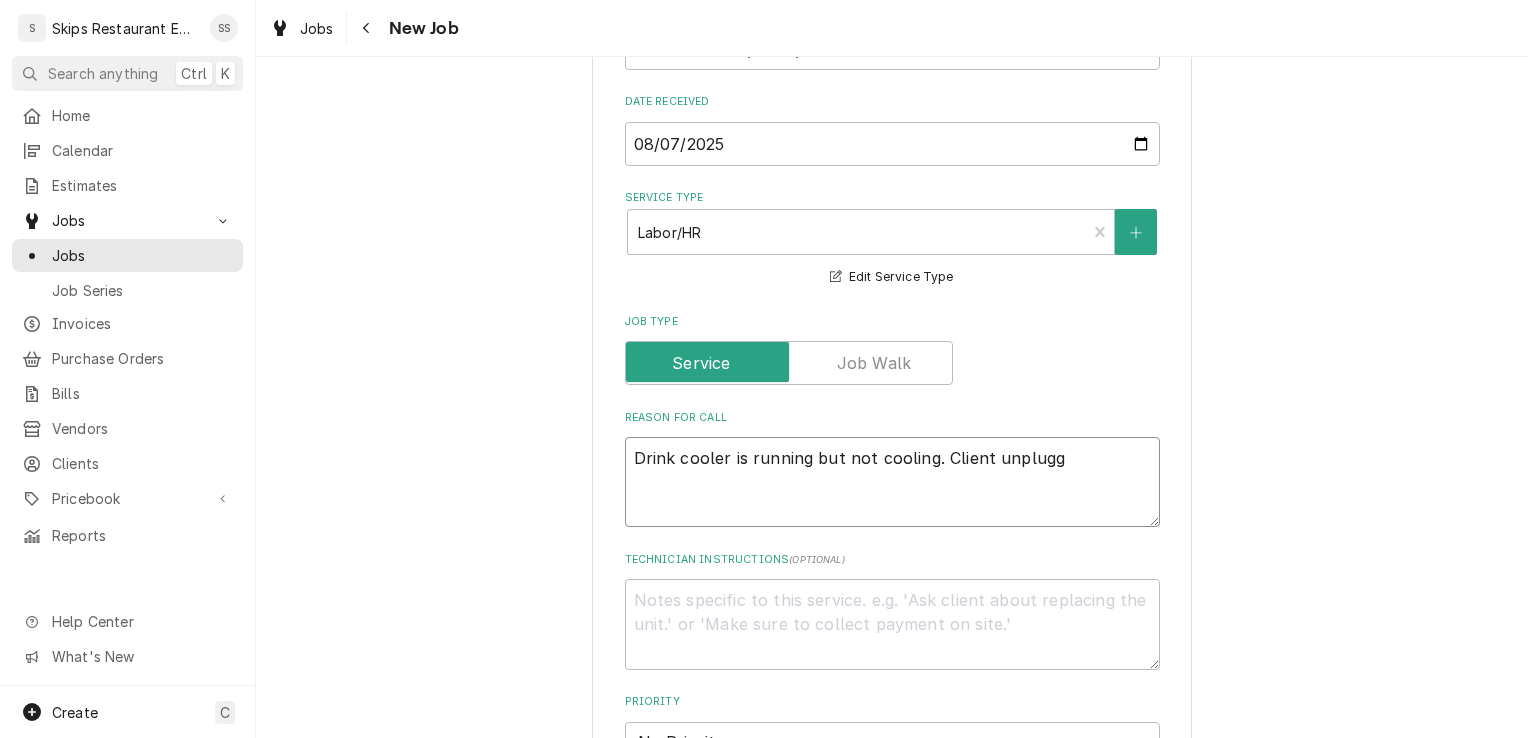 type on "x" 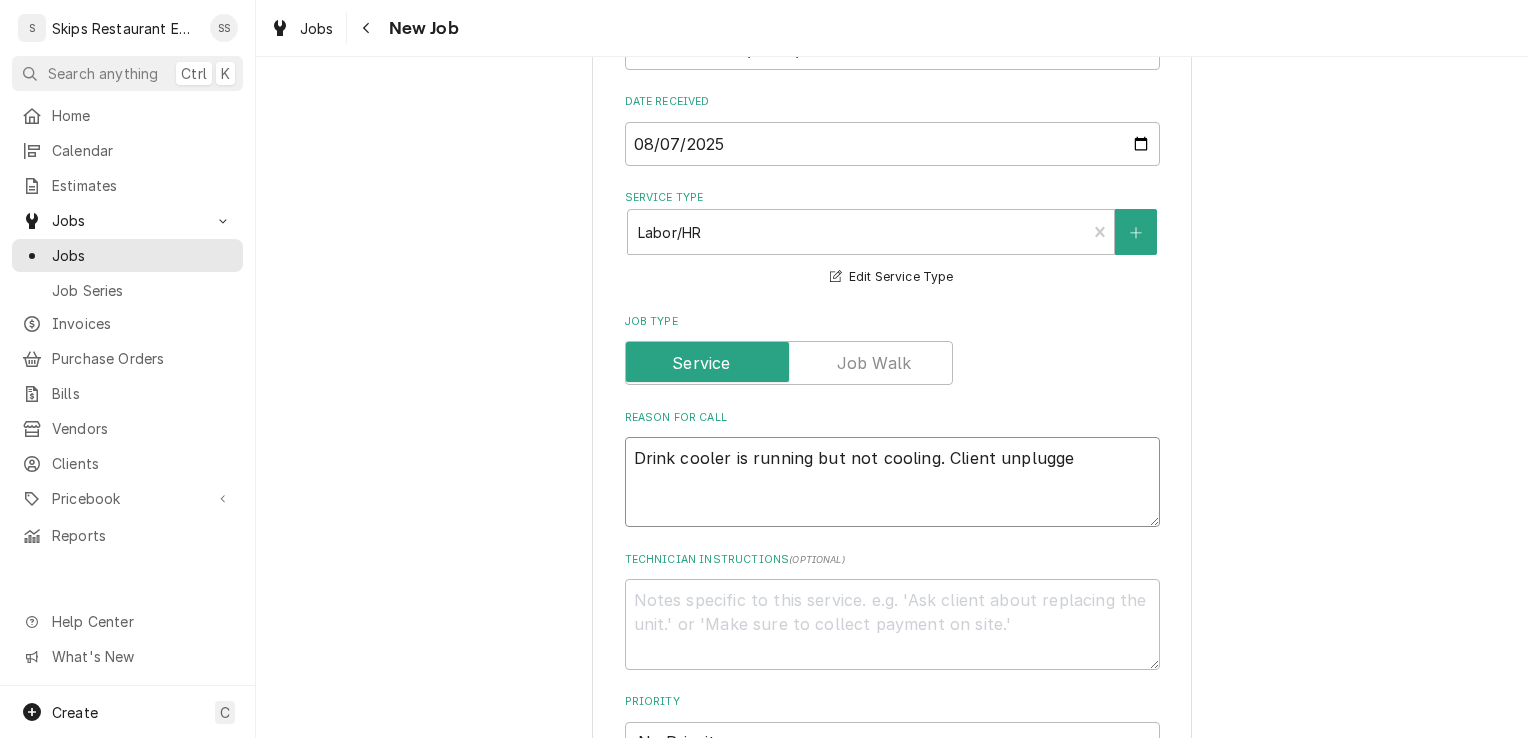 type on "x" 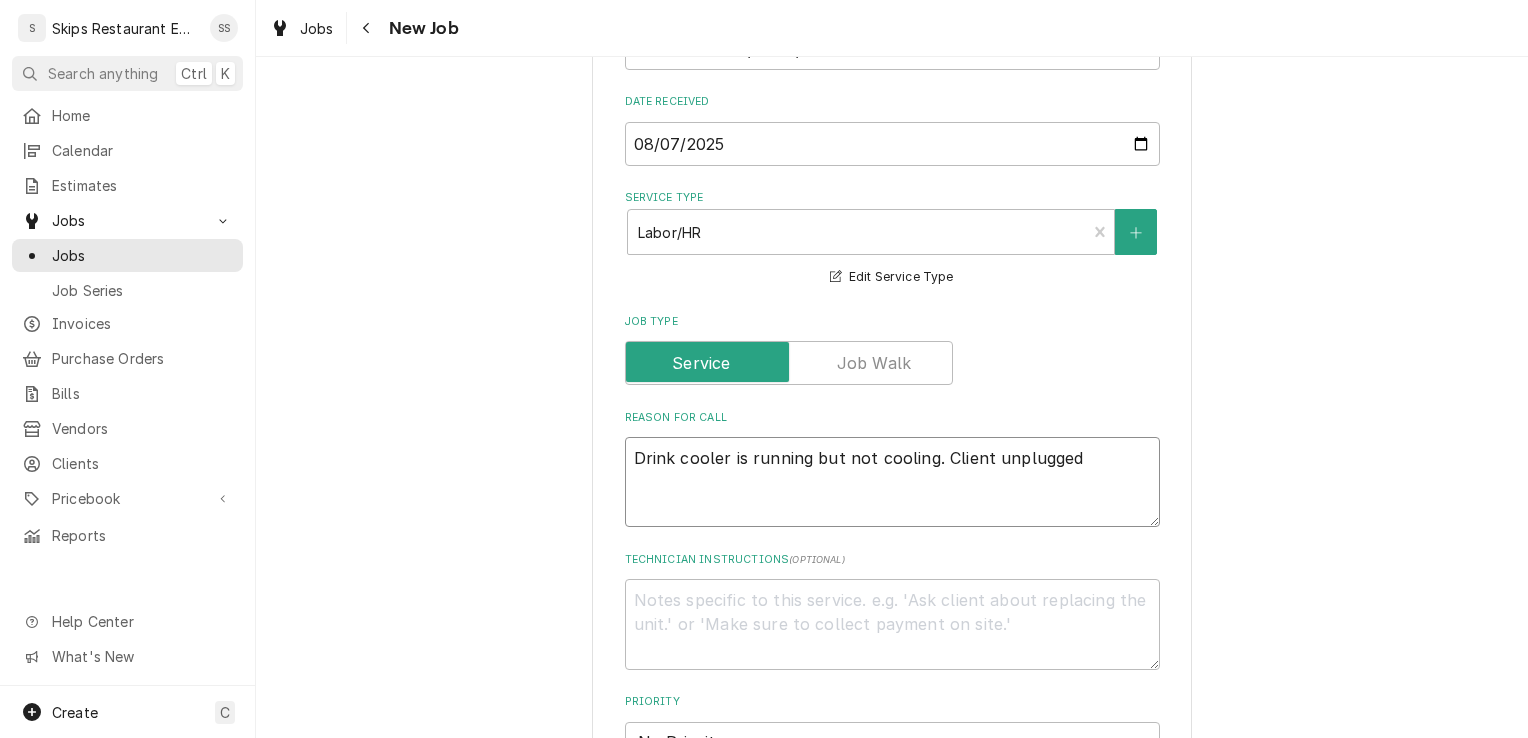 type on "x" 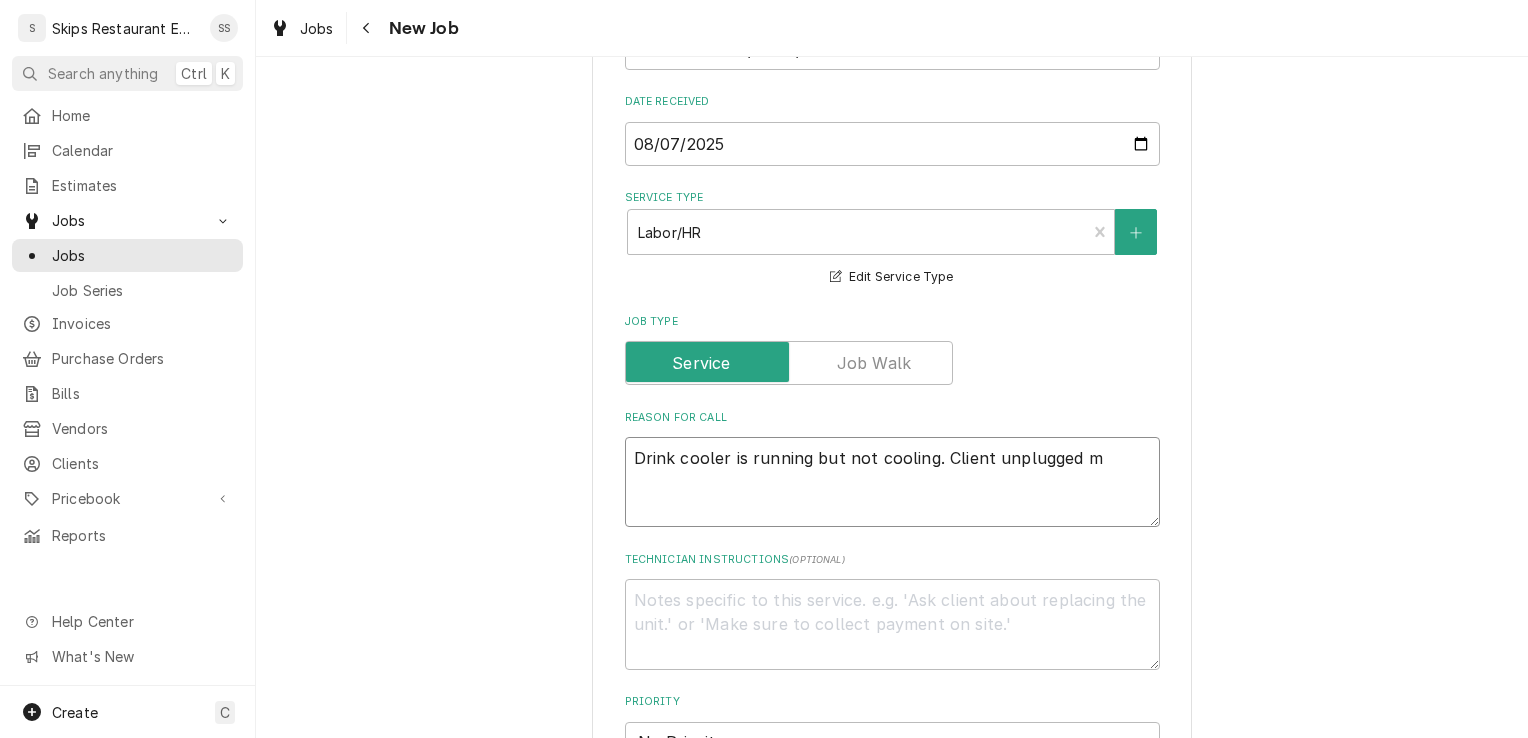 type on "x" 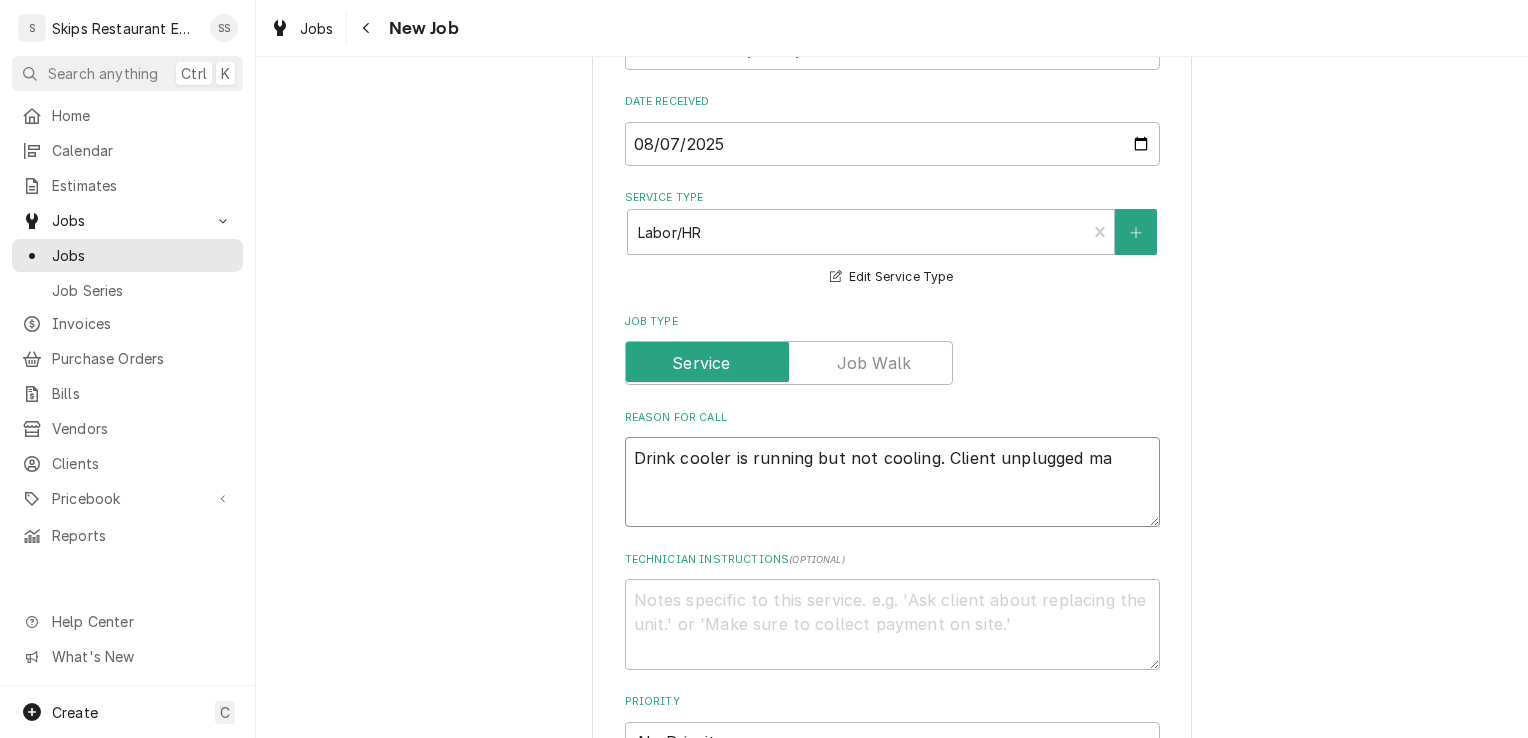 type on "x" 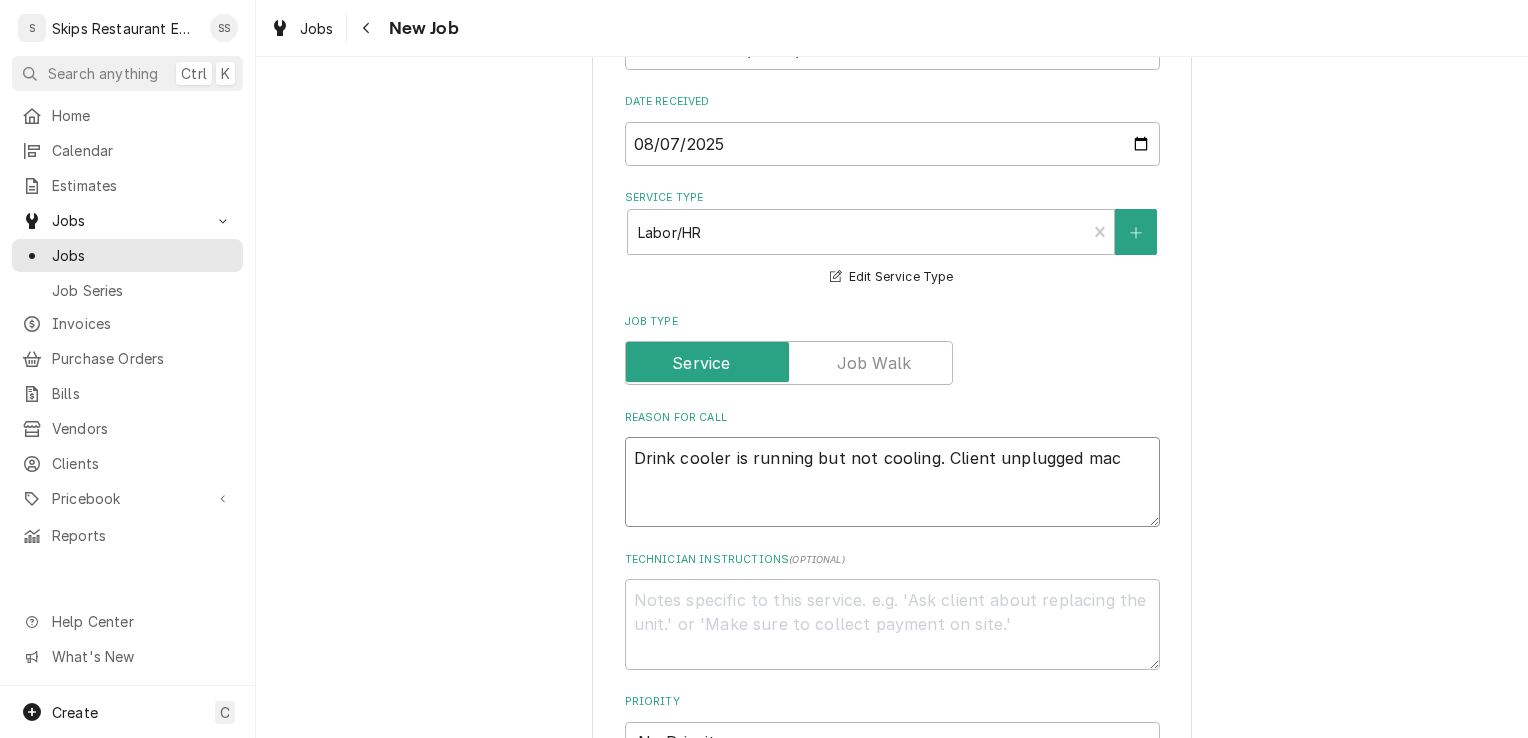 type on "x" 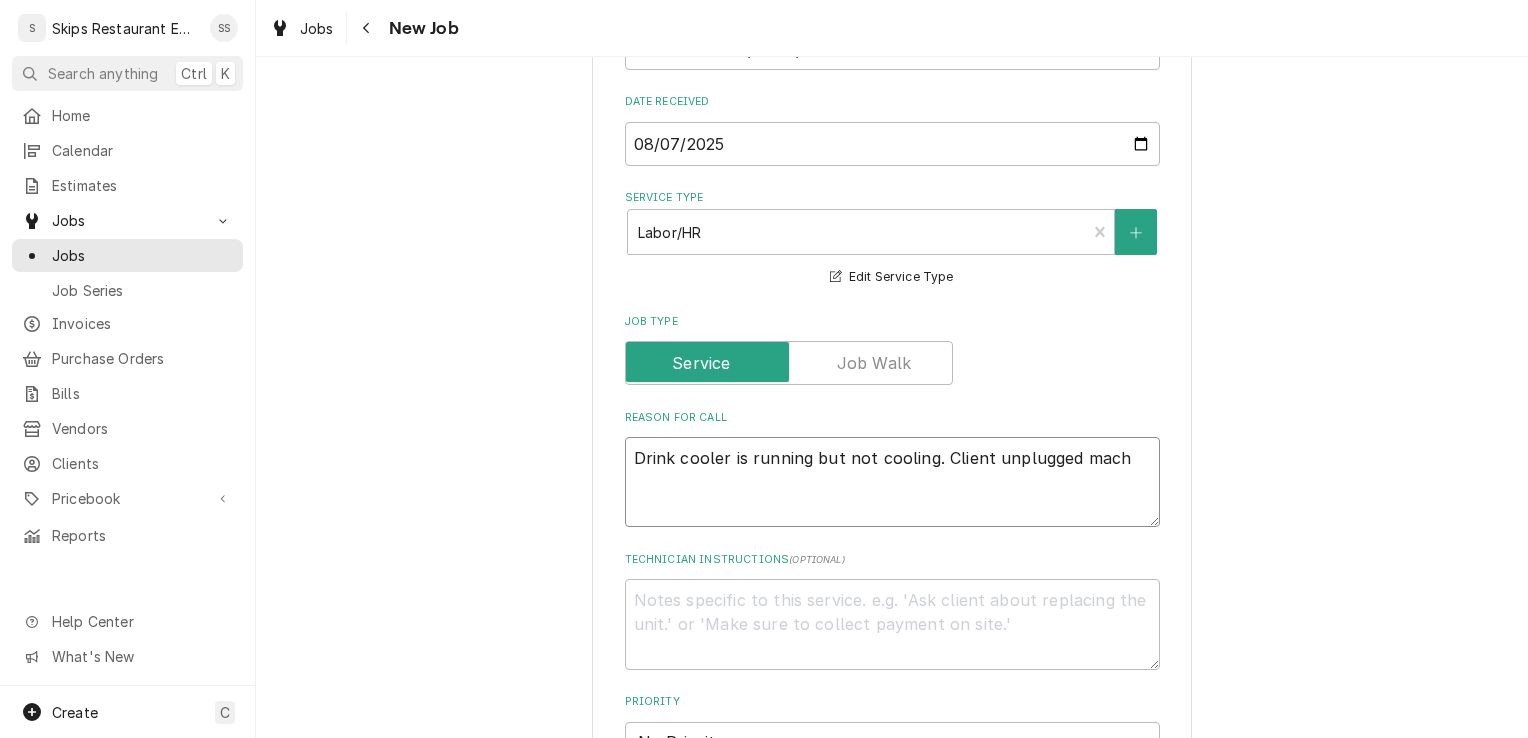 type on "x" 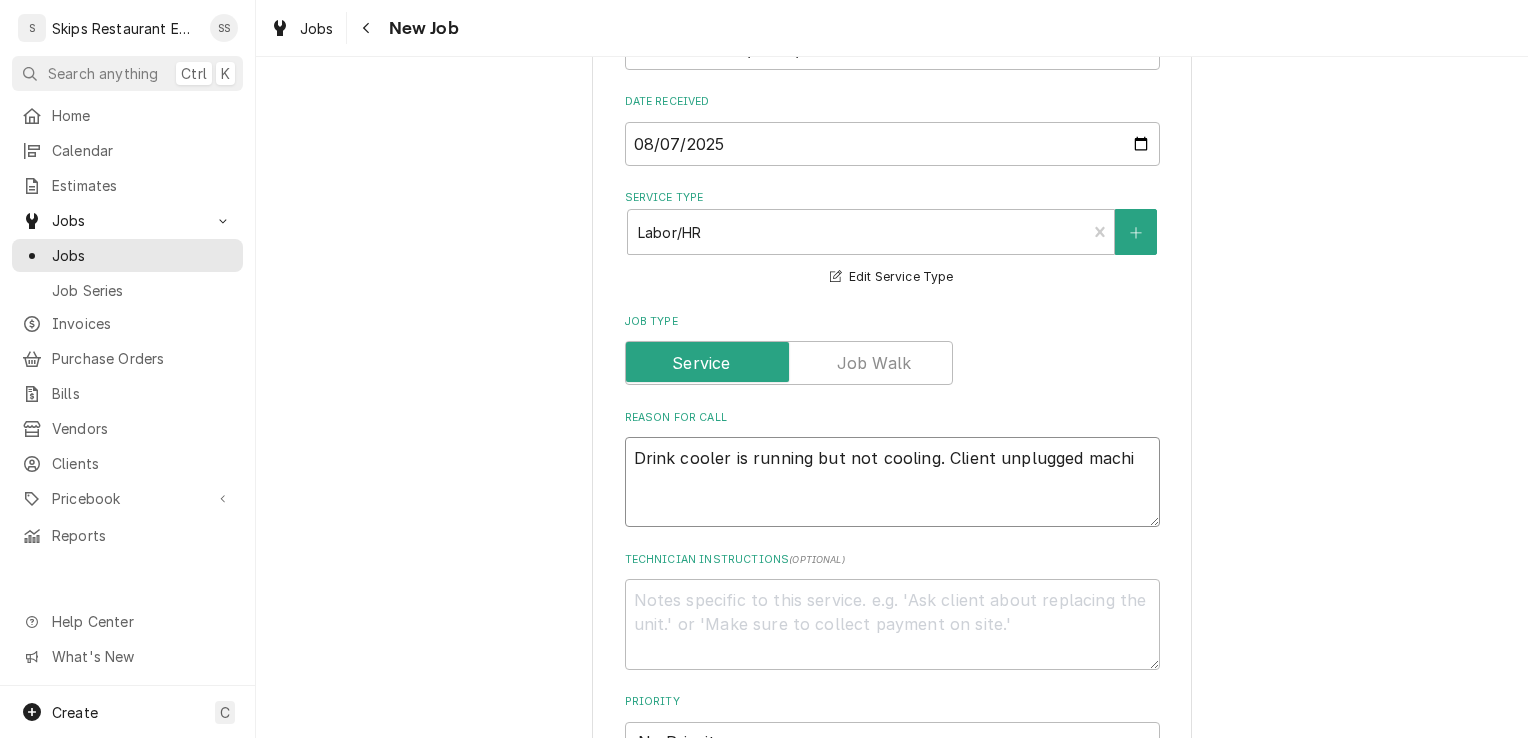 type on "x" 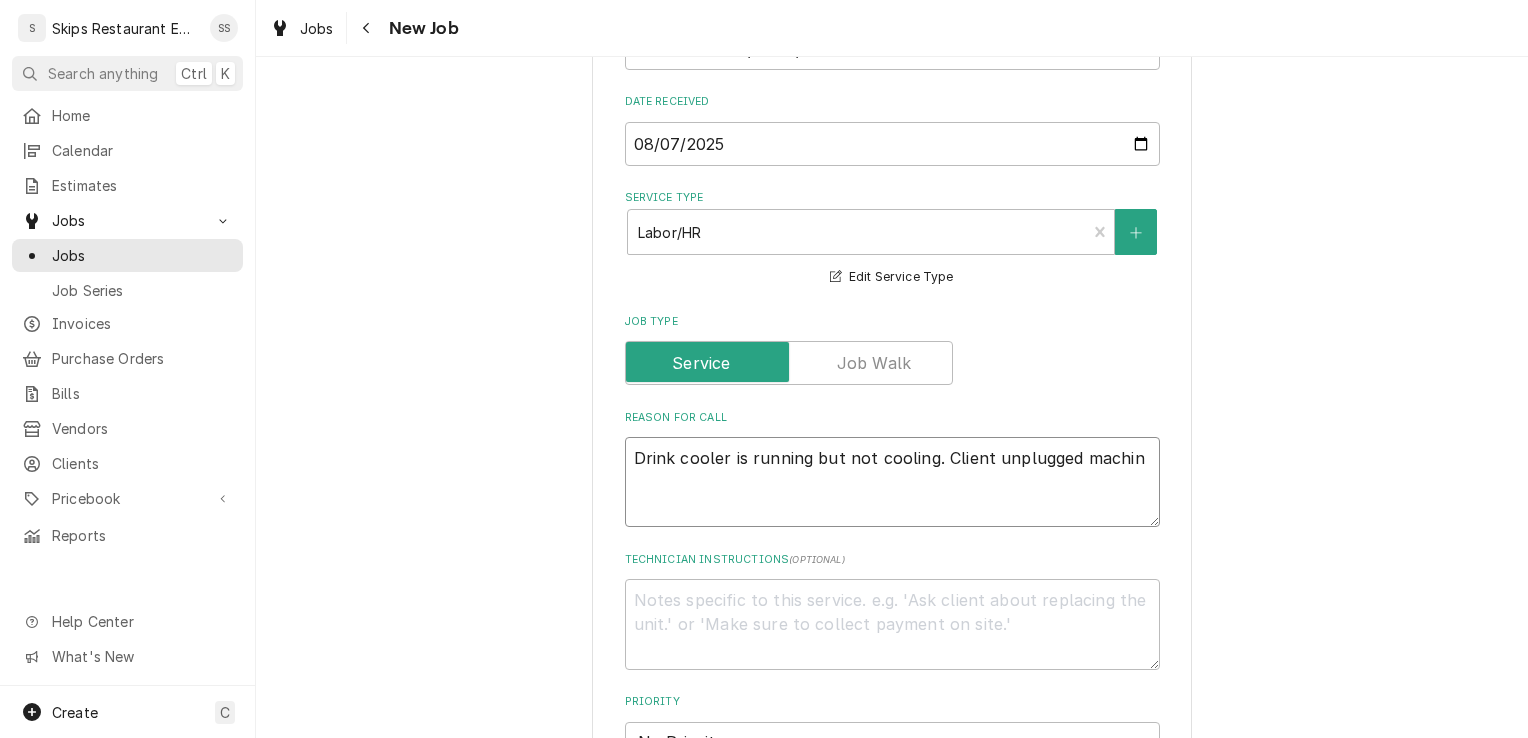 type on "x" 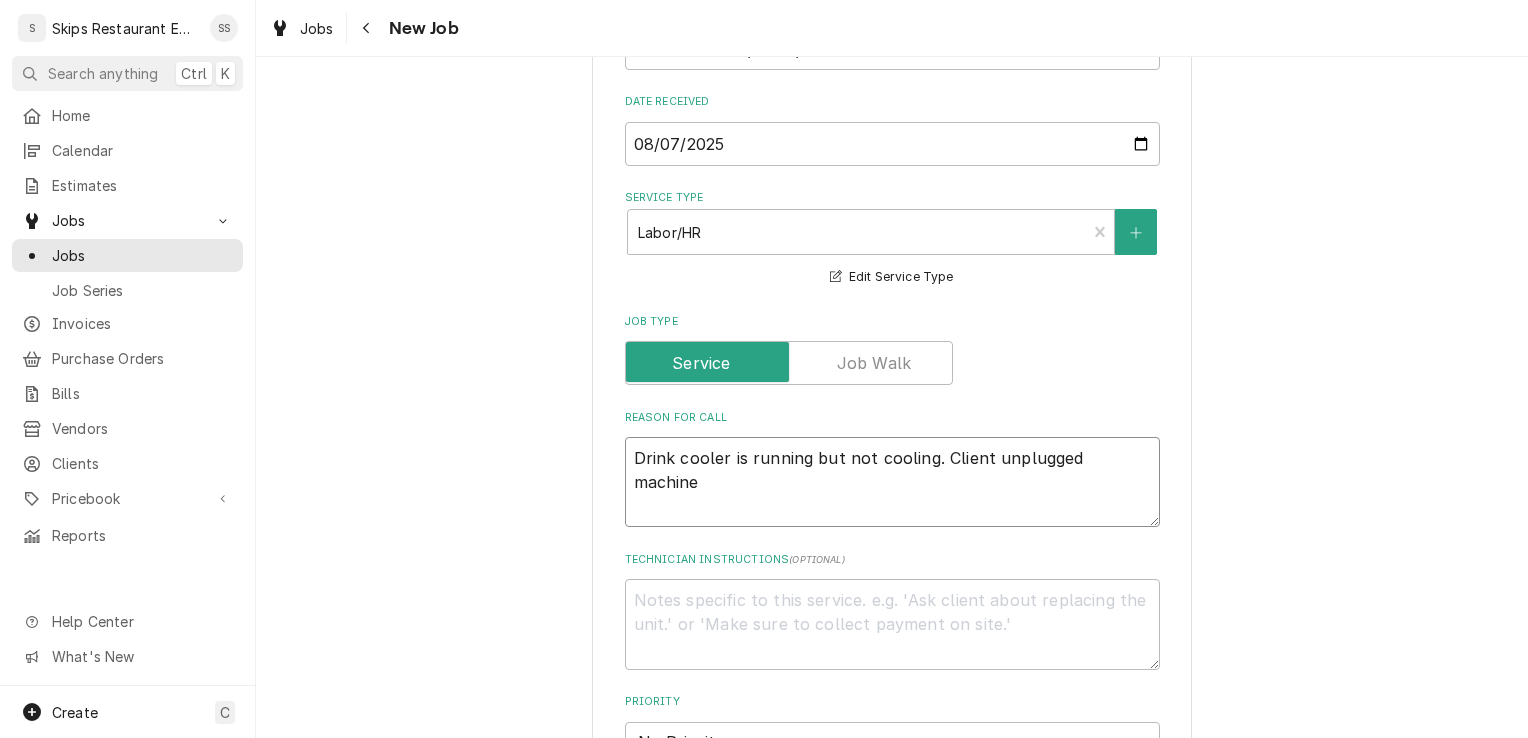 type on "x" 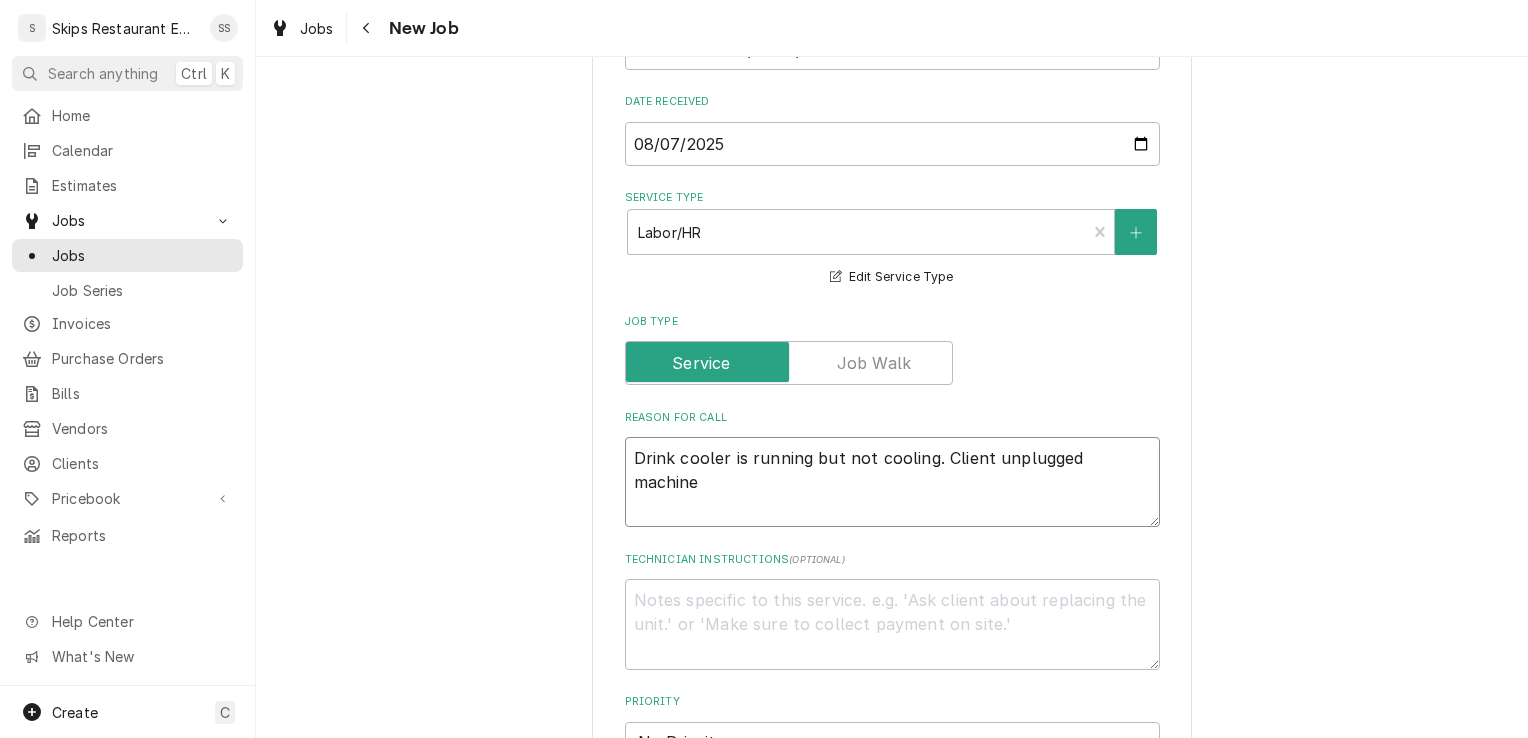 type on "Drink cooler is running but not cooling. Client unplugged machine" 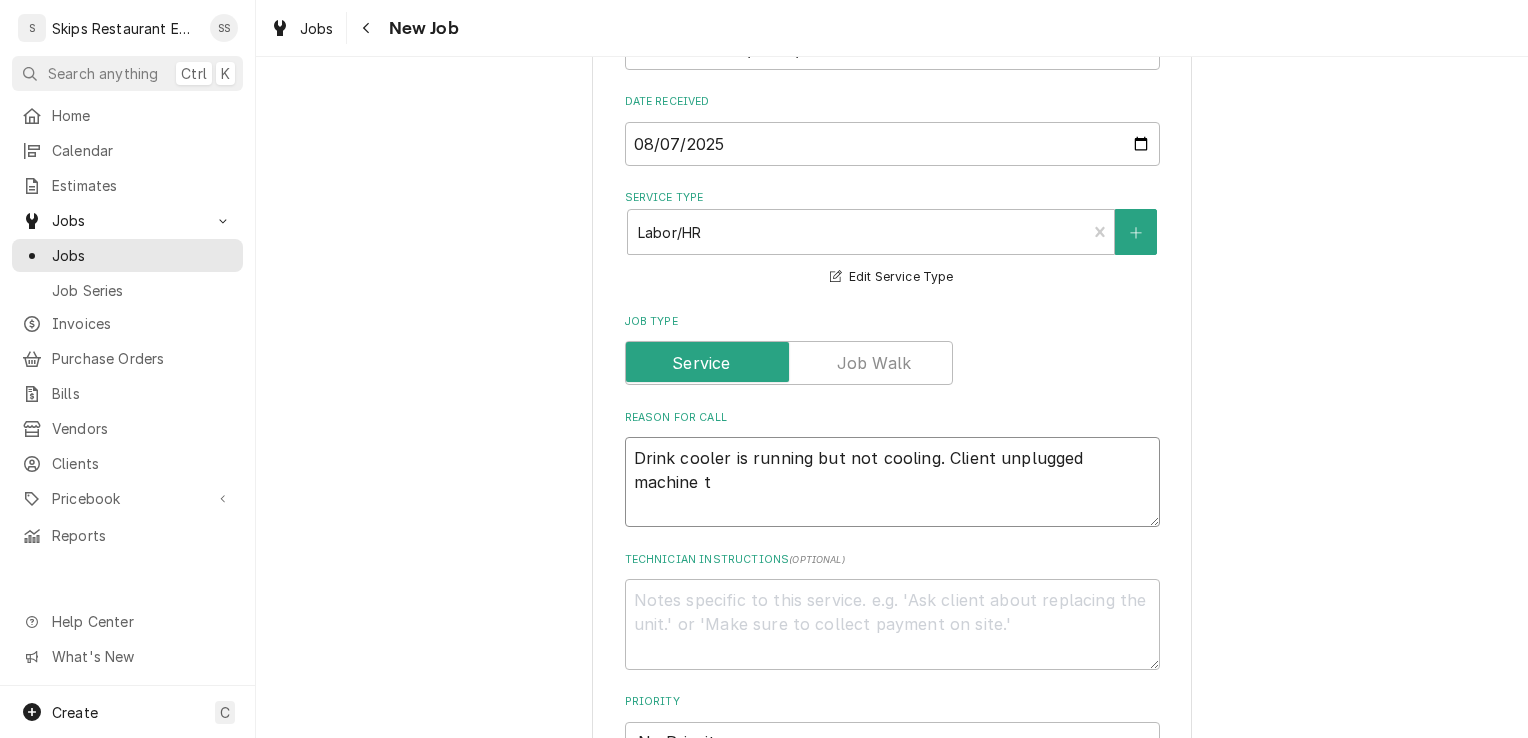 type on "x" 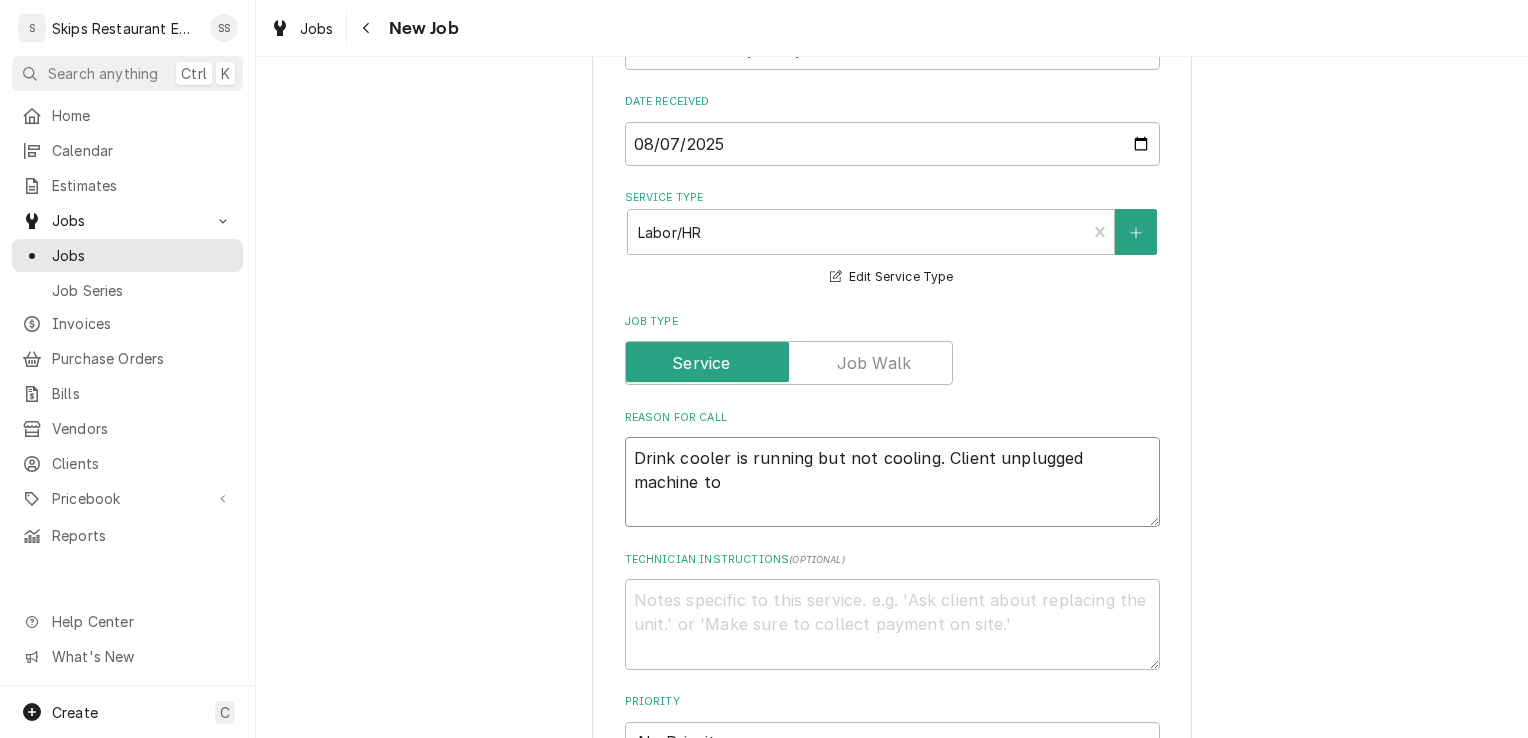type on "Drink cooler is running but not cooling. Client unplugged machine to" 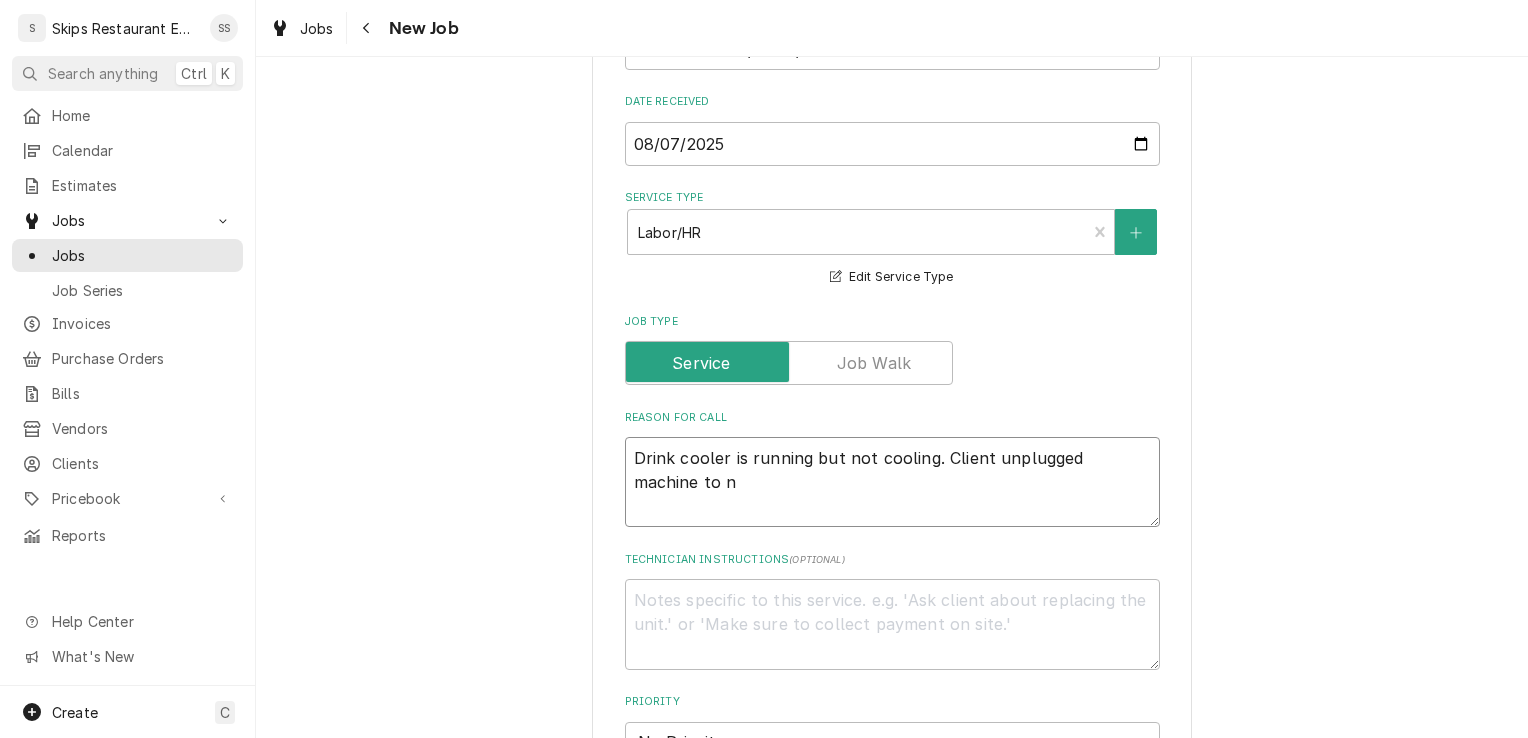 type on "x" 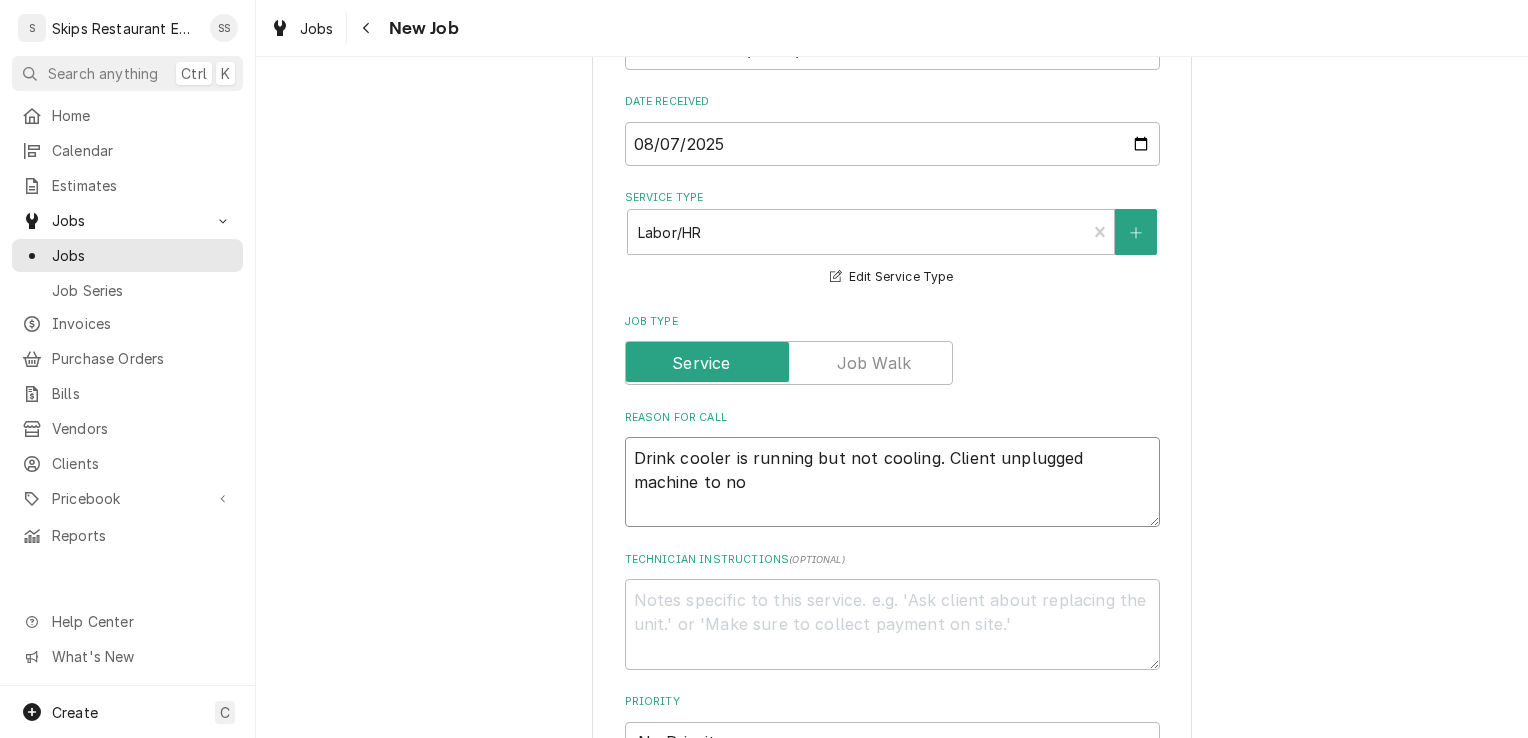 type on "x" 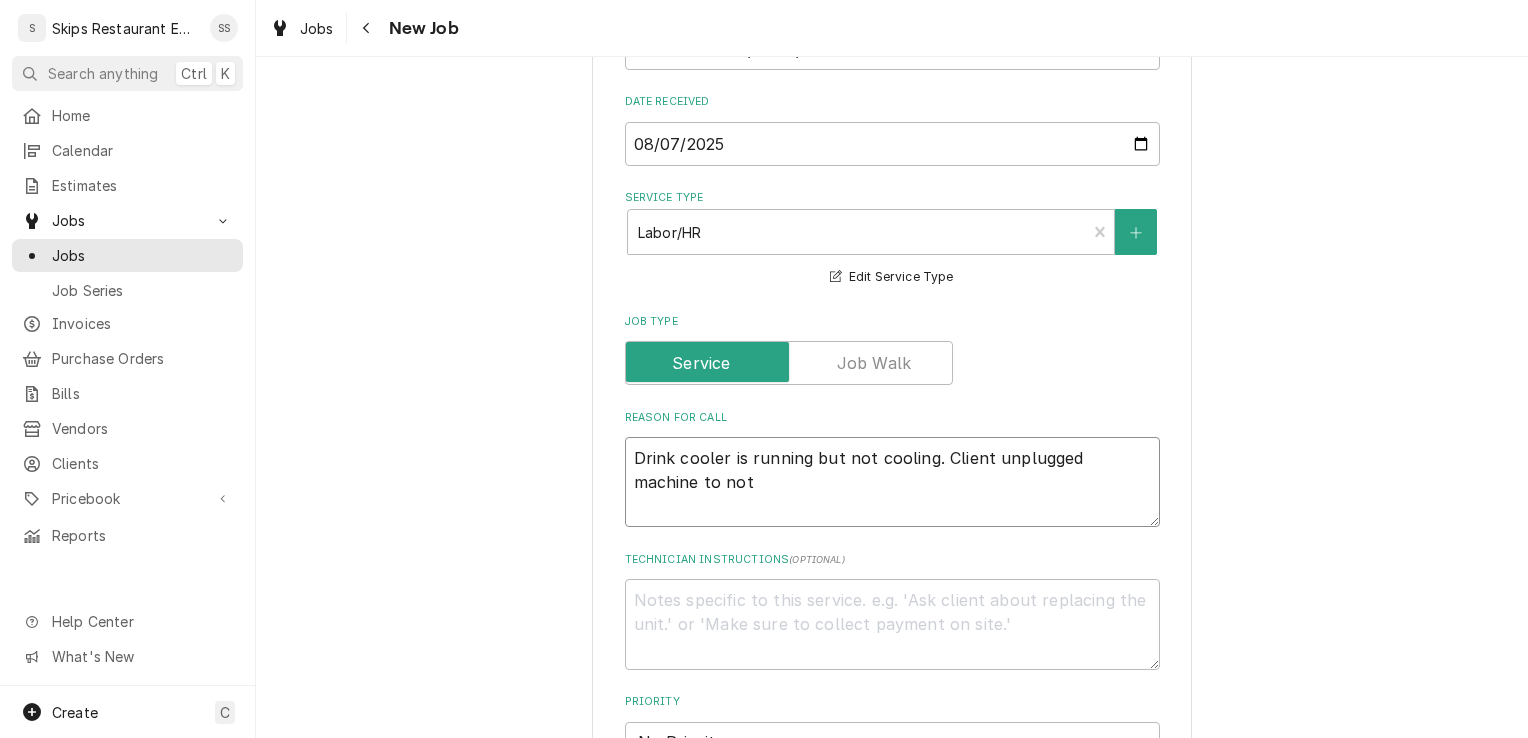 type on "x" 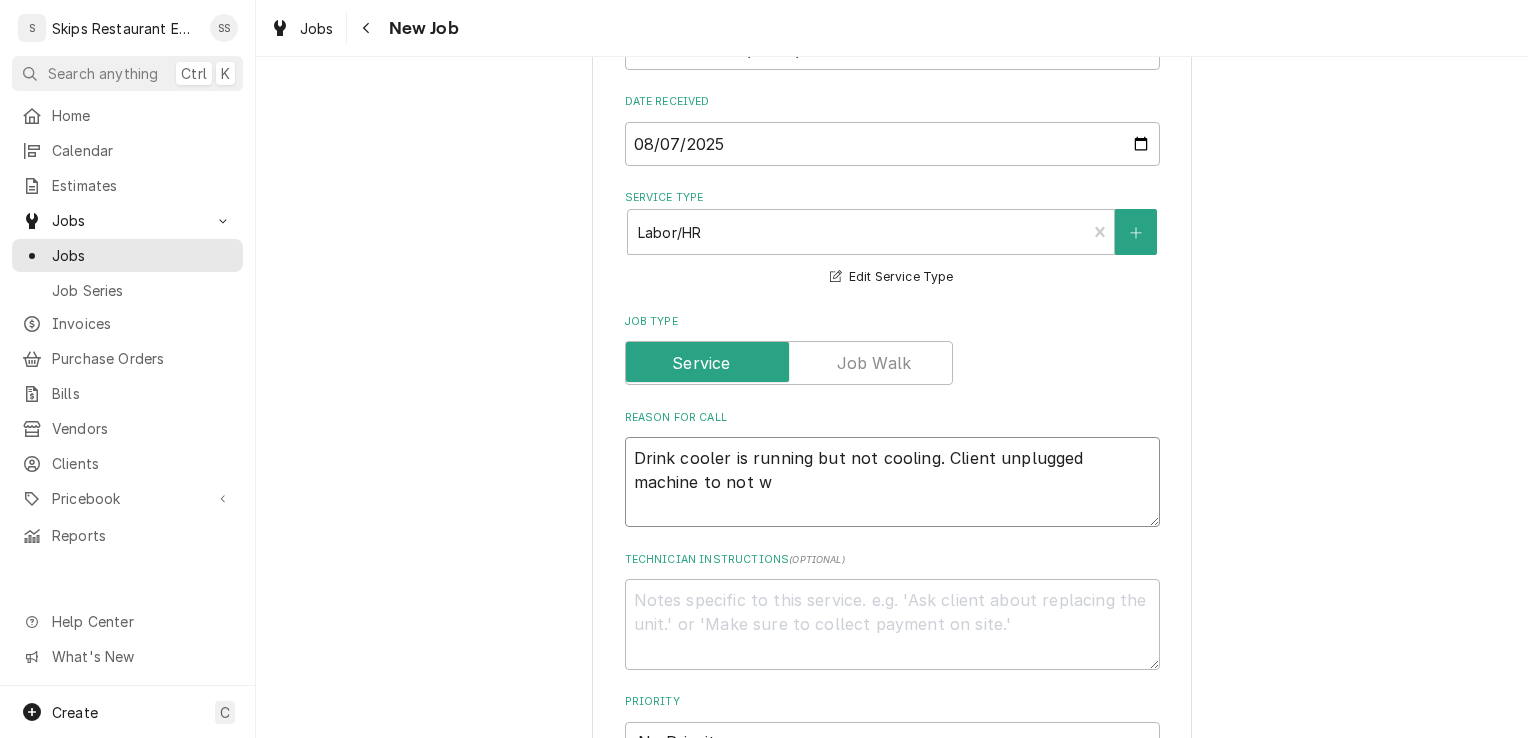 type on "x" 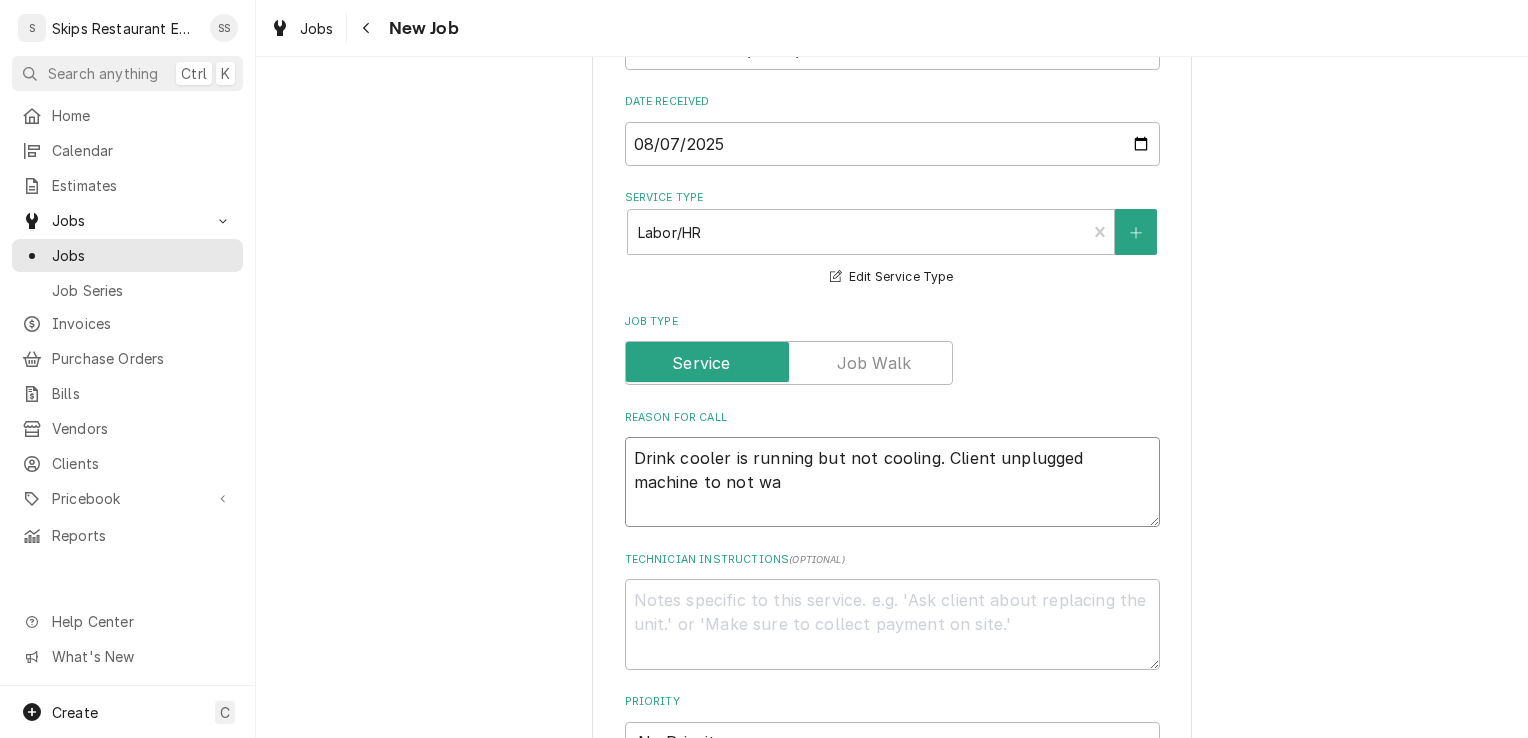 type on "x" 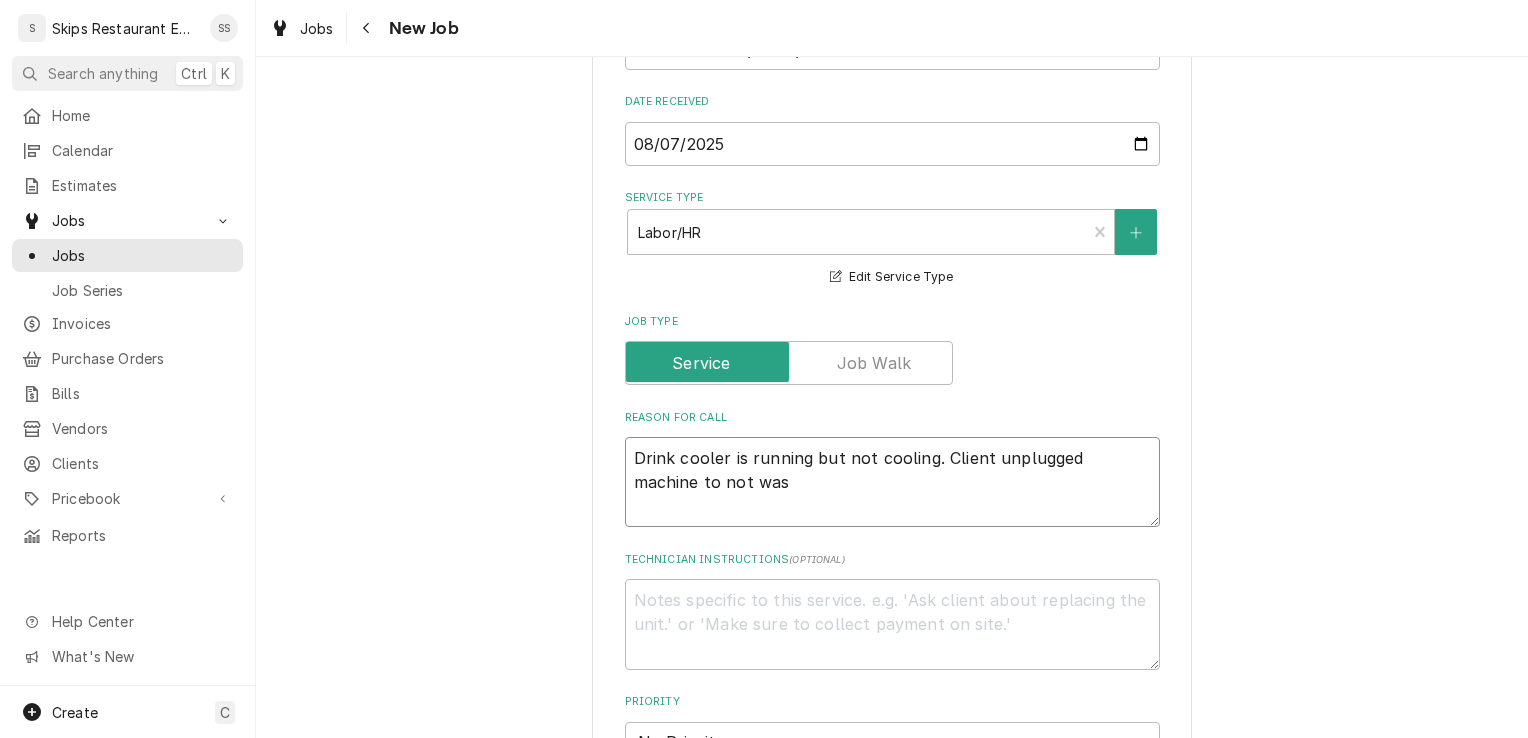 type on "x" 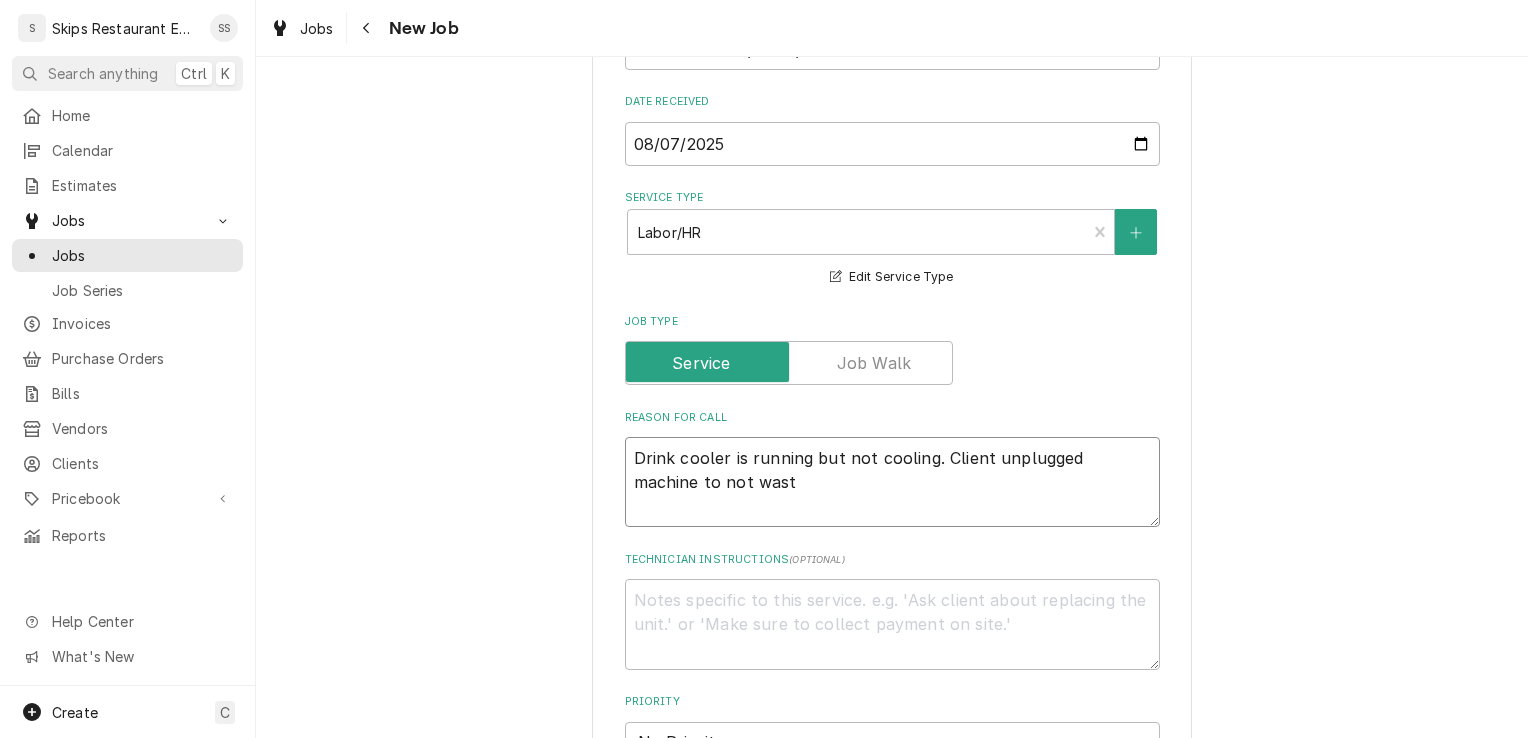 type on "x" 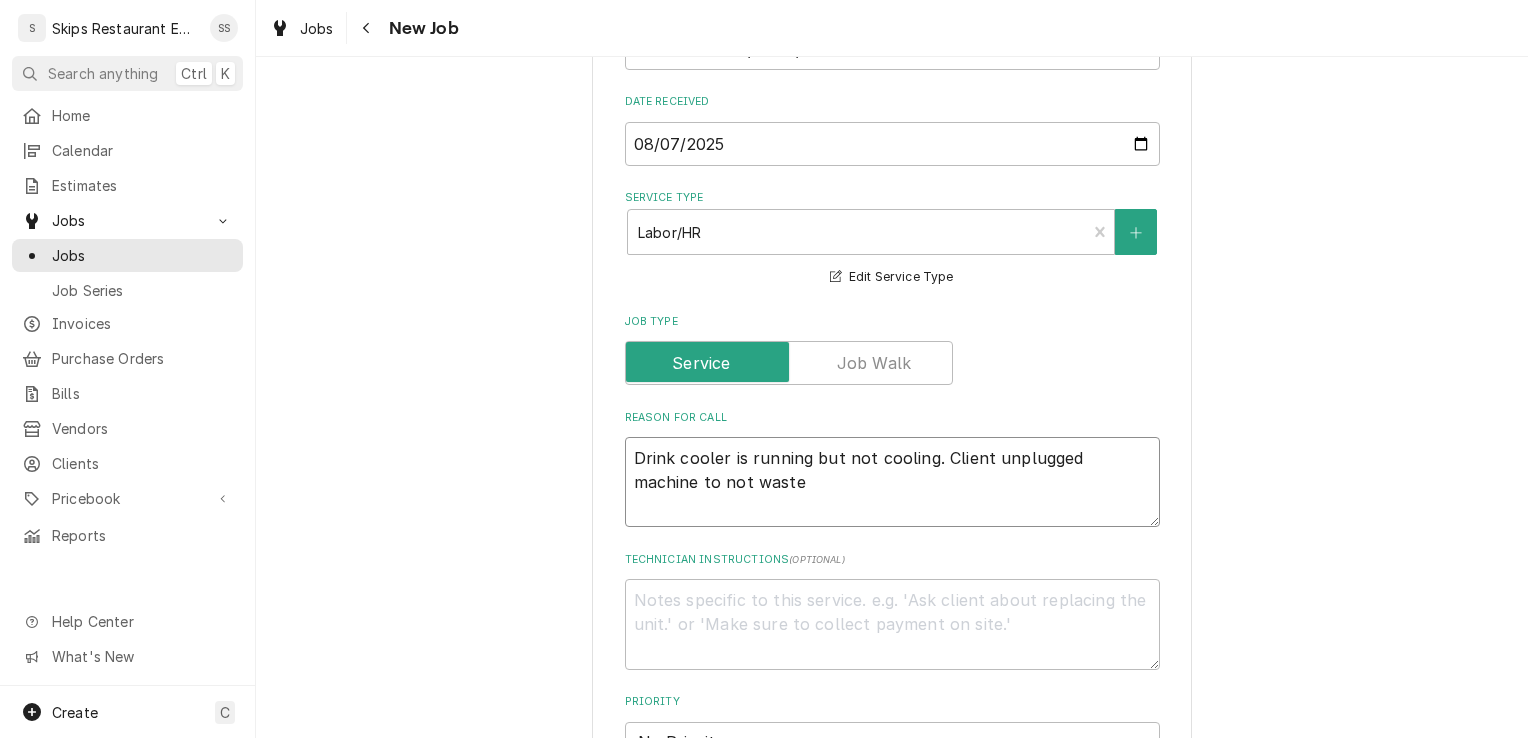 type on "x" 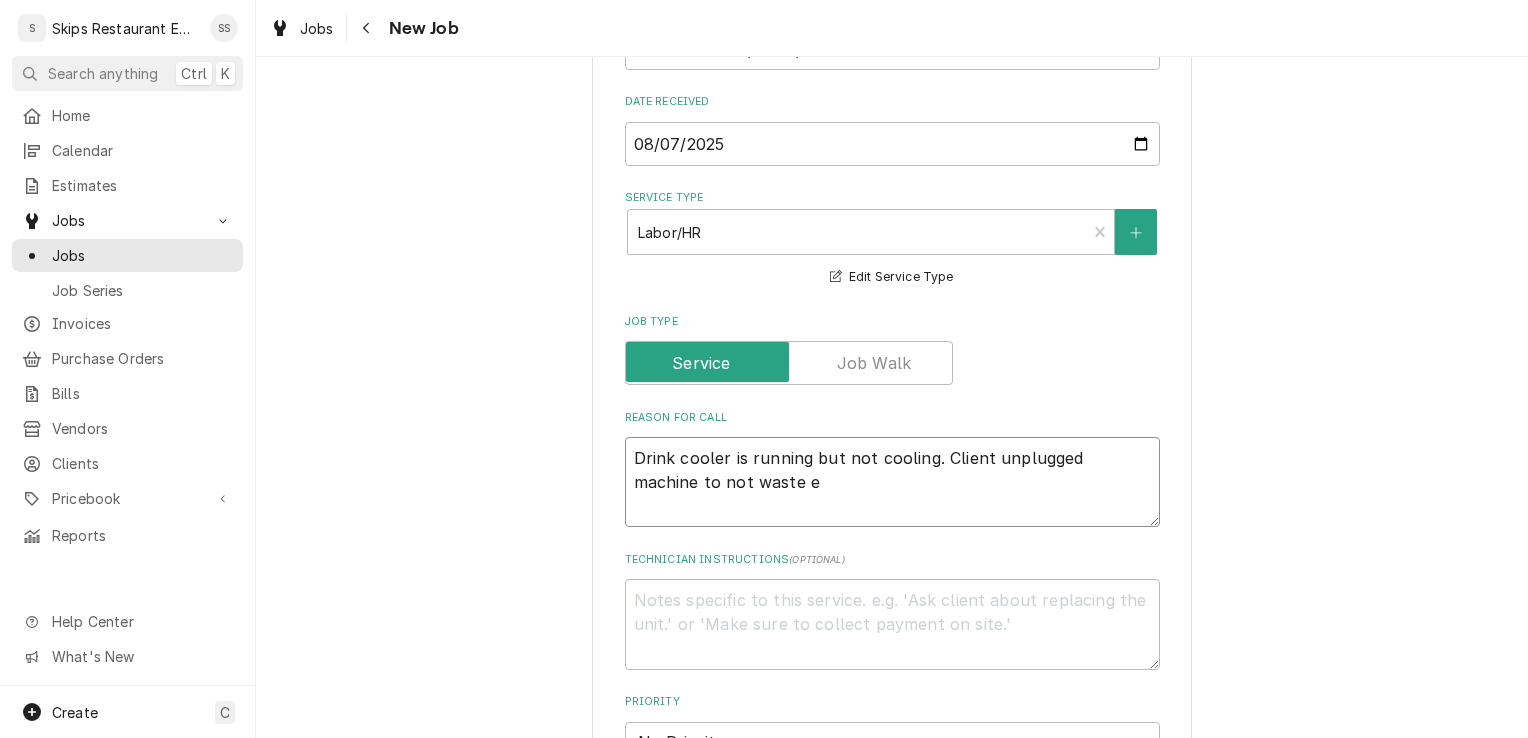 type on "Drink cooler is running but not cooling. Client unplugged machine to not waste el" 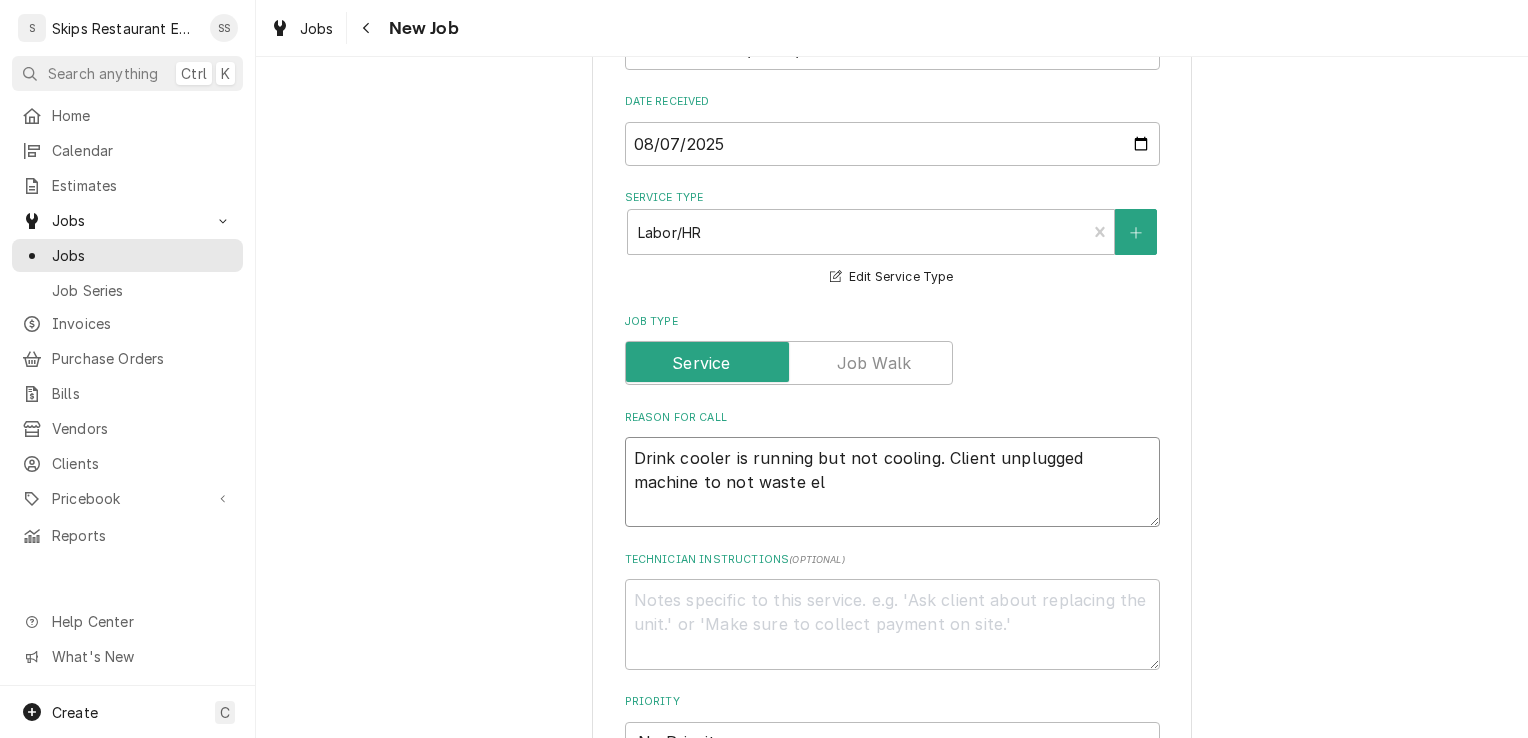 type on "x" 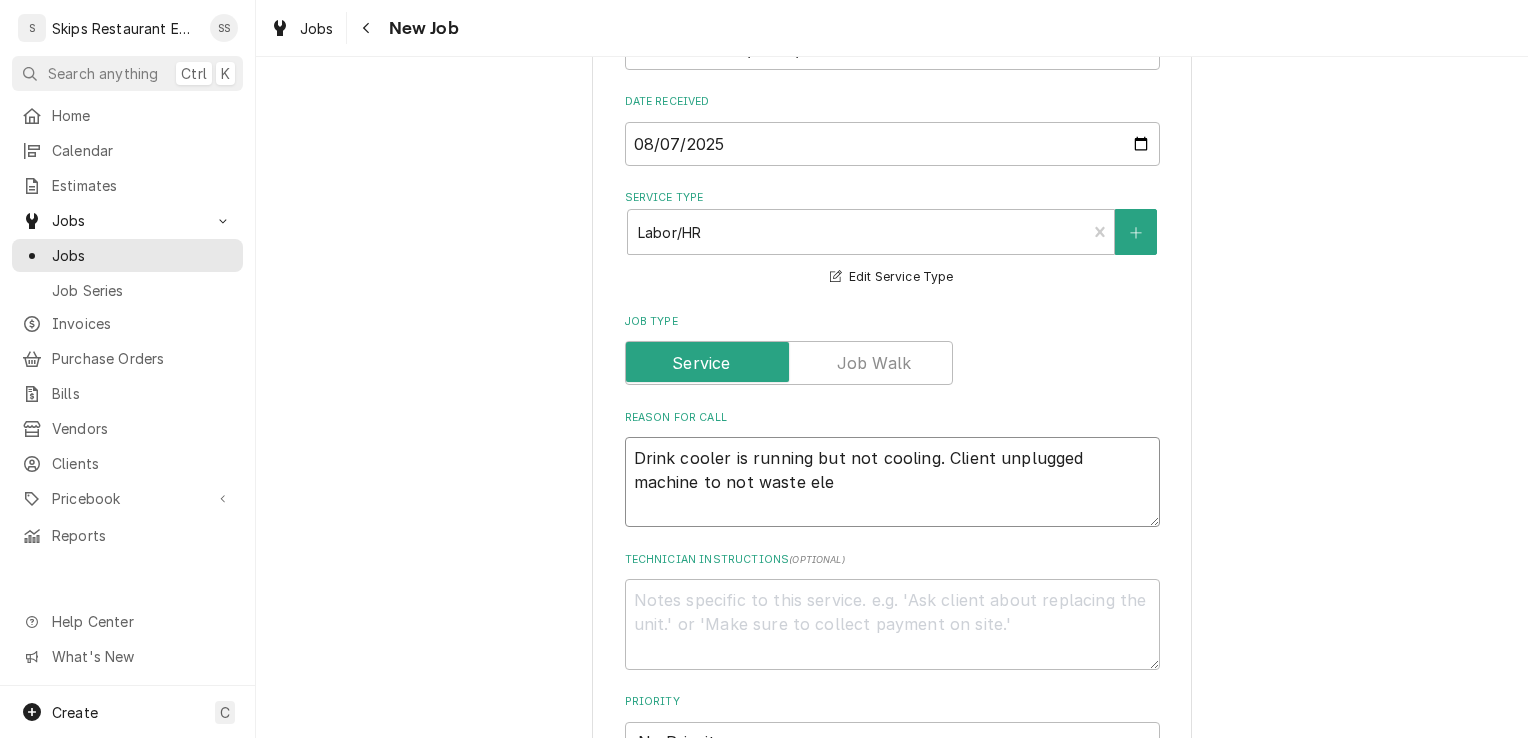 type on "x" 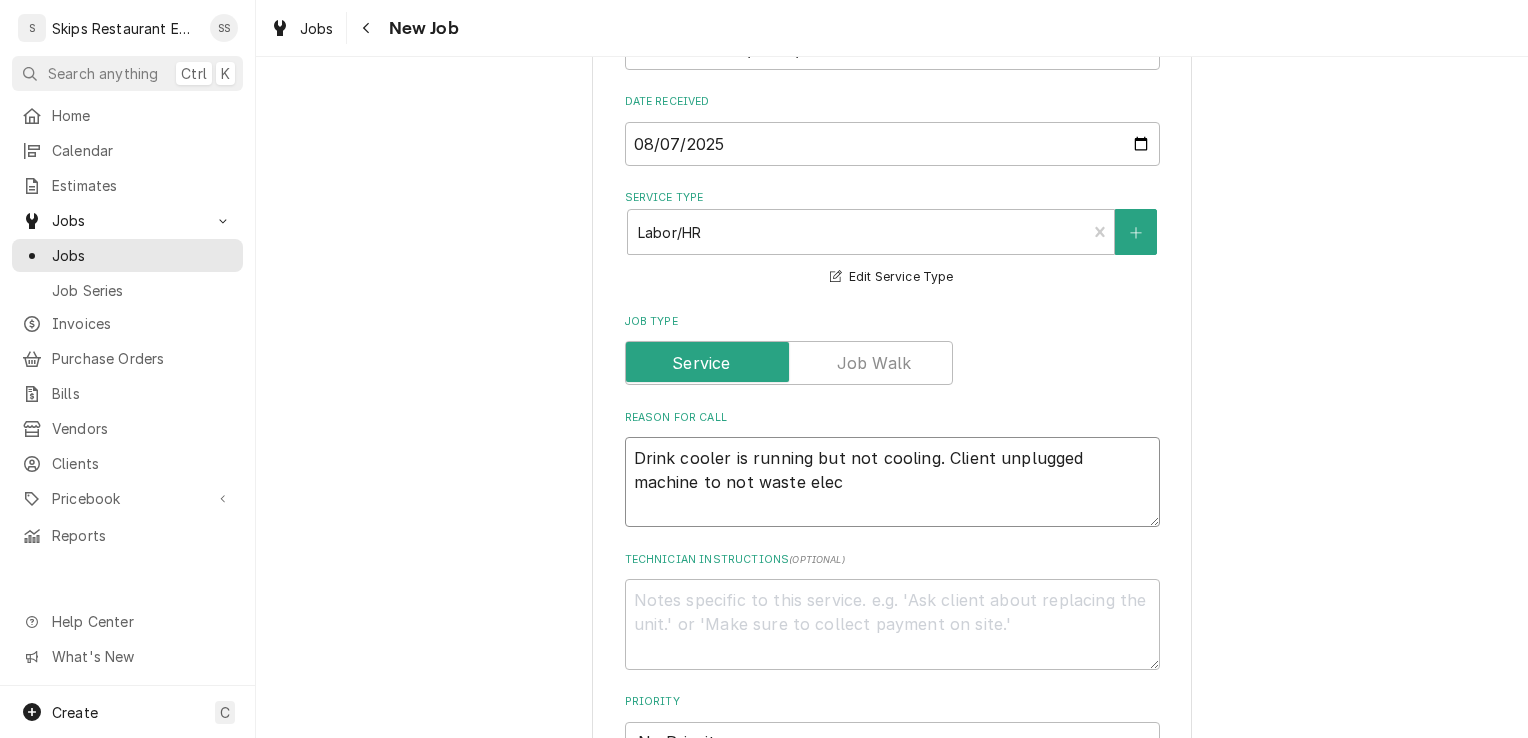 type on "x" 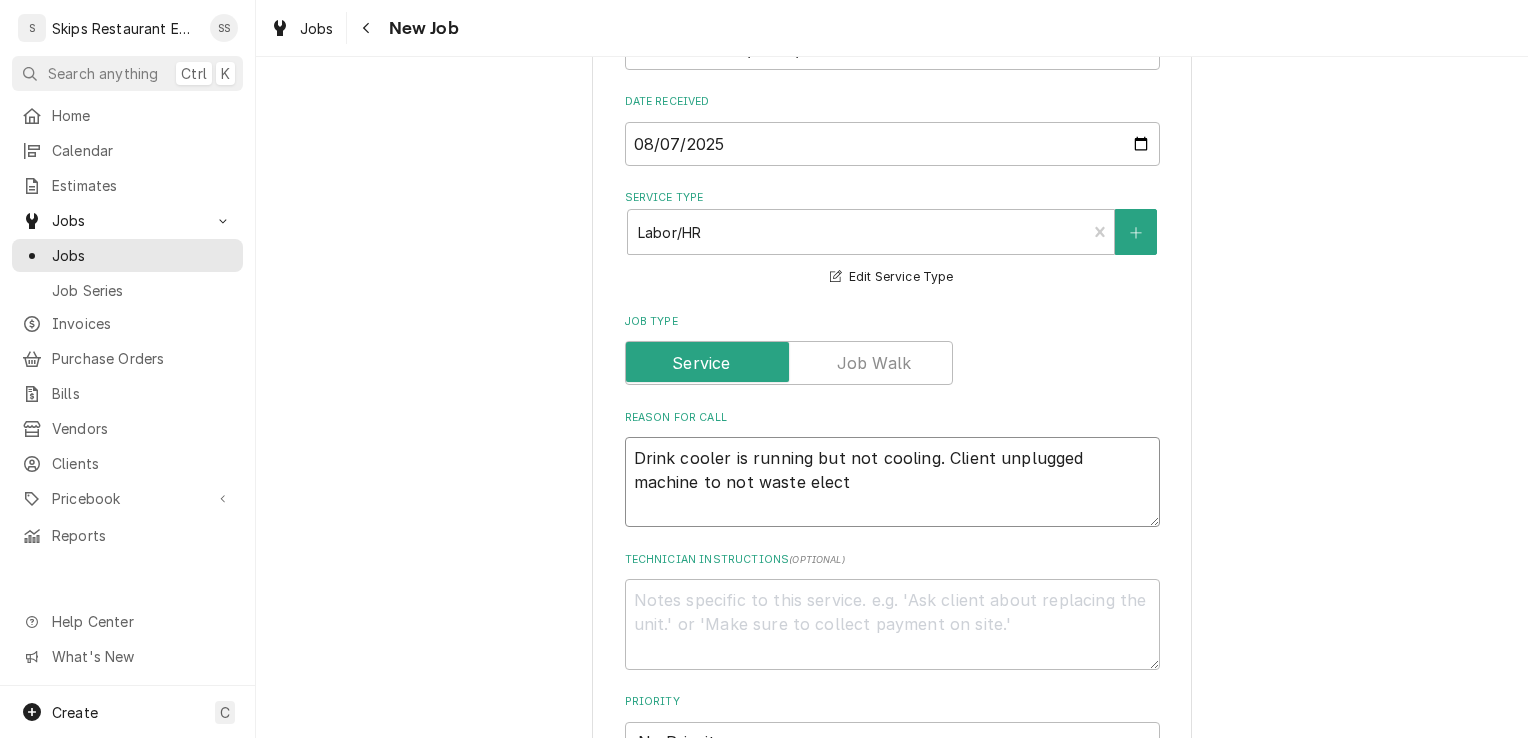 type on "x" 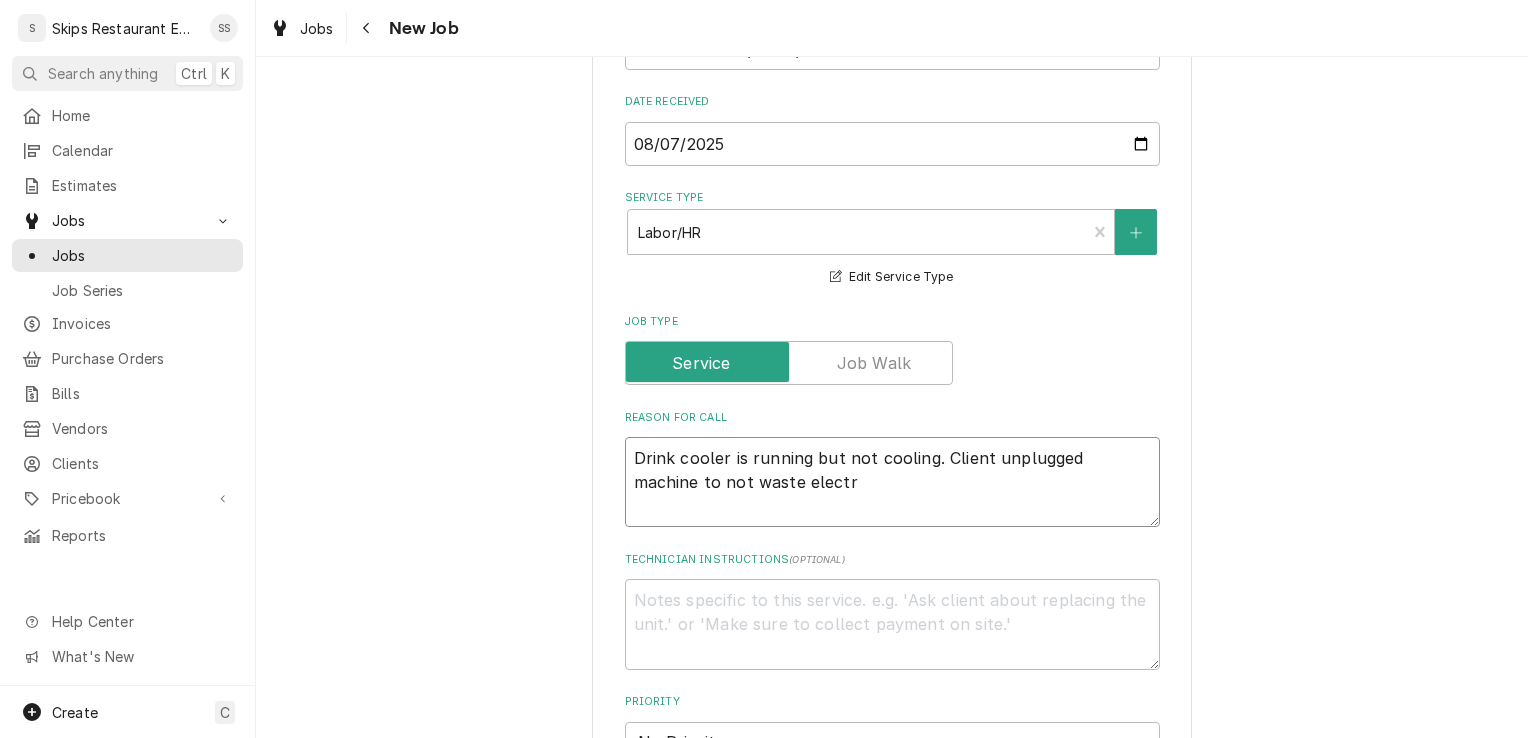 type on "x" 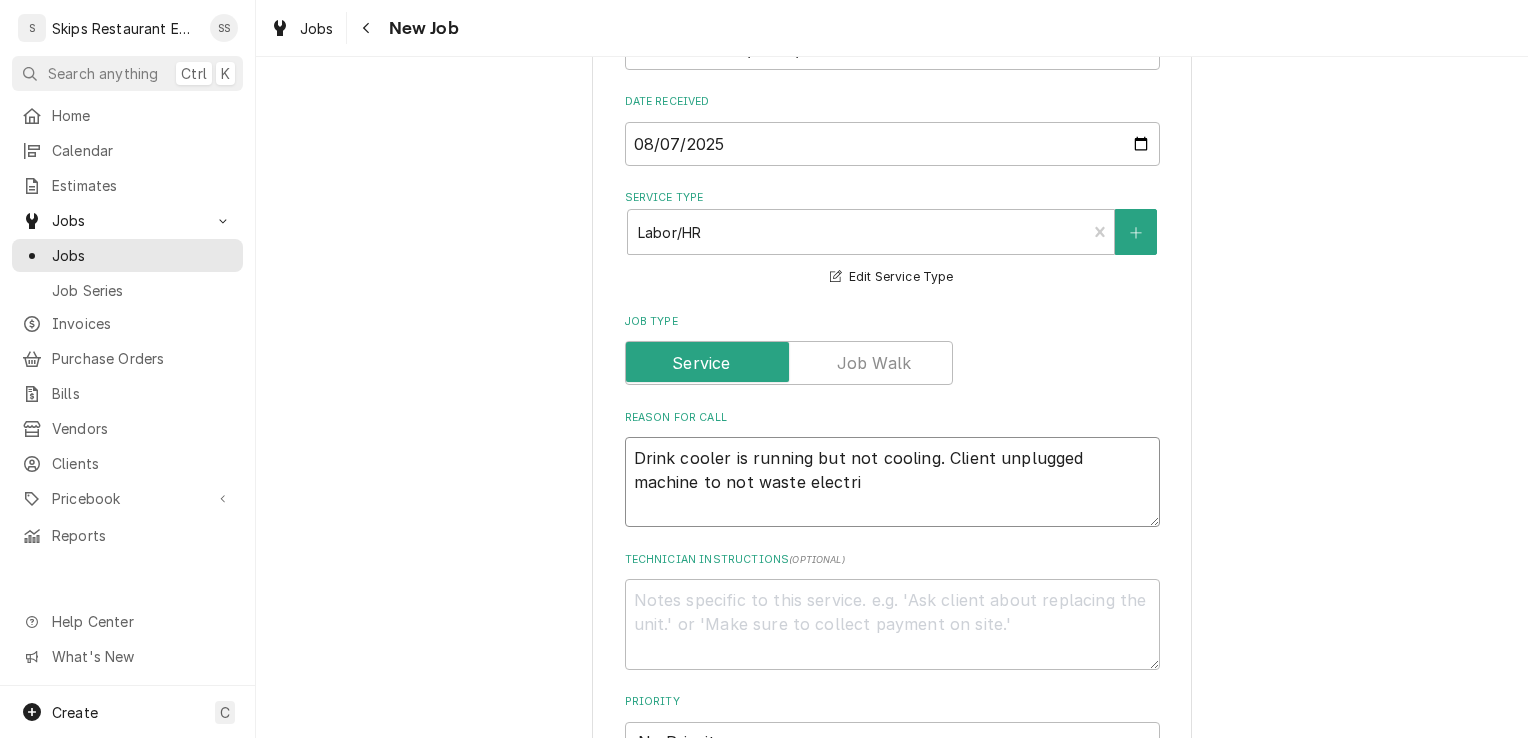 type on "x" 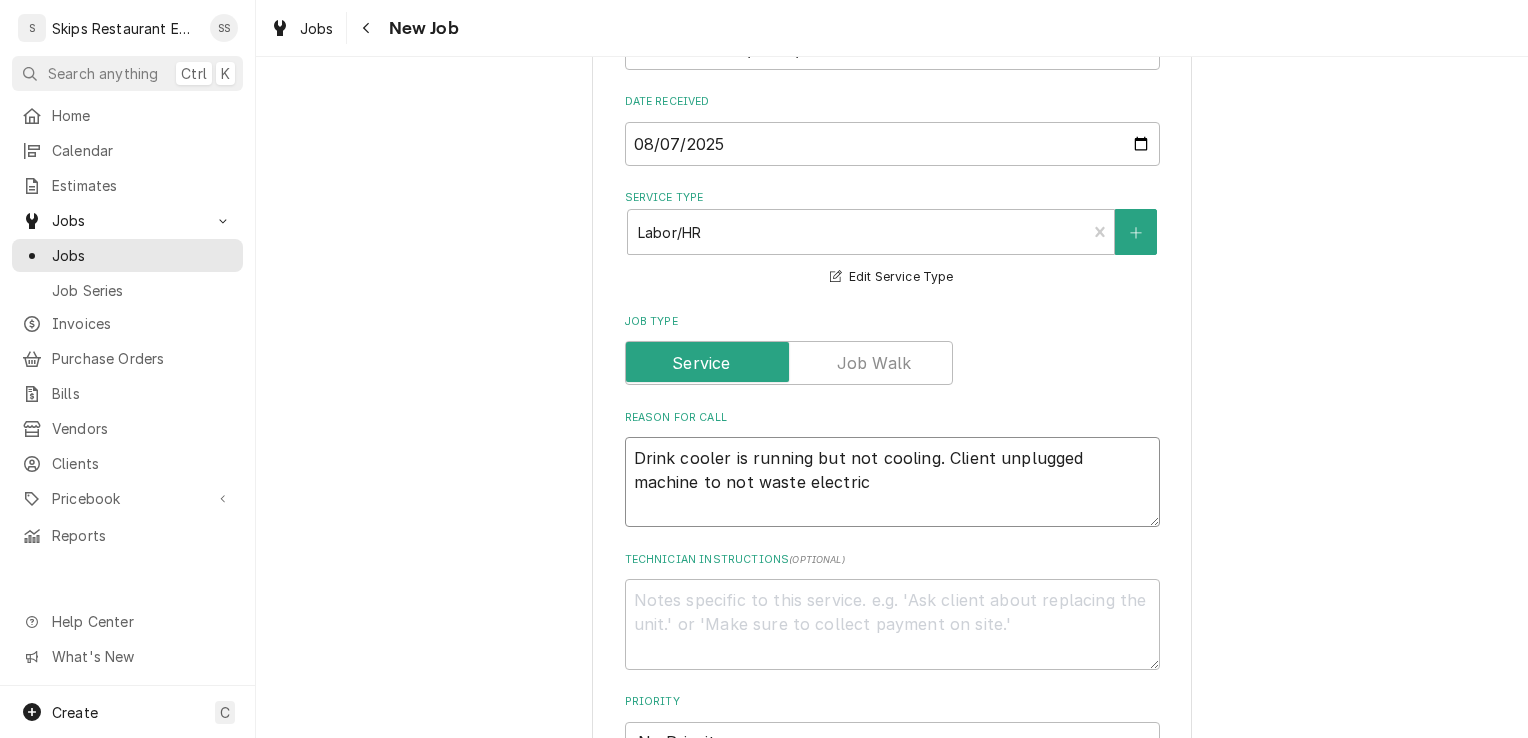 type on "x" 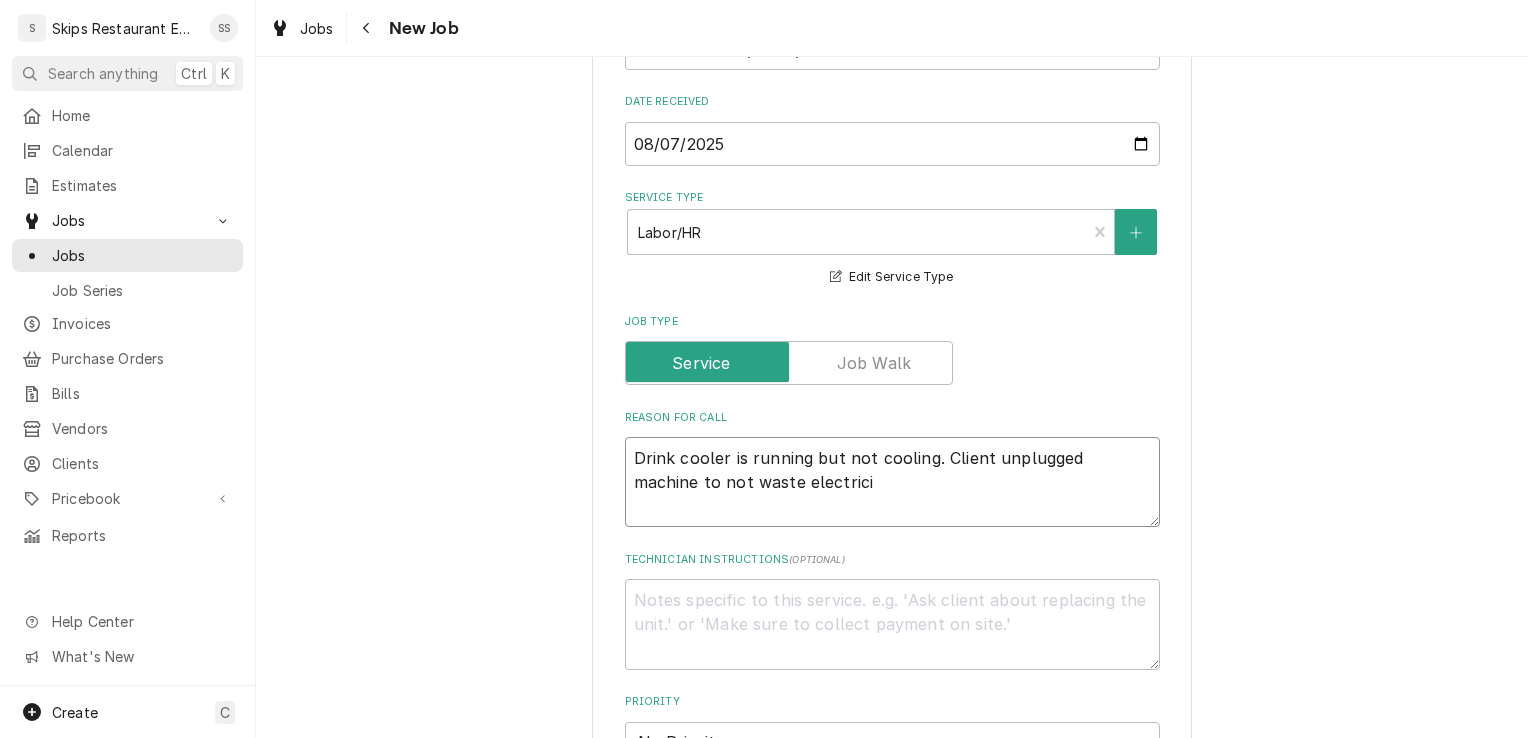 type on "x" 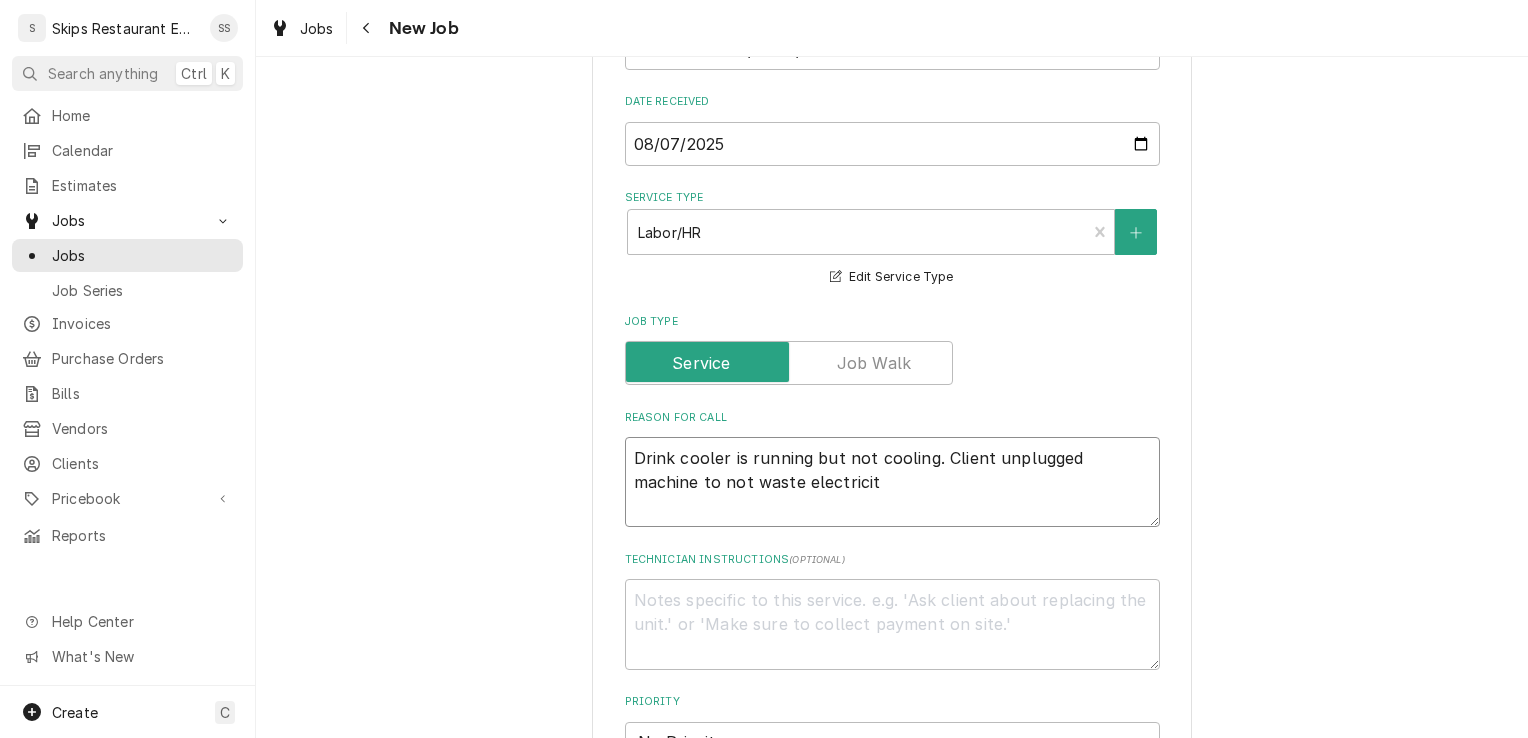 type on "x" 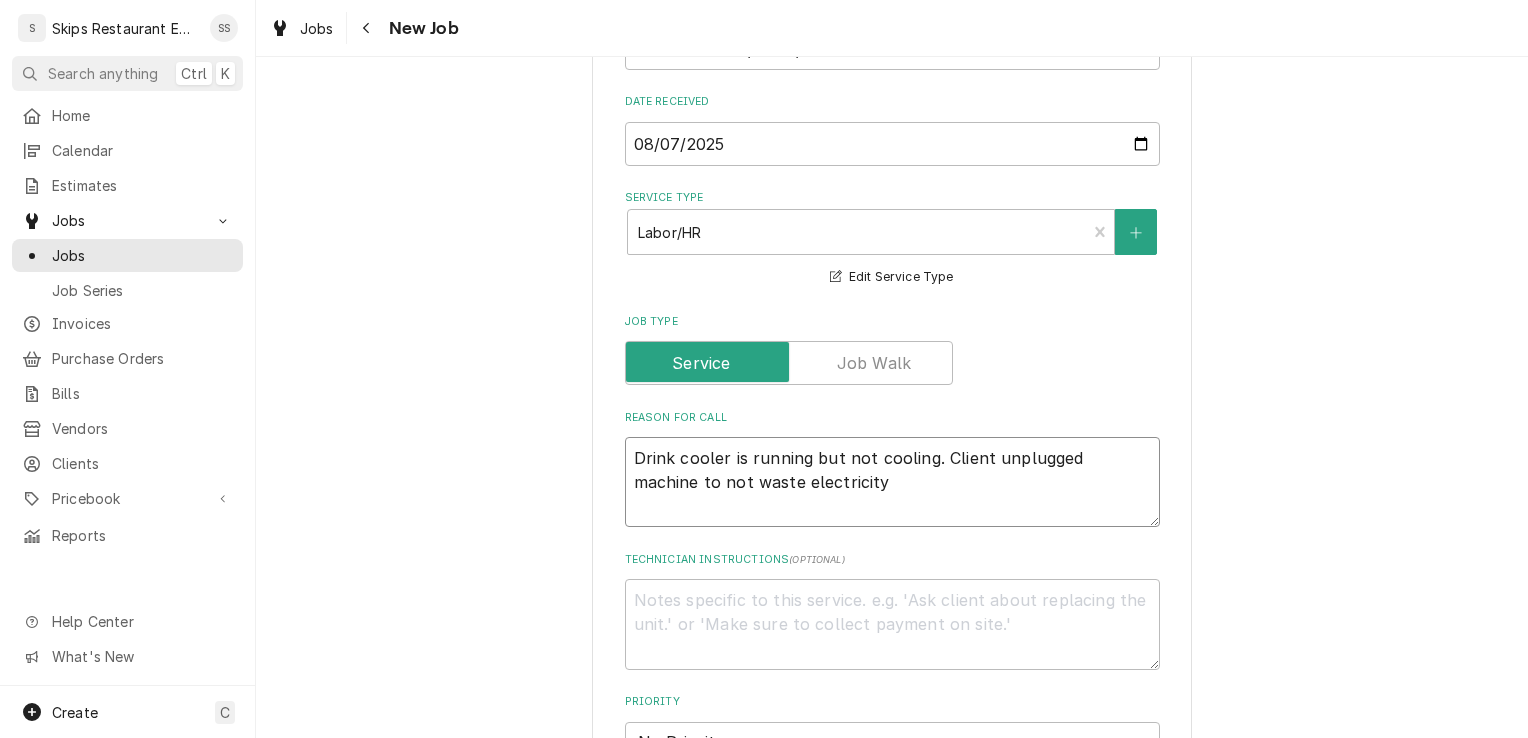 type on "x" 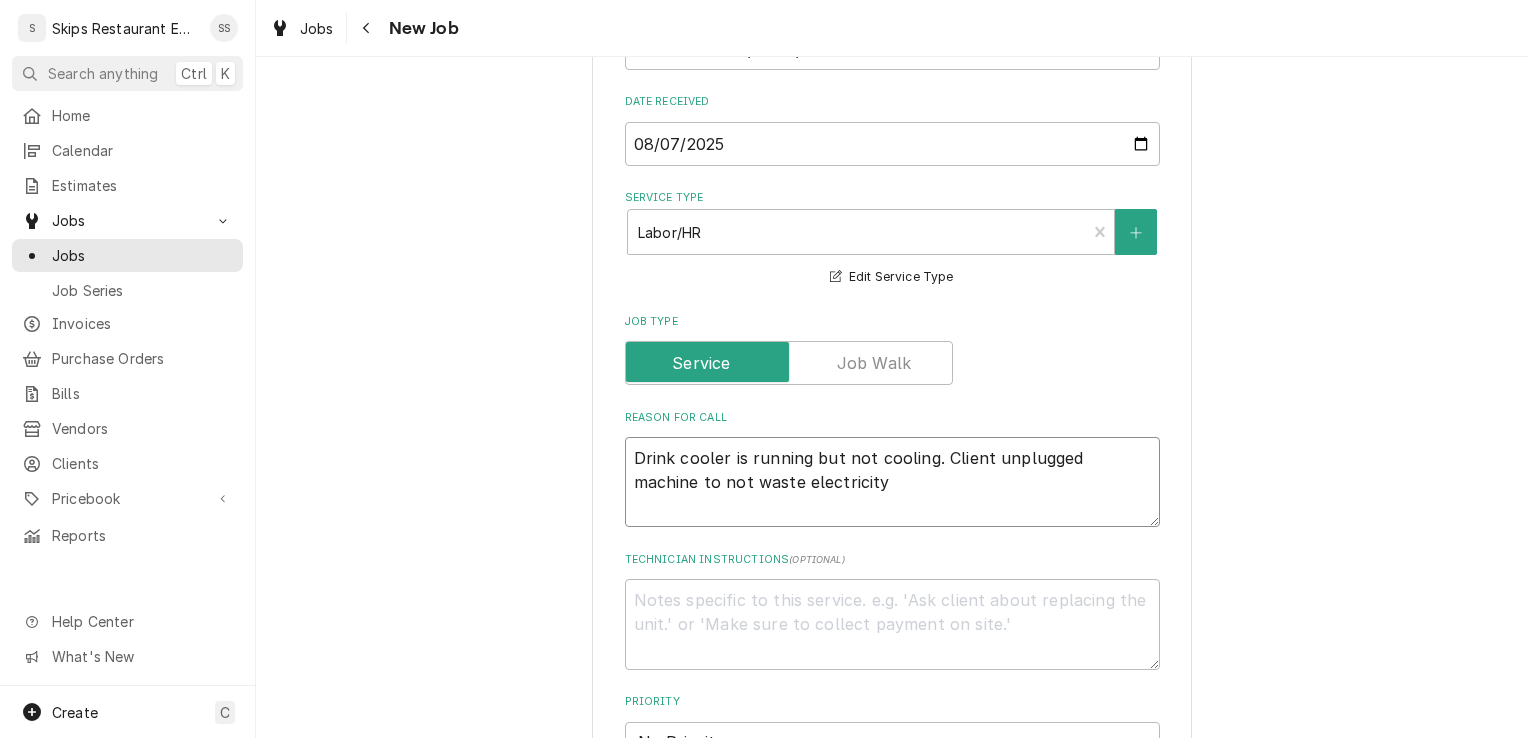type on "Drink cooler is running but not cooling. Client unplugged machine to not waste electricity." 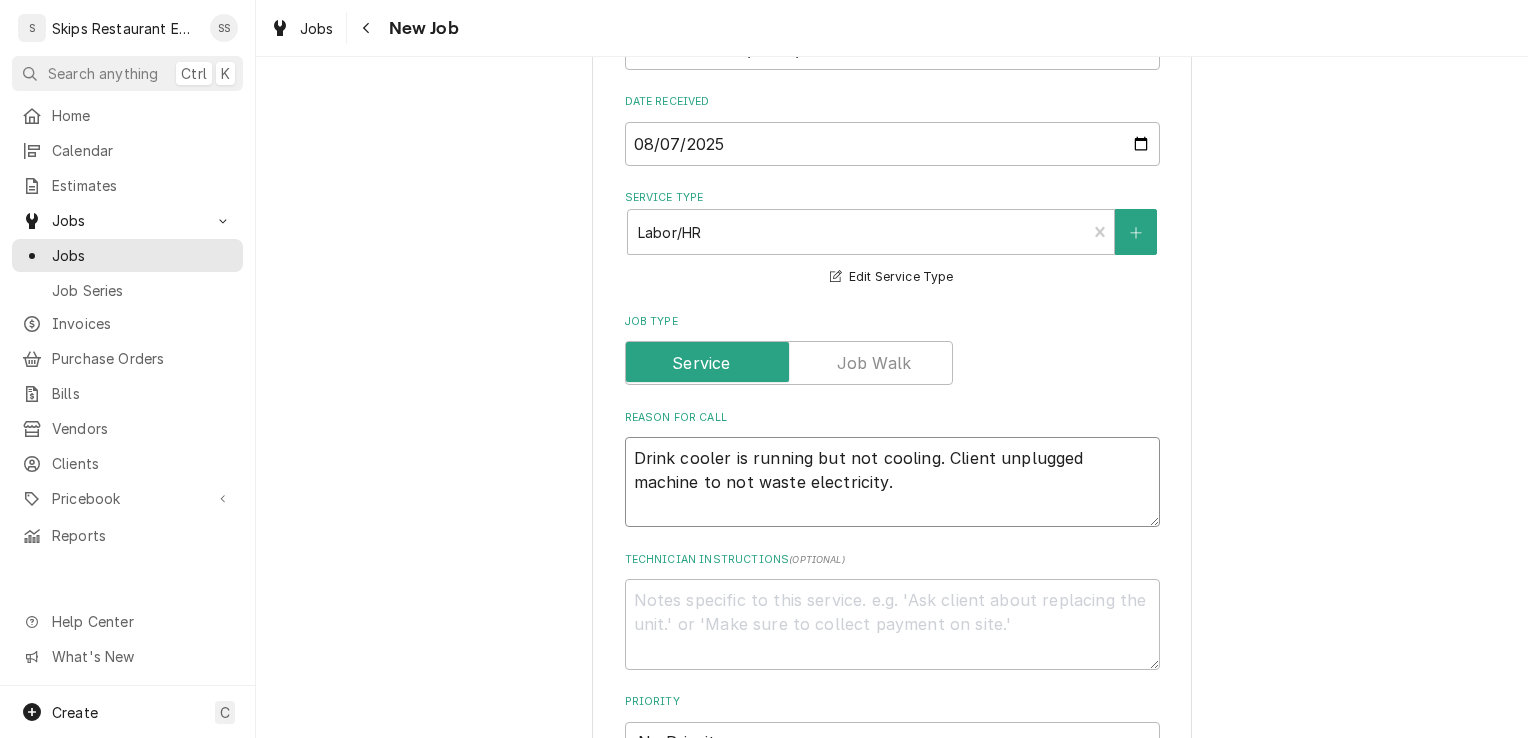 type on "x" 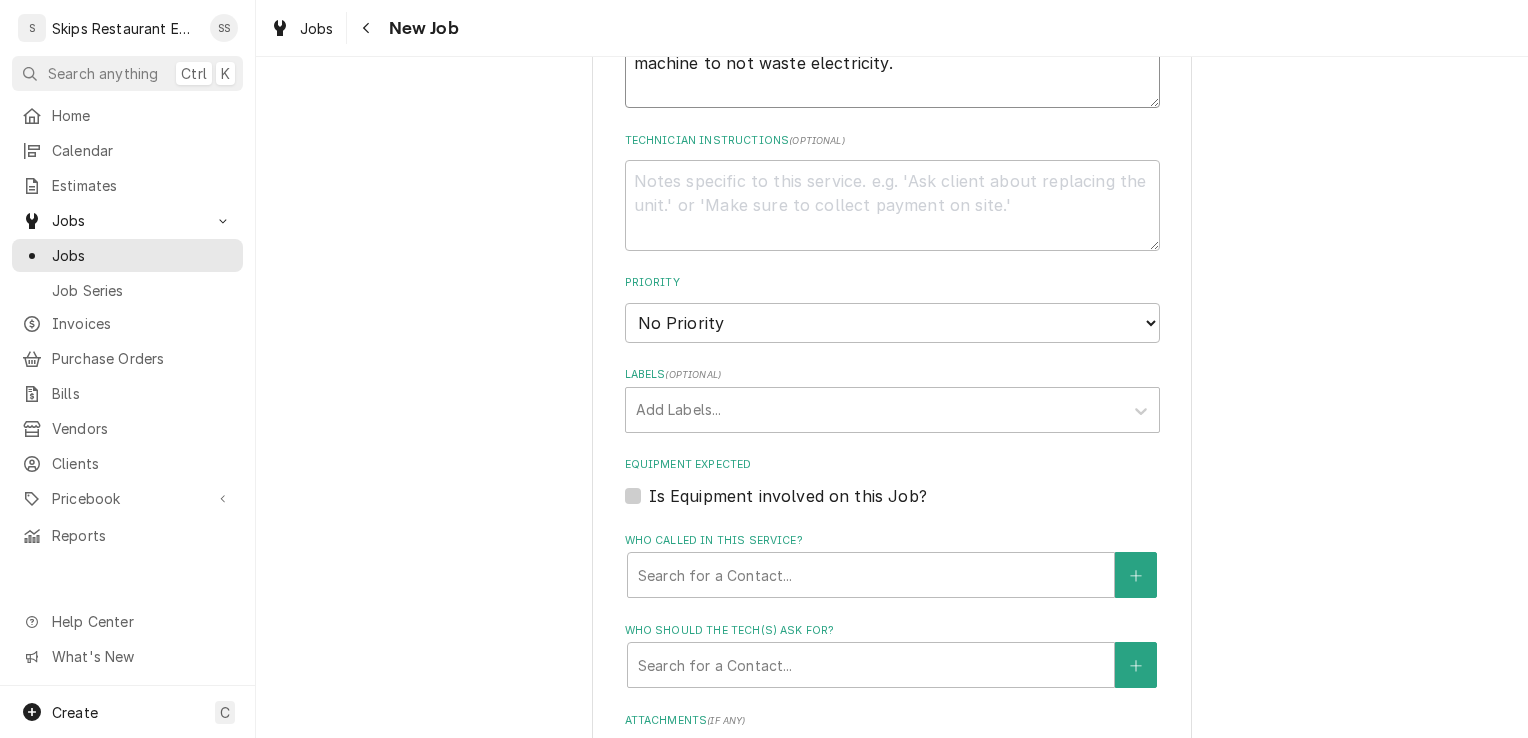 scroll, scrollTop: 954, scrollLeft: 0, axis: vertical 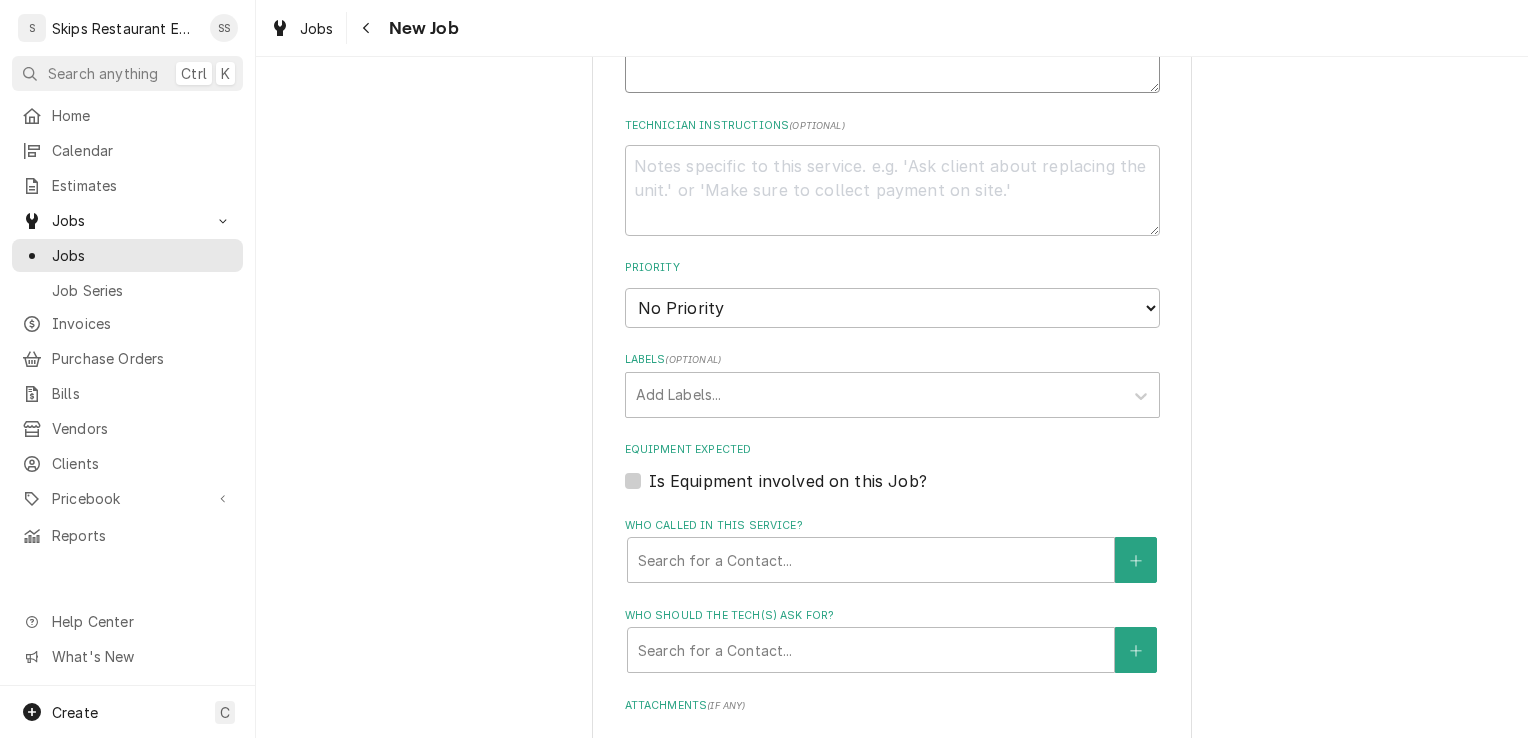 type on "Drink cooler is running but not cooling. Client unplugged machine to not waste electricity." 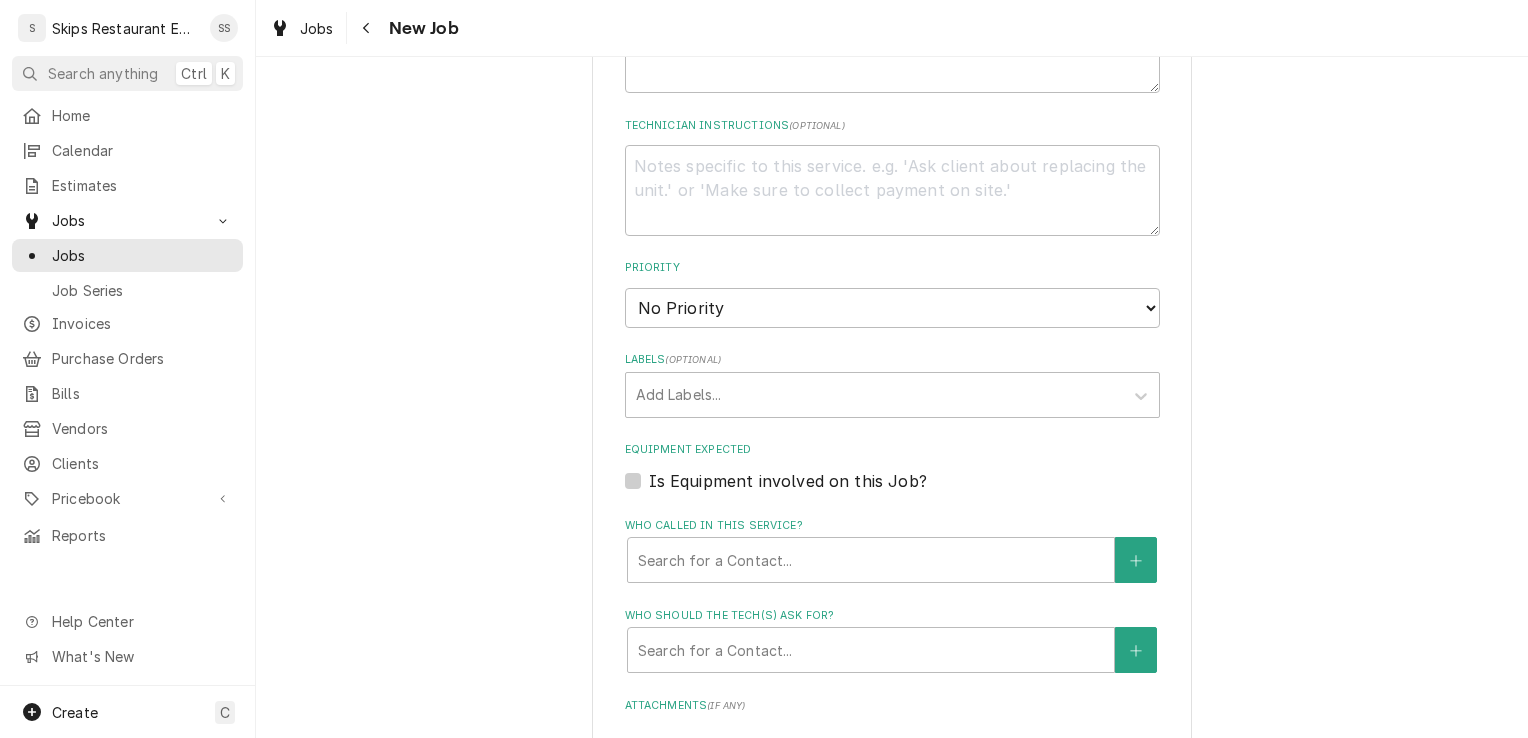 click on "Is Equipment involved on this Job?" at bounding box center (788, 481) 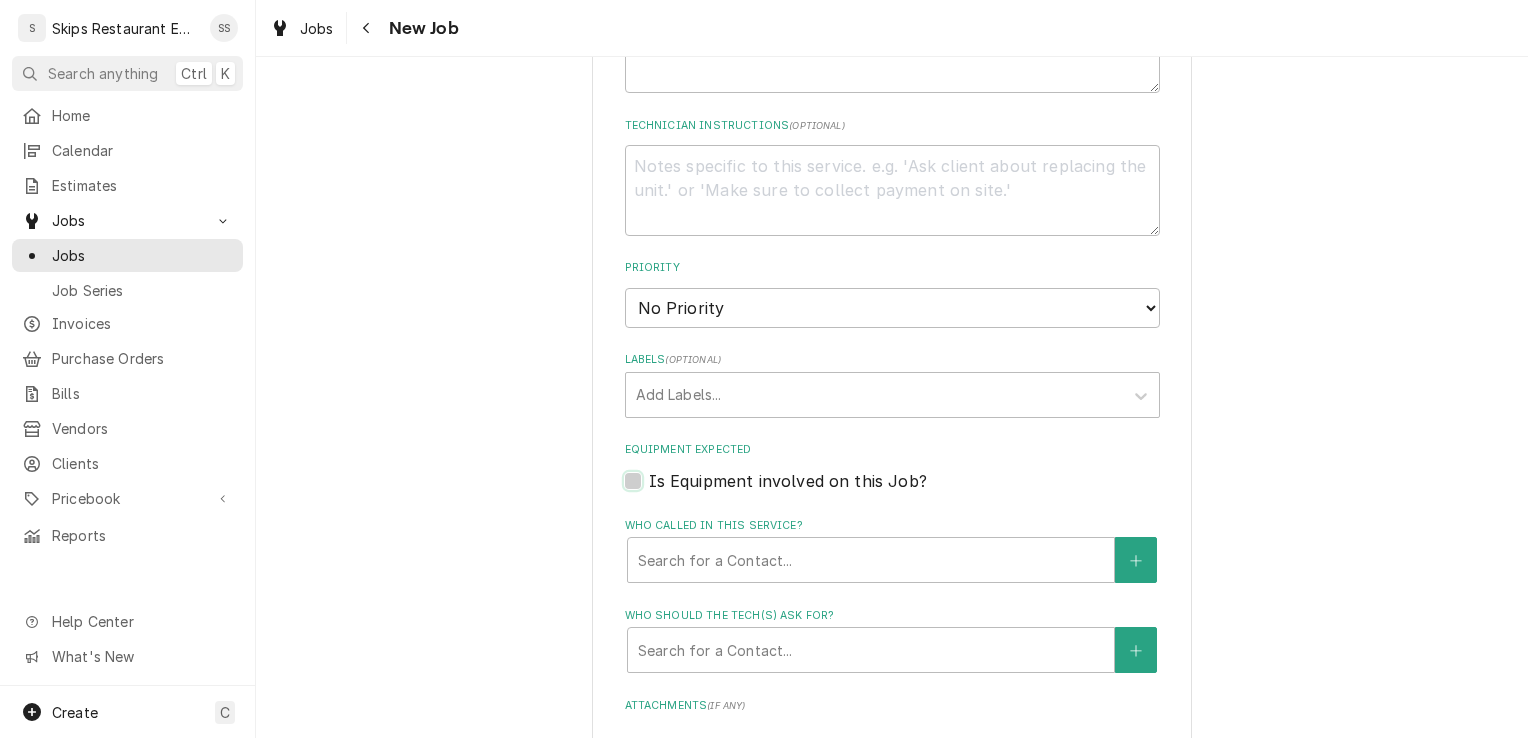 click on "Equipment Expected" at bounding box center (916, 491) 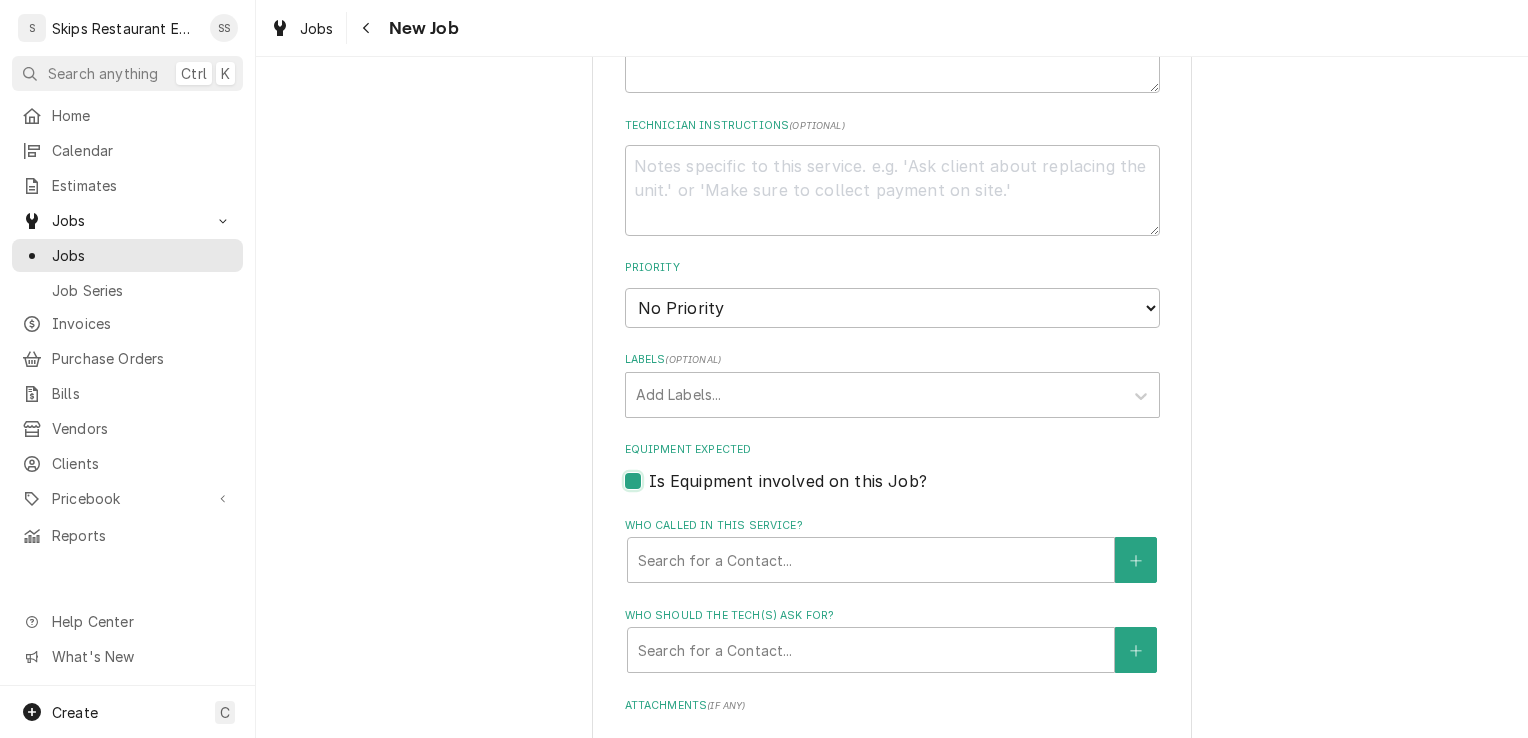 checkbox on "true" 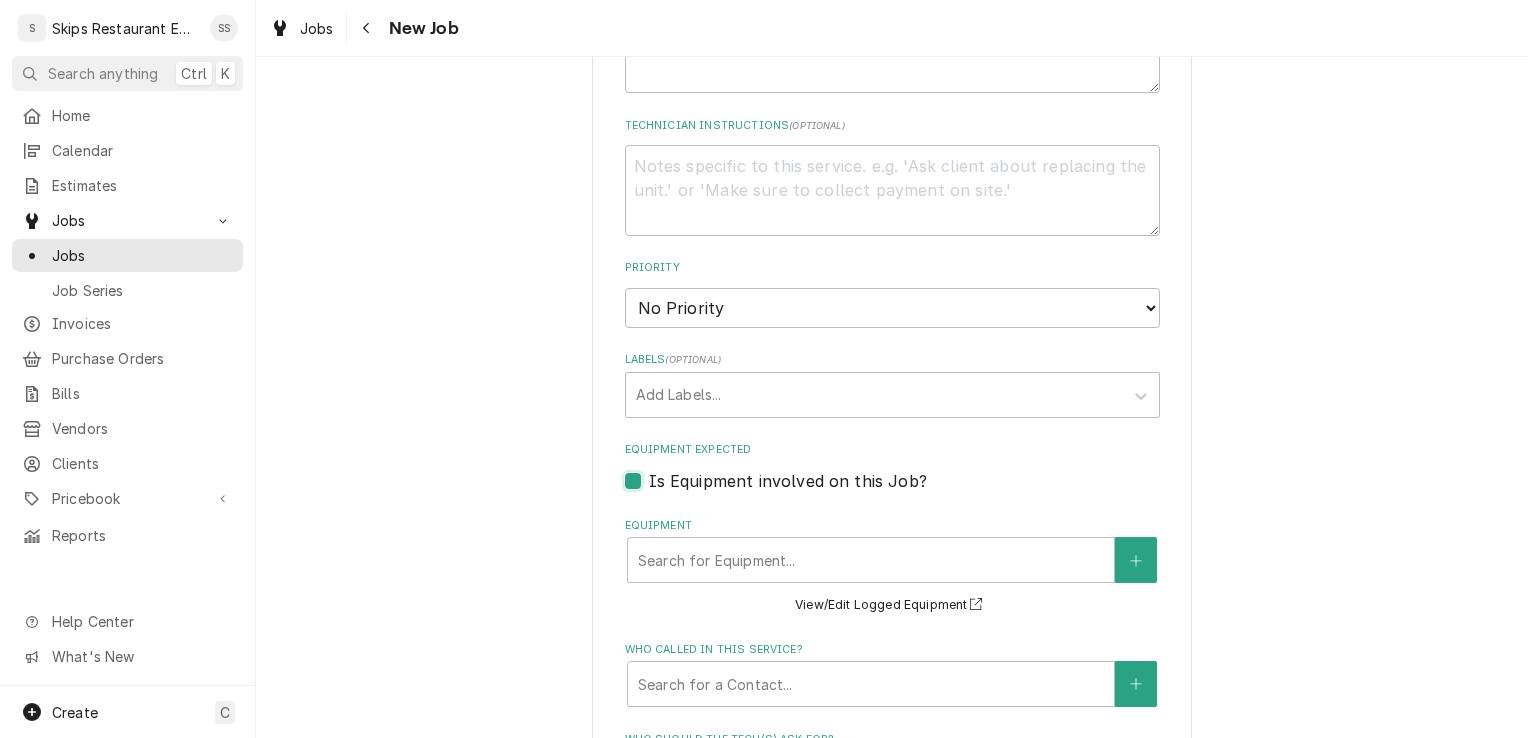 type on "x" 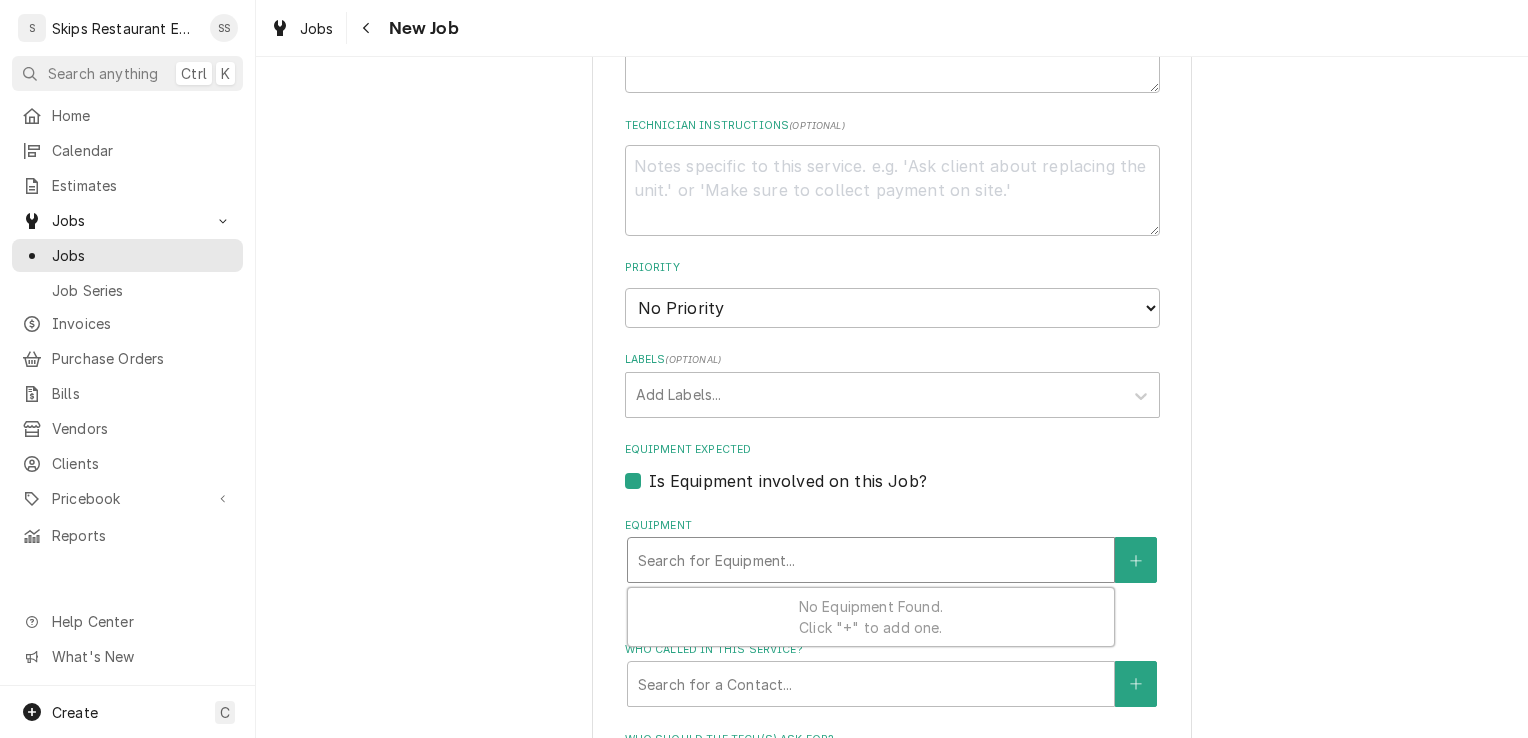 click at bounding box center [871, 560] 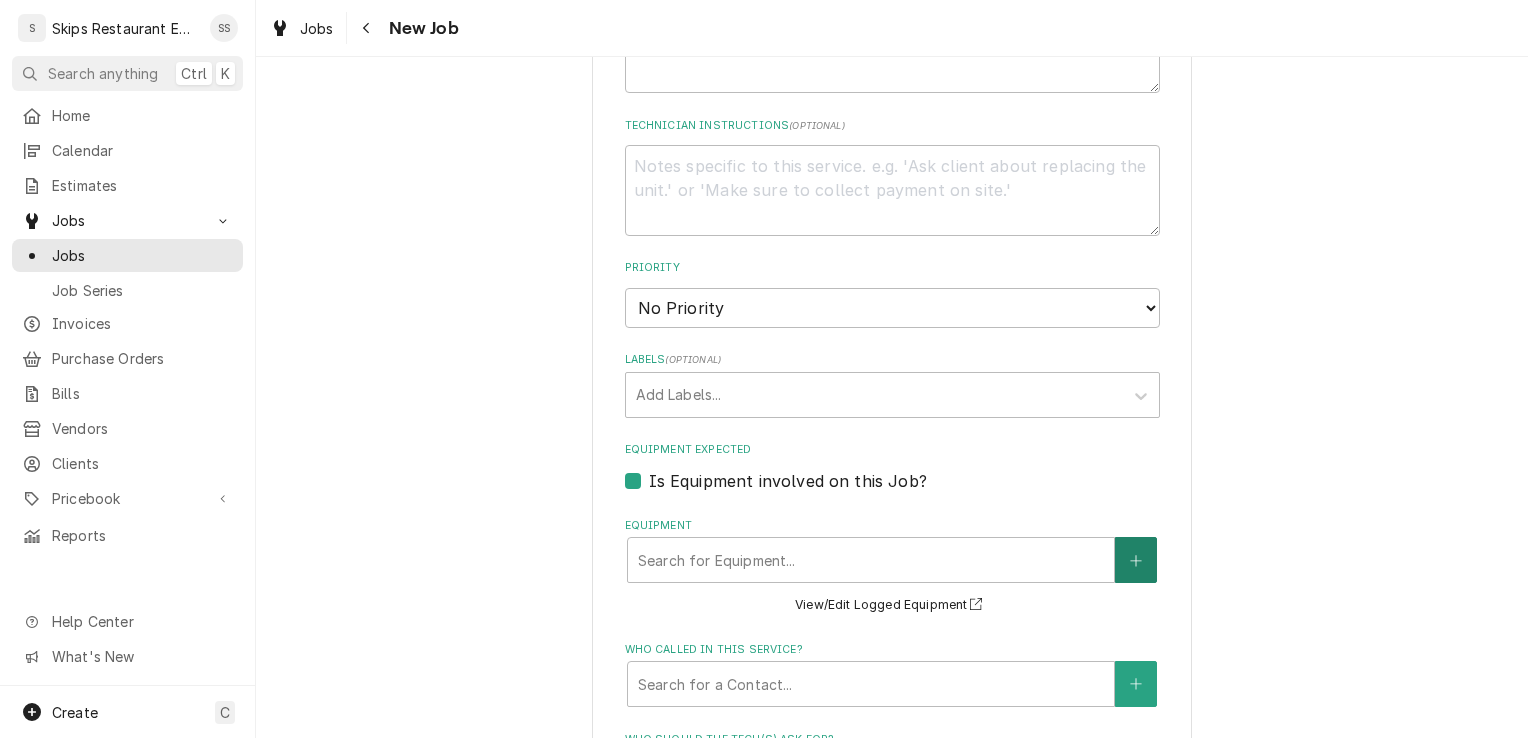 click at bounding box center [1136, 560] 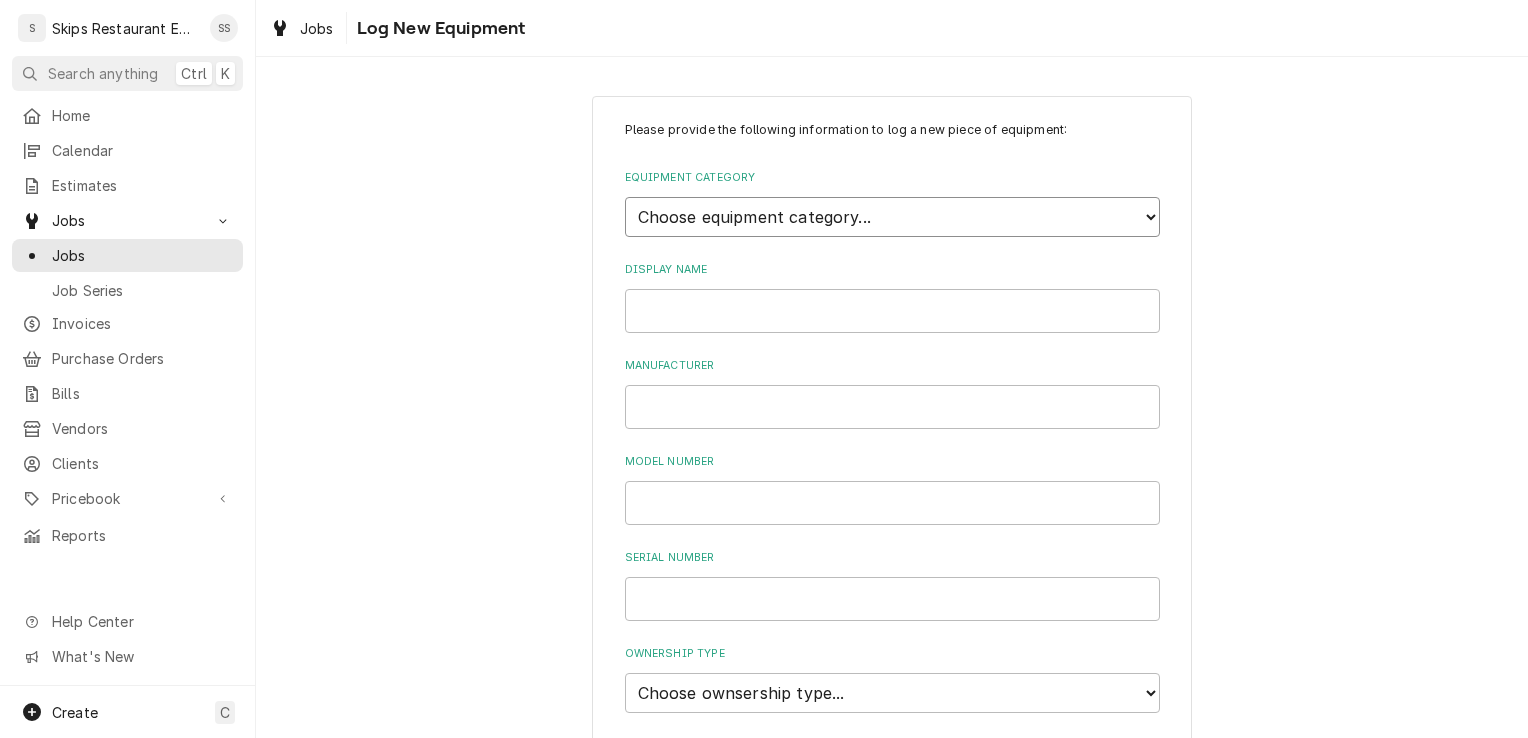 click on "Choose equipment category... Cooking Equipment Fryers Ice Machines Ovens and Ranges Concession and Condiment Equipment Dishwashing Equipment Holding and Warming Equipment Refrigeration Beverage Equipment Food Preparation Equipment Water Filtration Other" at bounding box center (892, 217) 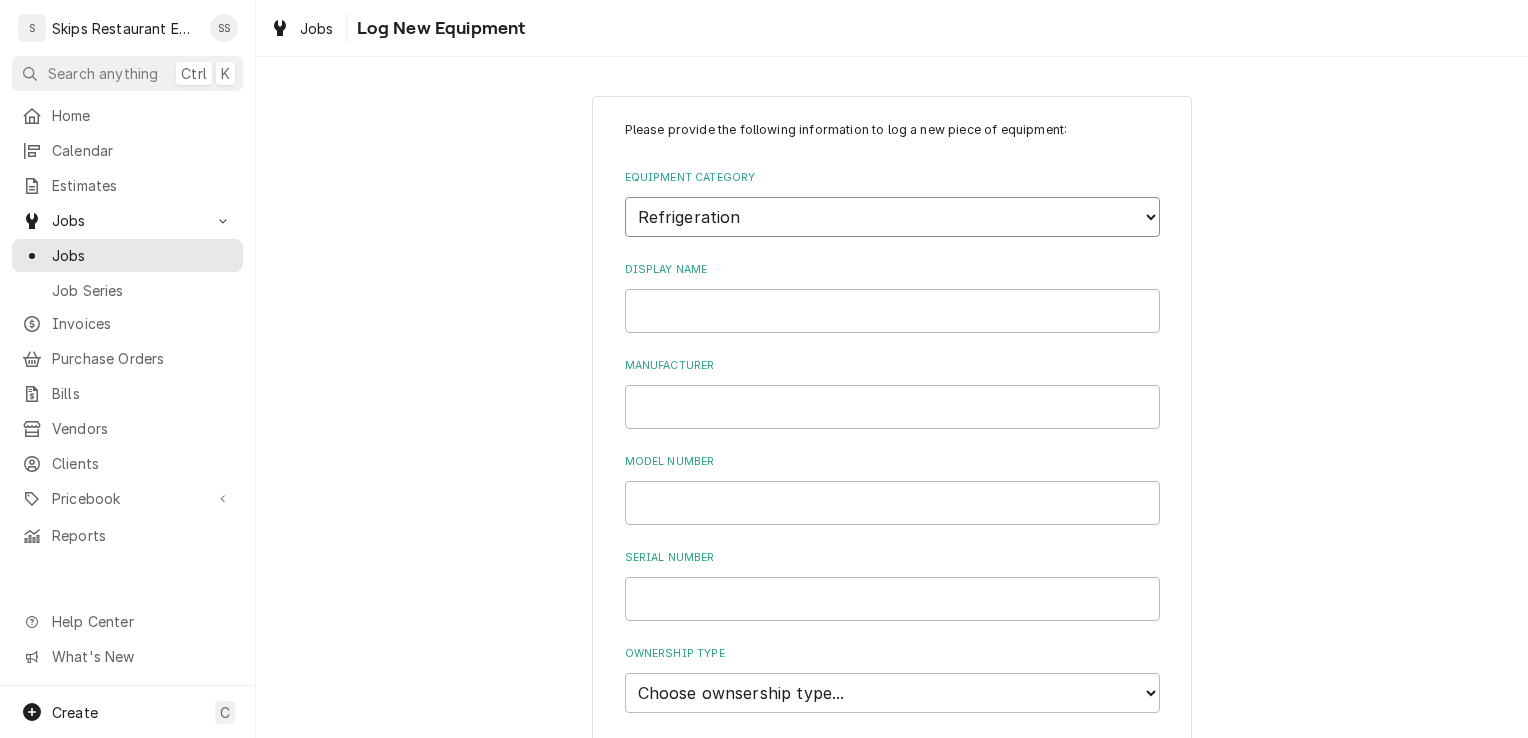 click on "Choose equipment category... Cooking Equipment Fryers Ice Machines Ovens and Ranges Concession and Condiment Equipment Dishwashing Equipment Holding and Warming Equipment Refrigeration Beverage Equipment Food Preparation Equipment Water Filtration Other" at bounding box center (892, 217) 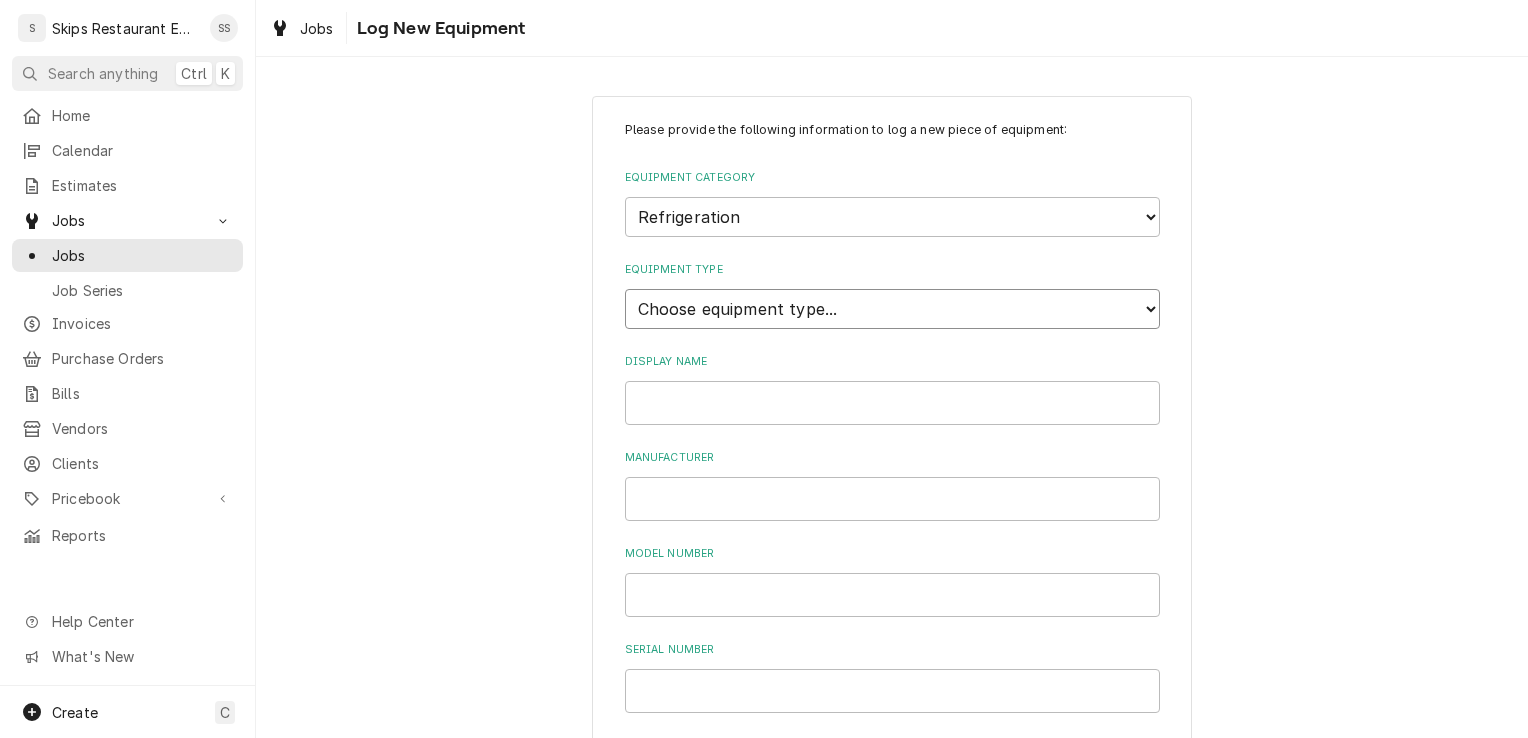 click on "Choose equipment type... Bar Refrigeration Blast Chiller Chef Base Freezer Chef Base Refrigerator Combination Refrigerator and Freezer Condensing Unit Ice Cream Equipment Prep Table Reach-In Freezer Reach-In Refrigerator Refrigerated Merchandiser Undercounter Freezer Undercounter Refrigerator Walk-In Cooler Walk-In Freezer" at bounding box center (892, 309) 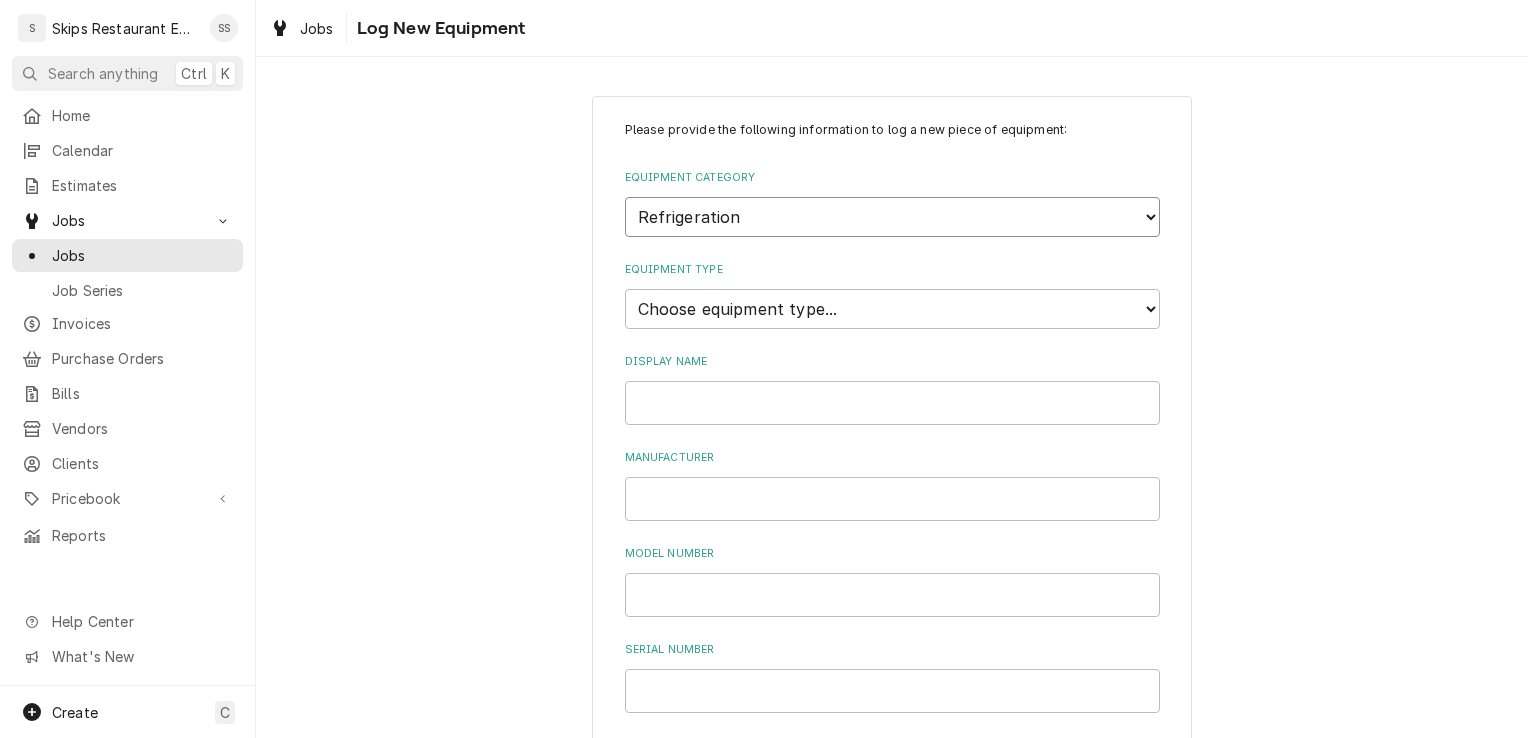 click on "Choose equipment category... Cooking Equipment Fryers Ice Machines Ovens and Ranges Concession and Condiment Equipment Dishwashing Equipment Holding and Warming Equipment Refrigeration Beverage Equipment Food Preparation Equipment Water Filtration Other" at bounding box center (892, 217) 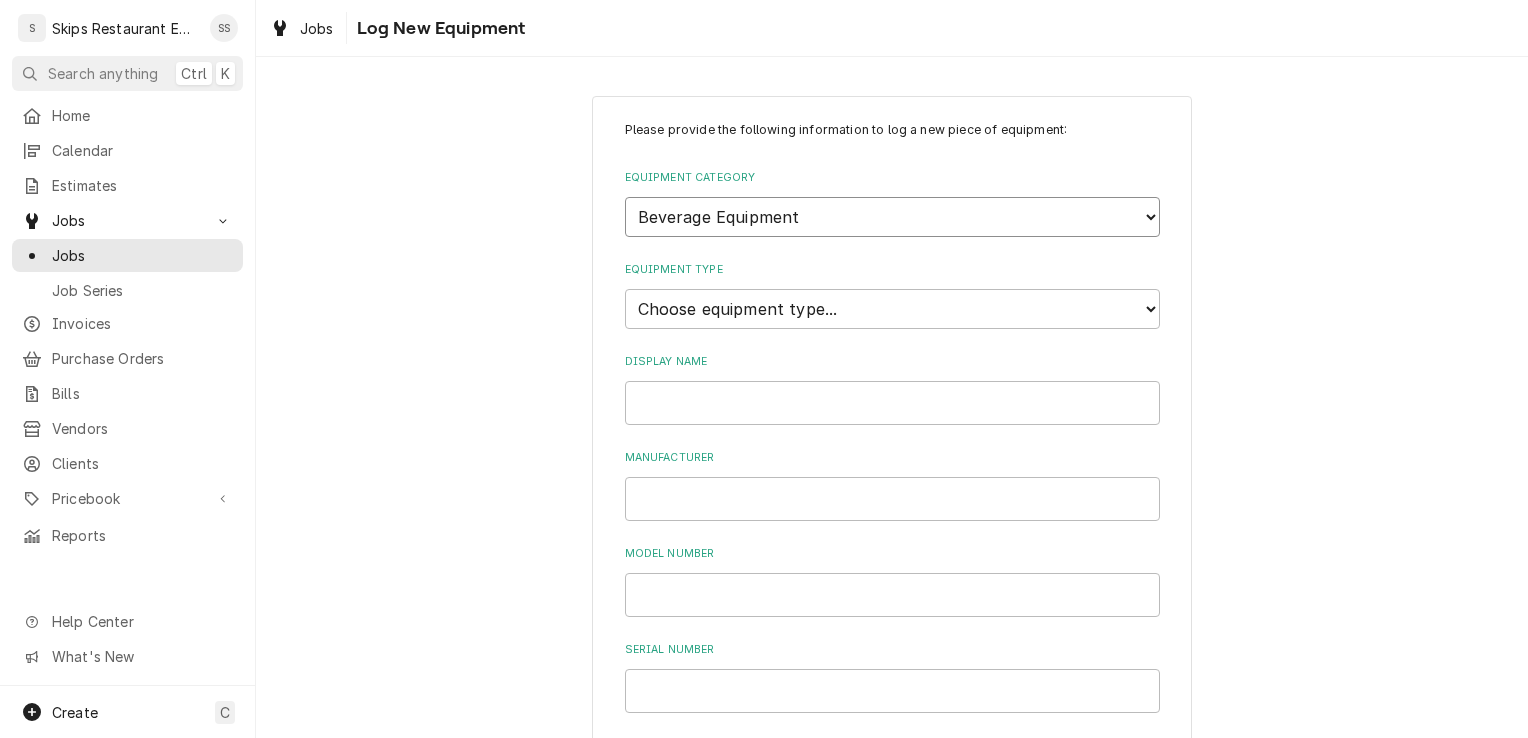 click on "Choose equipment category... Cooking Equipment Fryers Ice Machines Ovens and Ranges Concession and Condiment Equipment Dishwashing Equipment Holding and Warming Equipment Refrigeration Beverage Equipment Food Preparation Equipment Water Filtration Other" at bounding box center [892, 217] 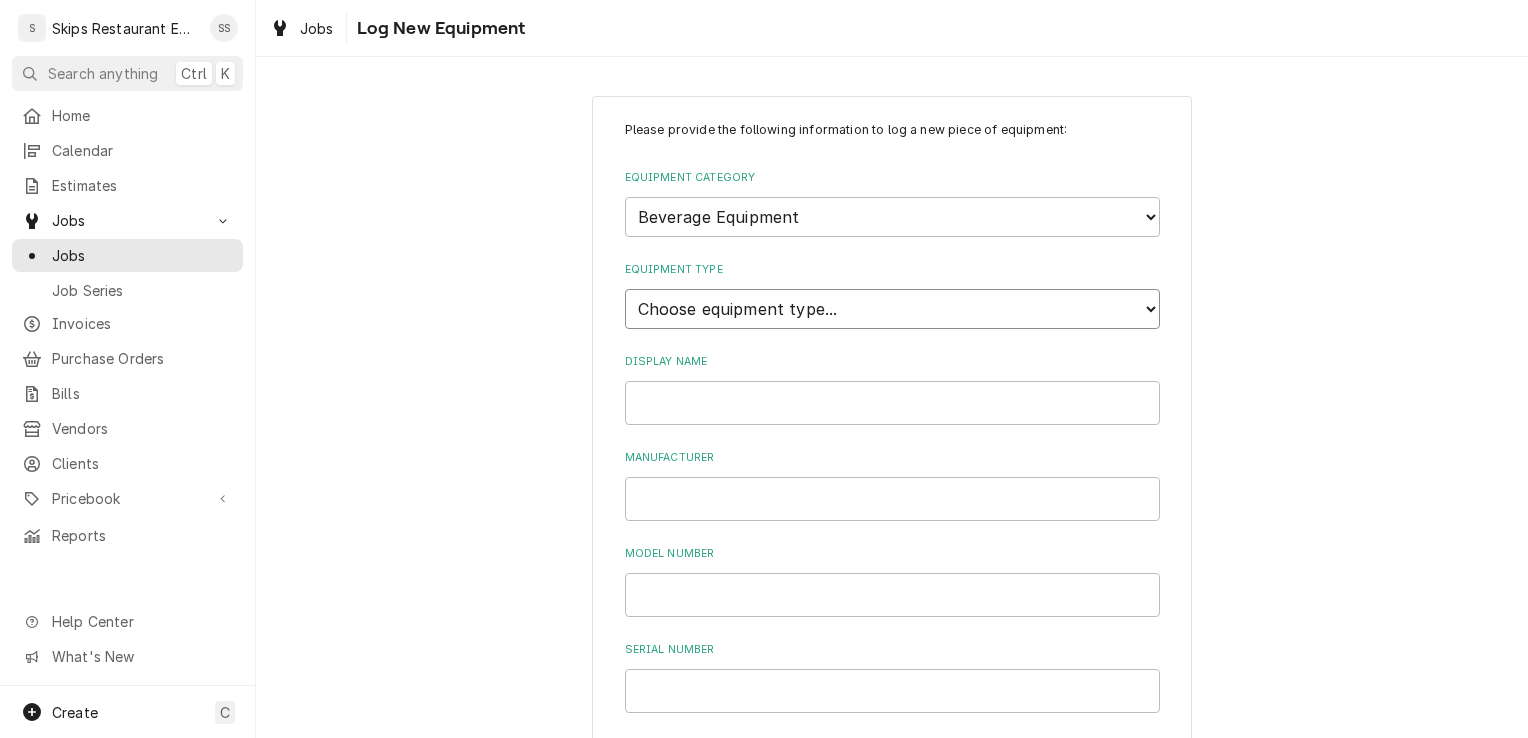 click on "Choose equipment type... Bar Blender Coffee Grinder Coffee Maker Coffee Urn Frozen Drink Machine Hot Chocolate Machine Hot Water Dispenser Juice and Cold Beverage Dispenser Liquor and Beer Dispenser Milk and Cream Dispenser Milkshake Machine Soft Drink Beverage Dispenser Tea Brewer Tea Dispenser Espresso Machine Iced Coffee Brewer" at bounding box center [892, 309] 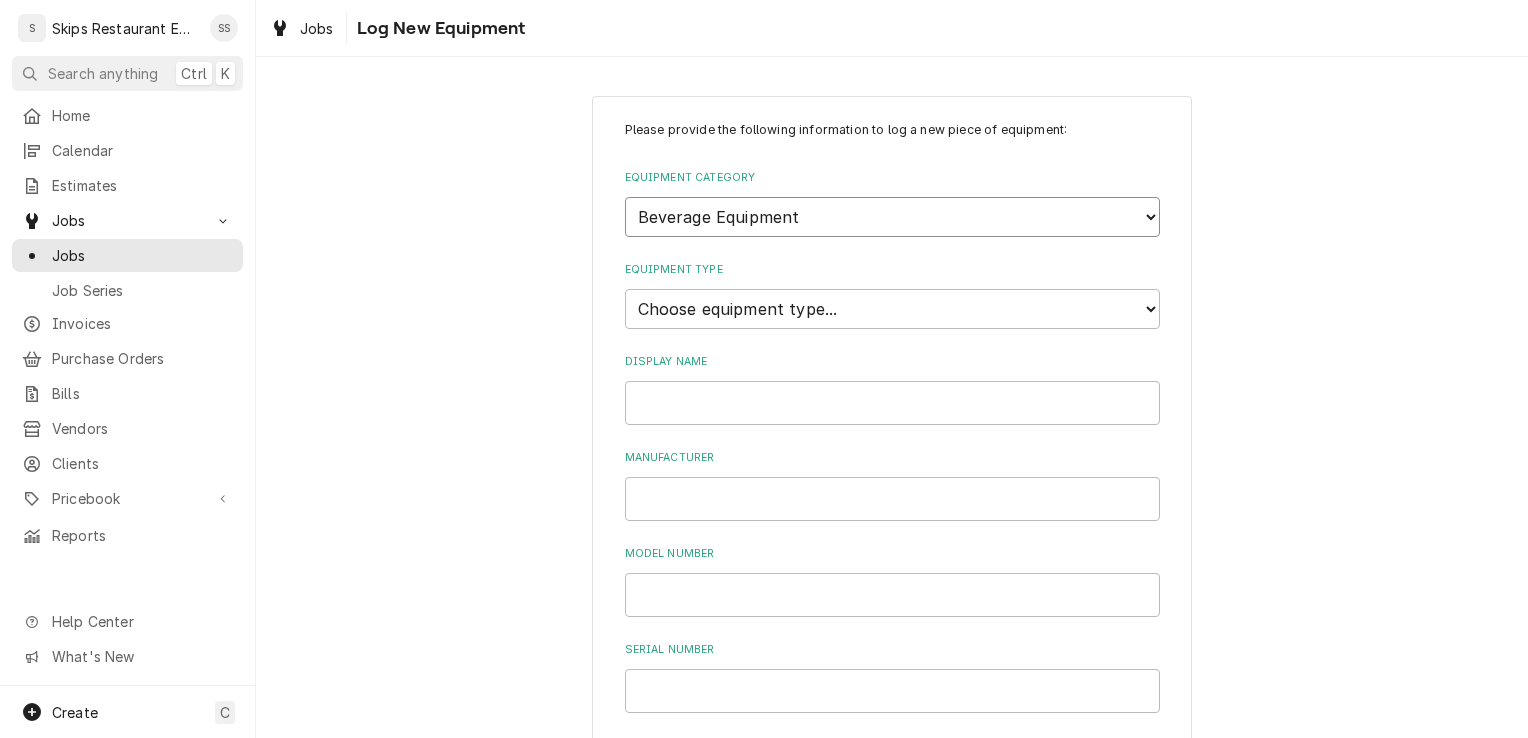 click on "Choose equipment category... Cooking Equipment Fryers Ice Machines Ovens and Ranges Concession and Condiment Equipment Dishwashing Equipment Holding and Warming Equipment Refrigeration Beverage Equipment Food Preparation Equipment Water Filtration Other" at bounding box center [892, 217] 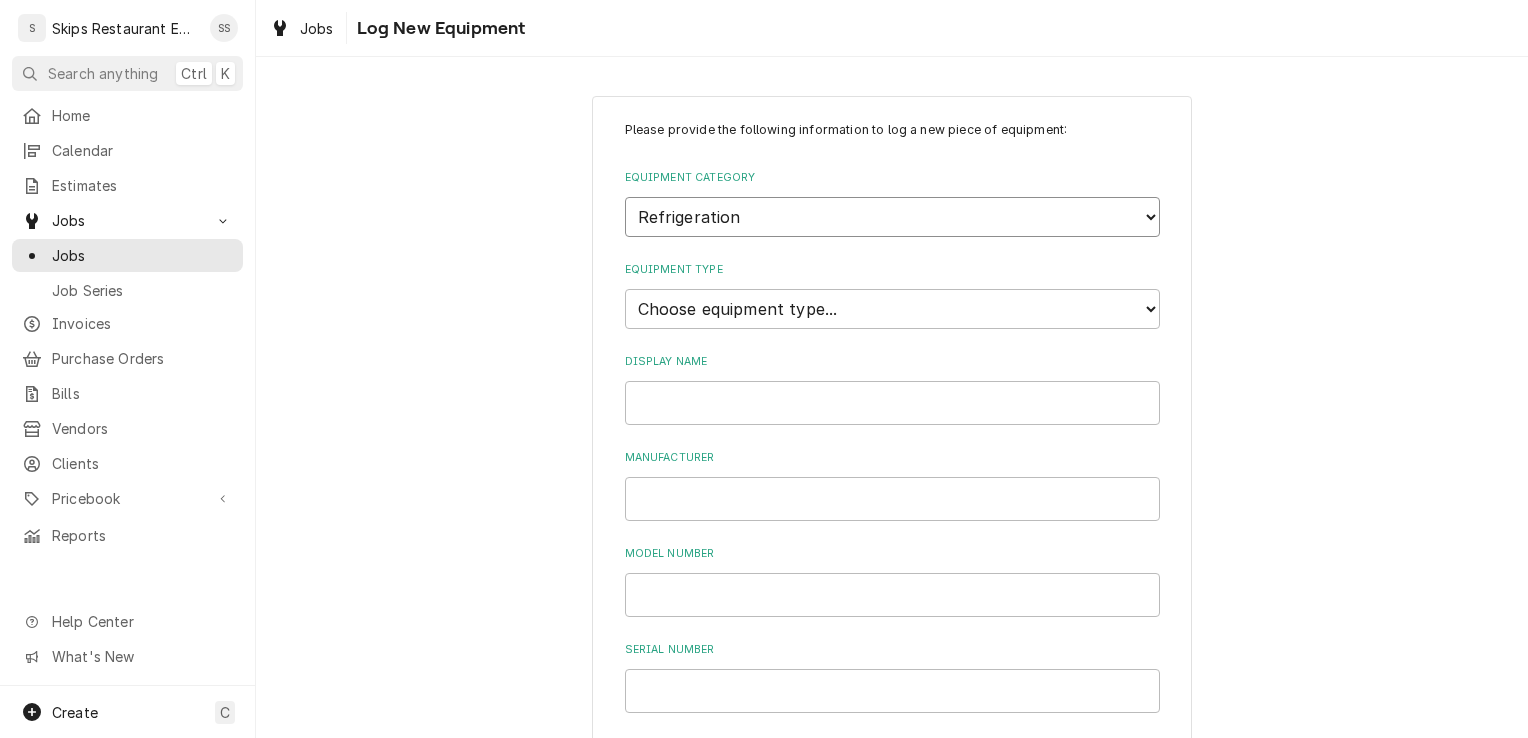 click on "Choose equipment category... Cooking Equipment Fryers Ice Machines Ovens and Ranges Concession and Condiment Equipment Dishwashing Equipment Holding and Warming Equipment Refrigeration Beverage Equipment Food Preparation Equipment Water Filtration Other" at bounding box center (892, 217) 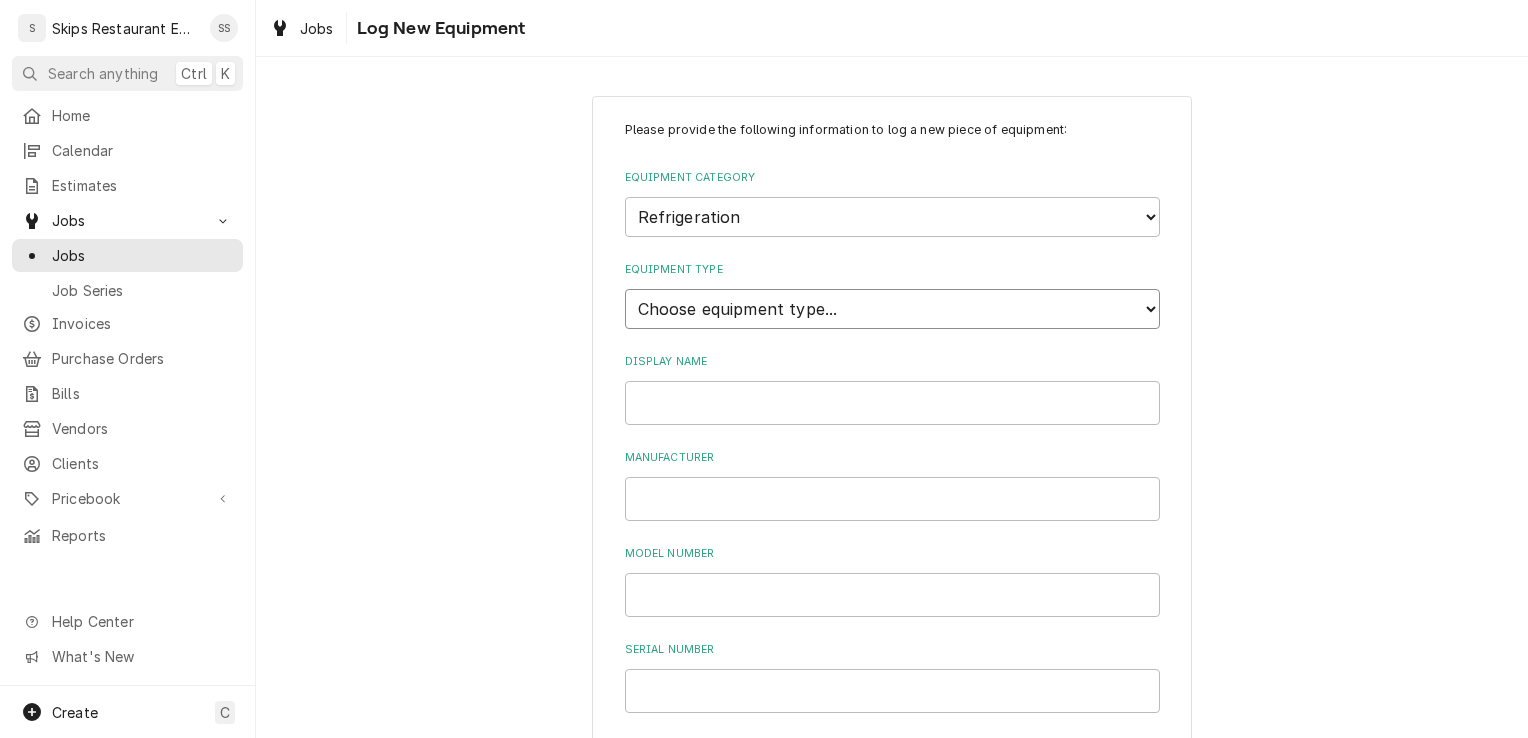 click on "Choose equipment type... Bar Refrigeration Blast Chiller Chef Base Freezer Chef Base Refrigerator Combination Refrigerator and Freezer Condensing Unit Ice Cream Equipment Prep Table Reach-In Freezer Reach-In Refrigerator Refrigerated Merchandiser Undercounter Freezer Undercounter Refrigerator Walk-In Cooler Walk-In Freezer" at bounding box center [892, 309] 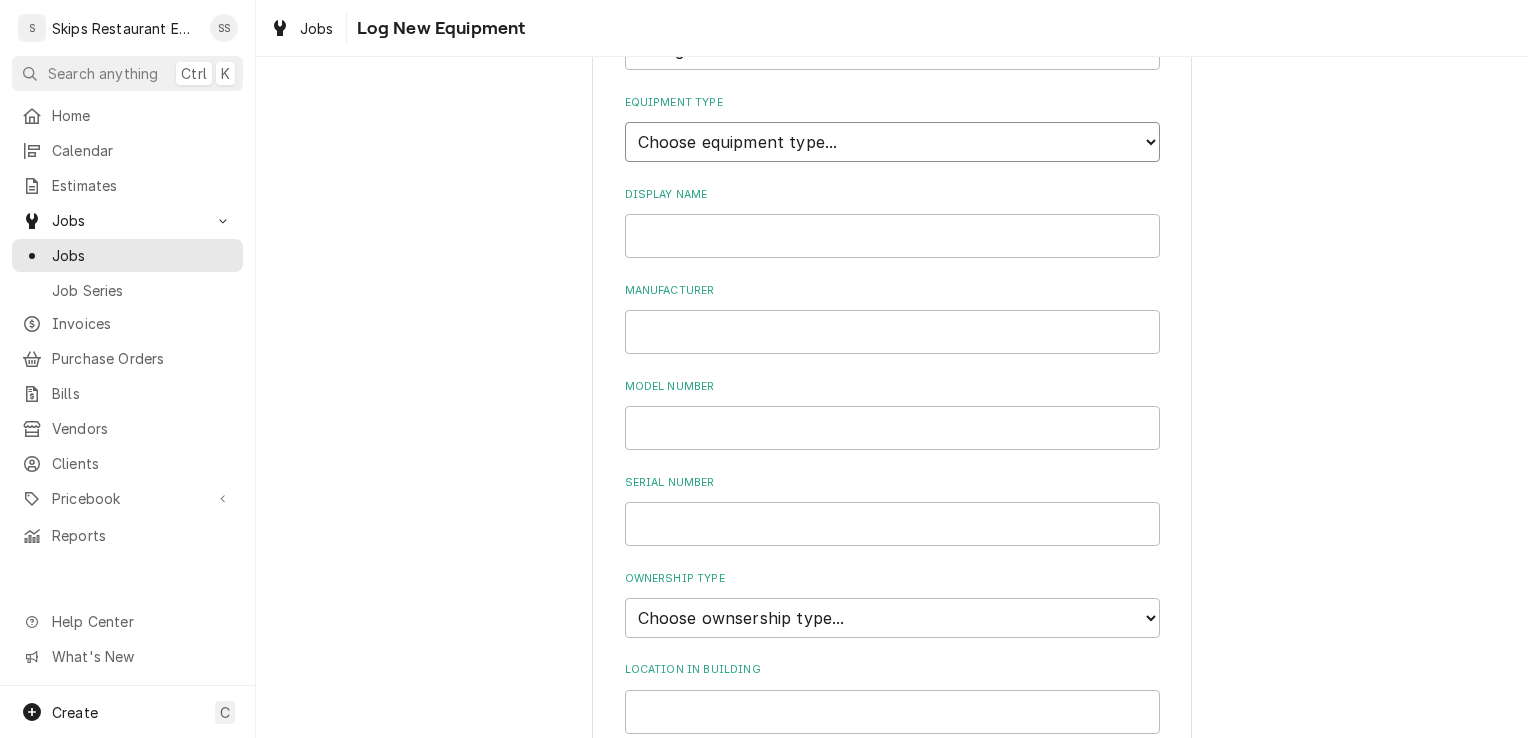scroll, scrollTop: 177, scrollLeft: 0, axis: vertical 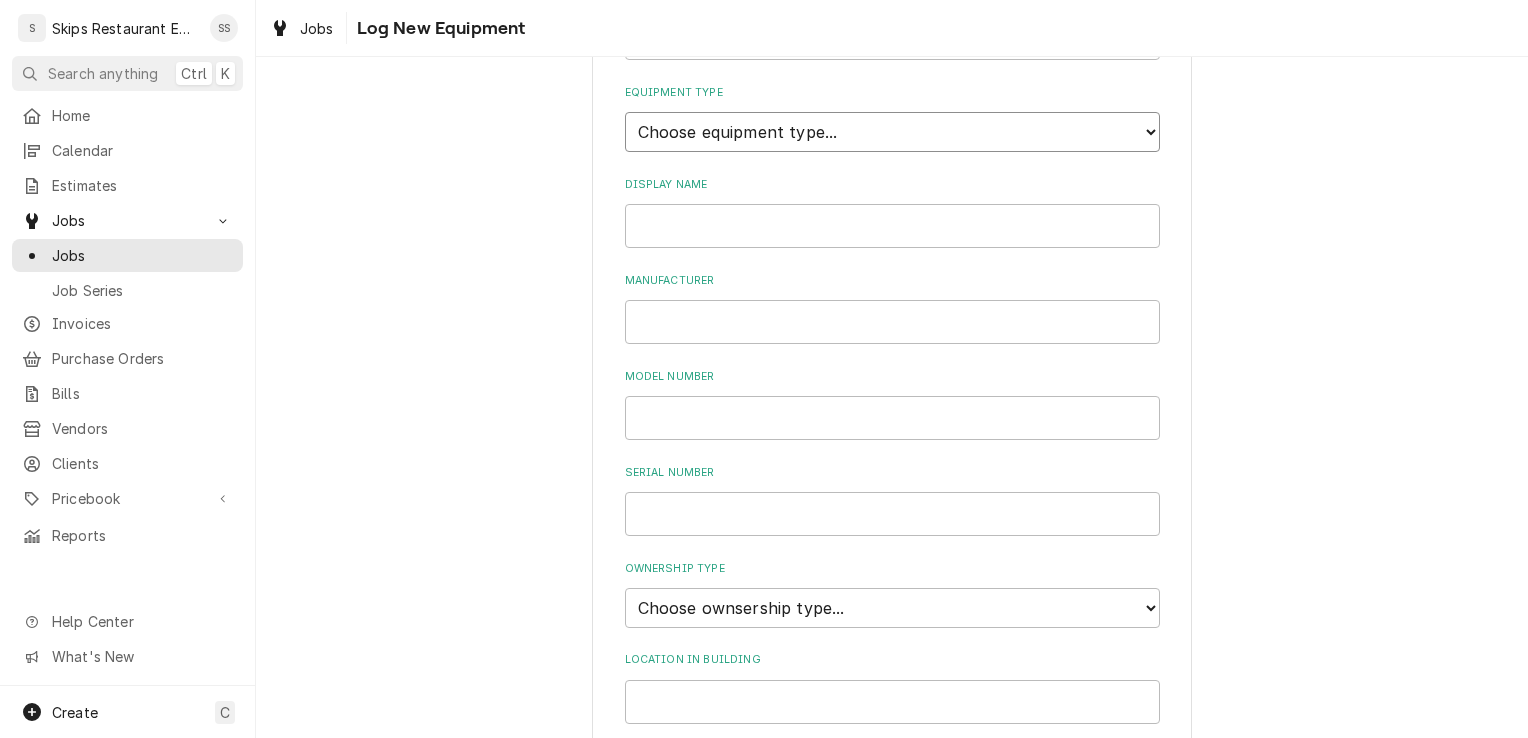 click on "Choose equipment type... Bar Refrigeration Blast Chiller Chef Base Freezer Chef Base Refrigerator Combination Refrigerator and Freezer Condensing Unit Ice Cream Equipment Prep Table Reach-In Freezer Reach-In Refrigerator Refrigerated Merchandiser Undercounter Freezer Undercounter Refrigerator Walk-In Cooler Walk-In Freezer" at bounding box center (892, 132) 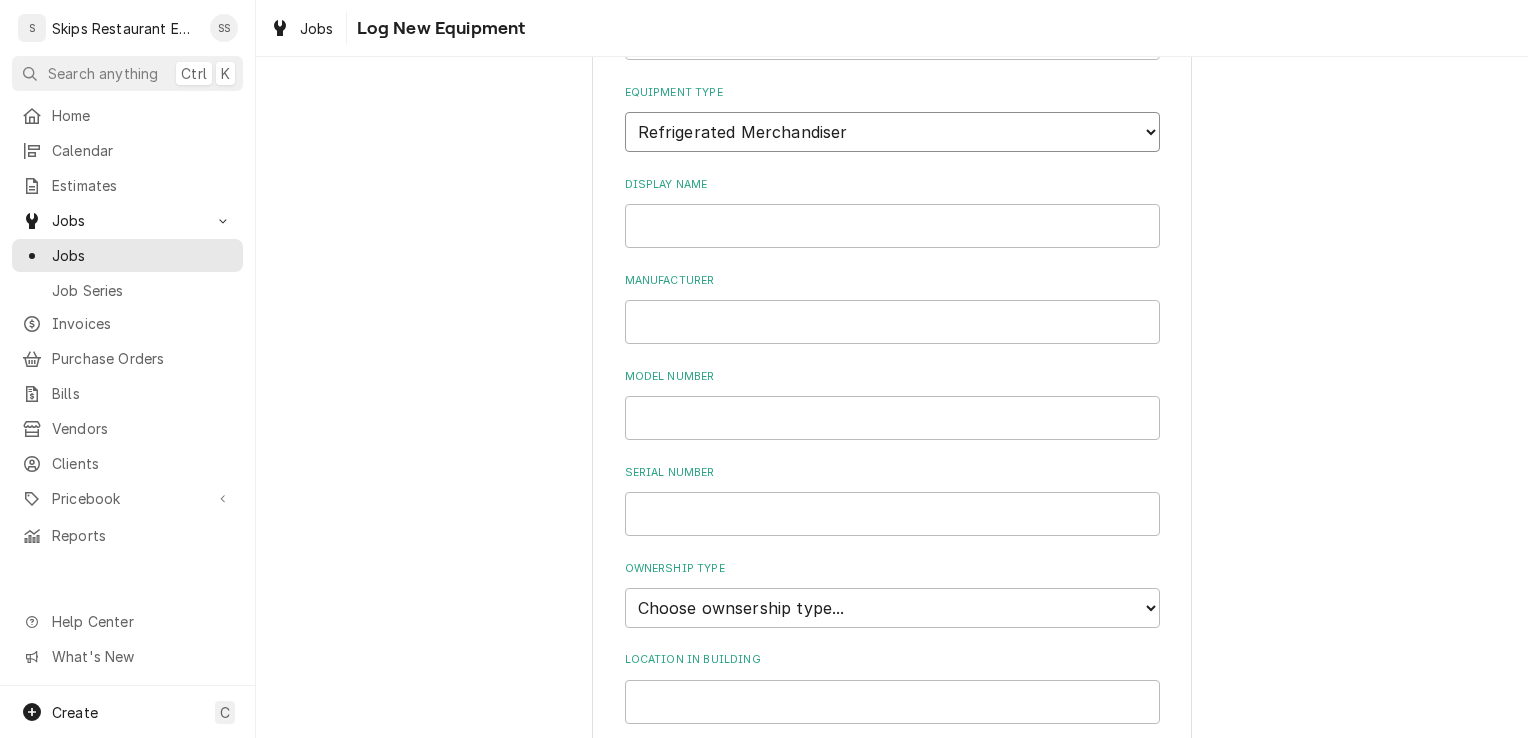 click on "Choose equipment type... Bar Refrigeration Blast Chiller Chef Base Freezer Chef Base Refrigerator Combination Refrigerator and Freezer Condensing Unit Ice Cream Equipment Prep Table Reach-In Freezer Reach-In Refrigerator Refrigerated Merchandiser Undercounter Freezer Undercounter Refrigerator Walk-In Cooler Walk-In Freezer" at bounding box center [892, 132] 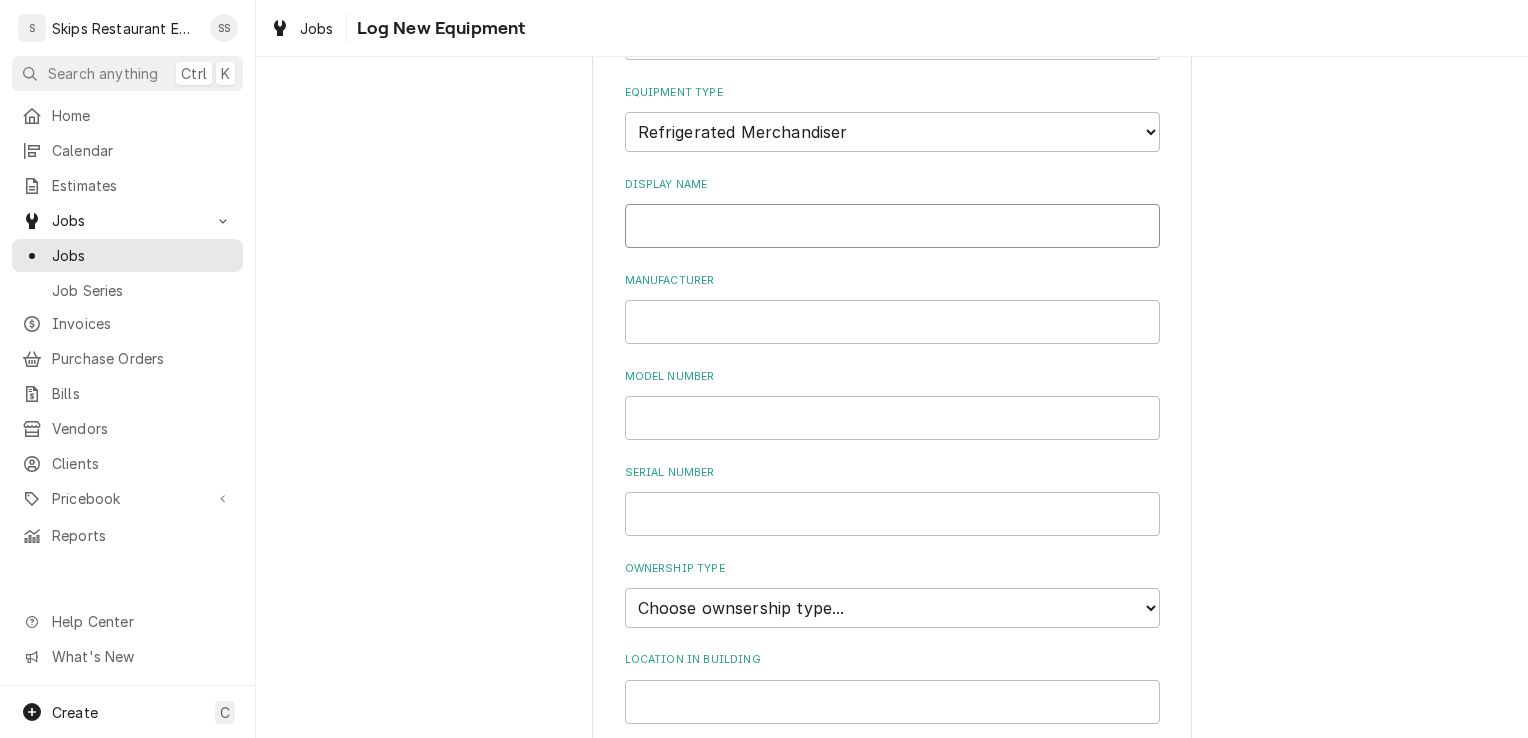 click on "Display Name" at bounding box center (892, 226) 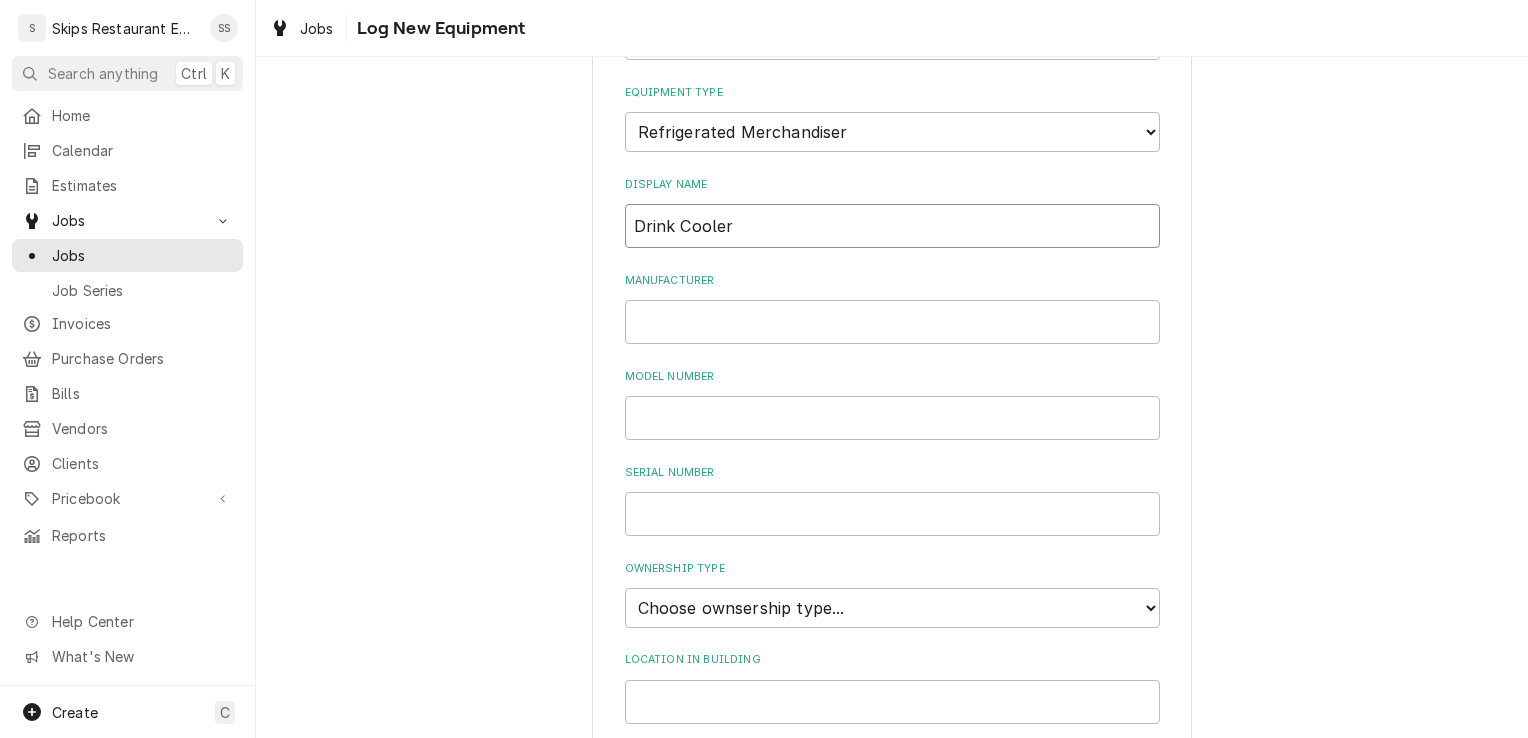 type on "Drink Cooler" 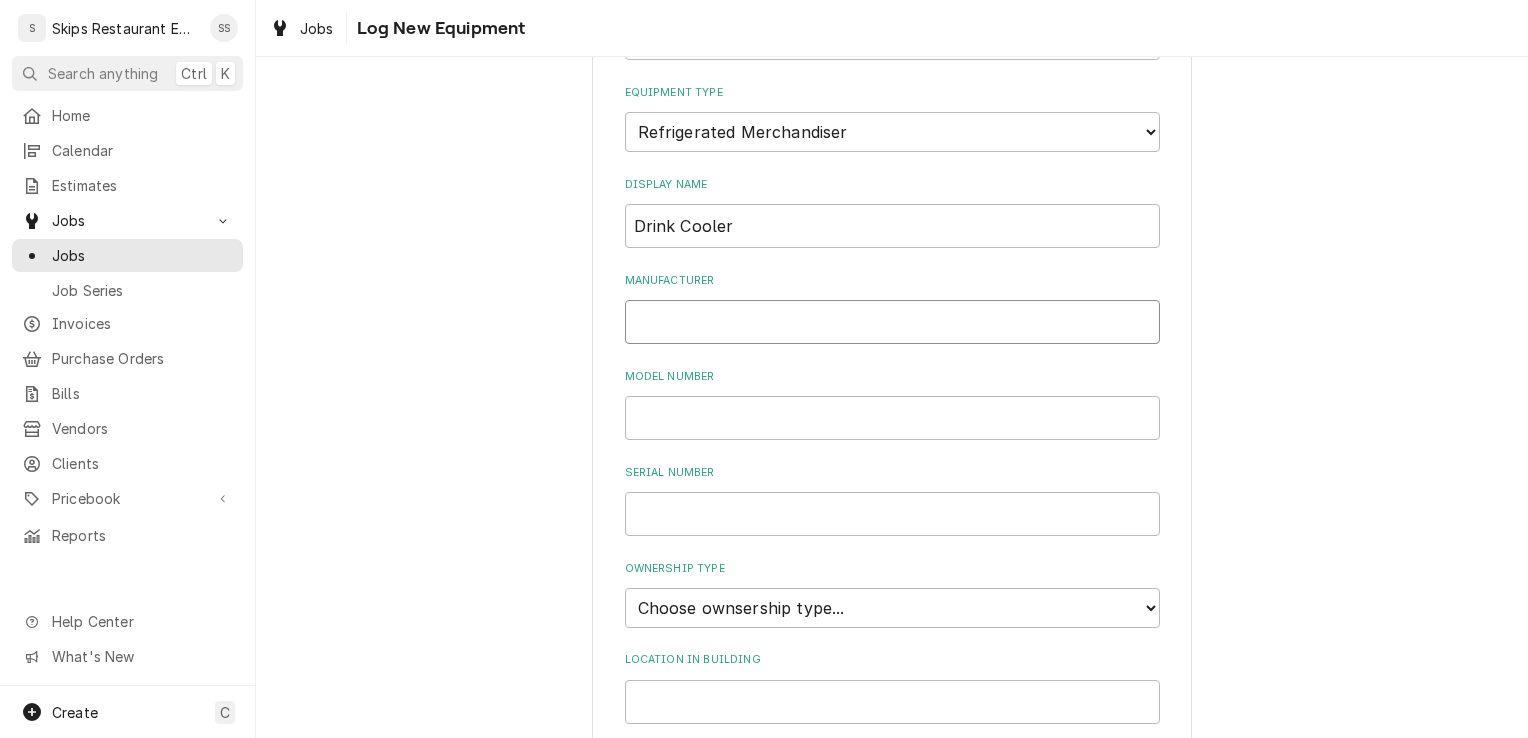 click on "Manufacturer" at bounding box center (892, 322) 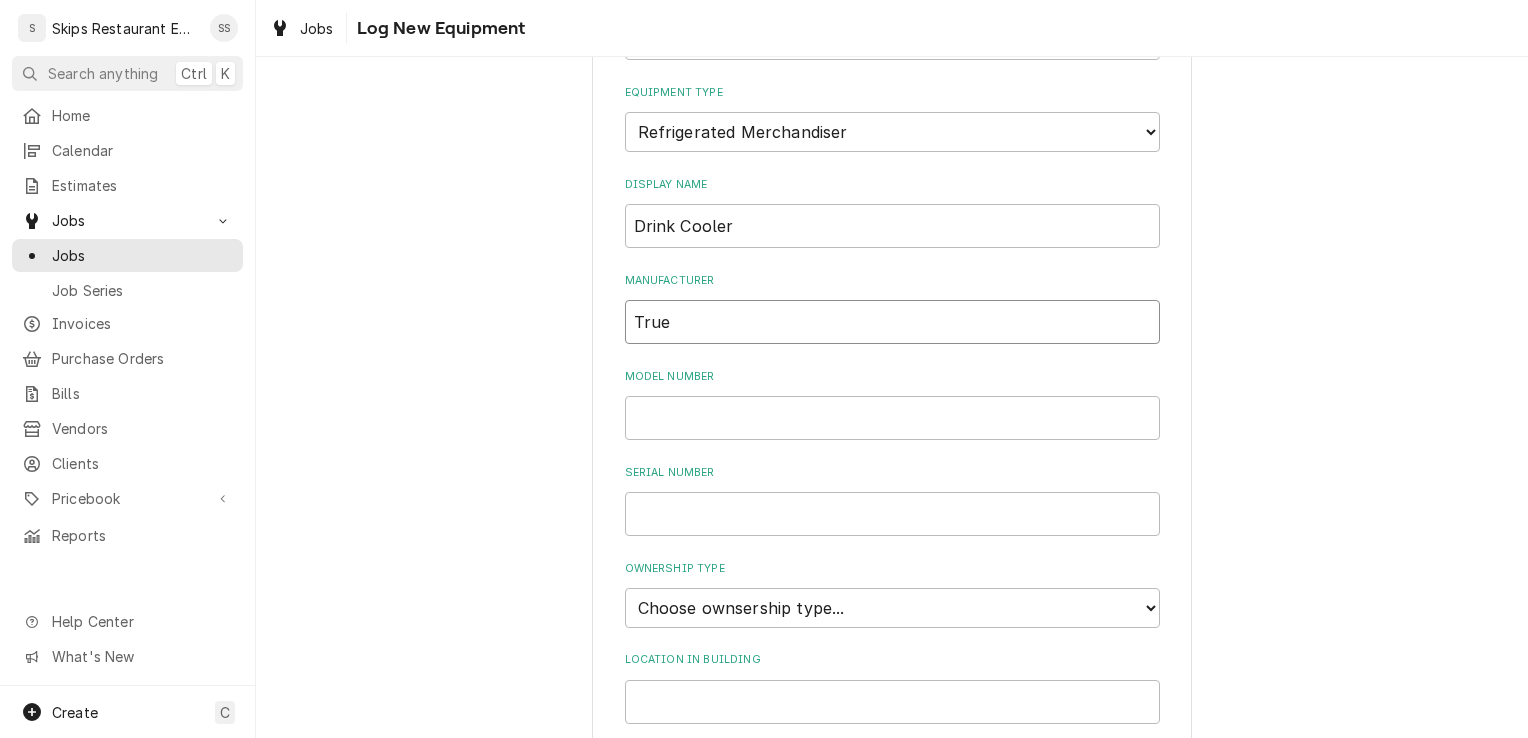 type on "True" 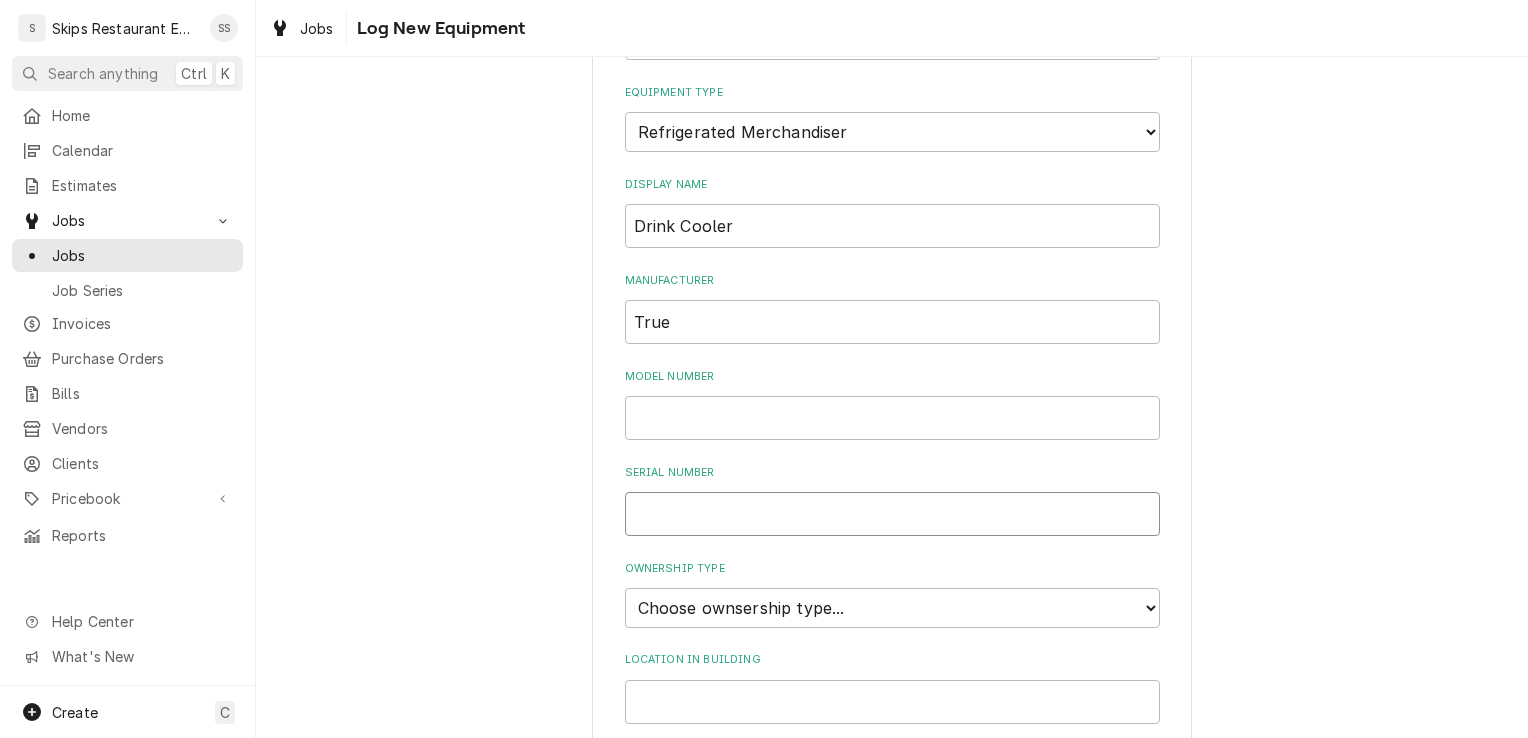 click on "Serial Number" at bounding box center [892, 514] 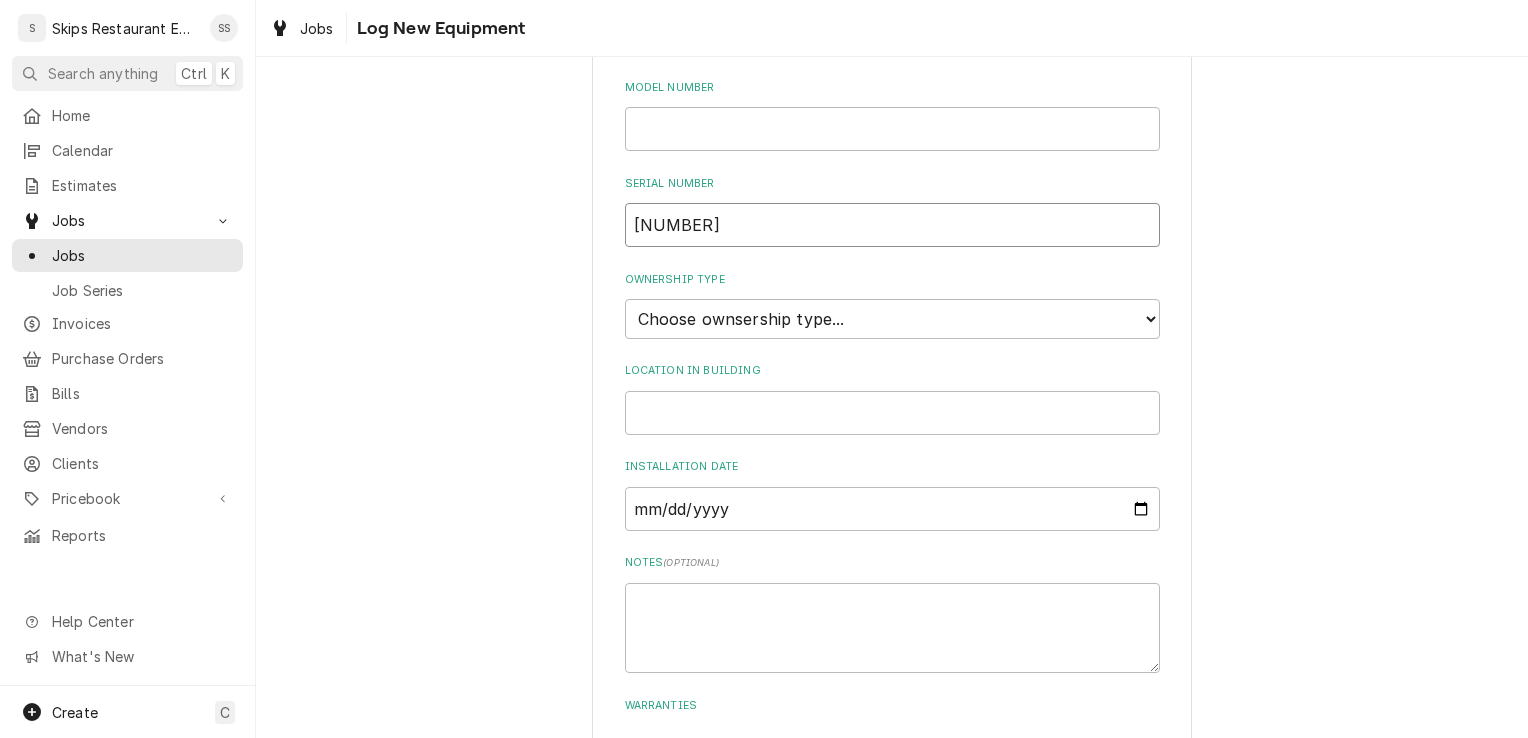 scroll, scrollTop: 541, scrollLeft: 0, axis: vertical 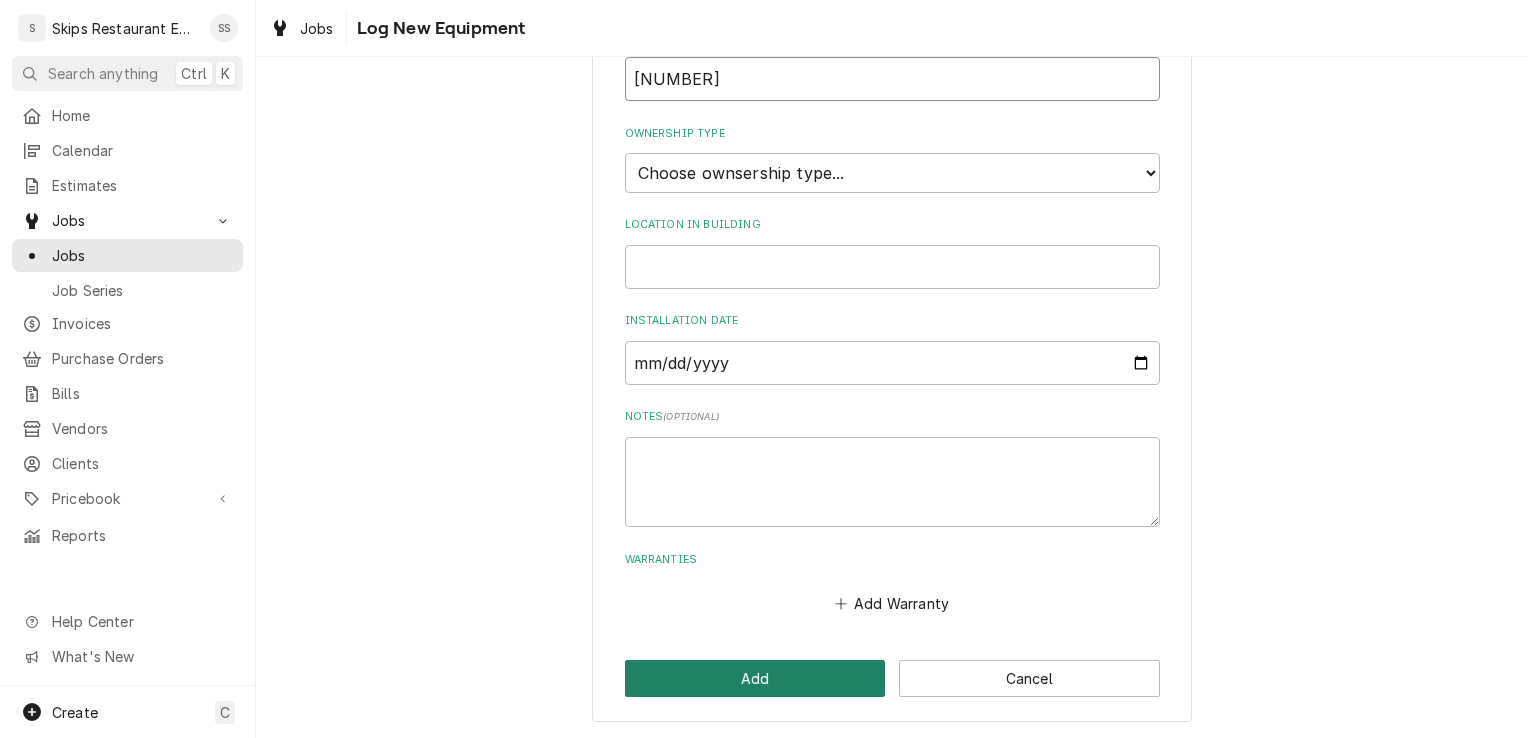 type on "8052861" 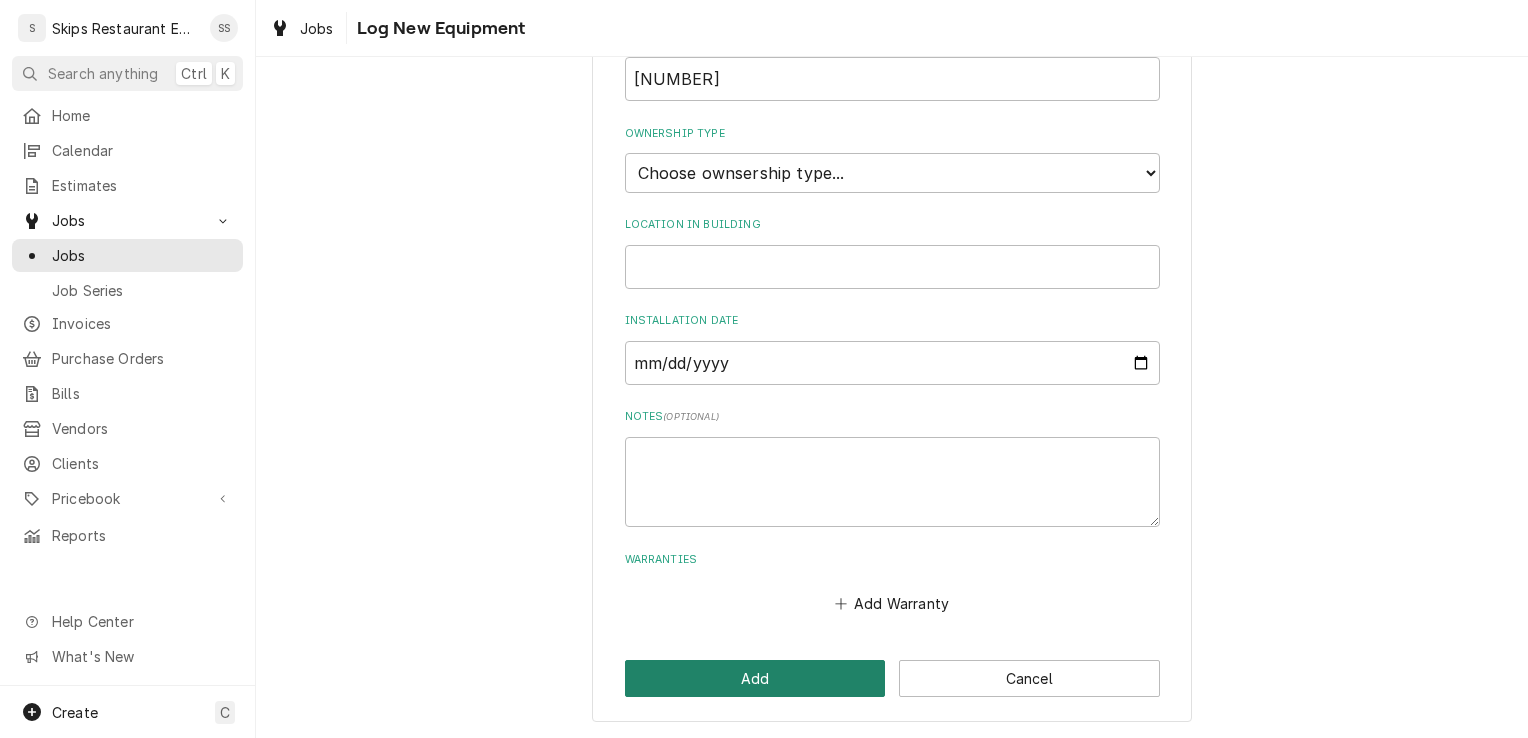 click on "Add" at bounding box center (755, 678) 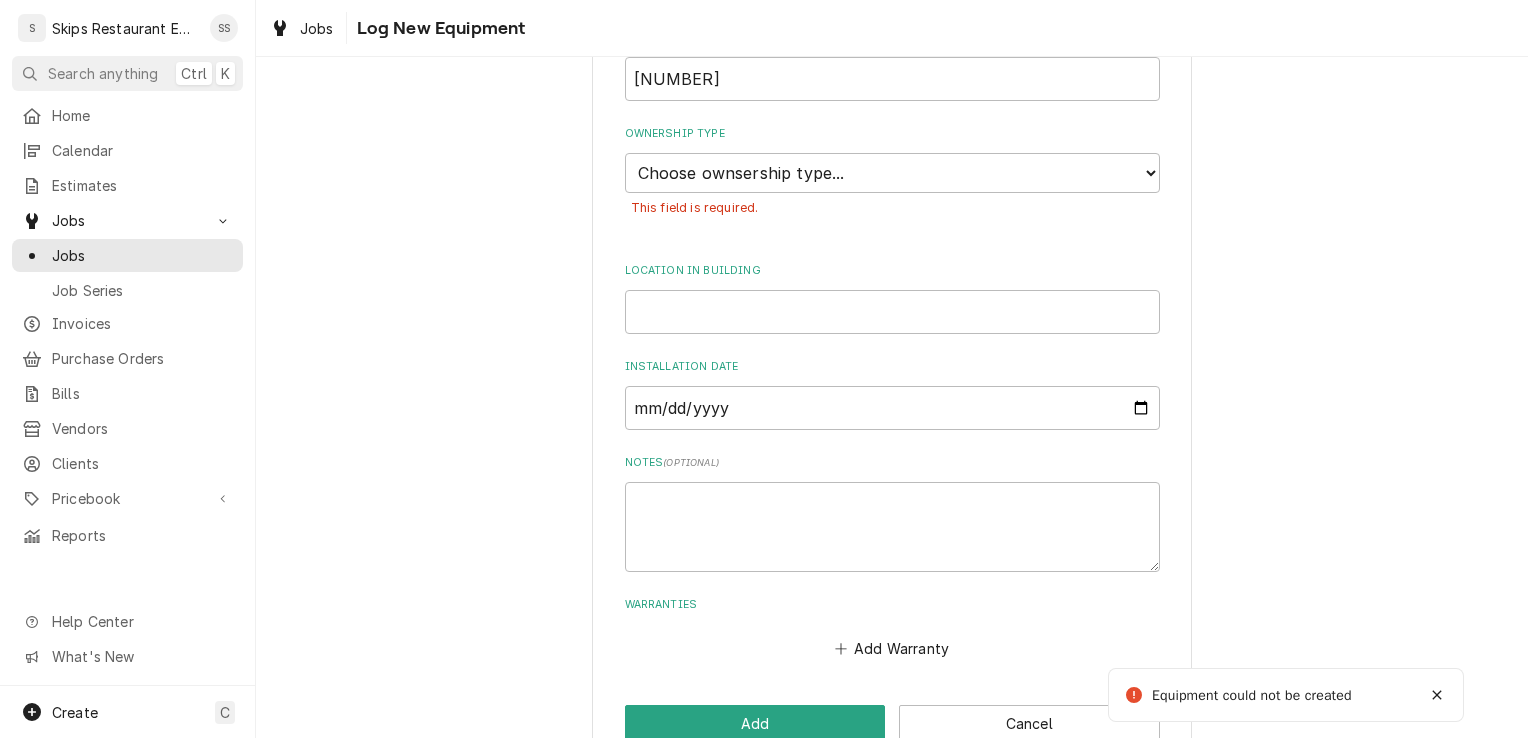 scroll, scrollTop: 644, scrollLeft: 0, axis: vertical 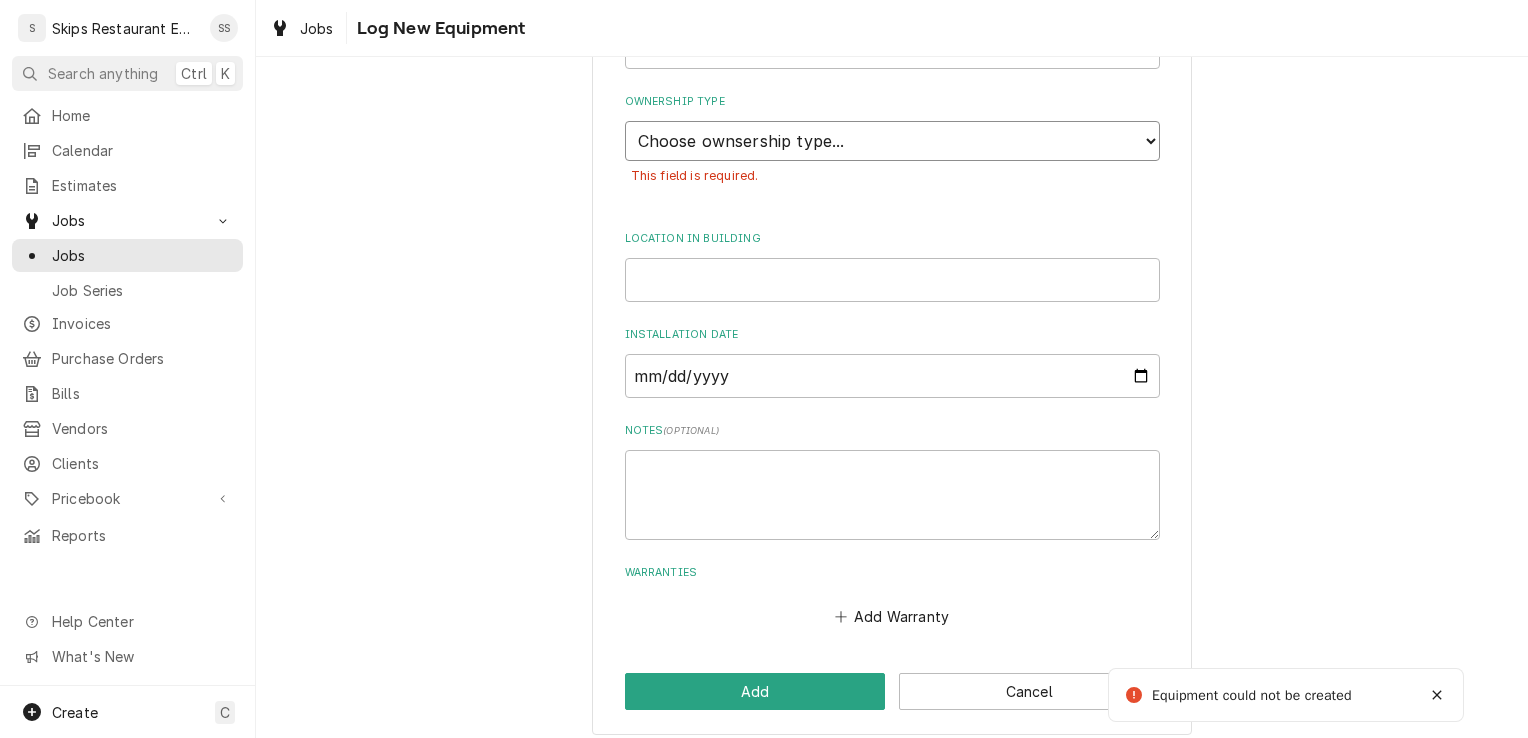 click on "Choose ownsership type... Unknown Owned Leased Rented" at bounding box center (892, 141) 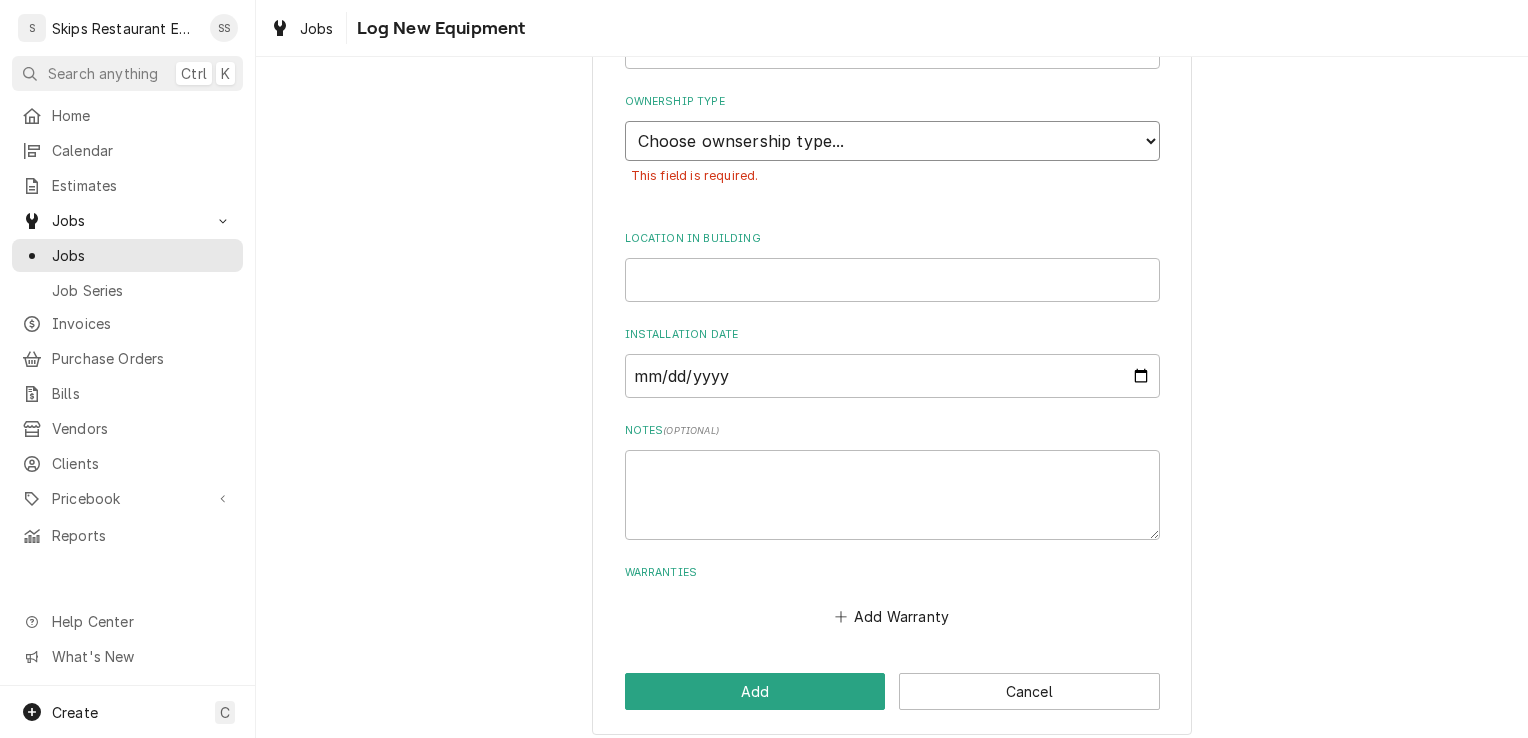 select on "0" 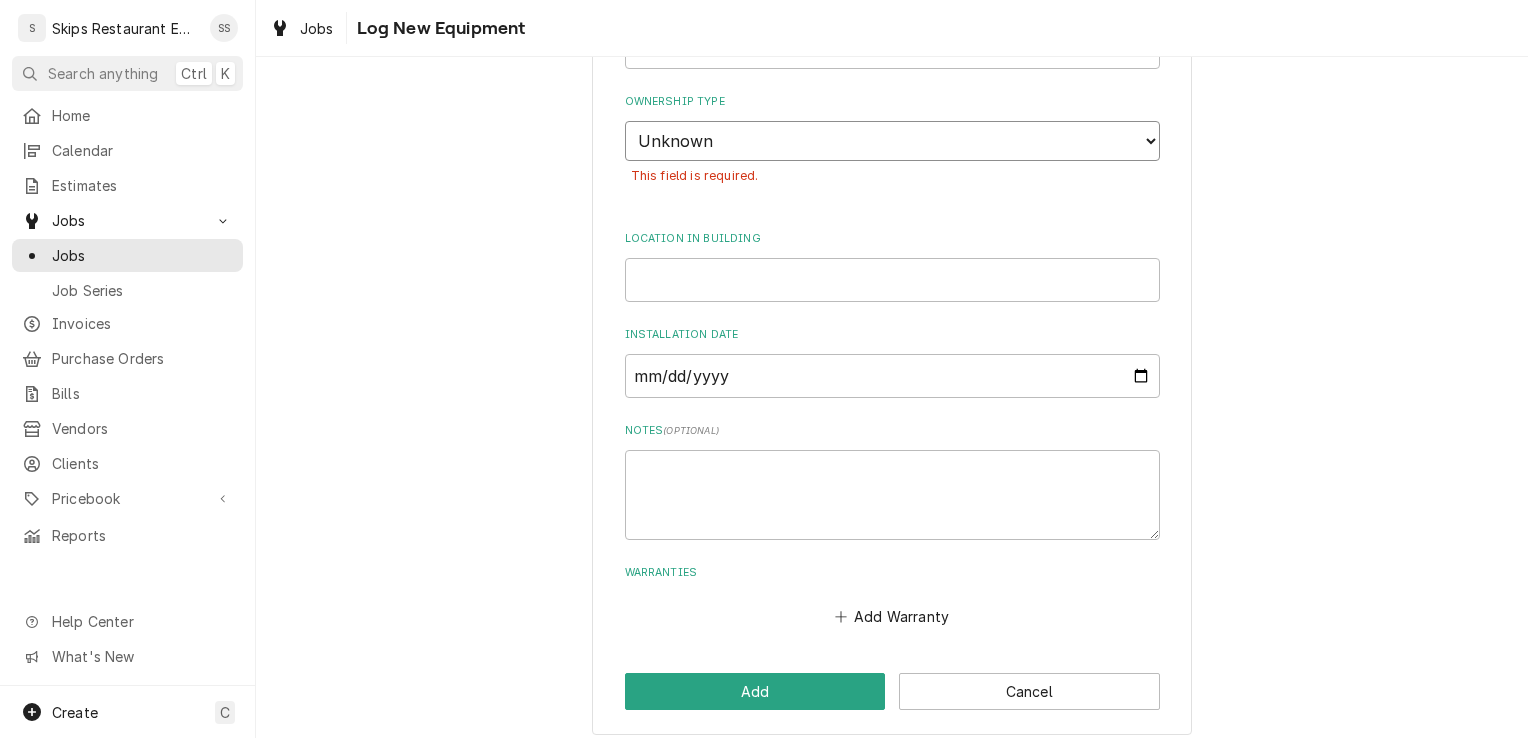 click on "Choose ownsership type... Unknown Owned Leased Rented" at bounding box center (892, 141) 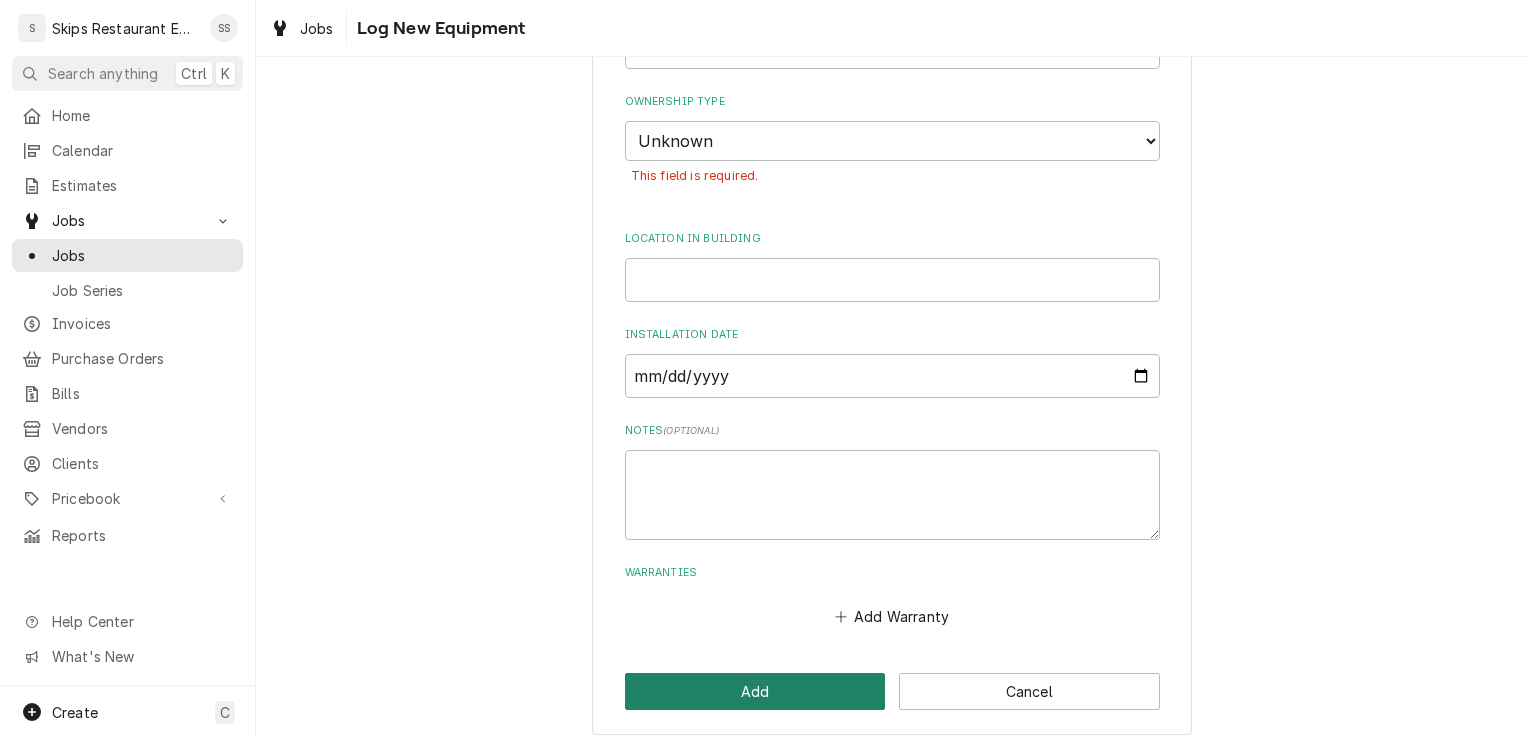 click on "Add" at bounding box center (755, 691) 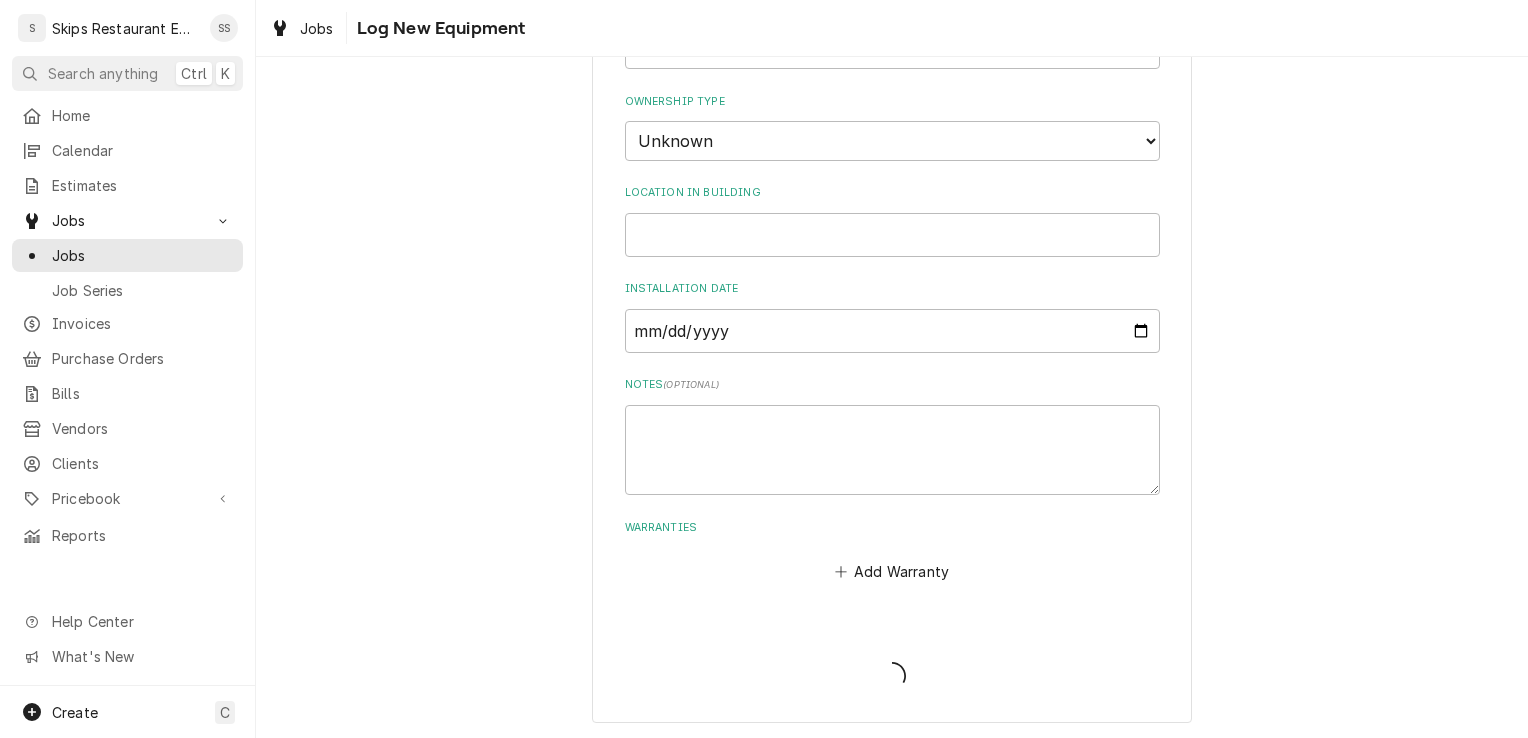 scroll, scrollTop: 954, scrollLeft: 0, axis: vertical 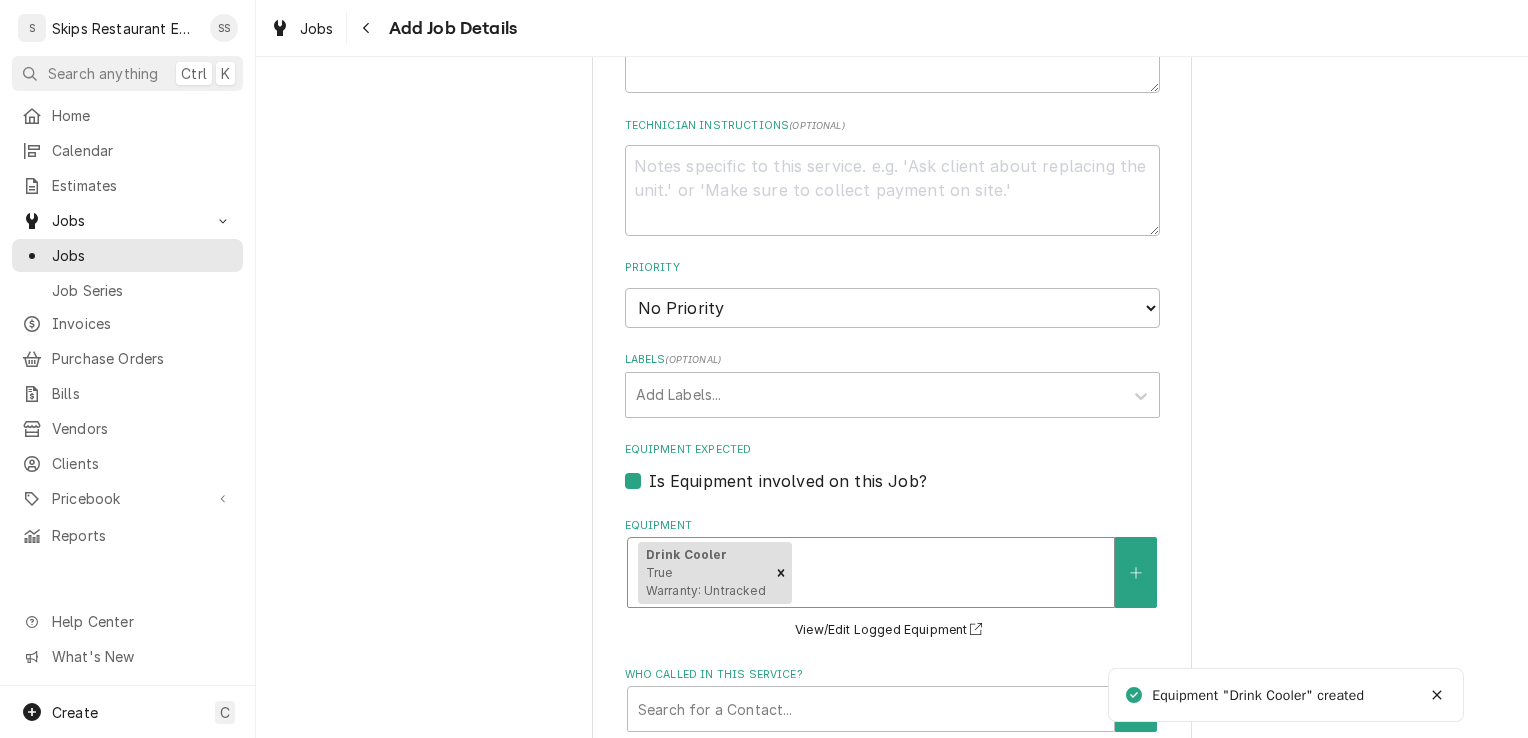 type on "x" 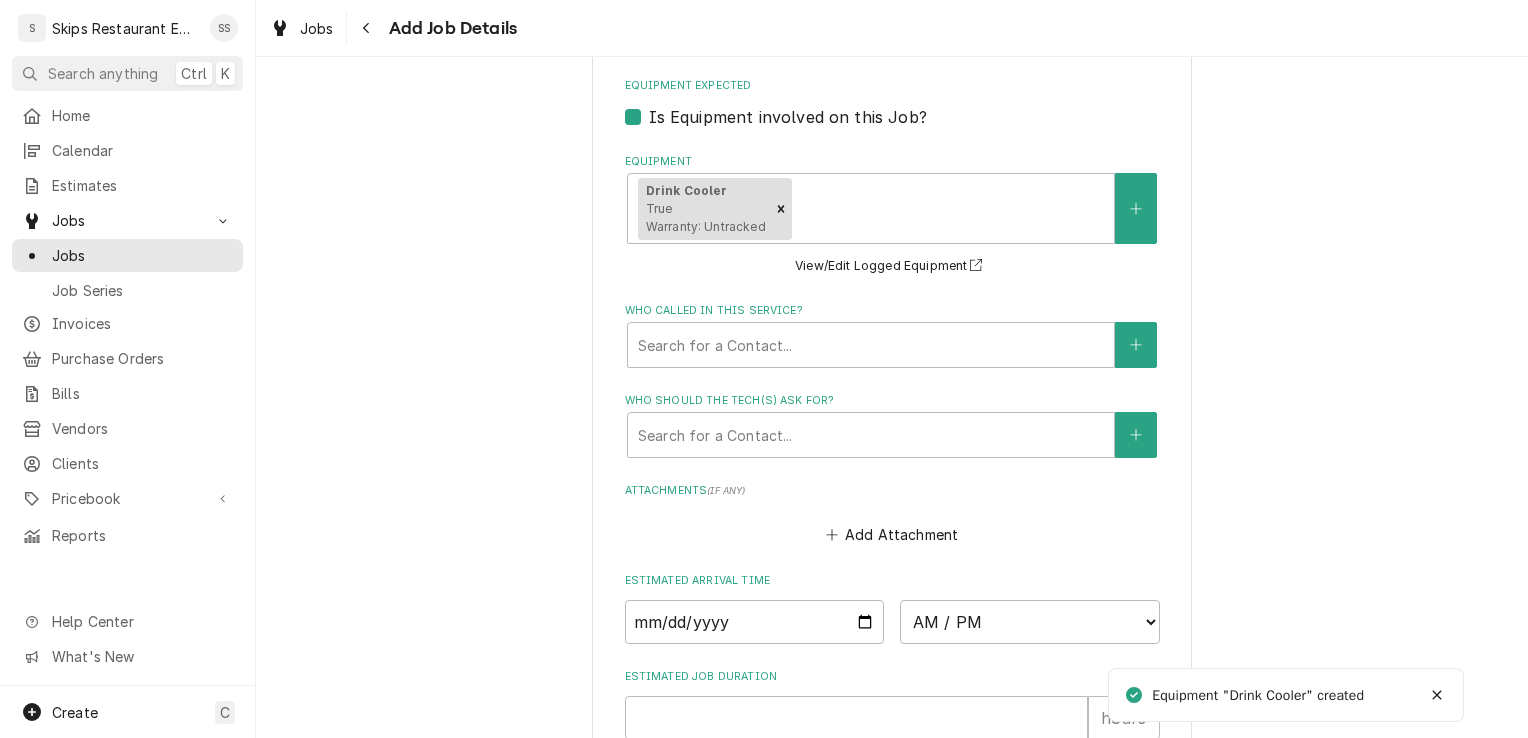 scroll, scrollTop: 1366, scrollLeft: 0, axis: vertical 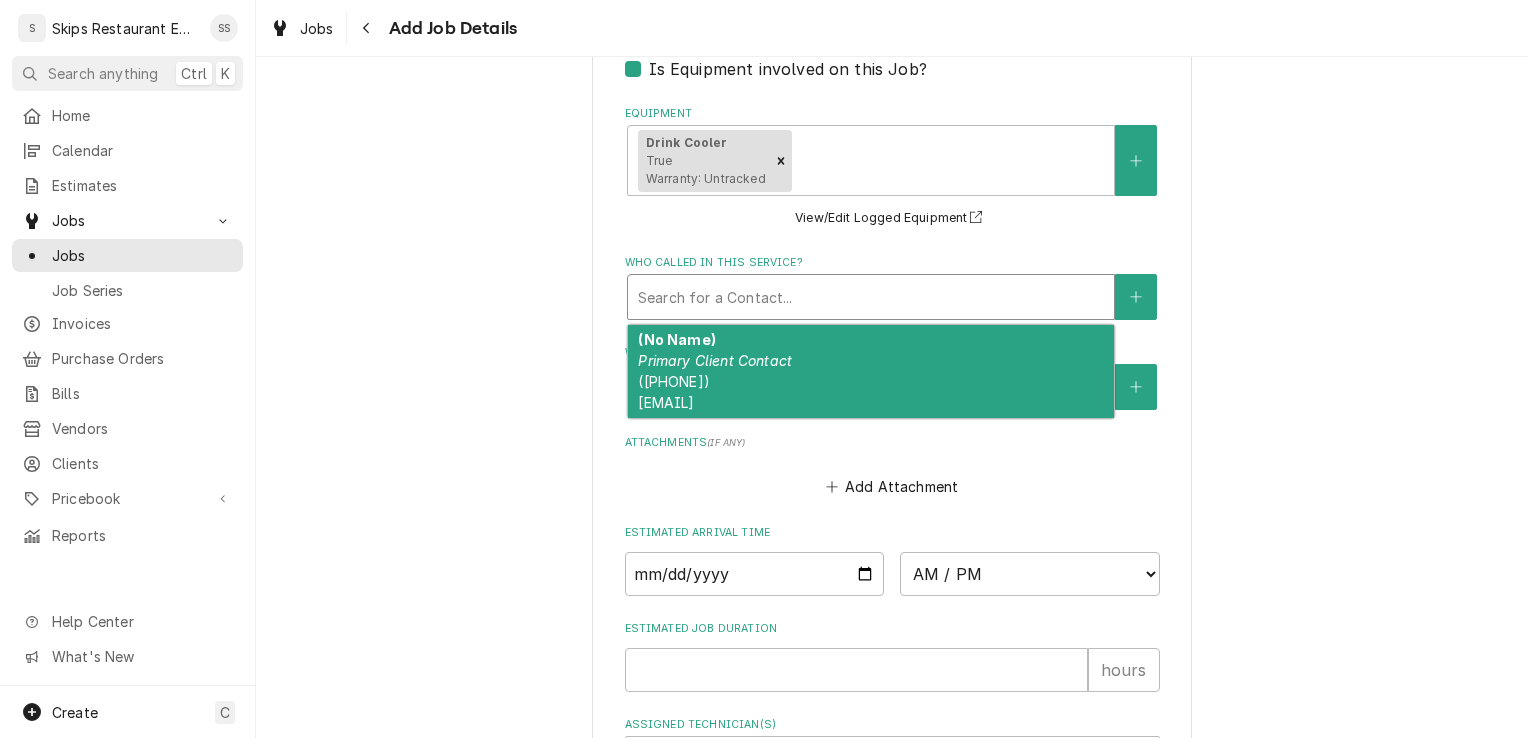 click at bounding box center [871, 297] 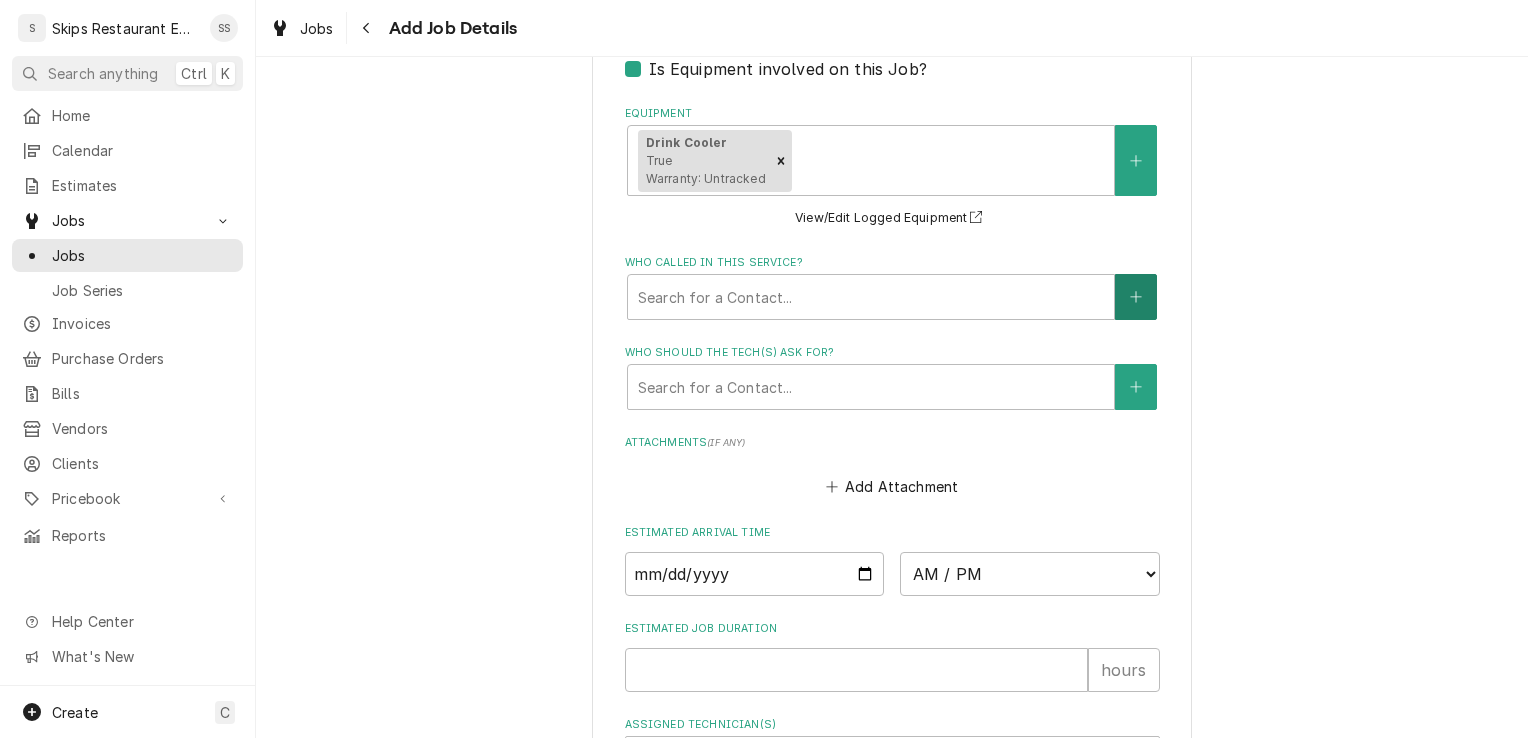 click at bounding box center (1136, 297) 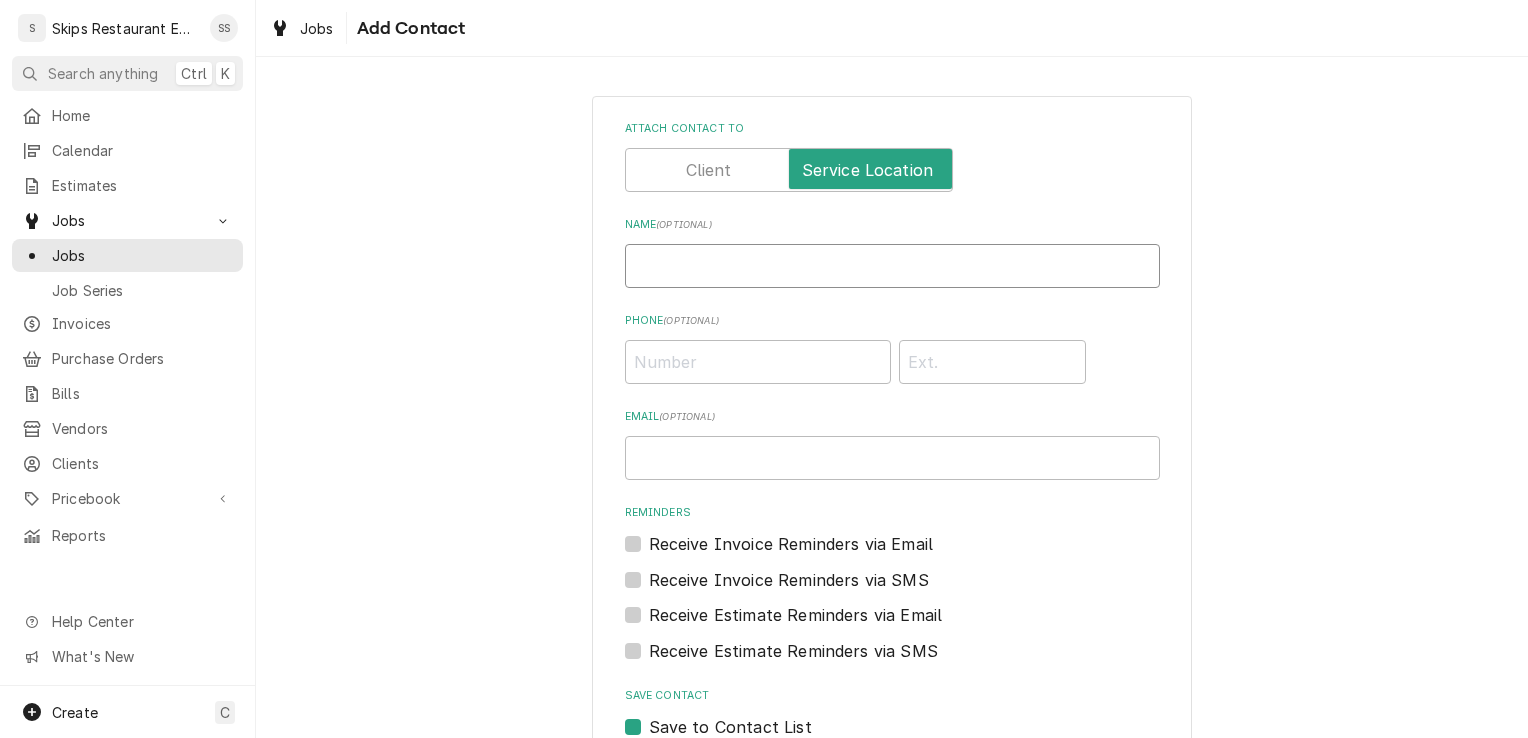 click on "Name  ( optional )" at bounding box center (892, 266) 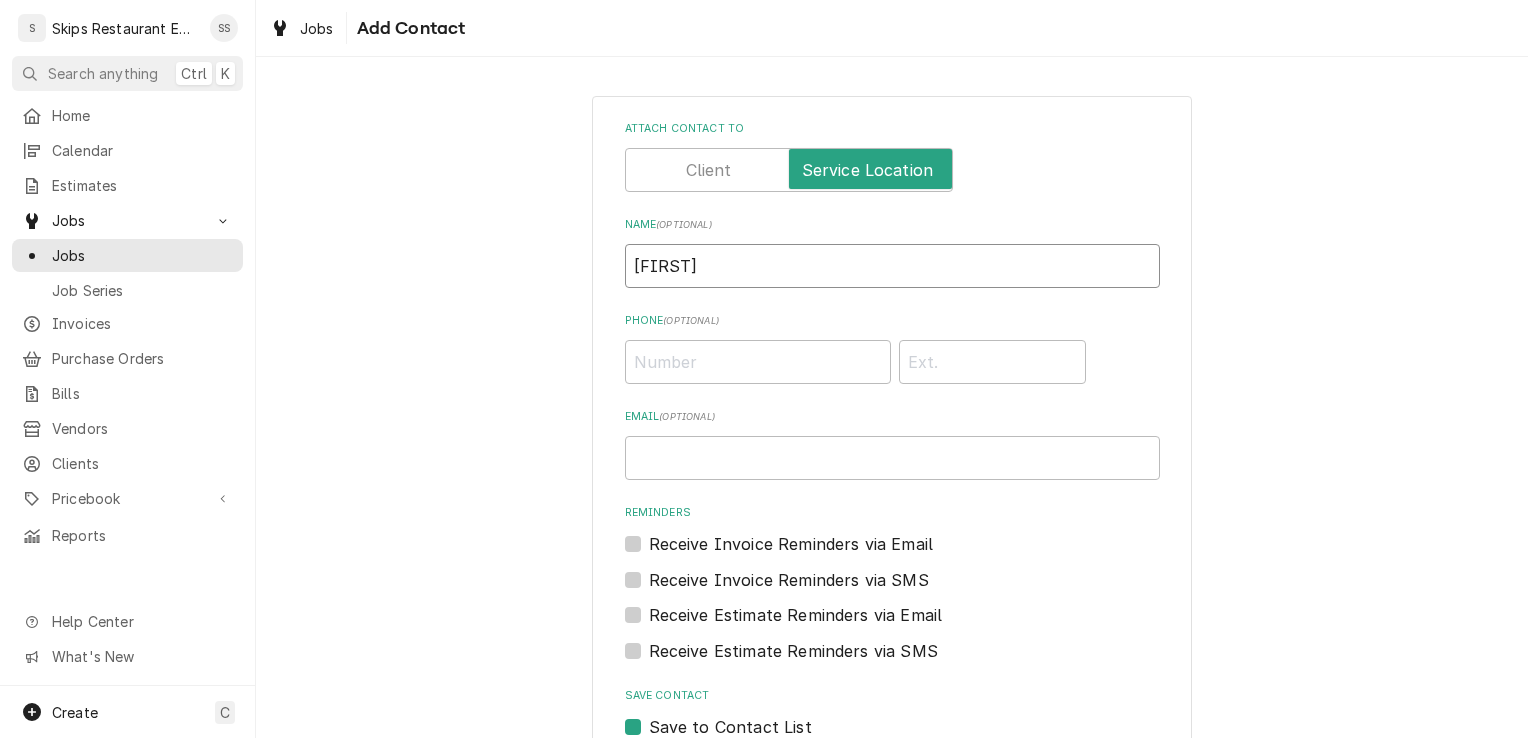 type on "[FIRST]" 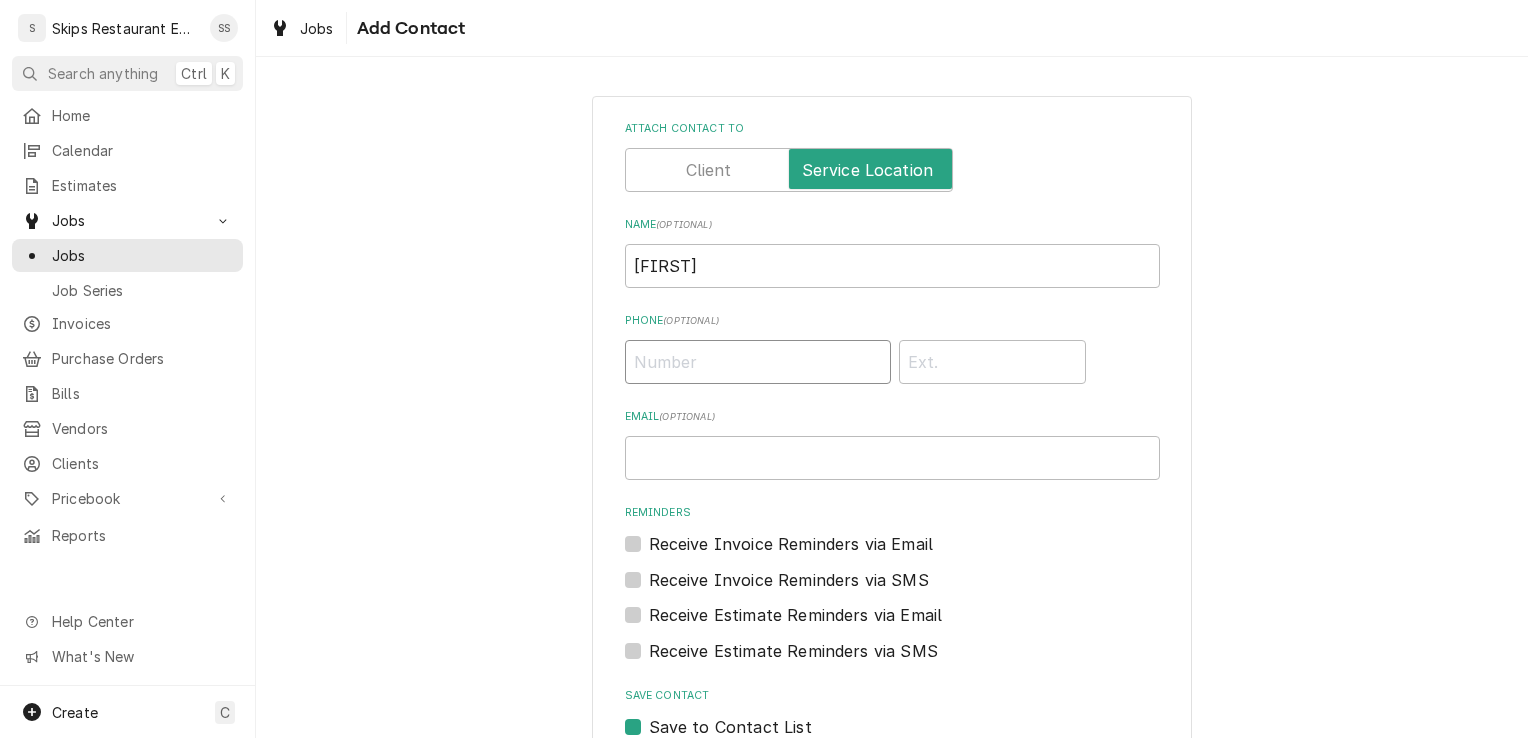 click on "Phone  ( optional )" at bounding box center (758, 362) 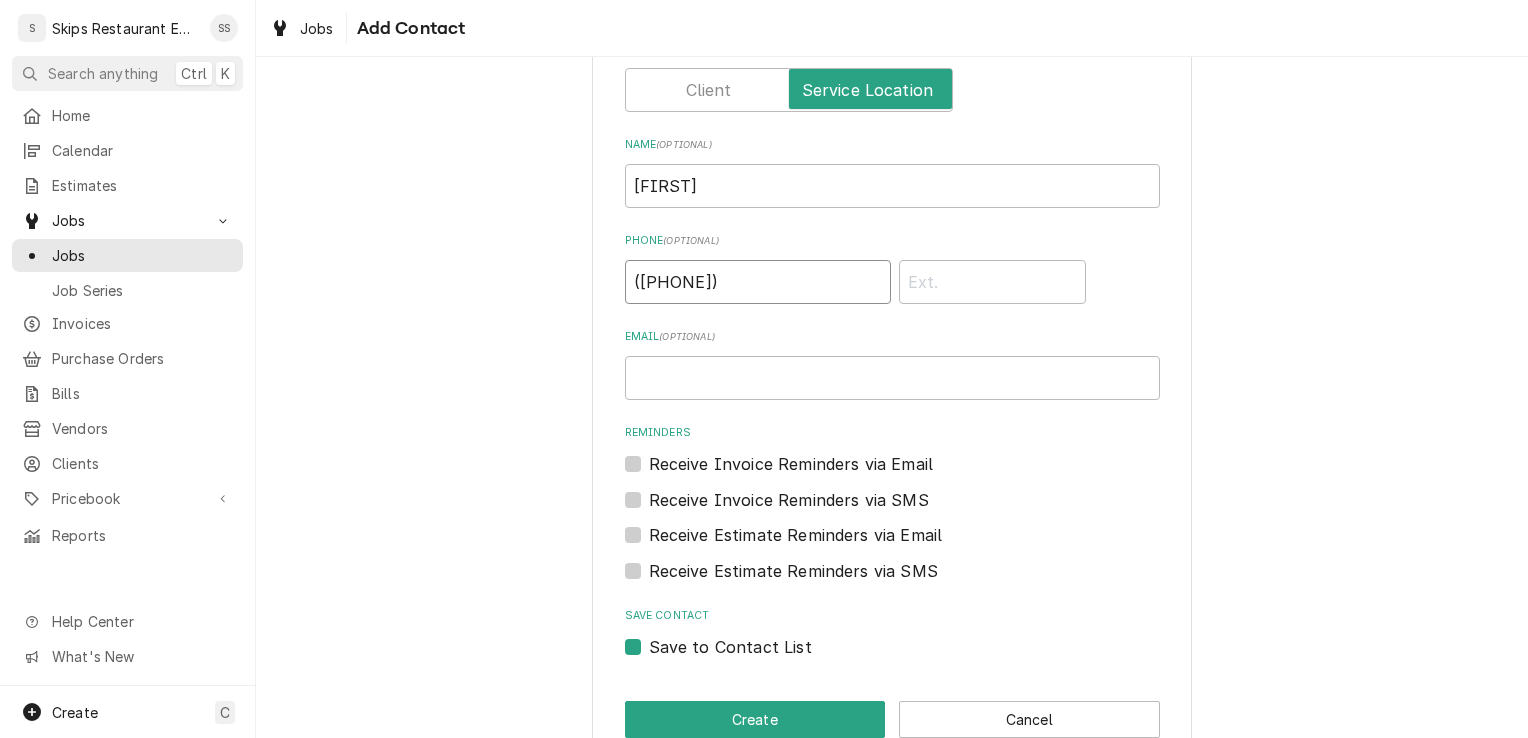 scroll, scrollTop: 122, scrollLeft: 0, axis: vertical 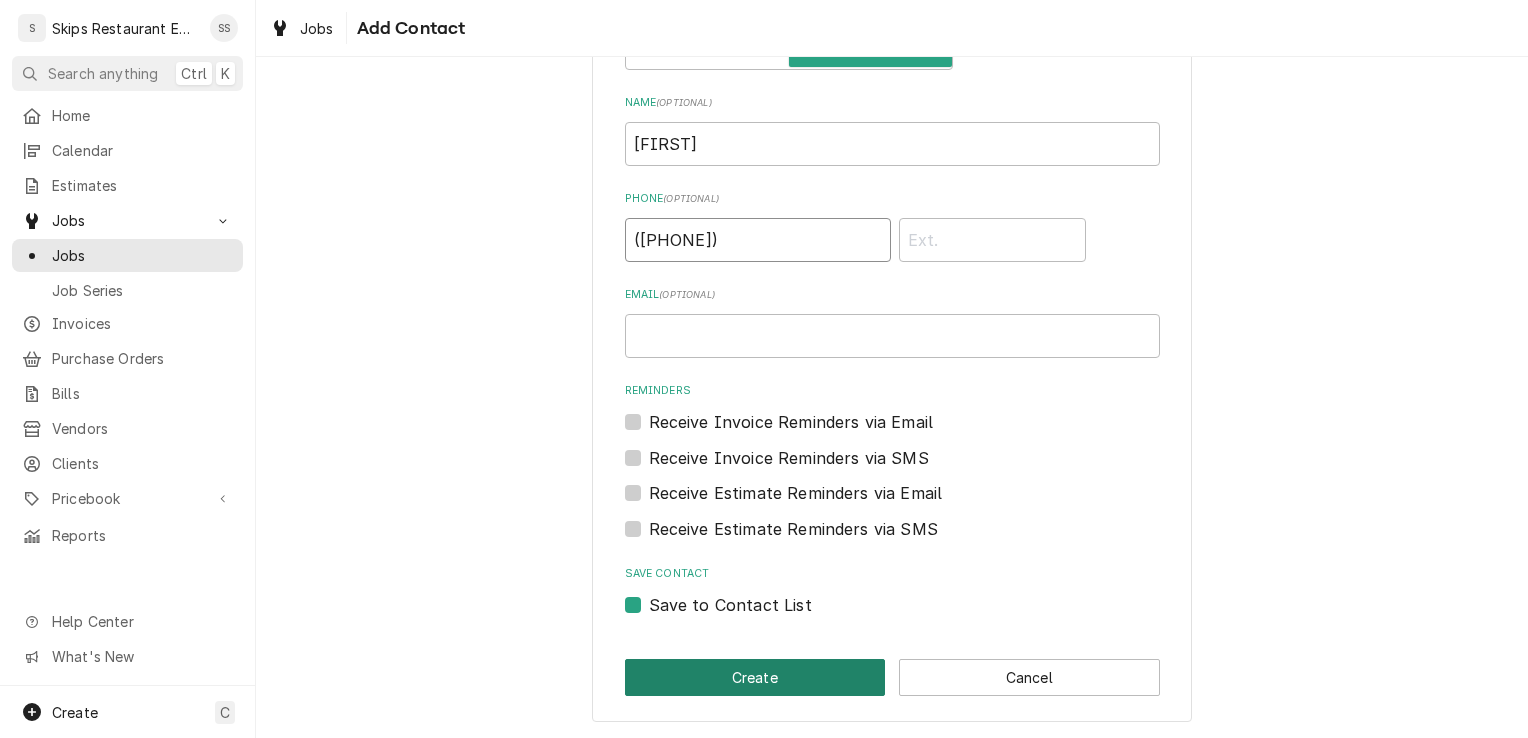 type on "([PHONE]) [PHONE]" 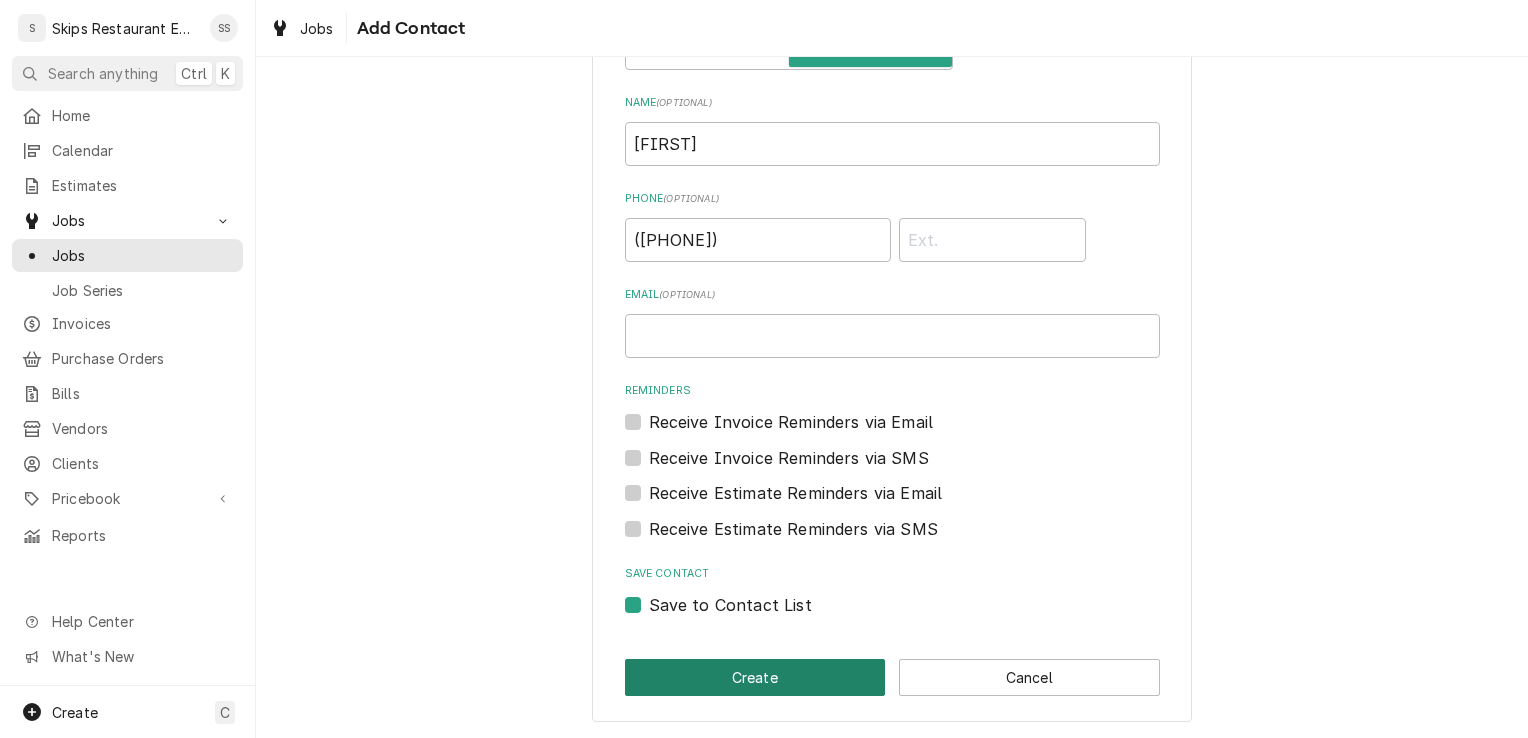click on "Create" at bounding box center [755, 677] 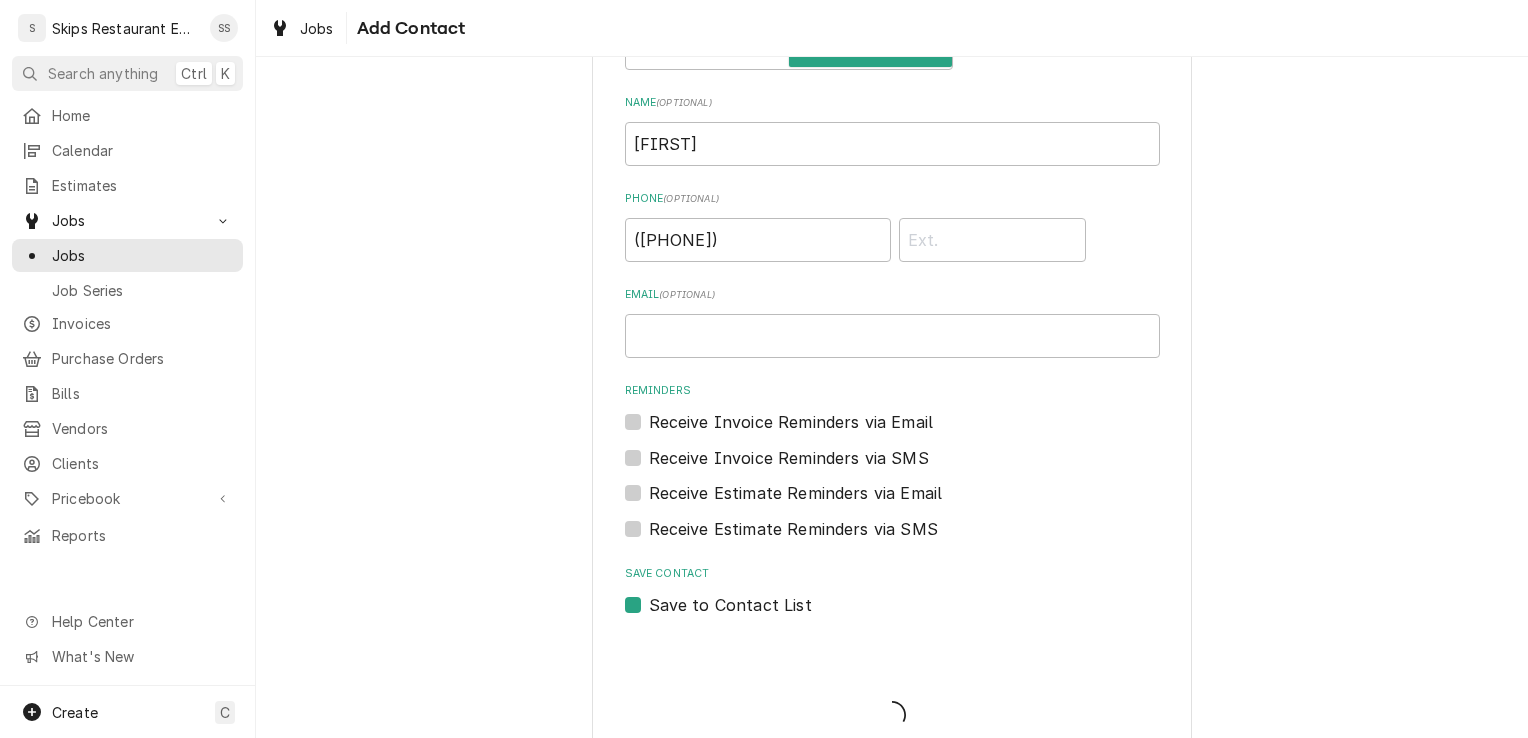 scroll, scrollTop: 1343, scrollLeft: 0, axis: vertical 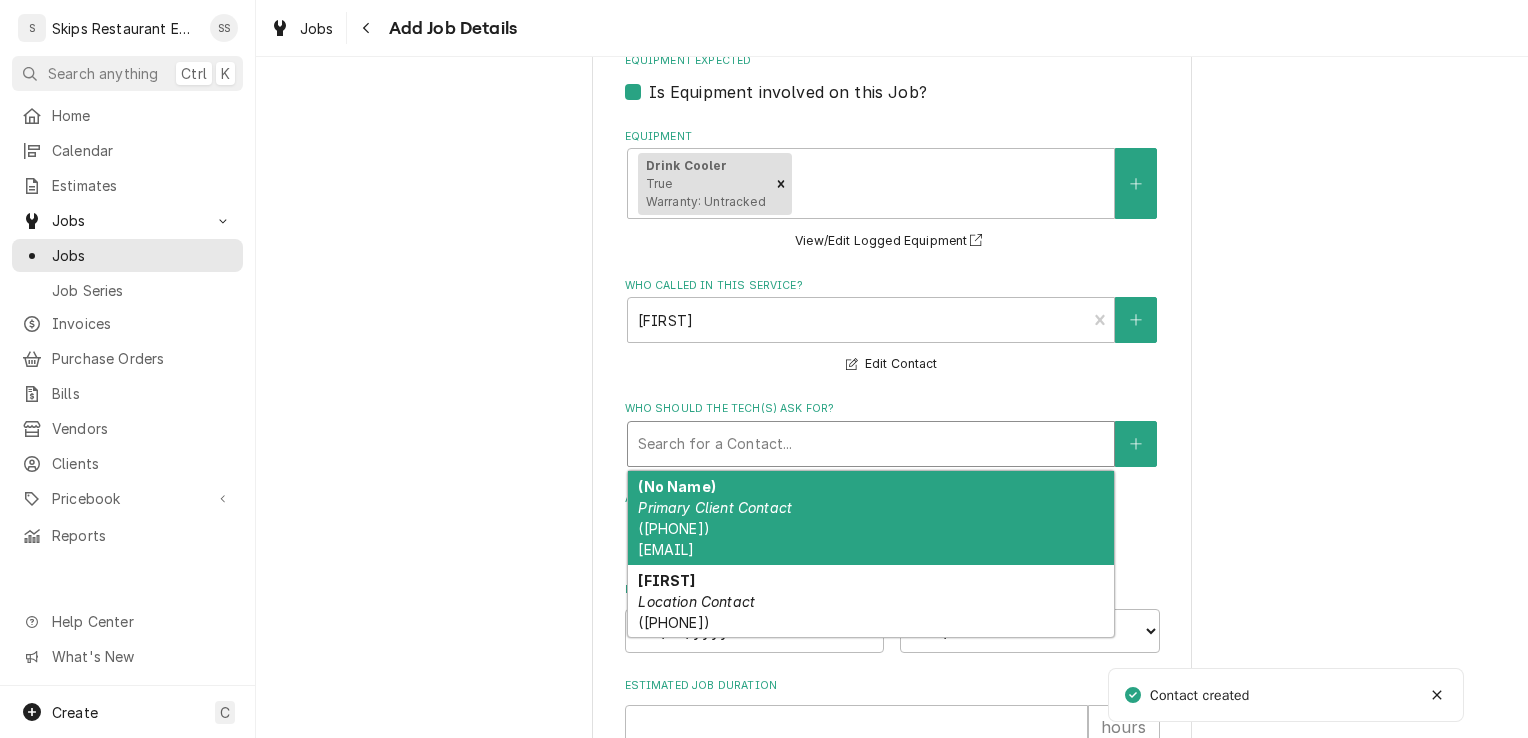 click at bounding box center (871, 444) 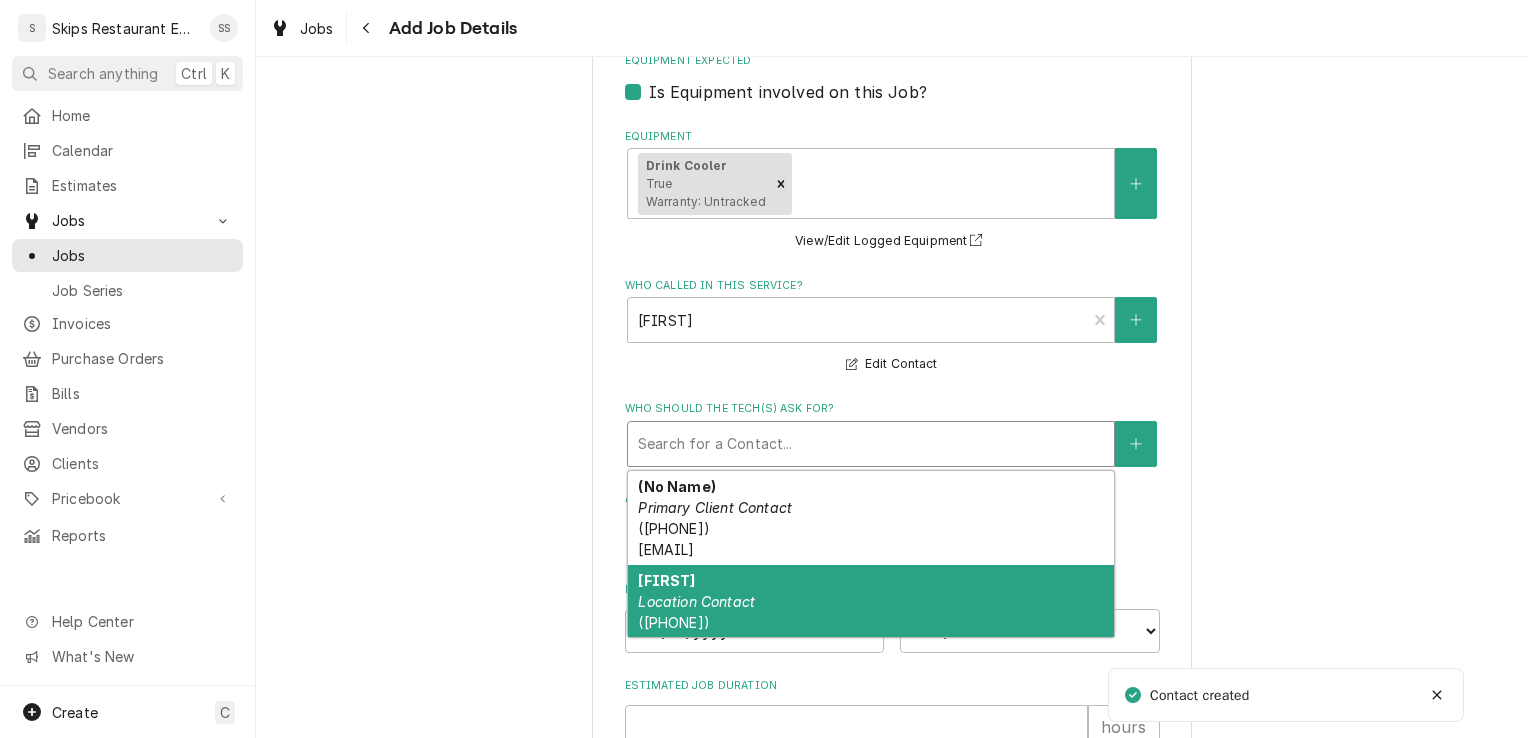 click on "Location Contact" at bounding box center [696, 601] 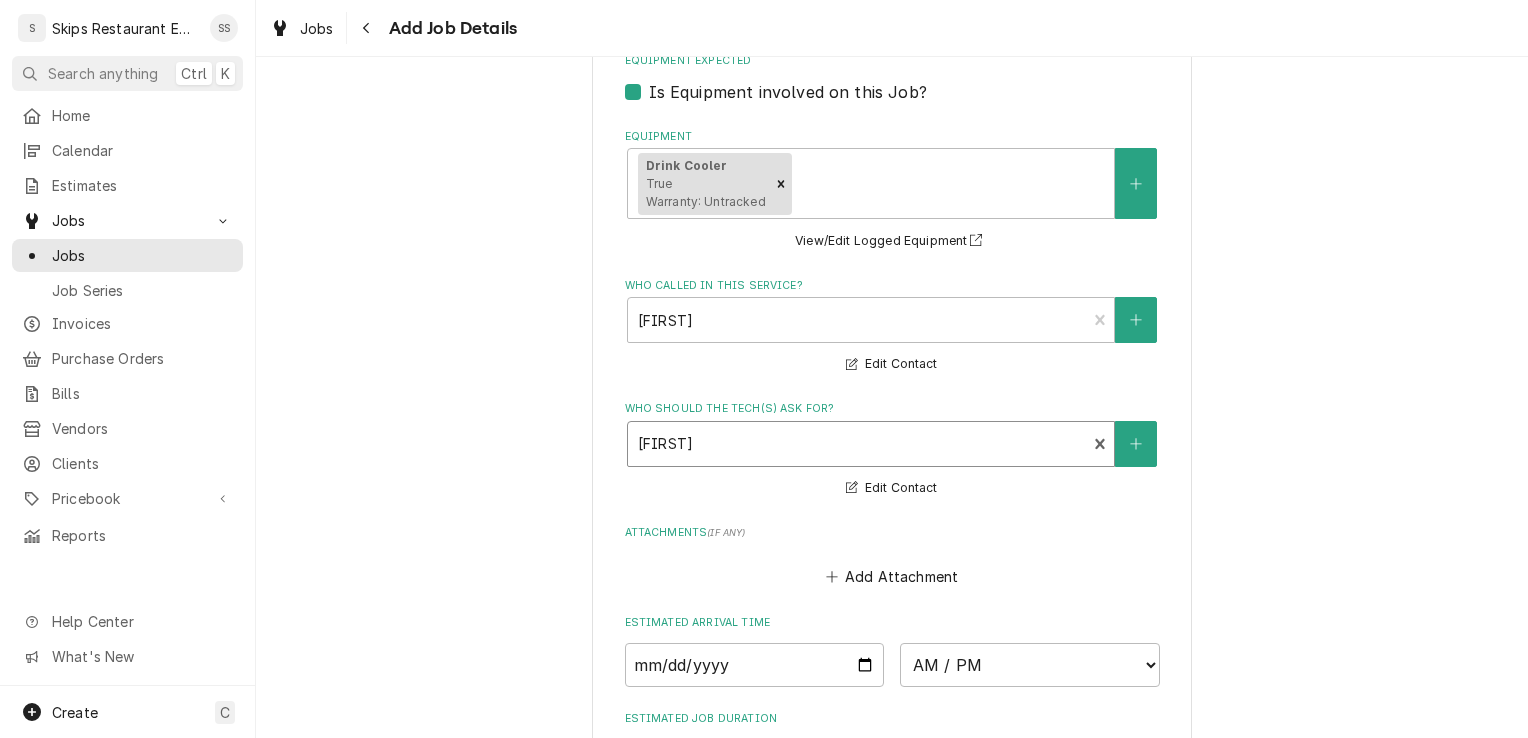 scroll, scrollTop: 1653, scrollLeft: 0, axis: vertical 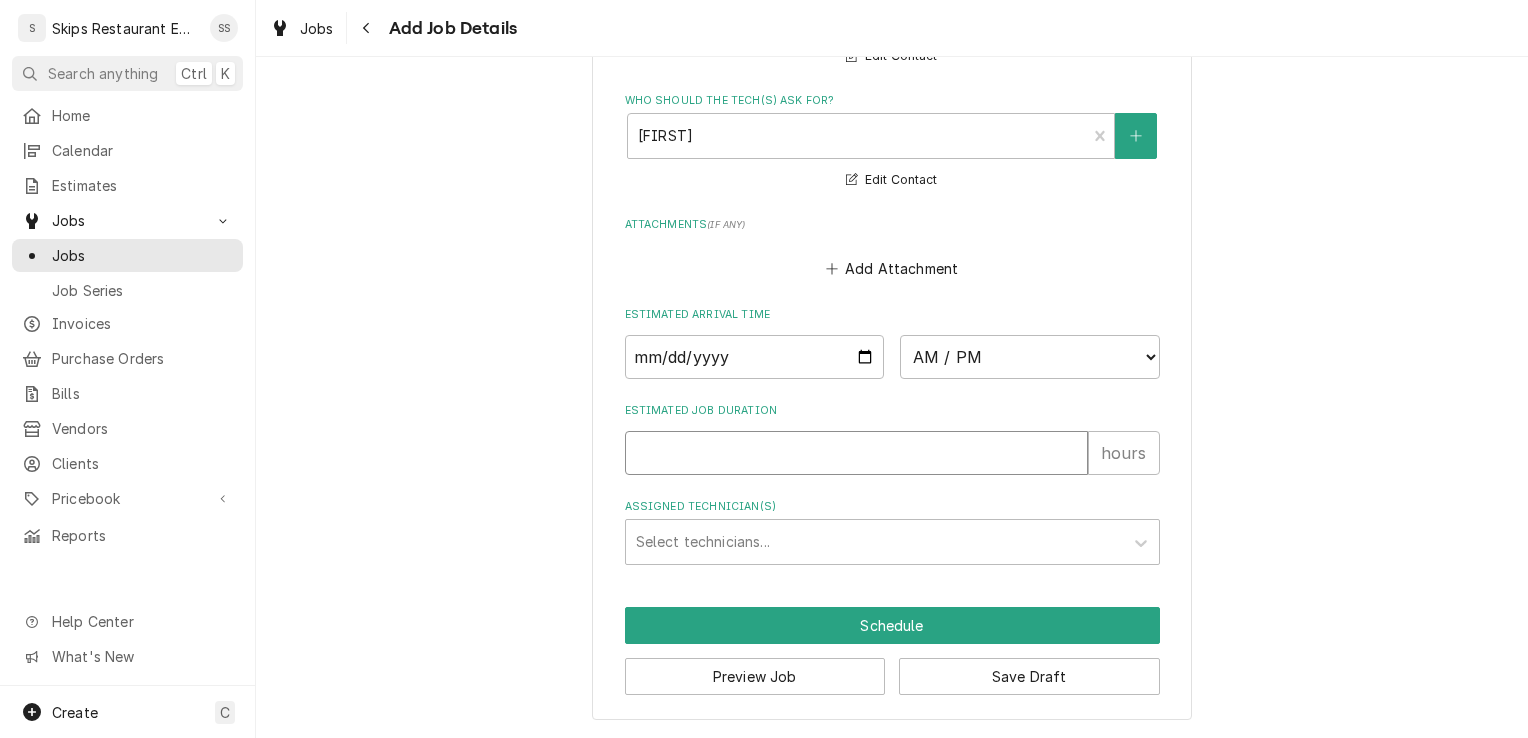 click on "Estimated Job Duration" at bounding box center (856, 453) 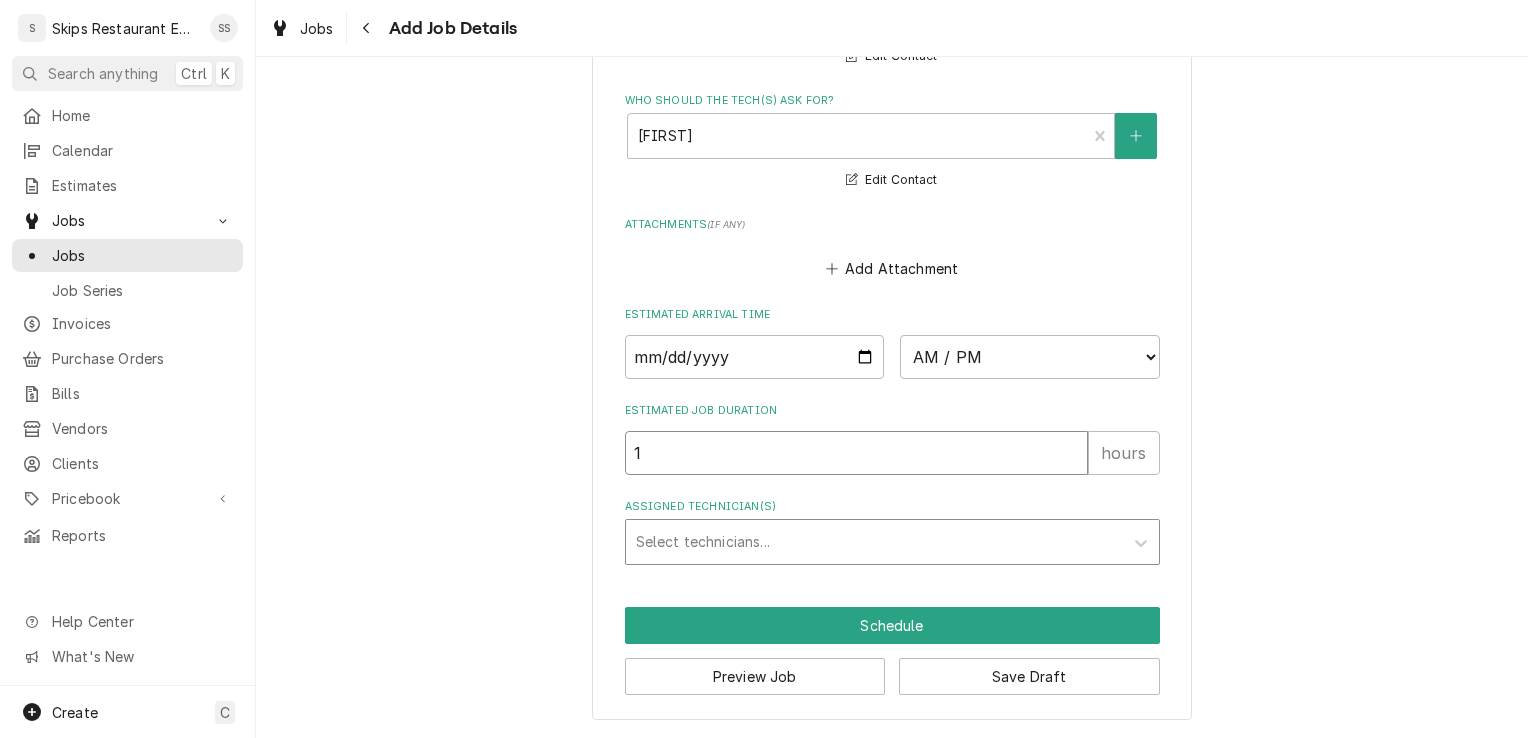 type on "x" 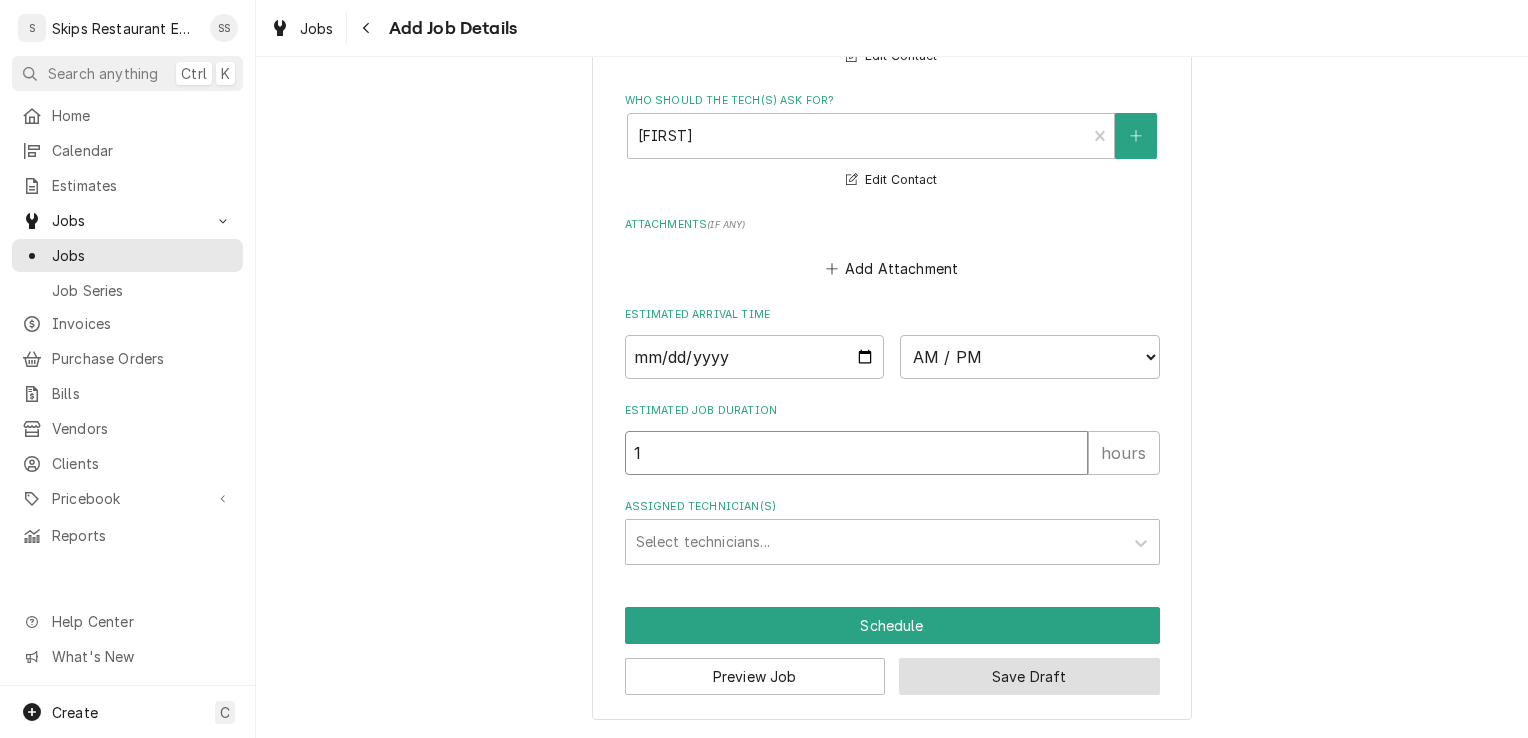 type on "1" 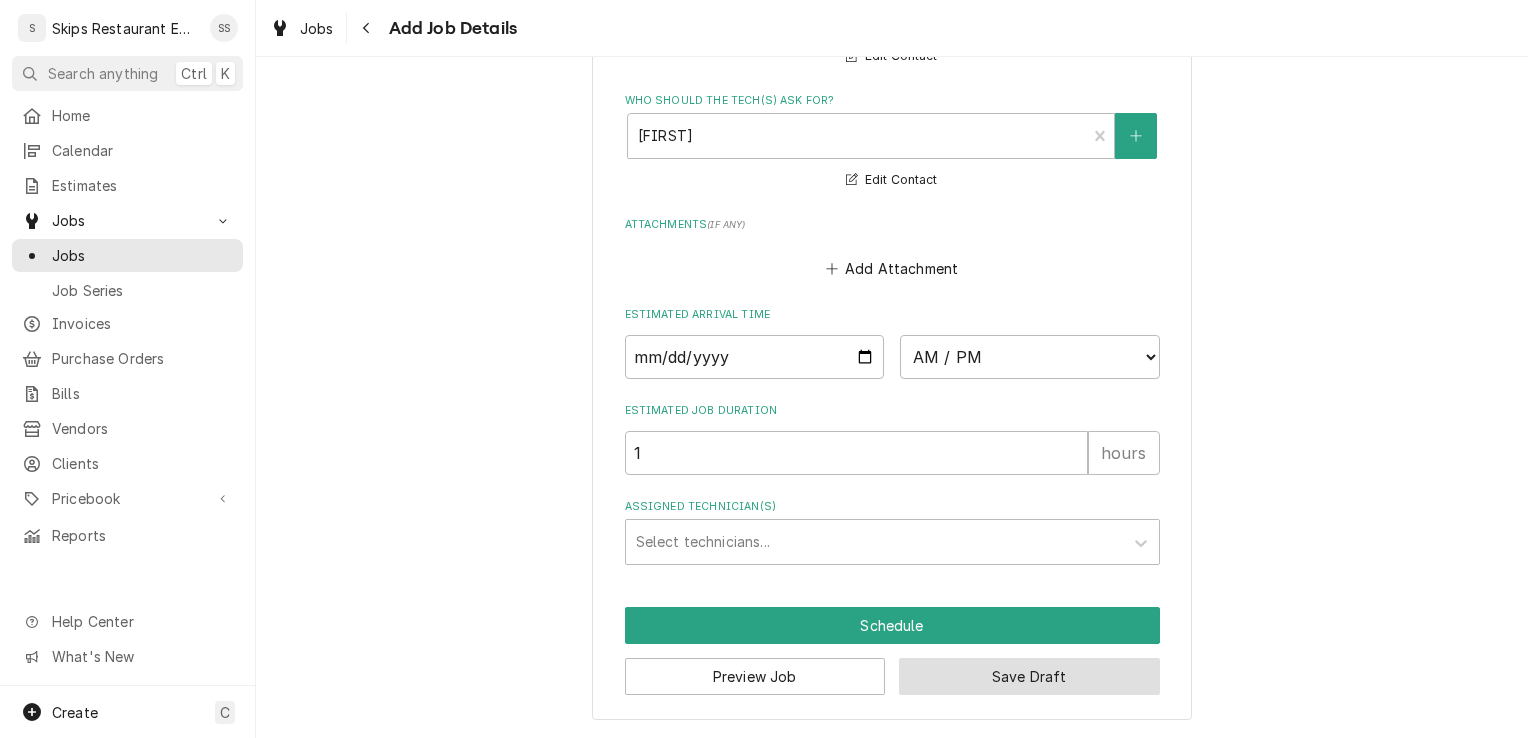 click on "Save Draft" at bounding box center (1029, 676) 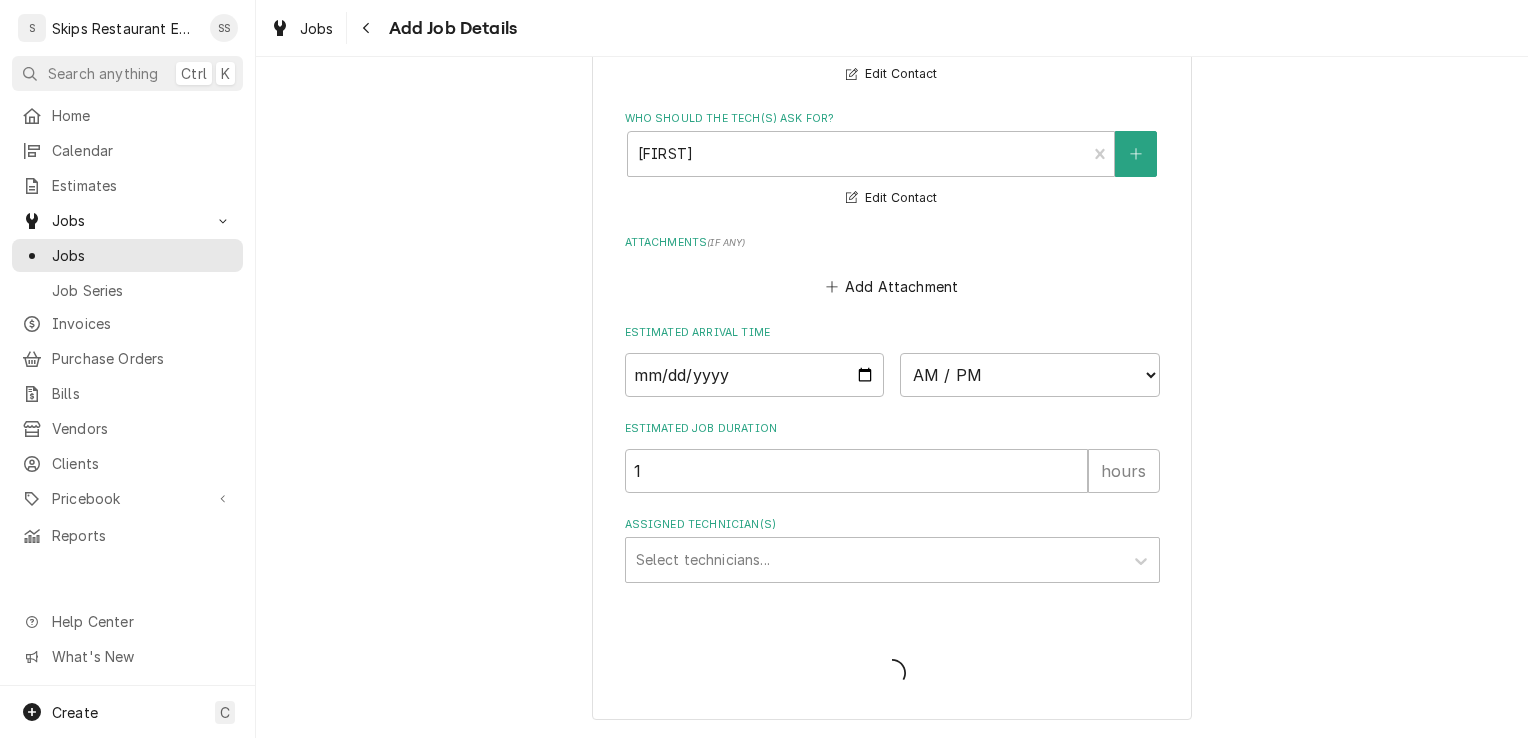 type on "x" 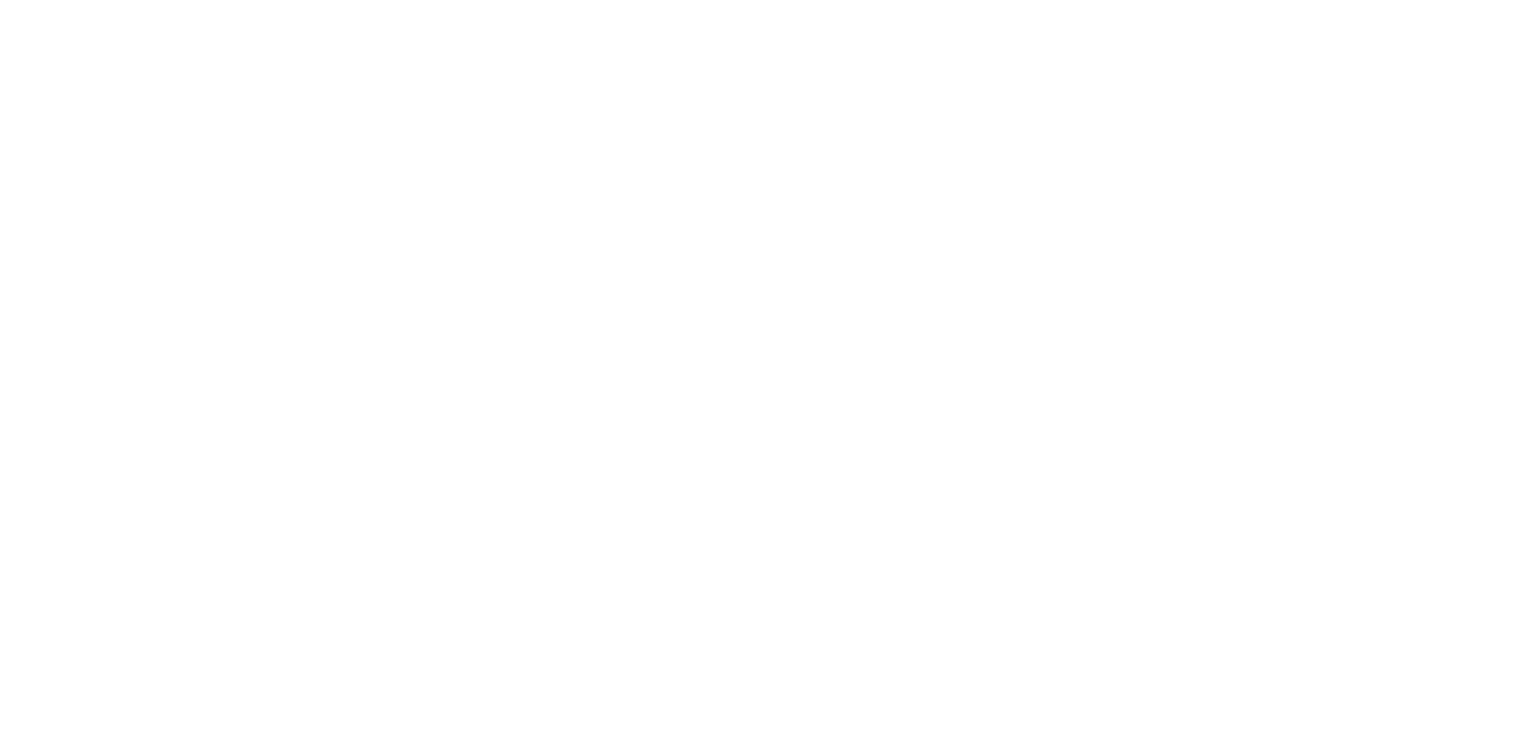 scroll, scrollTop: 0, scrollLeft: 0, axis: both 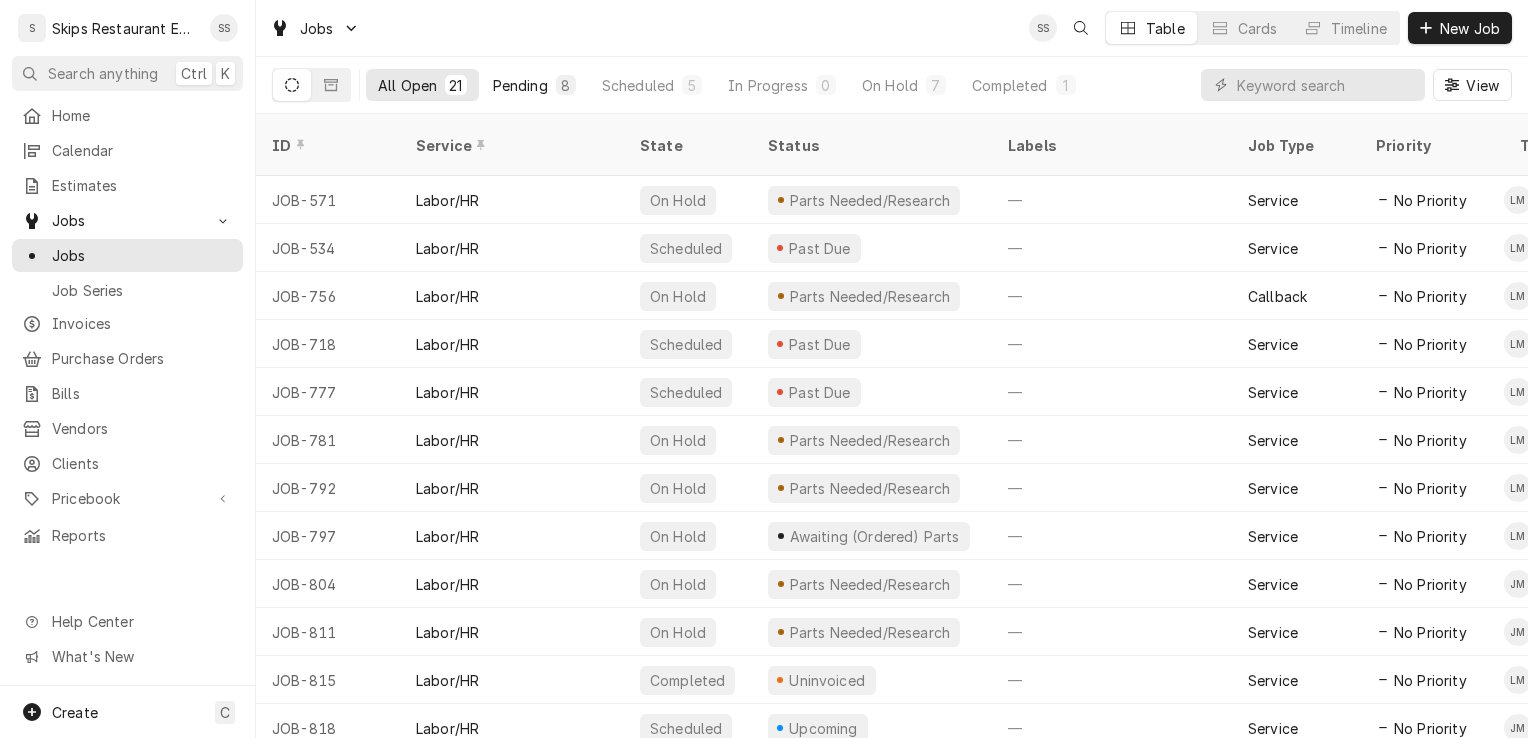 click on "All Open 21 Pending 8 Scheduled 5 In Progress 0 On Hold 7 Completed 1" at bounding box center [727, 85] 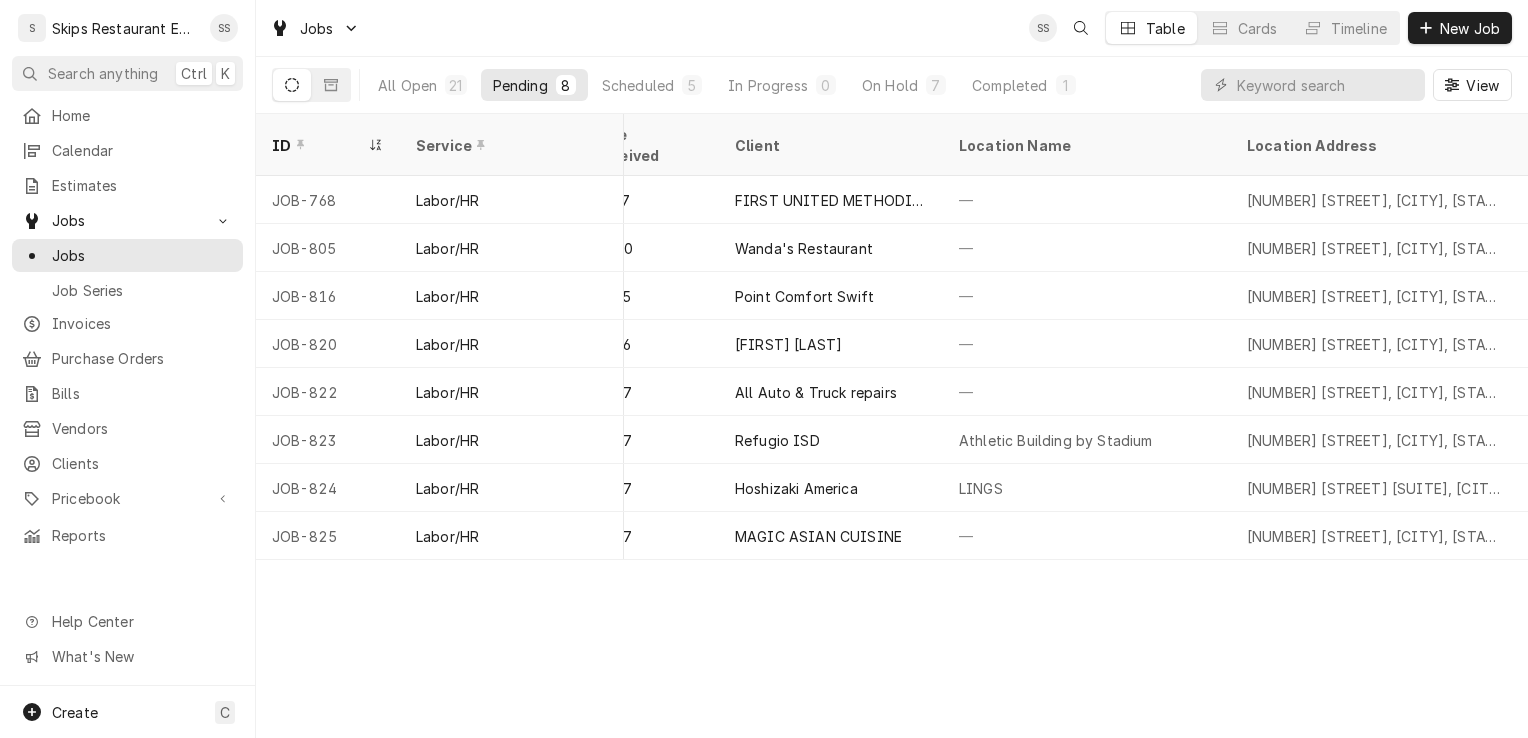 scroll, scrollTop: 0, scrollLeft: 907, axis: horizontal 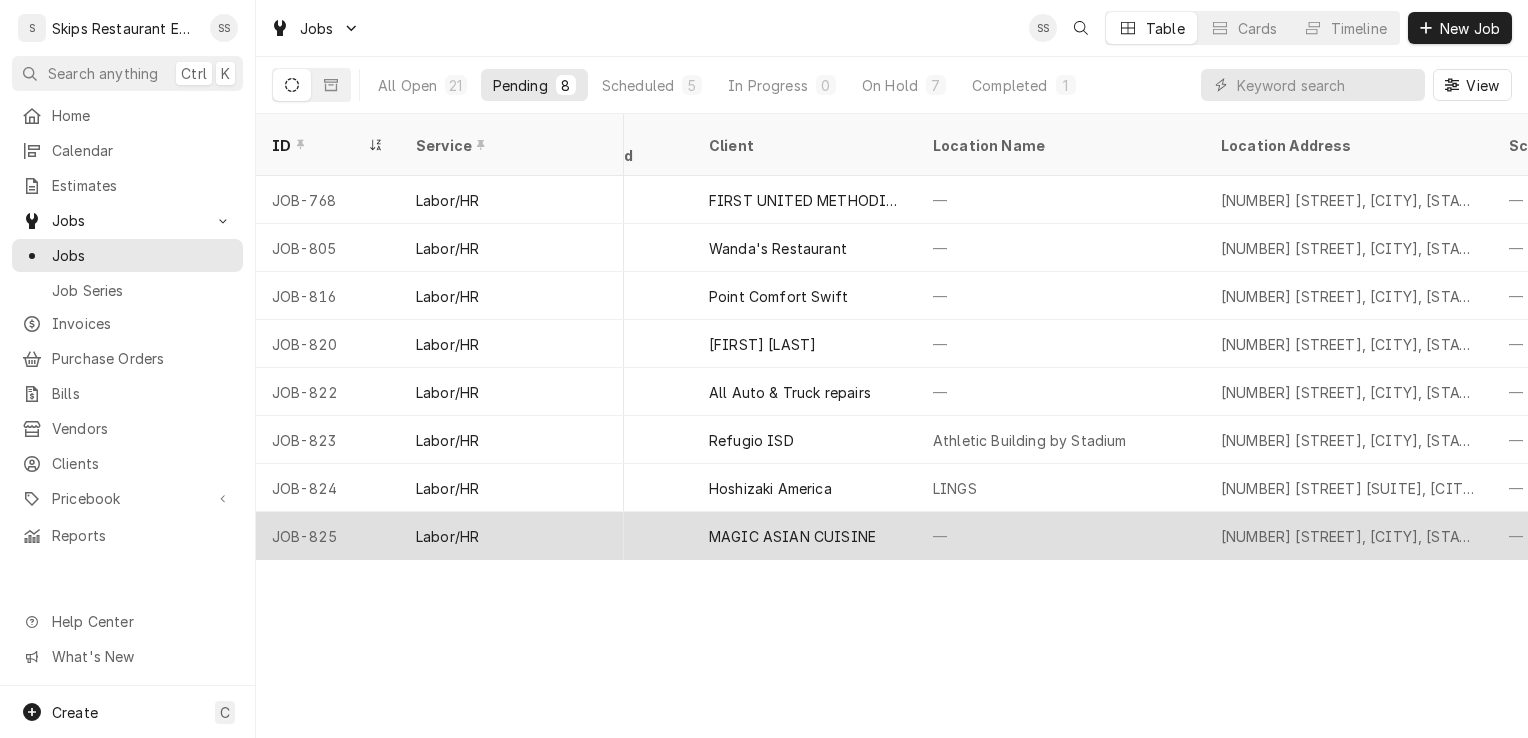 click on "MAGIC ASIAN CUISINE" at bounding box center [792, 536] 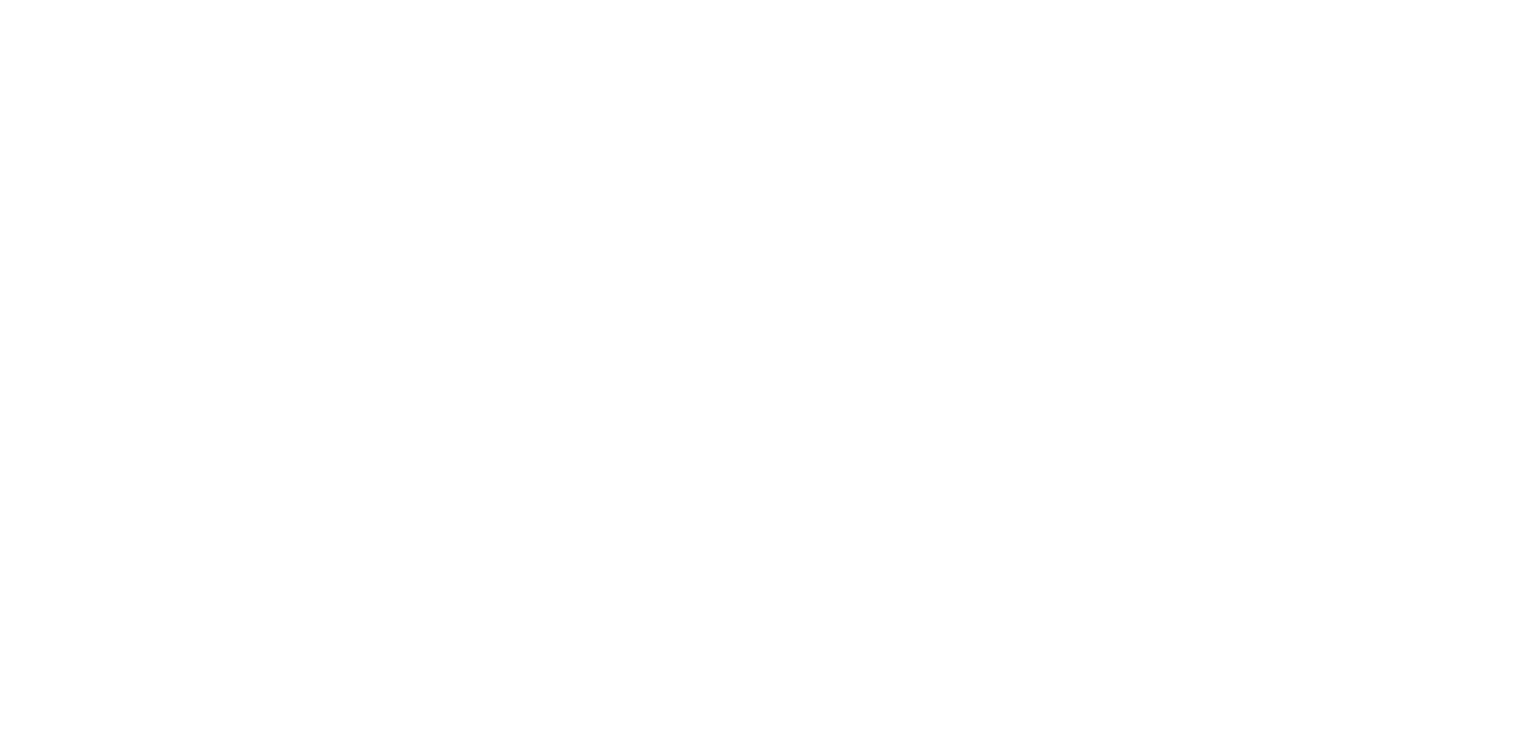 scroll, scrollTop: 0, scrollLeft: 0, axis: both 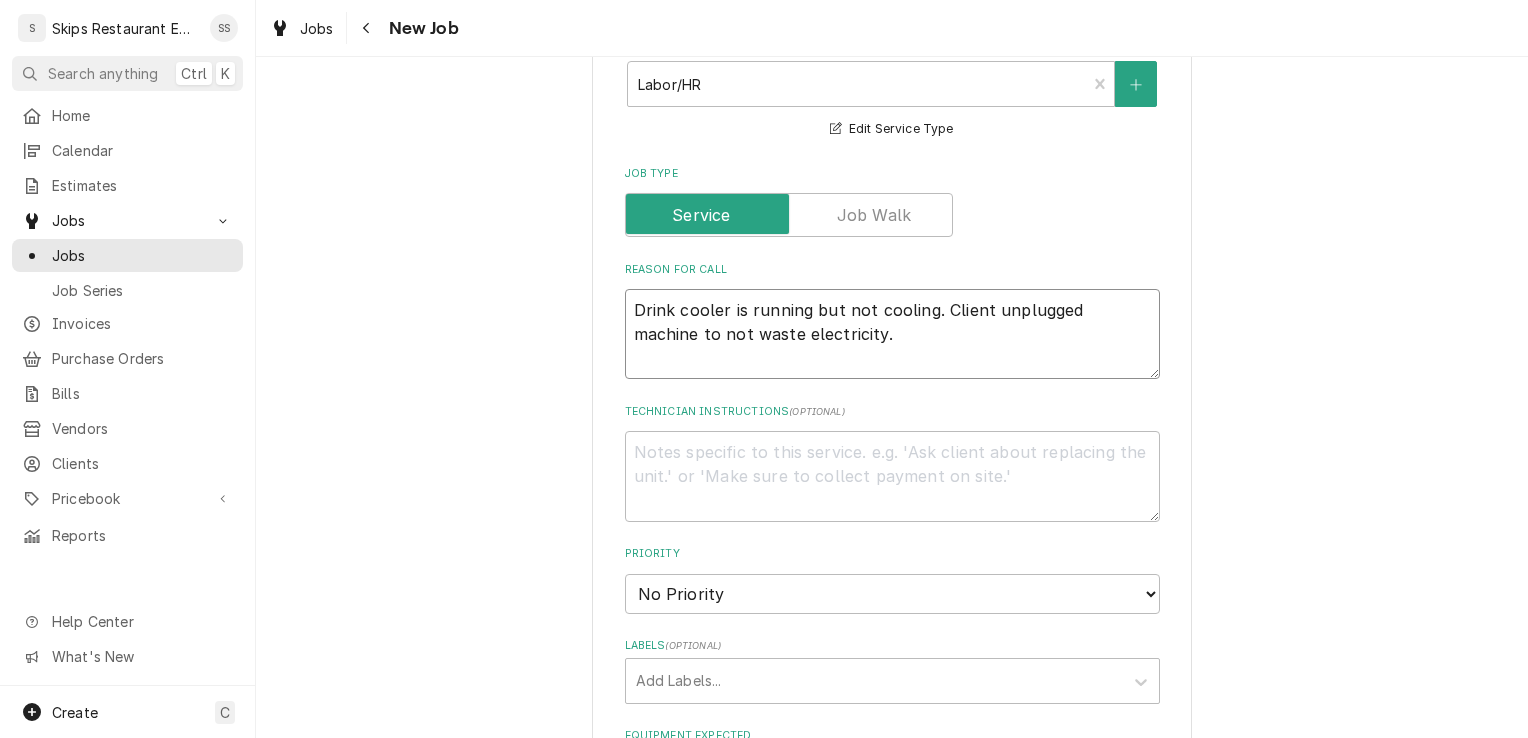 click on "Drink cooler is running but not cooling. Client unplugged machine to not waste electricity." at bounding box center (892, 334) 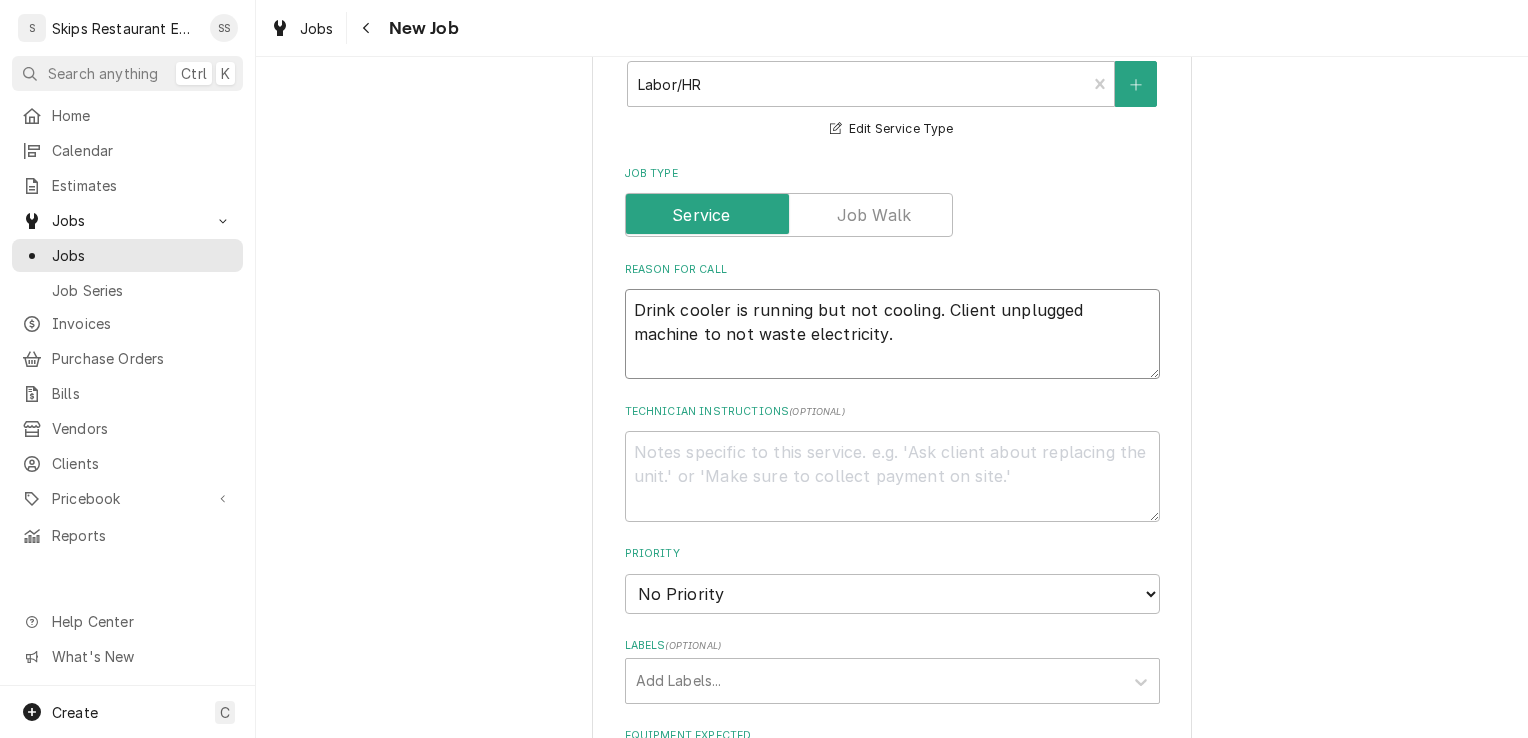 type on "x" 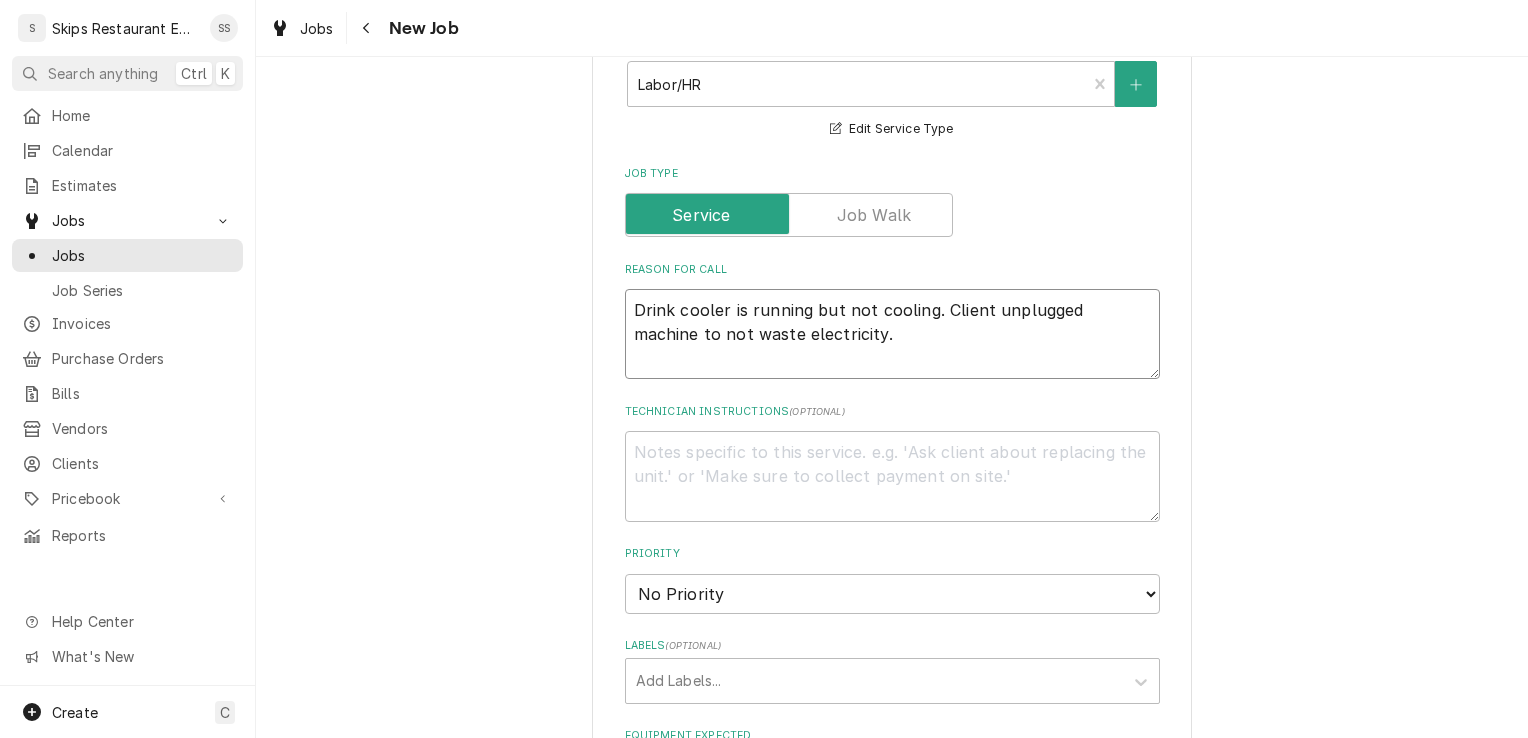 type on "Drink cooler is running but not cooling. Client unplugged machine to not waste electricity." 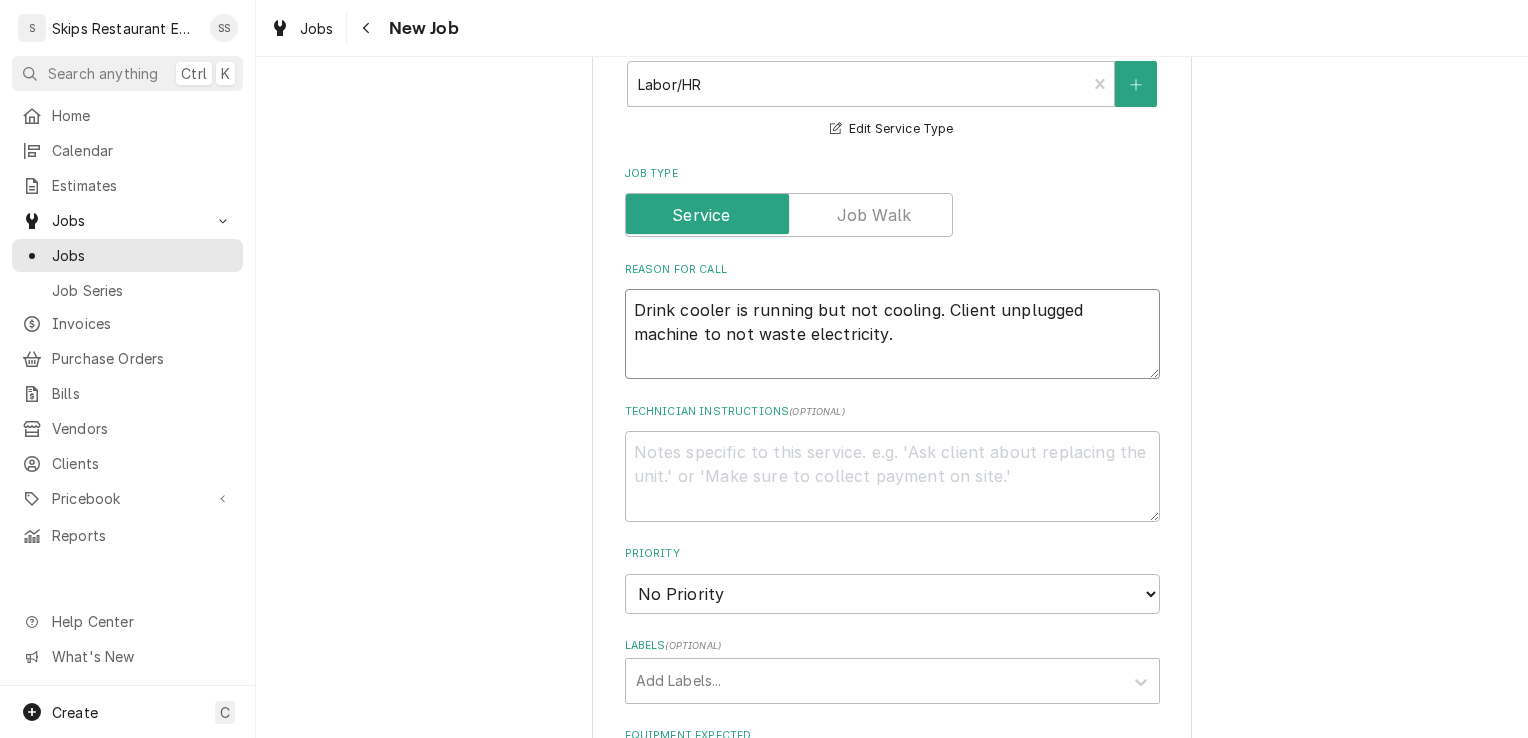 type on "x" 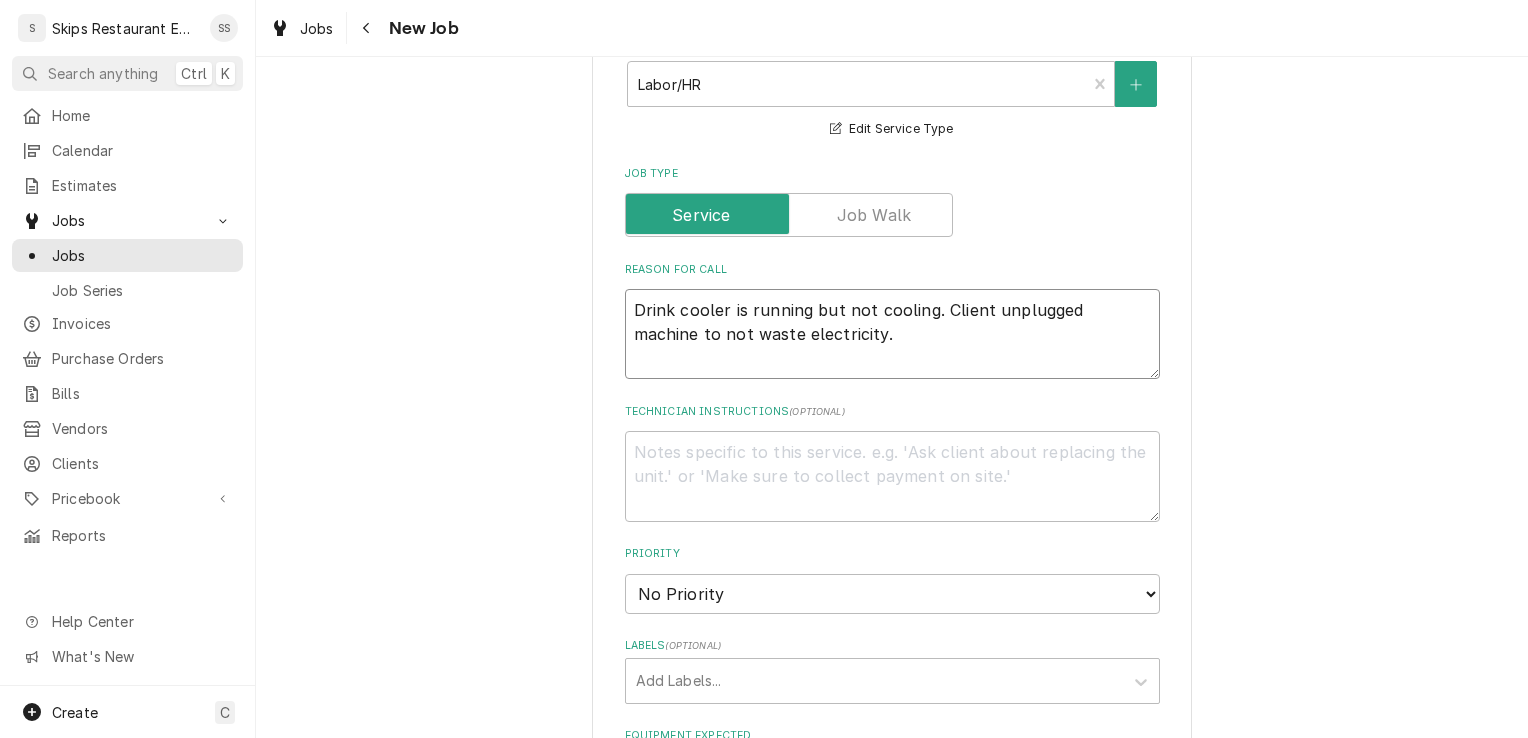 type on "Drink cooler is running but not cooling. Client unplugged machine to not waste electricity. P" 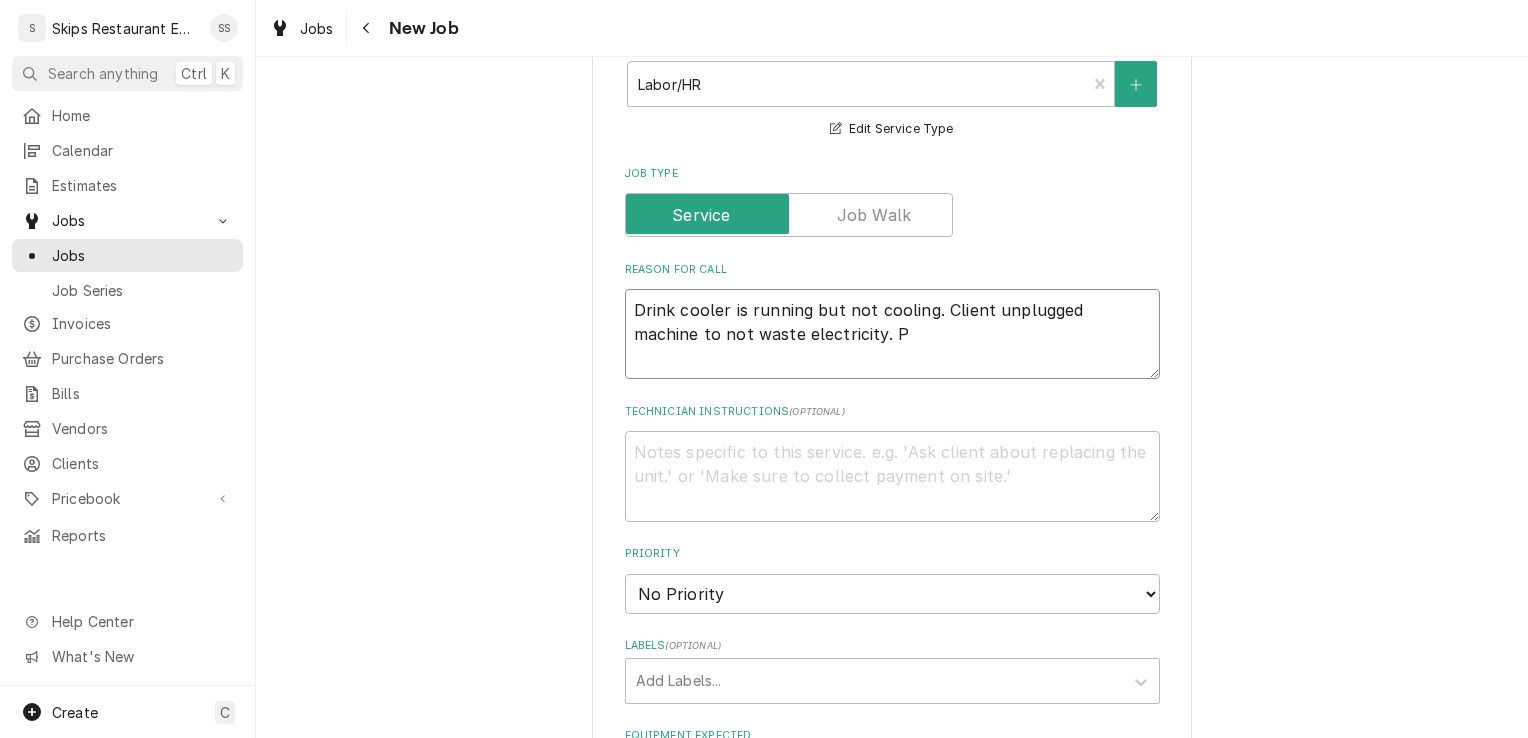 type on "x" 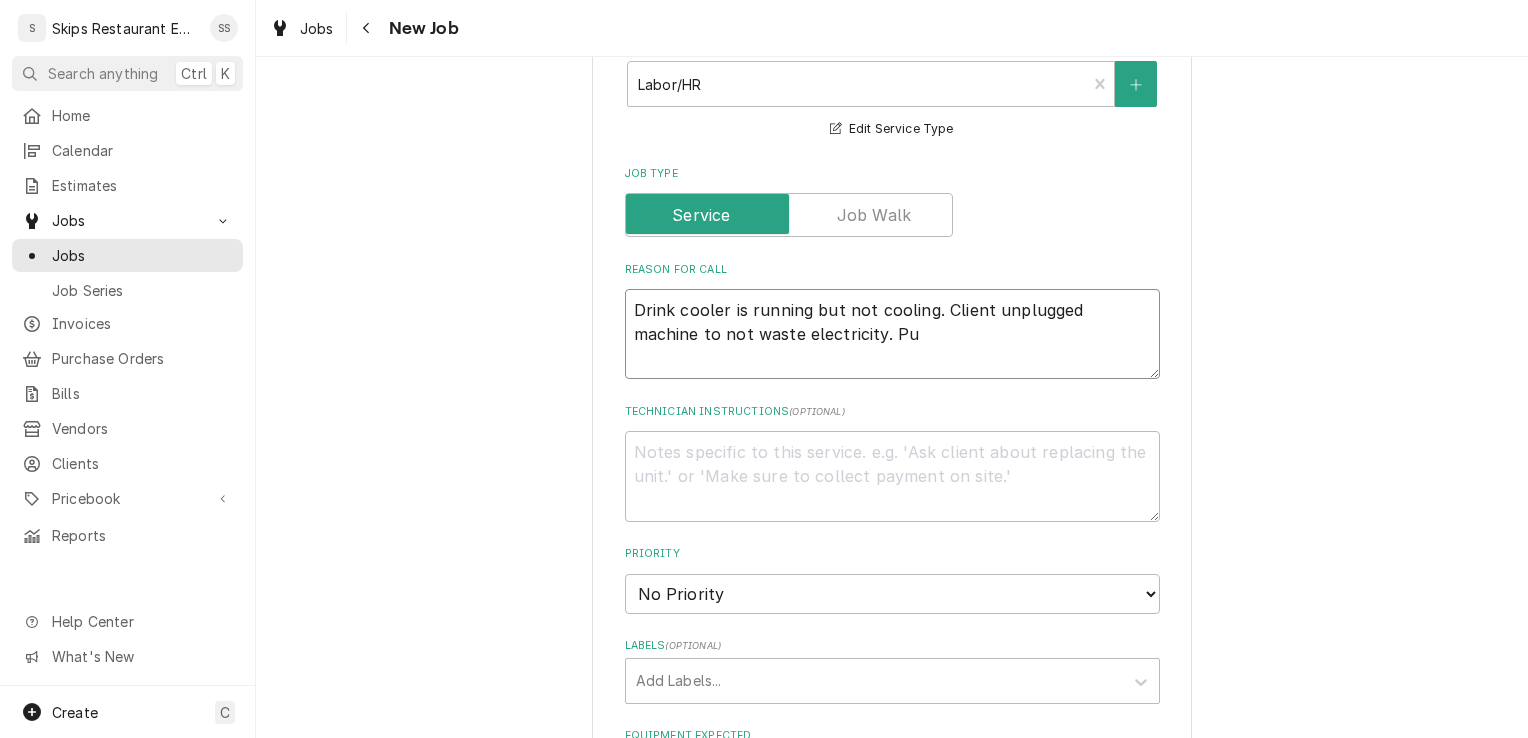 type on "x" 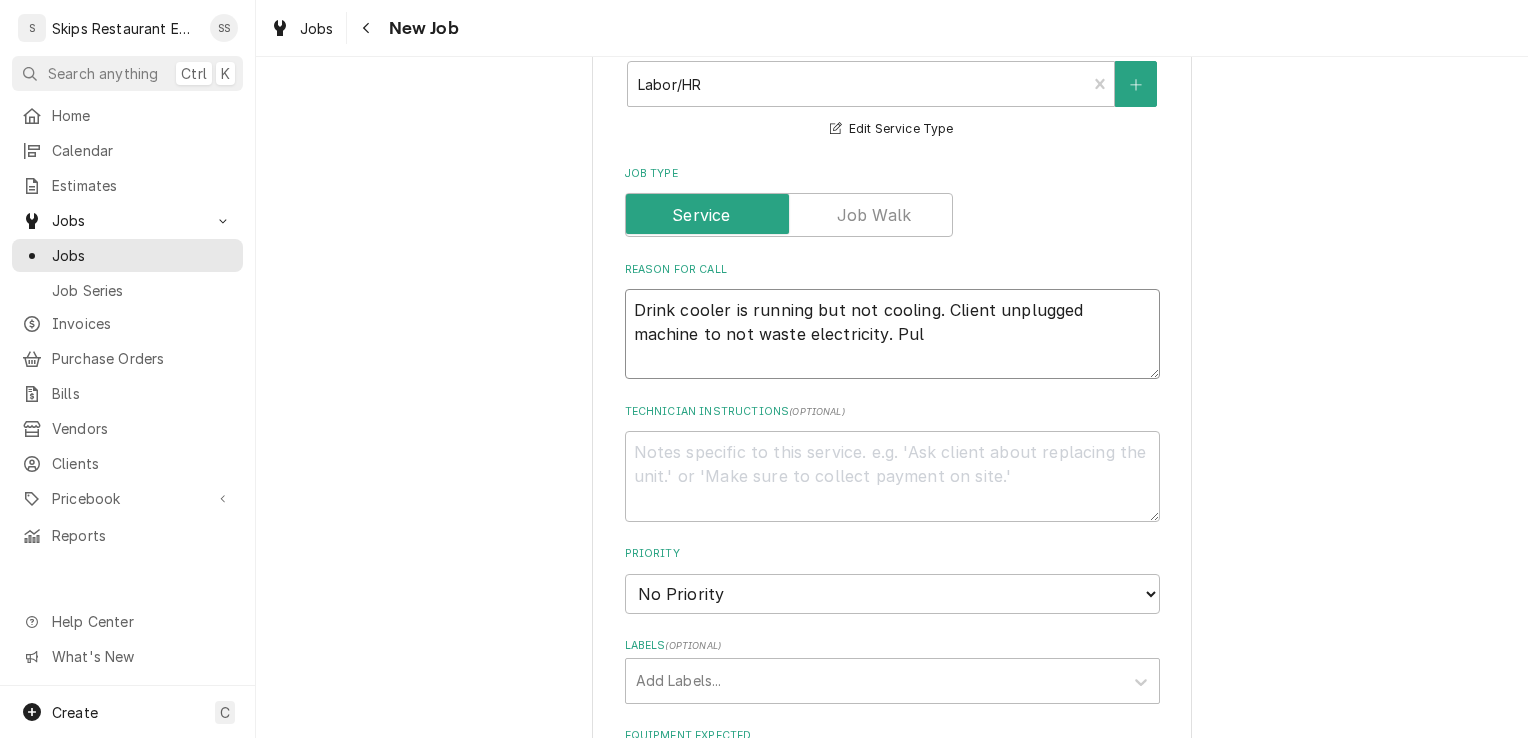 type on "x" 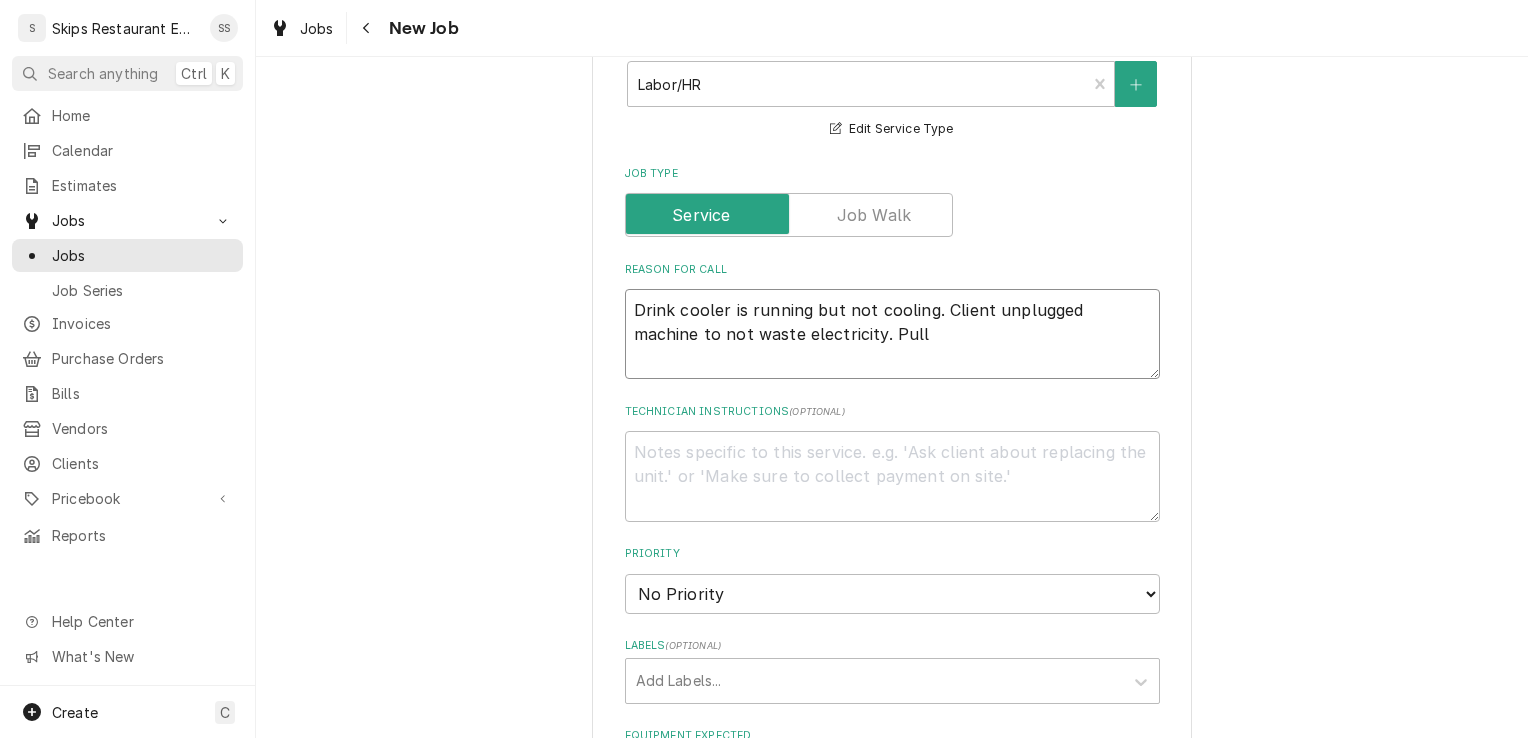 type on "x" 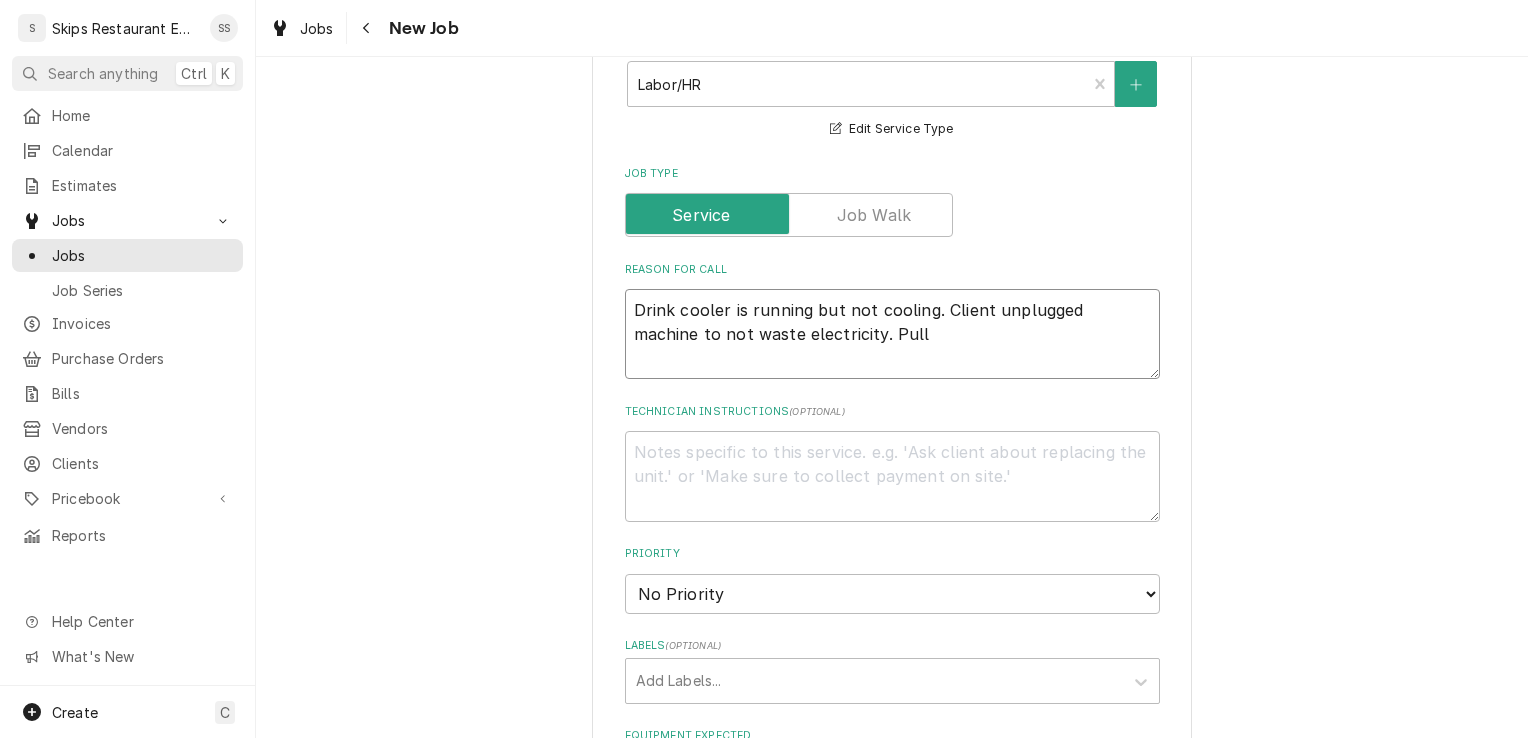 type on "Drink cooler is running but not cooling. Client unplugged machine to not waste electricity. Pulli" 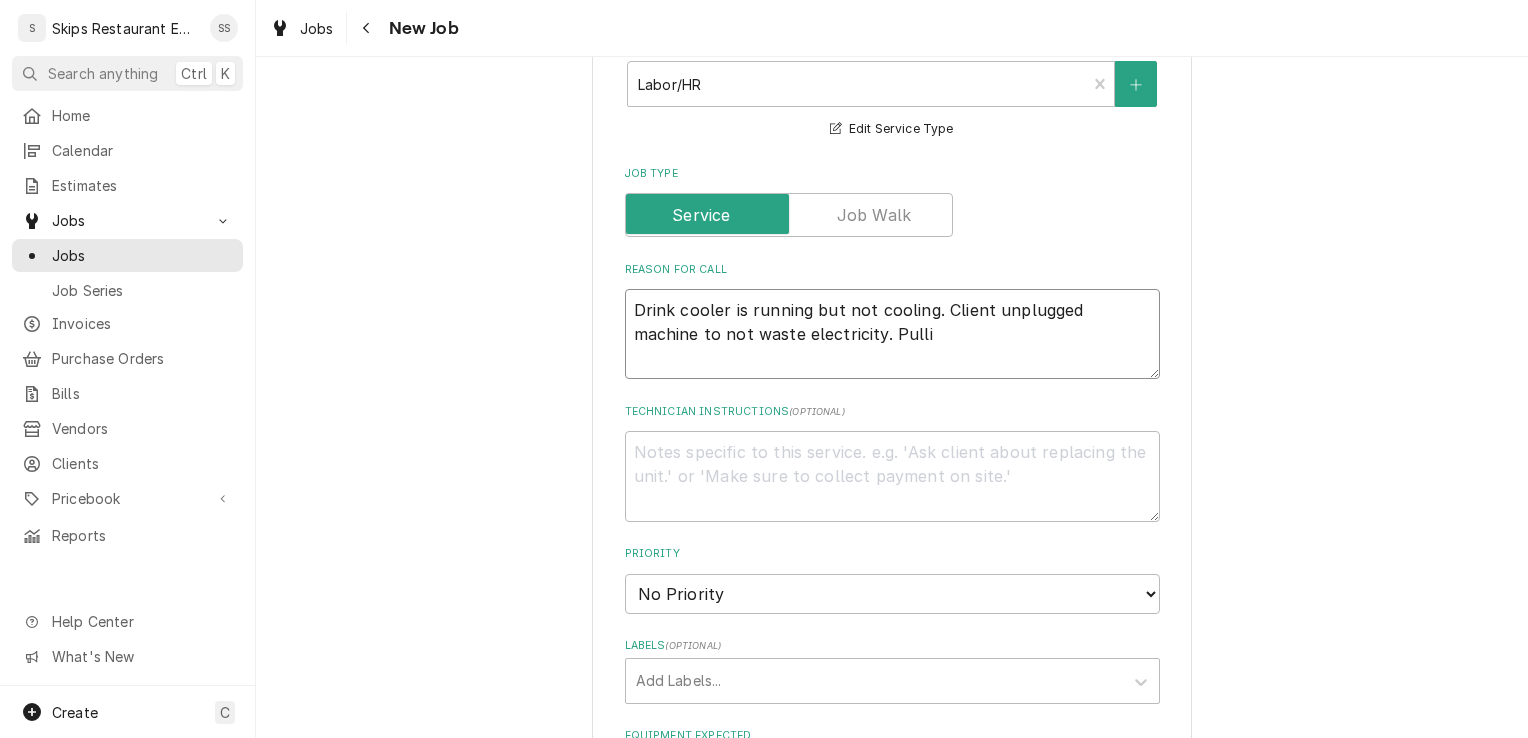 type on "x" 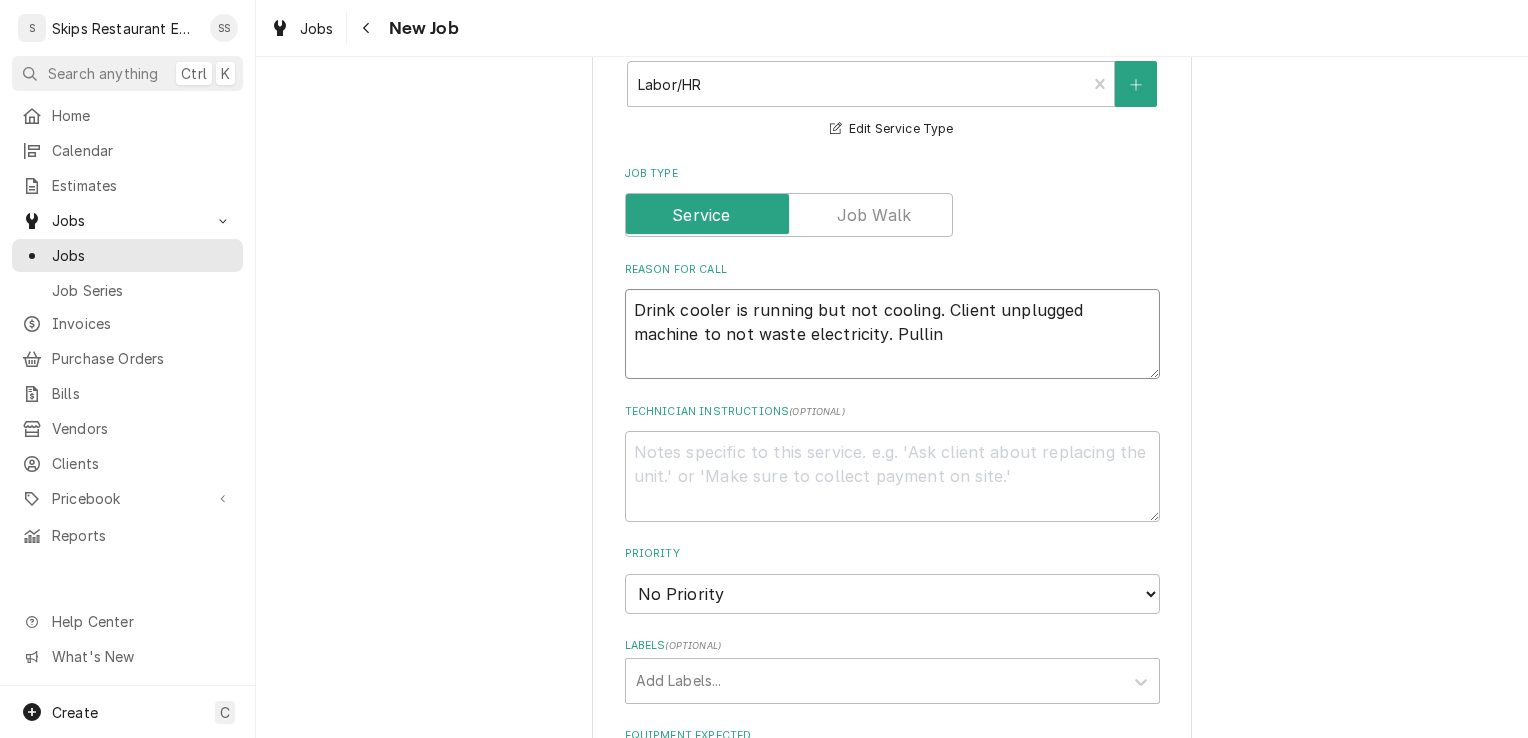 type on "x" 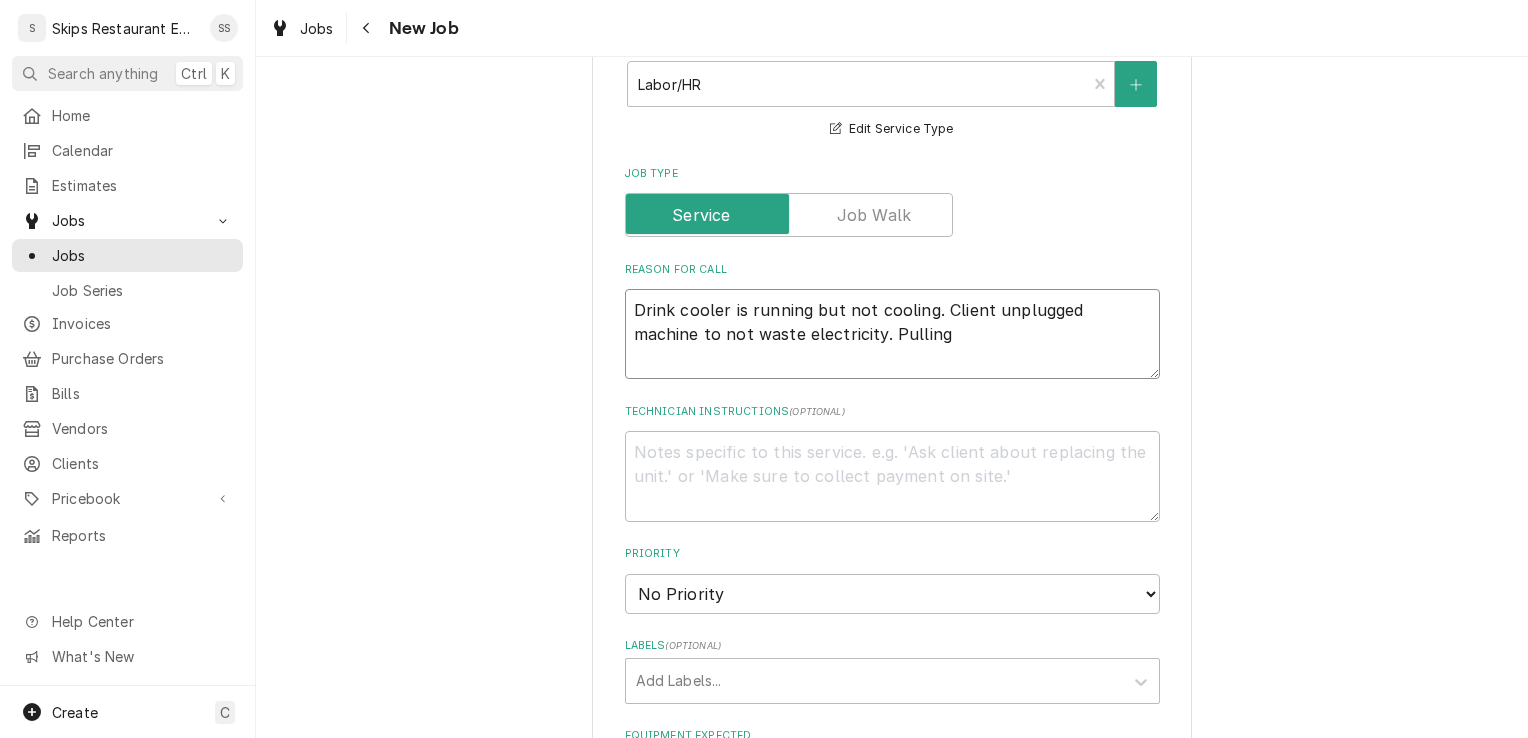 type on "x" 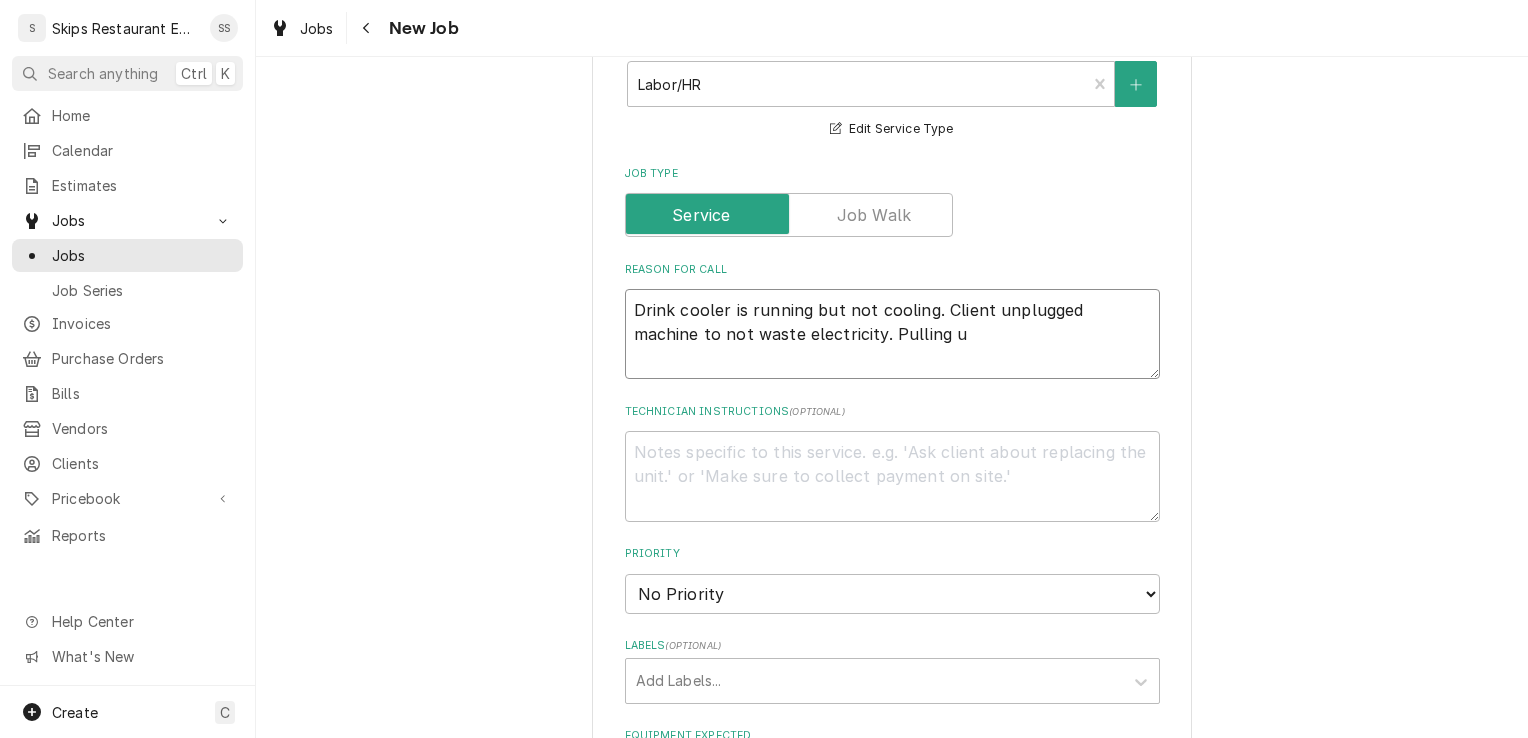 type on "x" 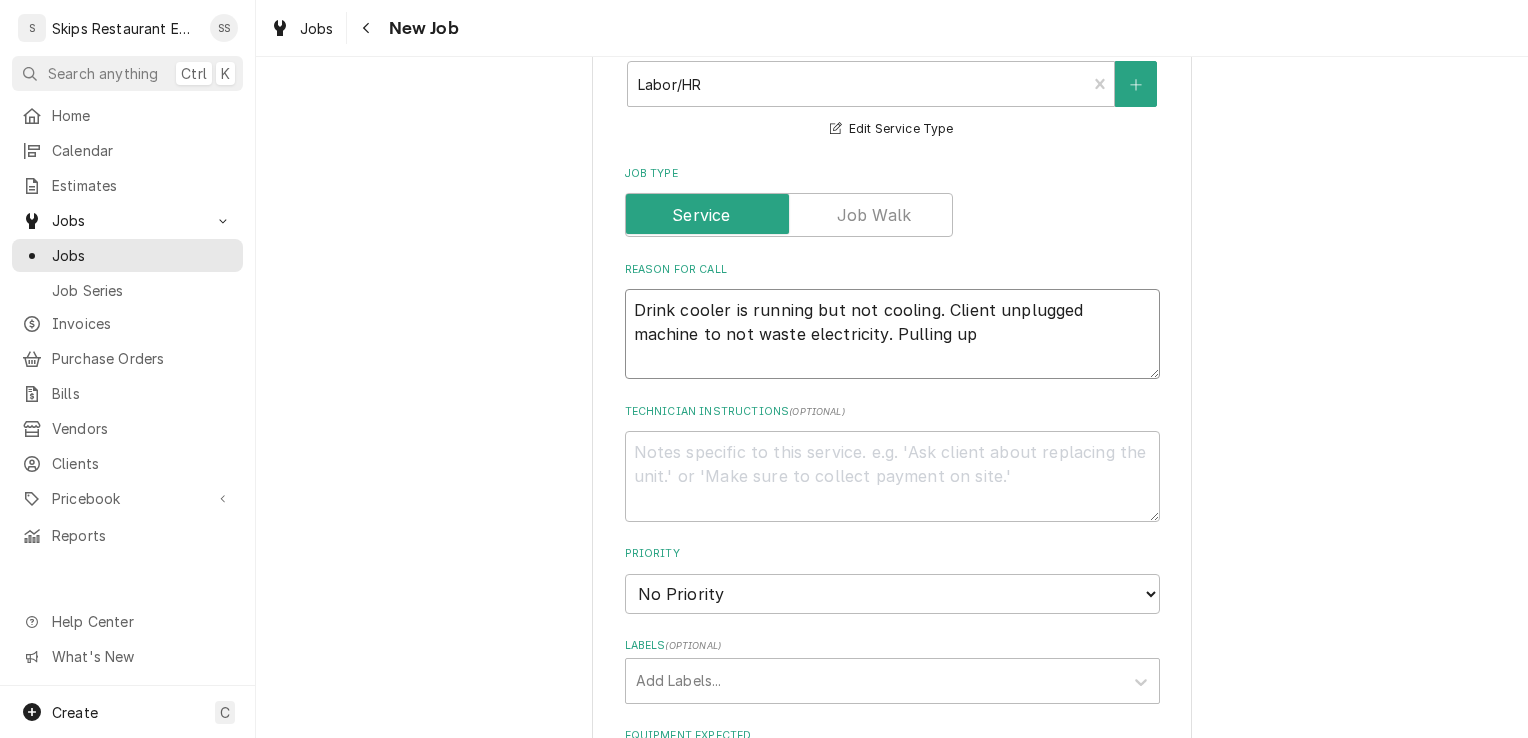 type on "x" 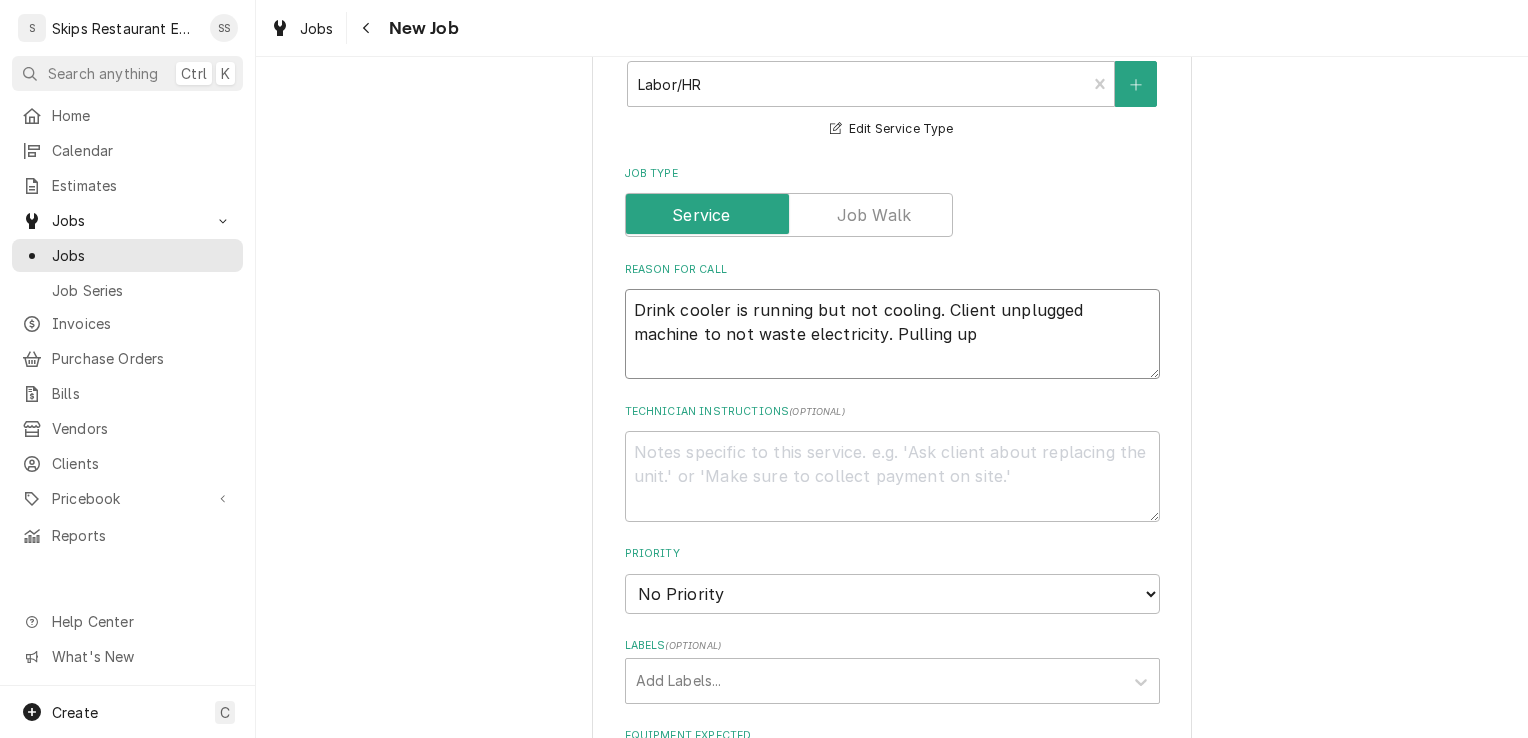type on "x" 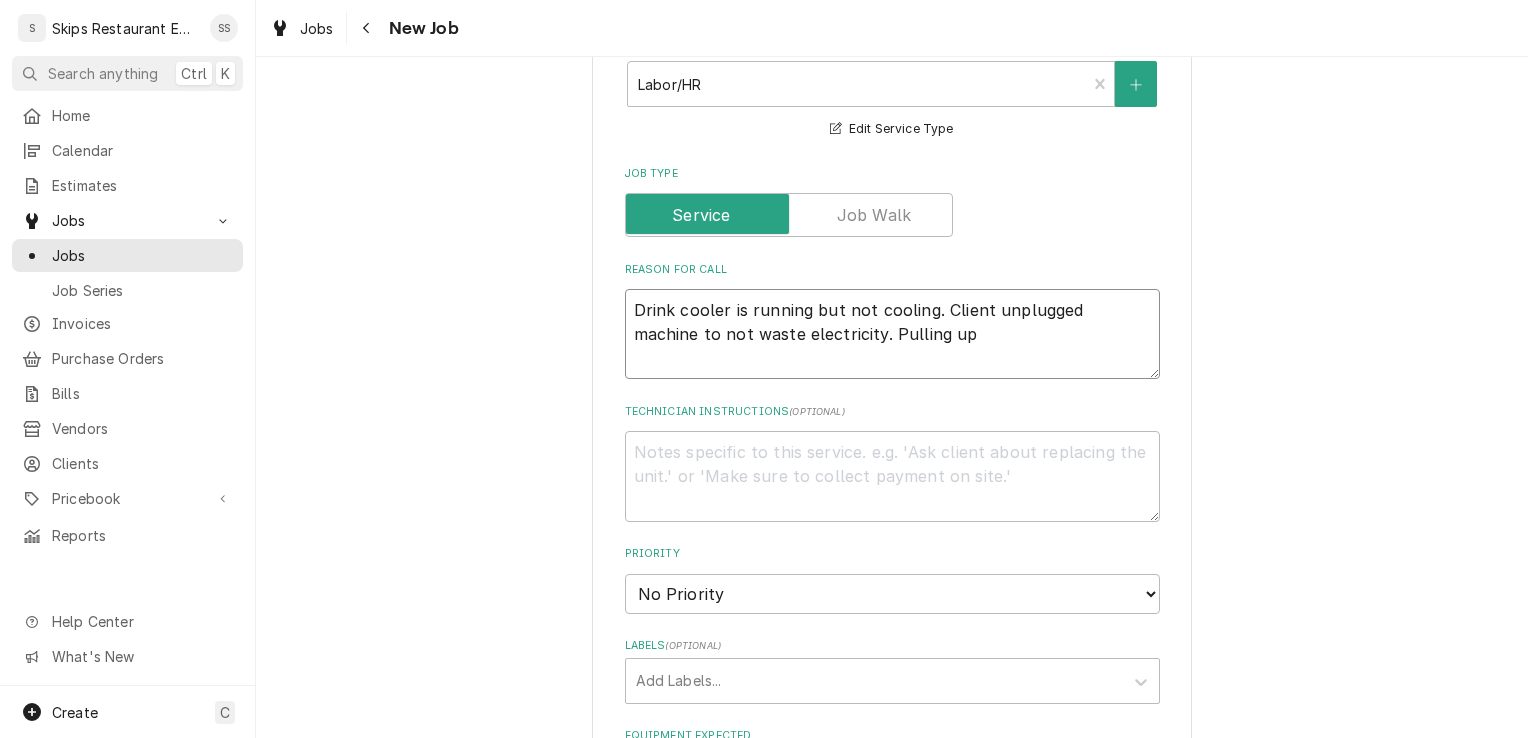 type on "Drink cooler is running but not cooling. Client unplugged machine to not waste electricity. Pulling up t" 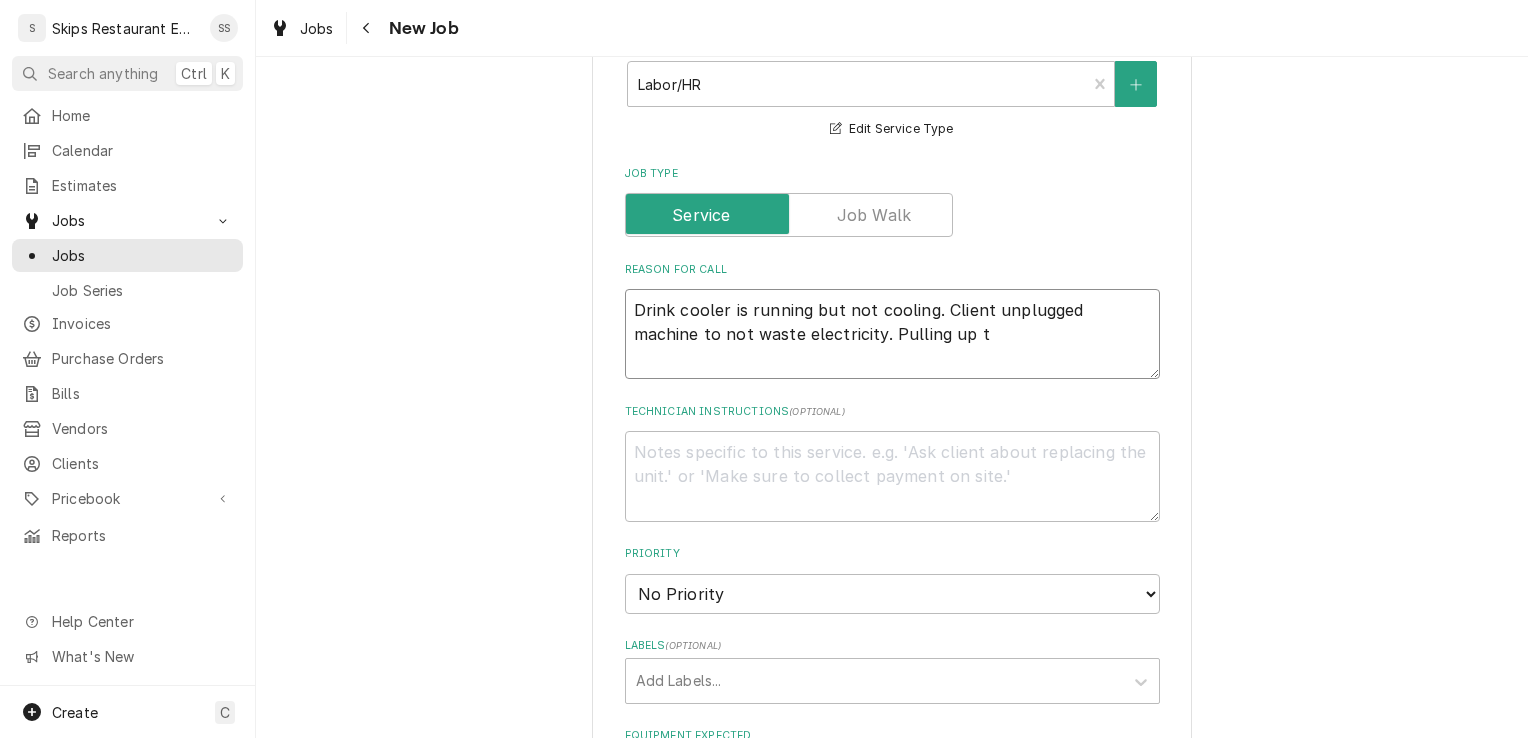 type on "x" 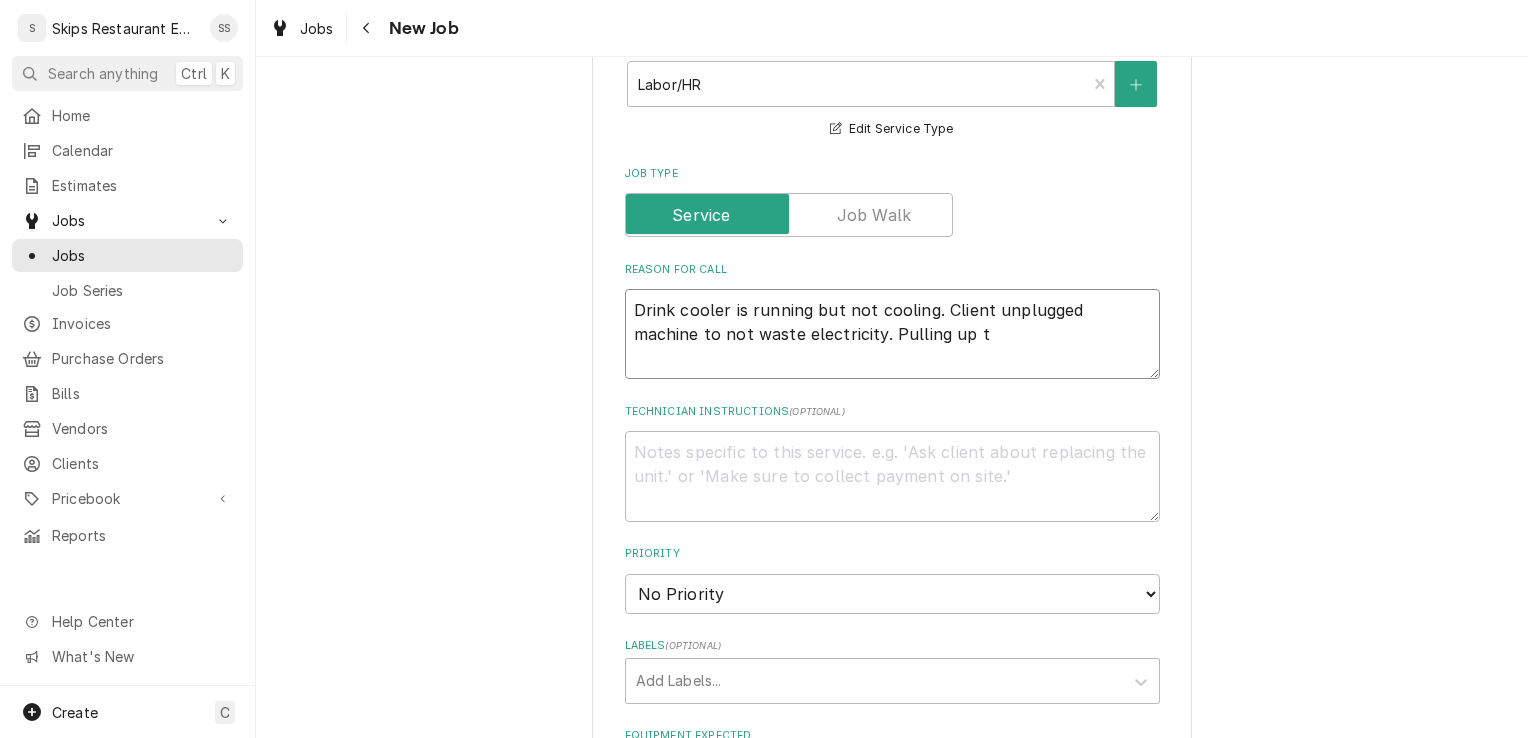 type on "Drink cooler is running but not cooling. Client unplugged machine to not waste electricity. Pulling up th" 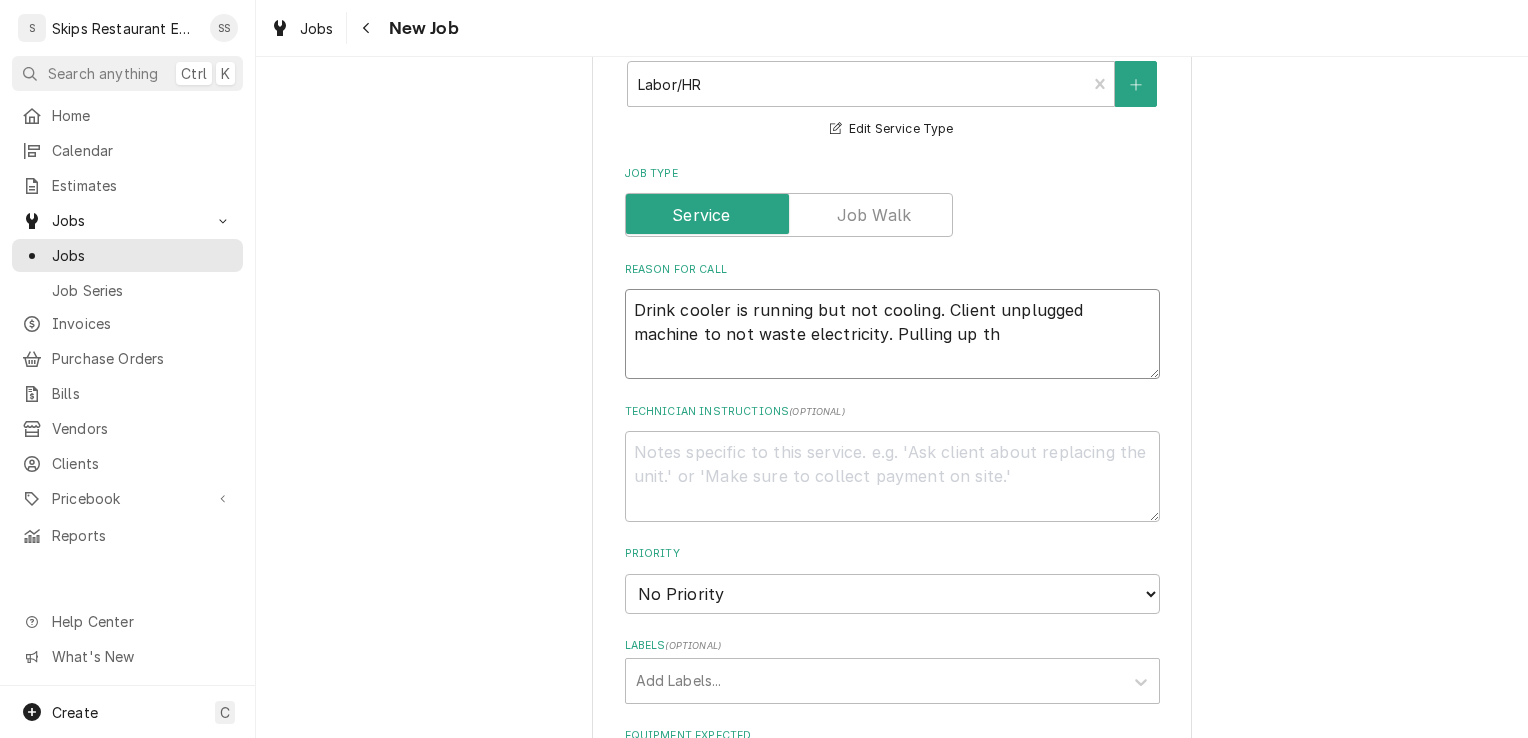 type on "x" 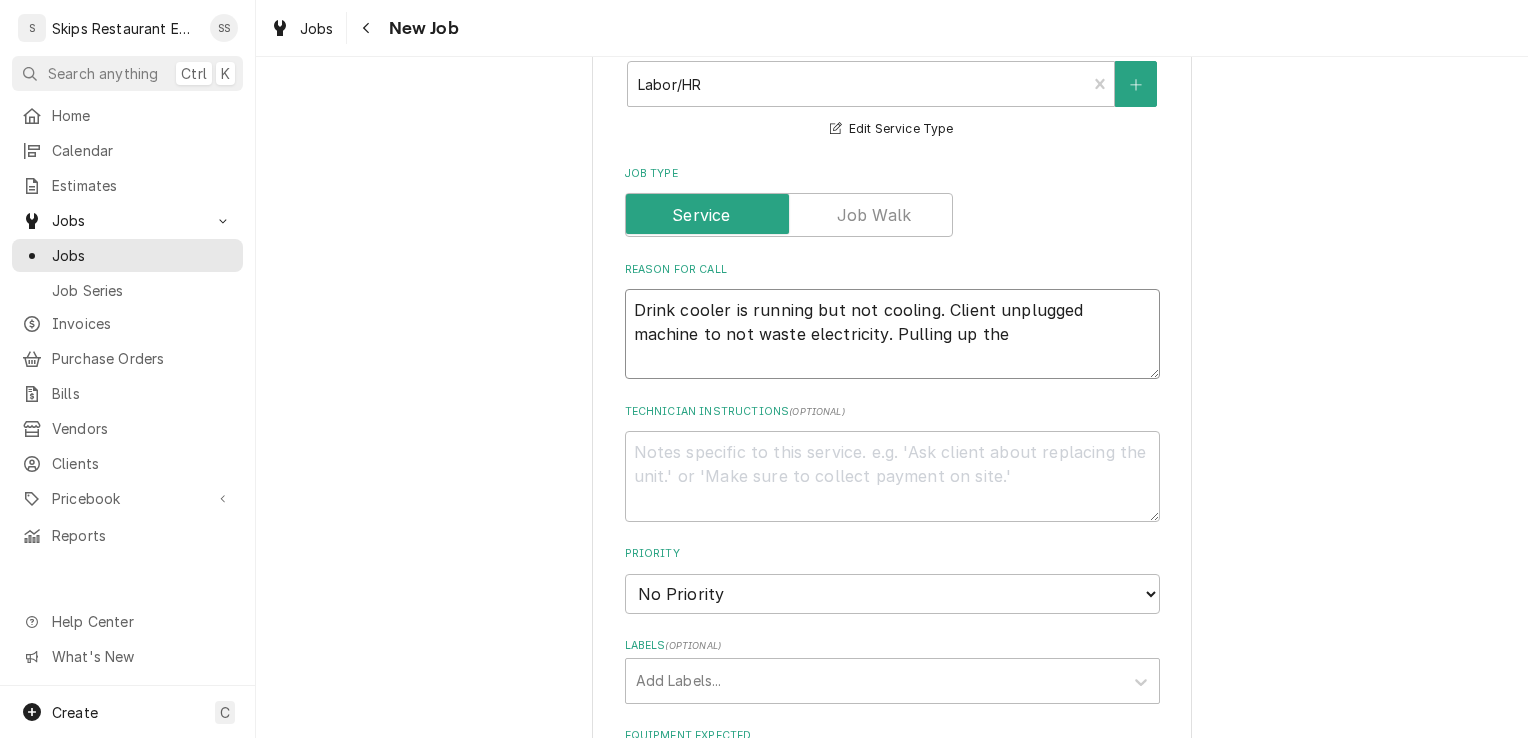 type on "x" 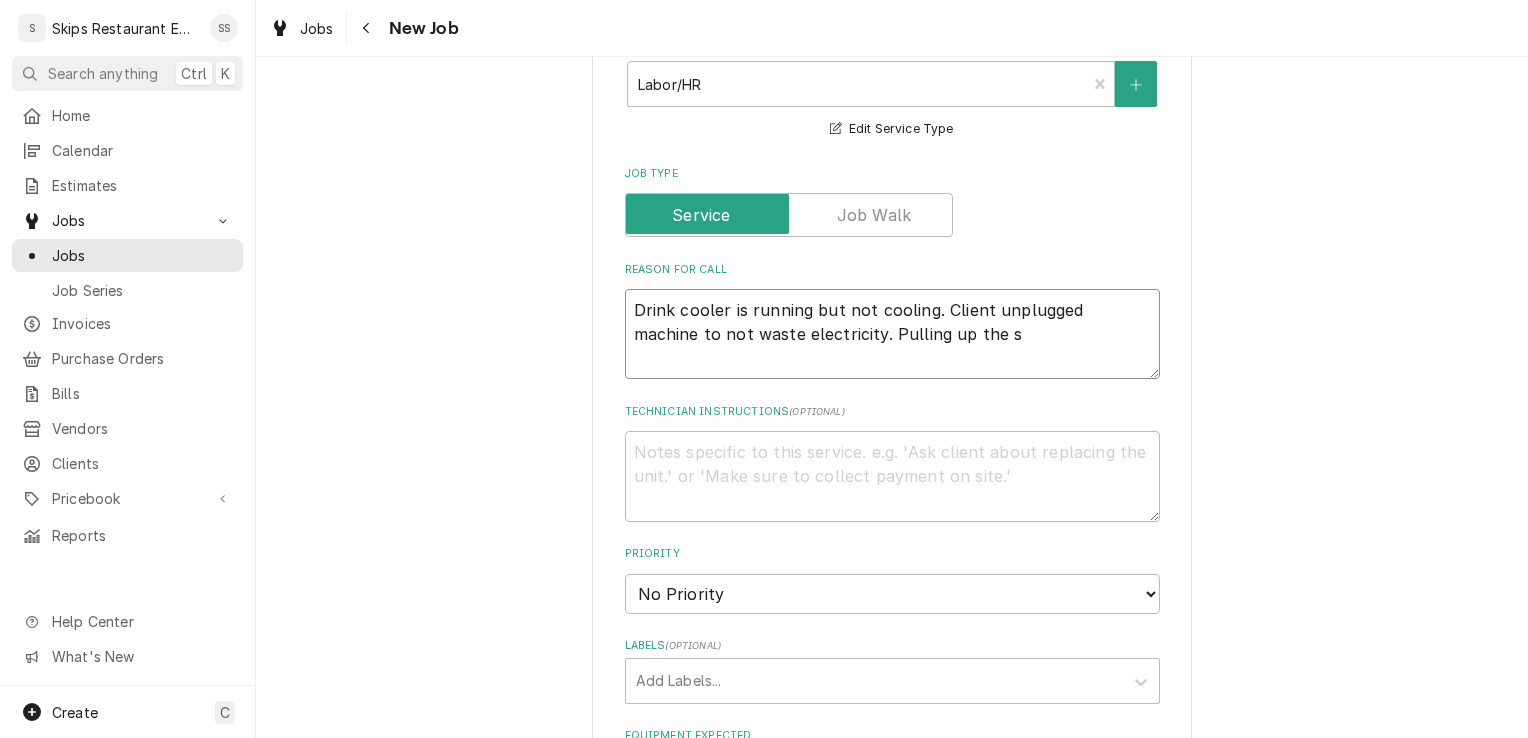 type on "x" 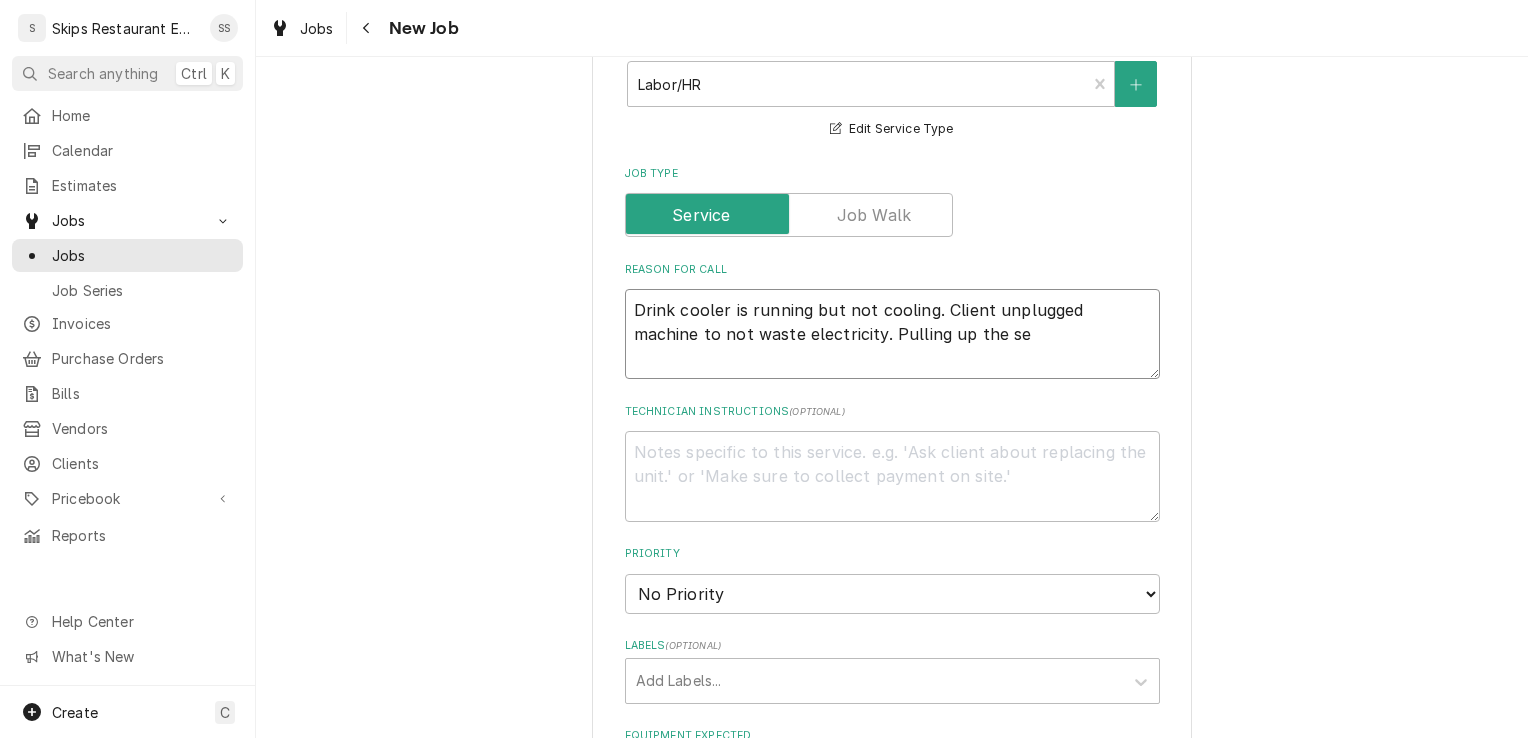 type on "x" 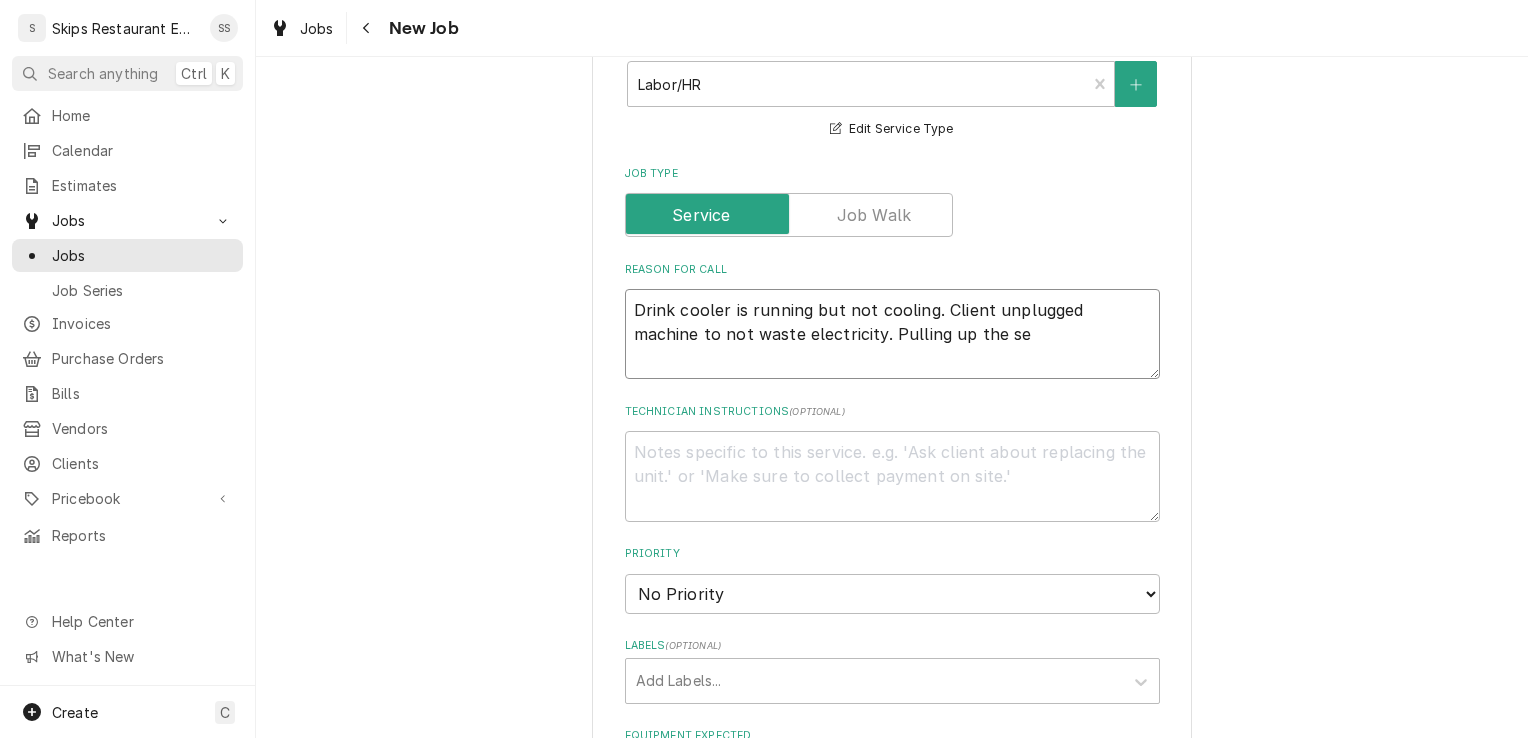 type on "Drink cooler is running but not cooling. Client unplugged machine to not waste electricity. Pulling up the ser" 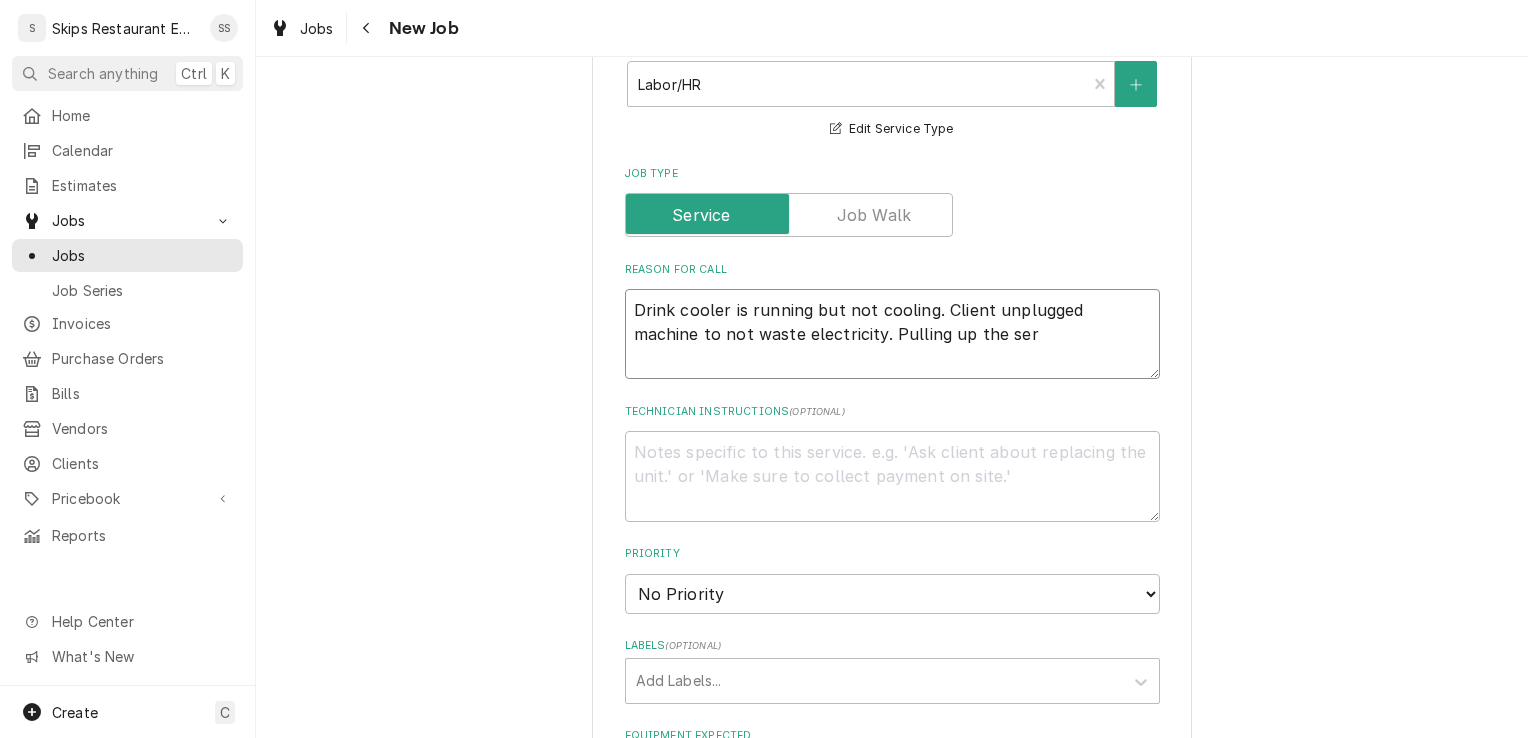 type on "x" 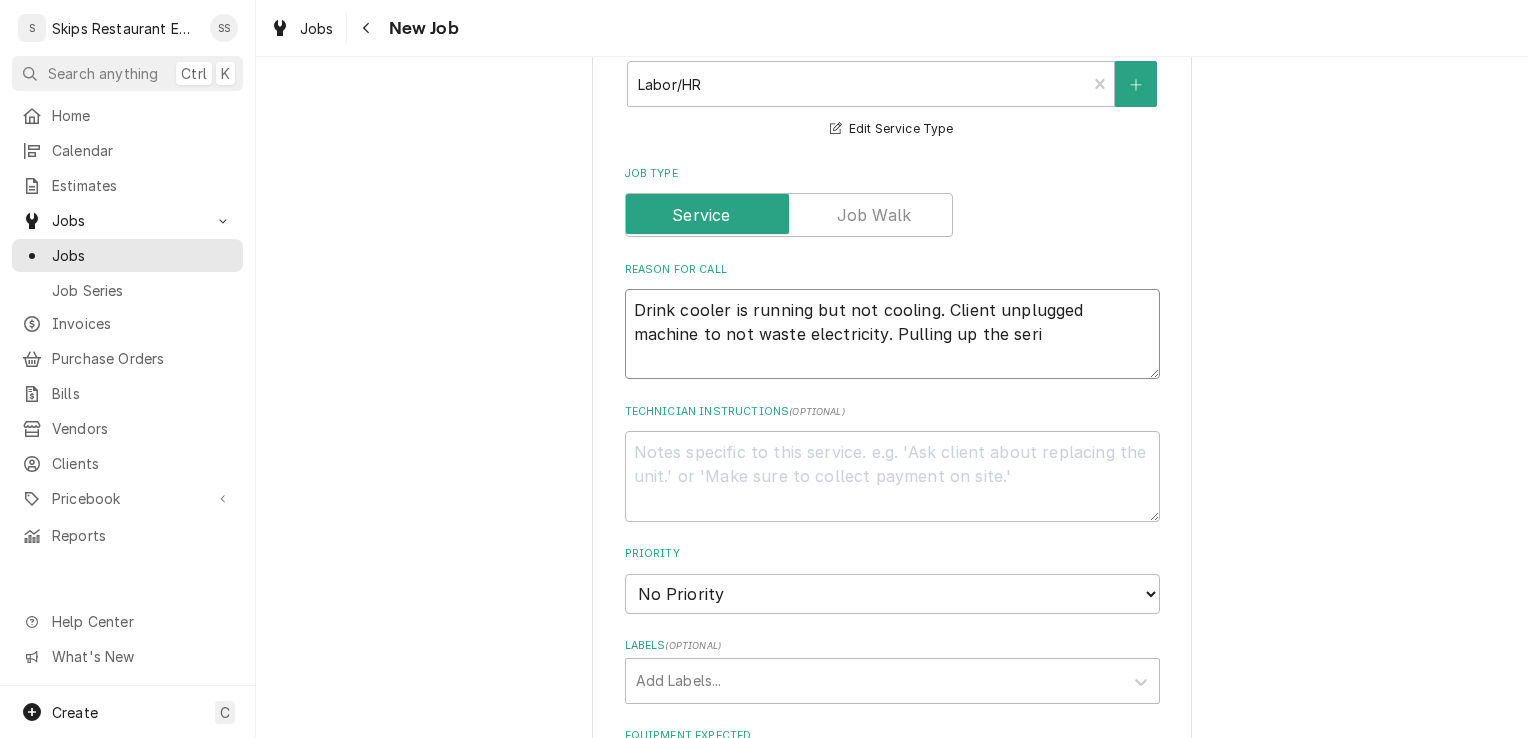 type on "x" 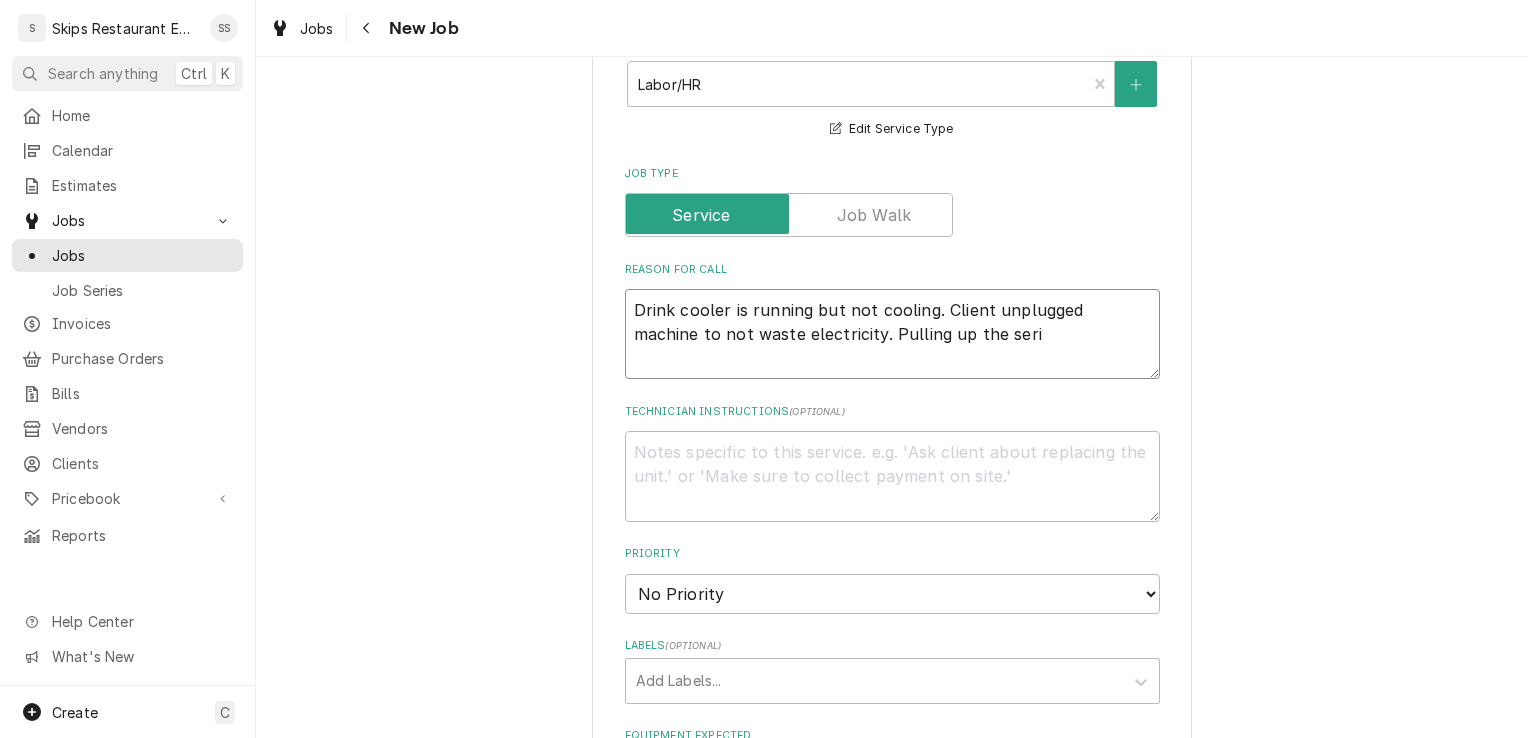 type on "Drink cooler is running but not cooling. Client unplugged machine to not waste electricity. Pulling up the seria" 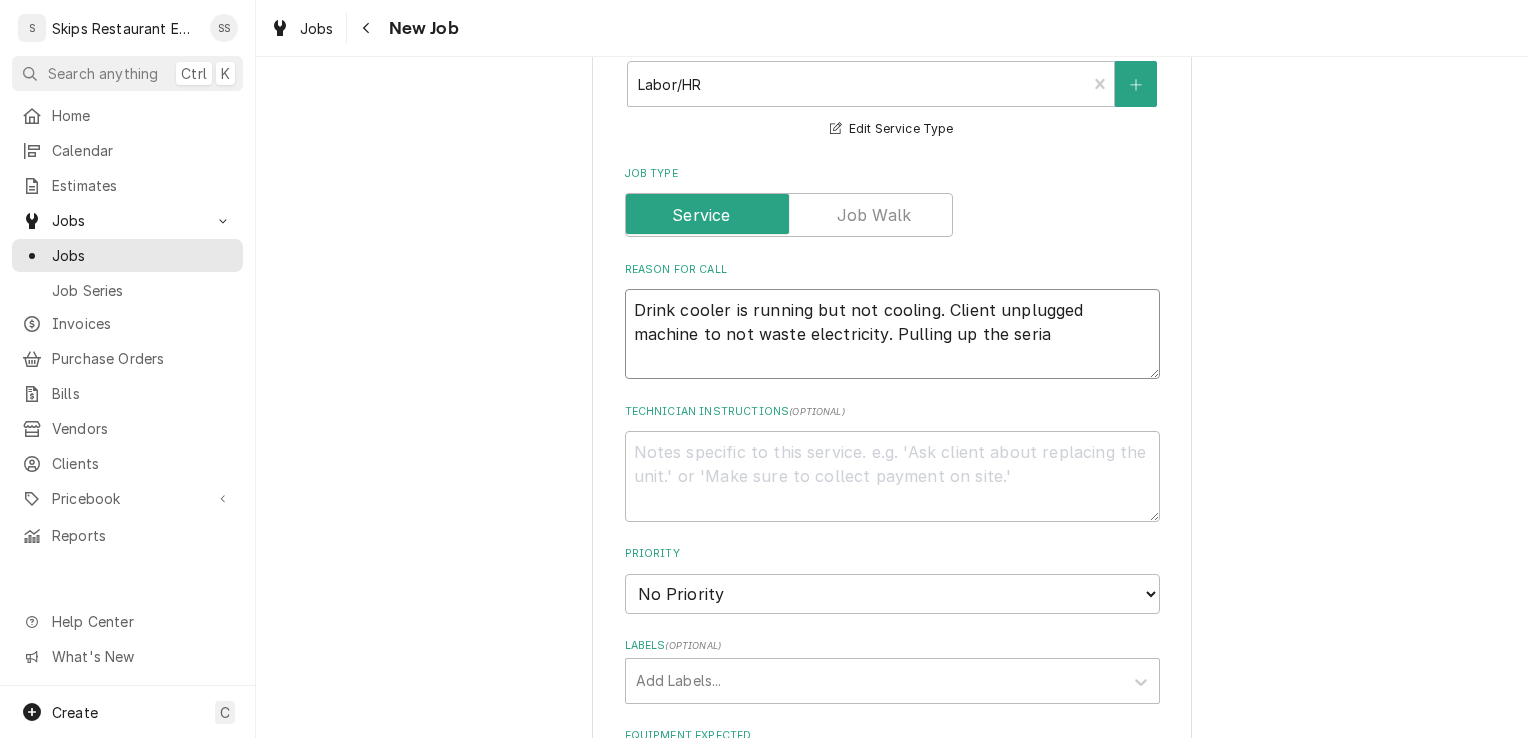 type on "x" 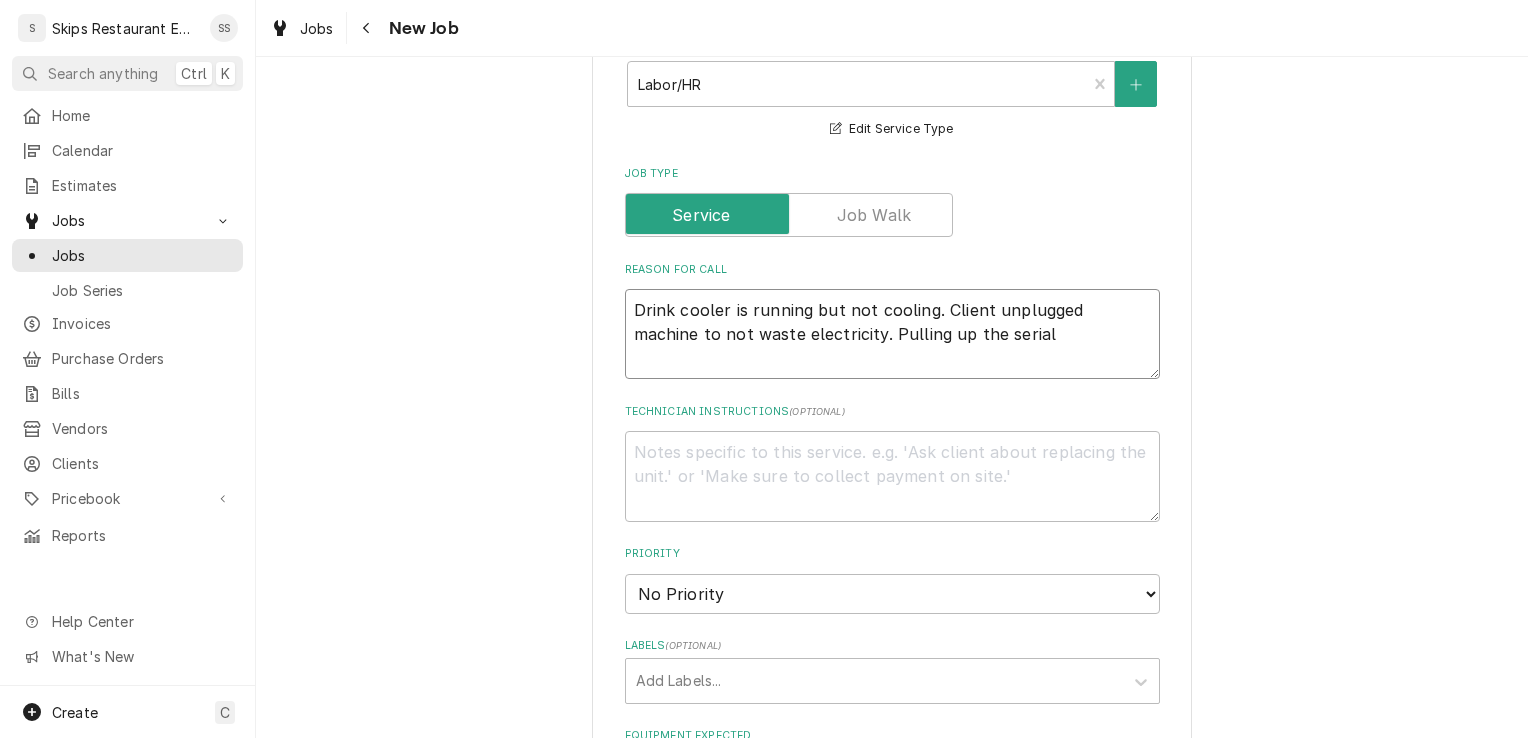 type on "x" 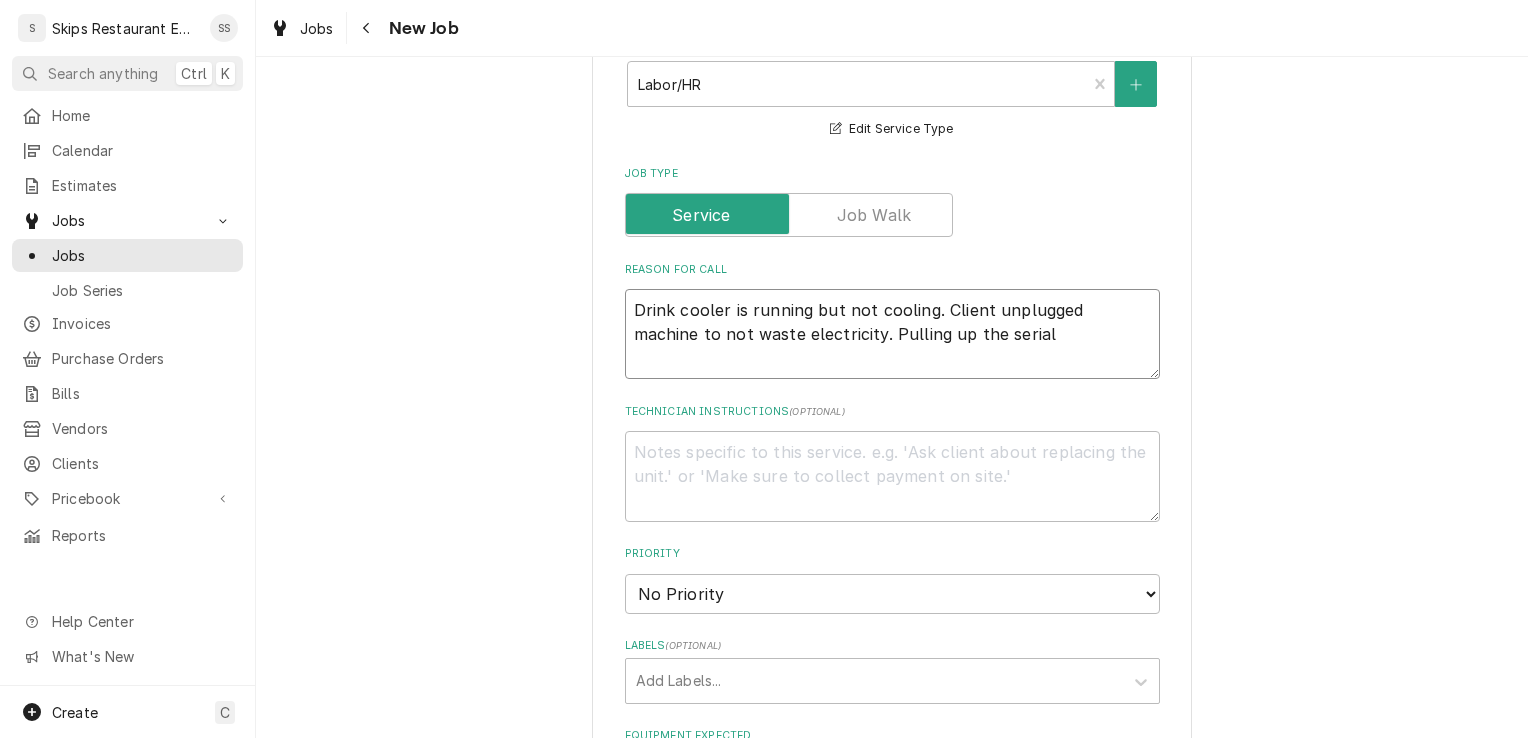 type on "Drink cooler is running but not cooling. Client unplugged machine to not waste electricity. Pulling up the serial" 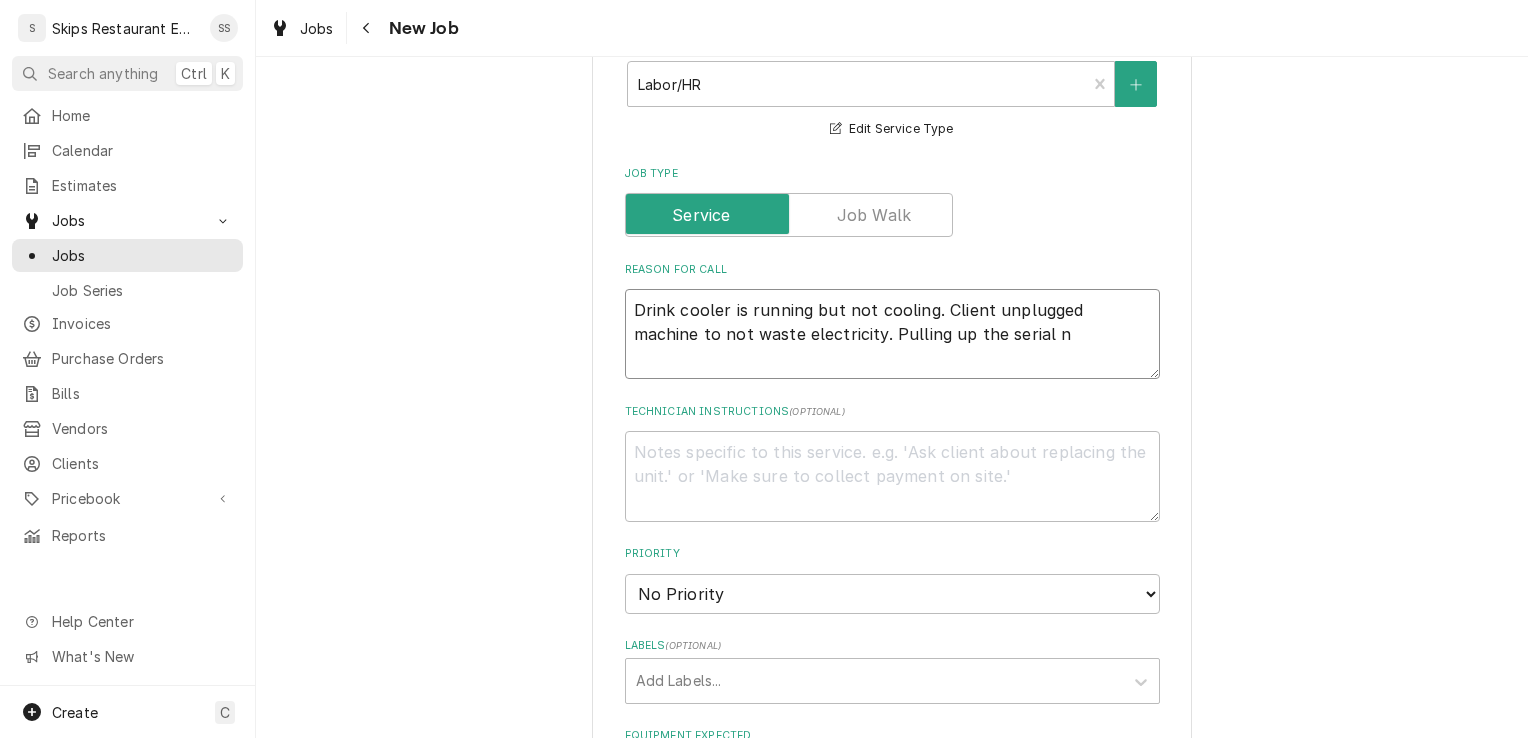 type on "x" 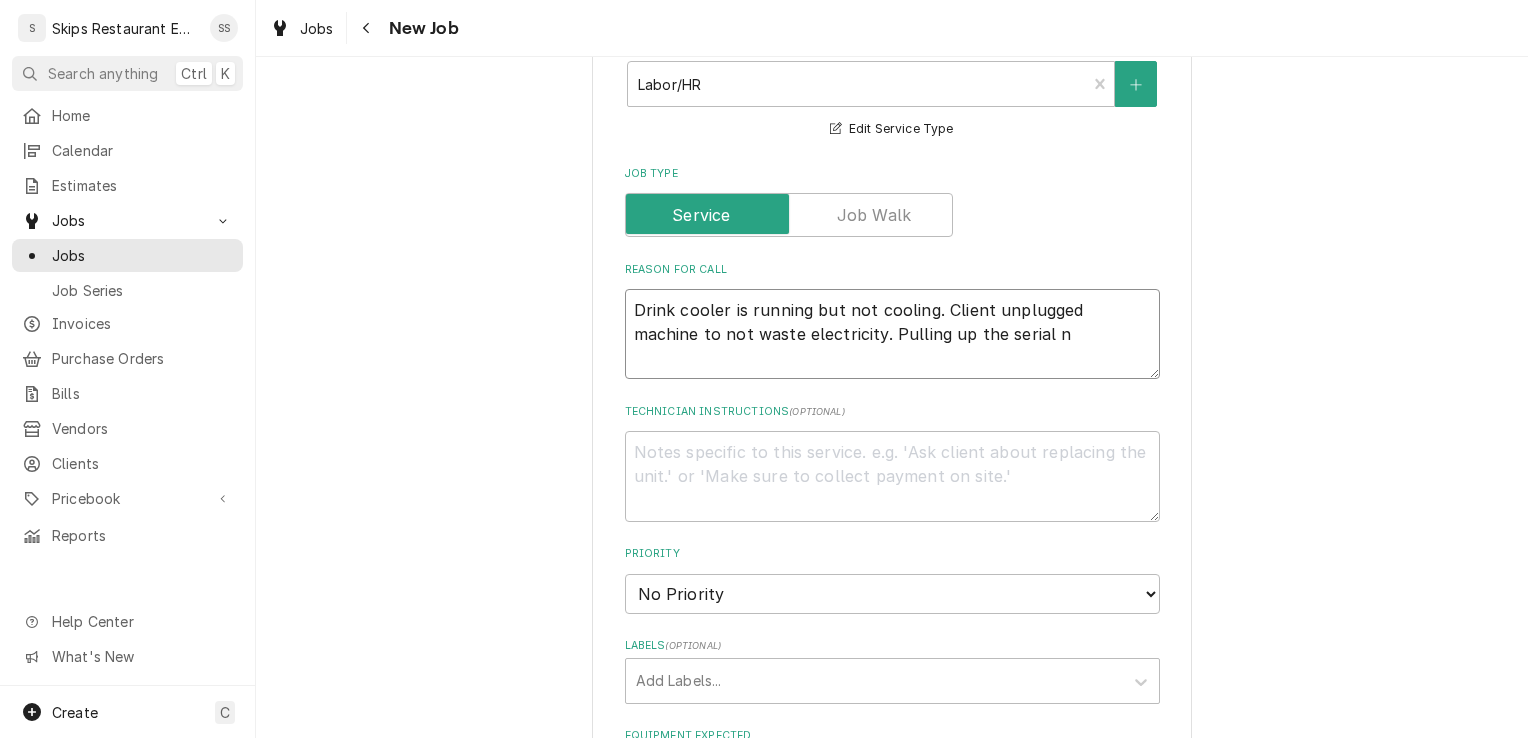 type on "Drink cooler is running but not cooling. Client unplugged machine to not waste electricity. Pulling up the serial nu" 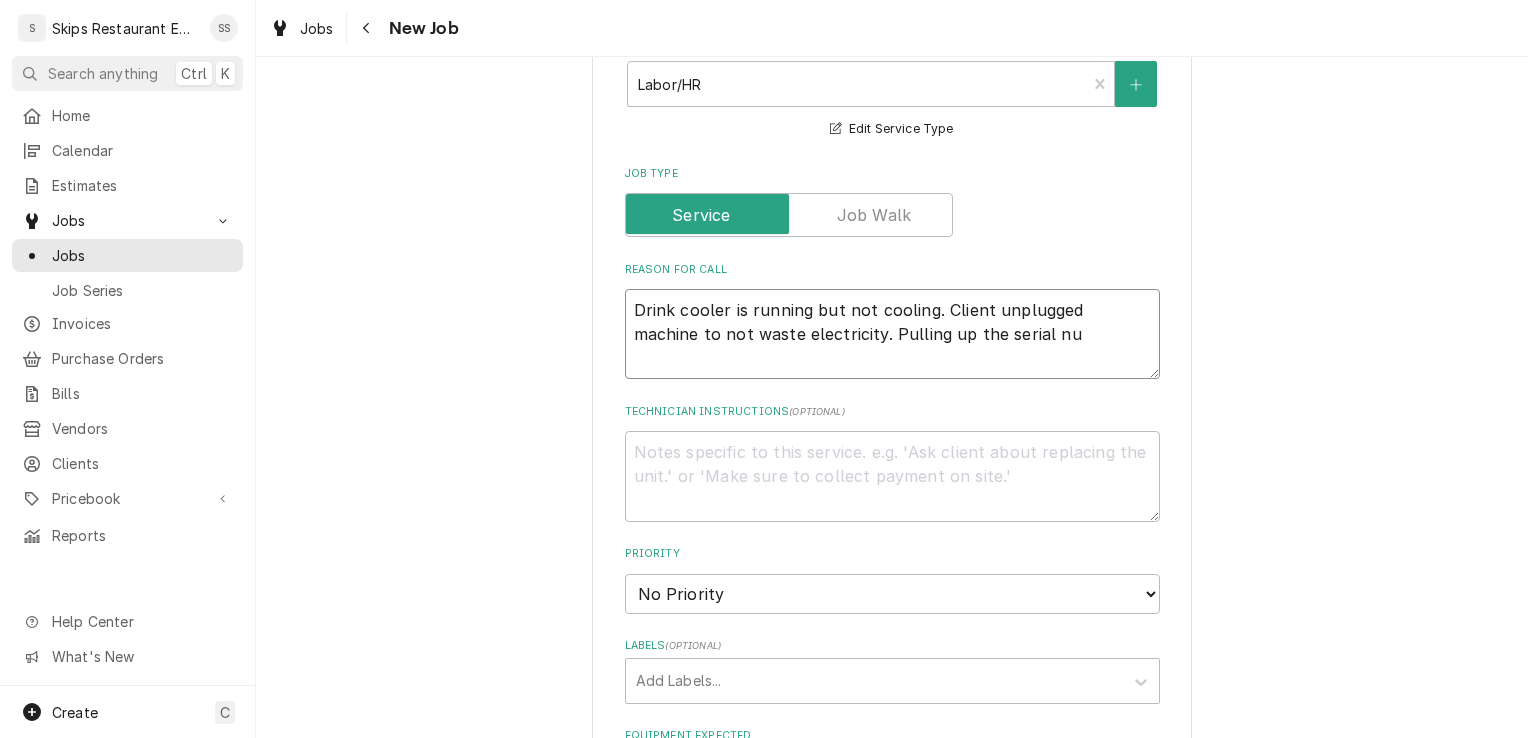 type on "x" 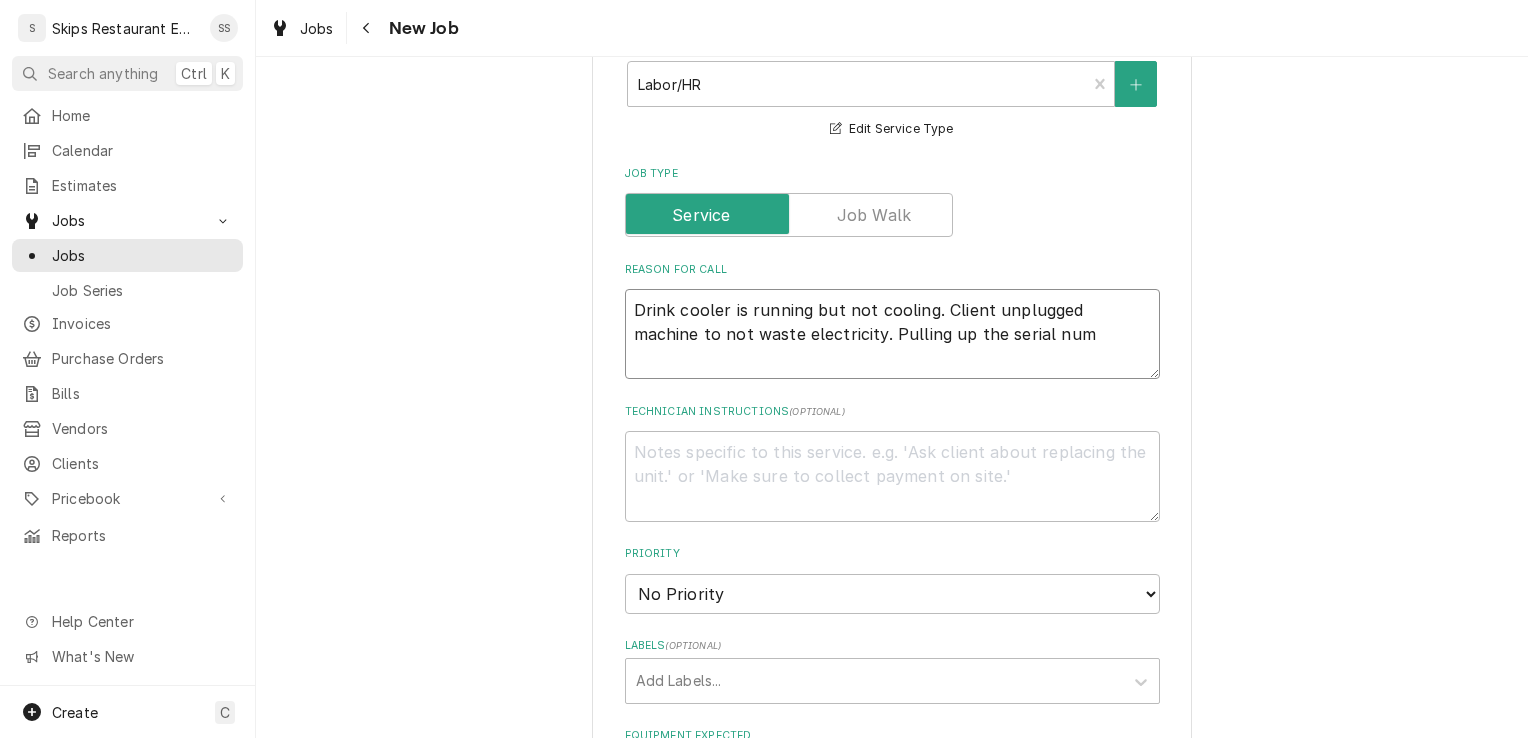 type on "x" 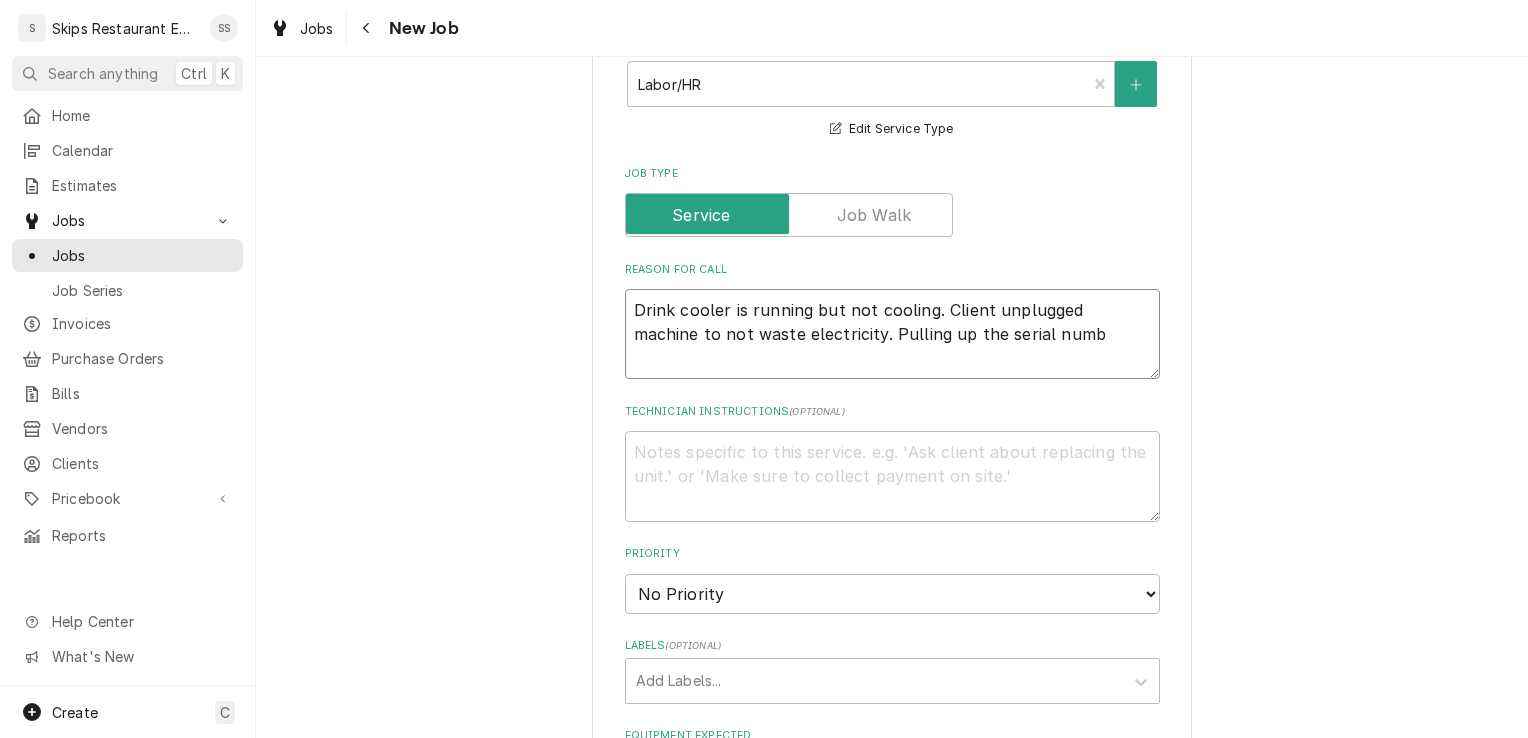 type on "x" 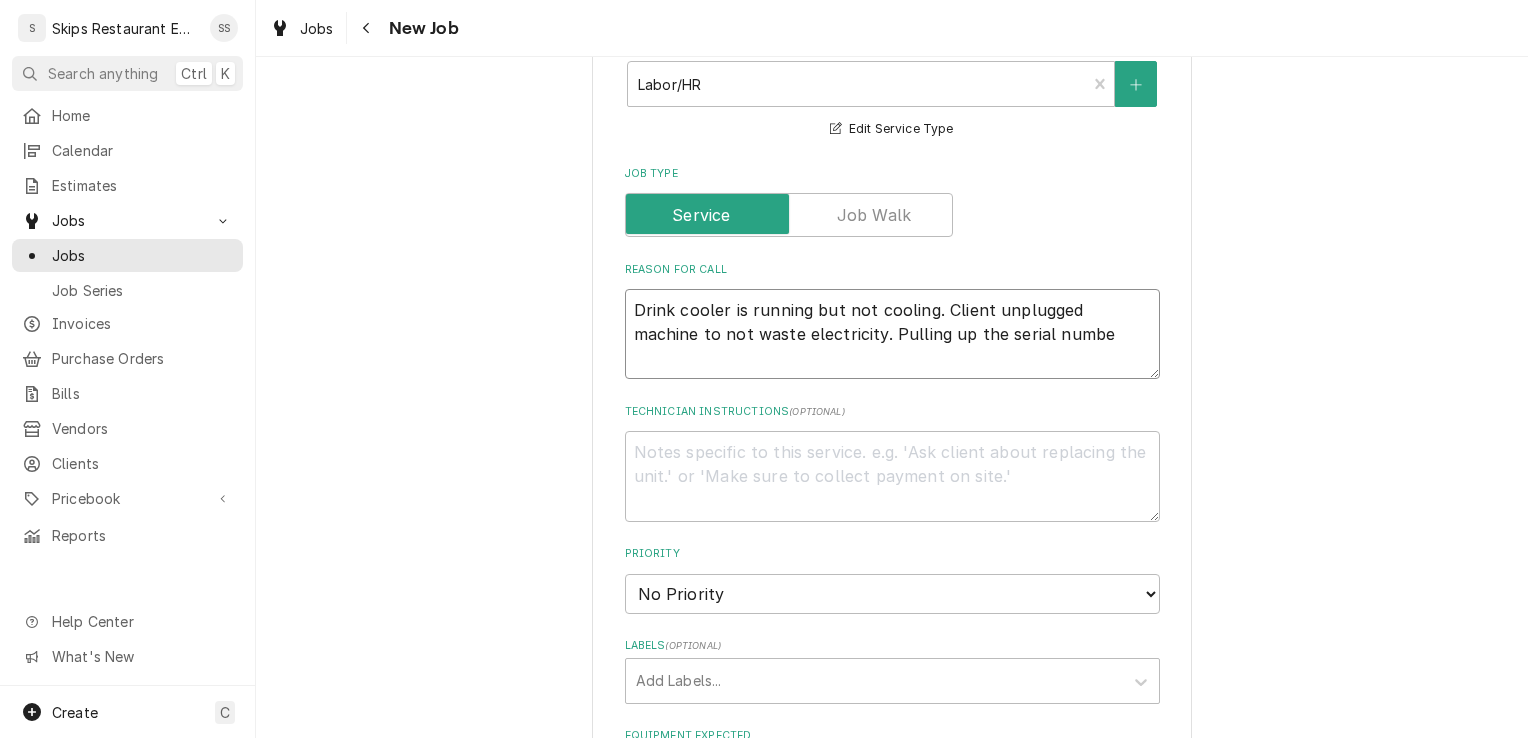 type on "x" 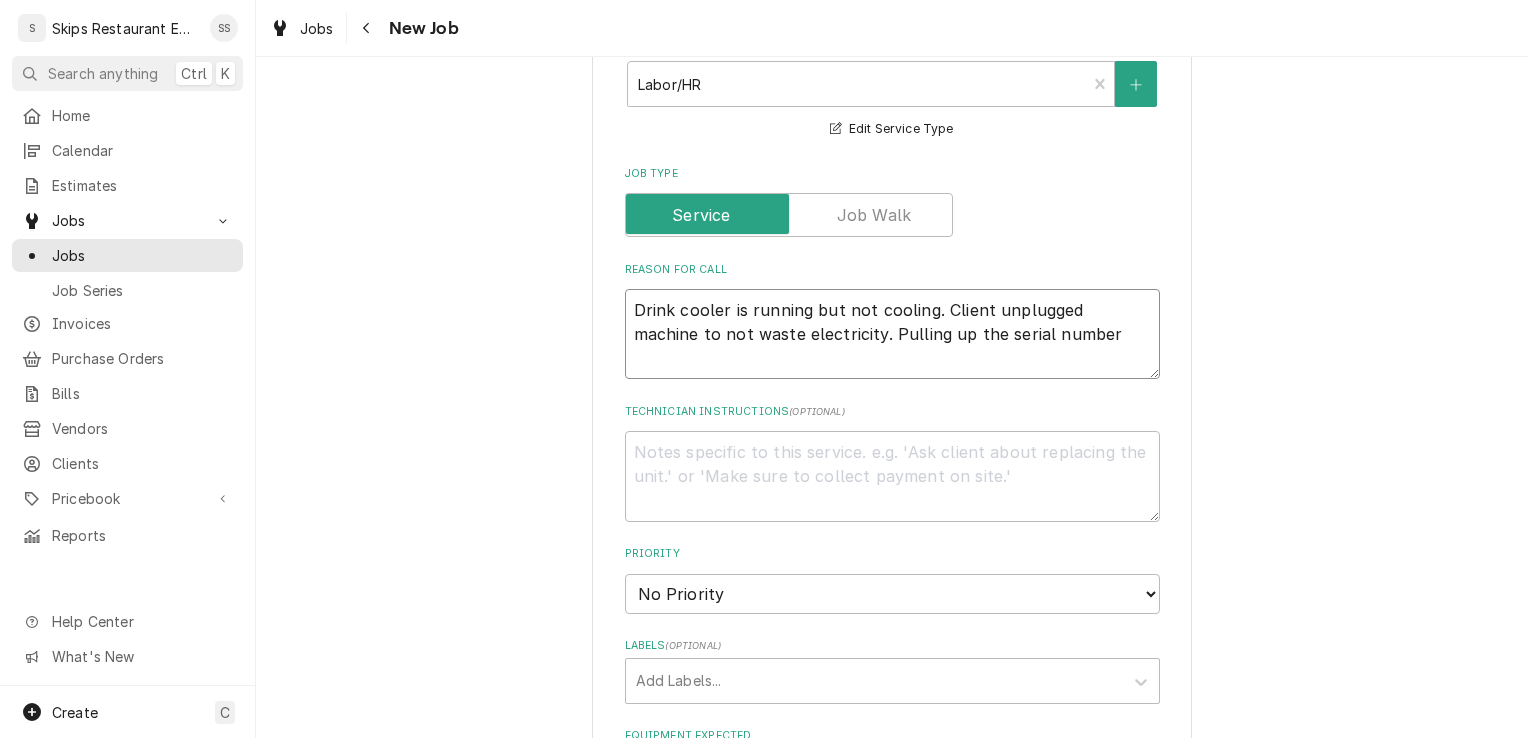 type on "x" 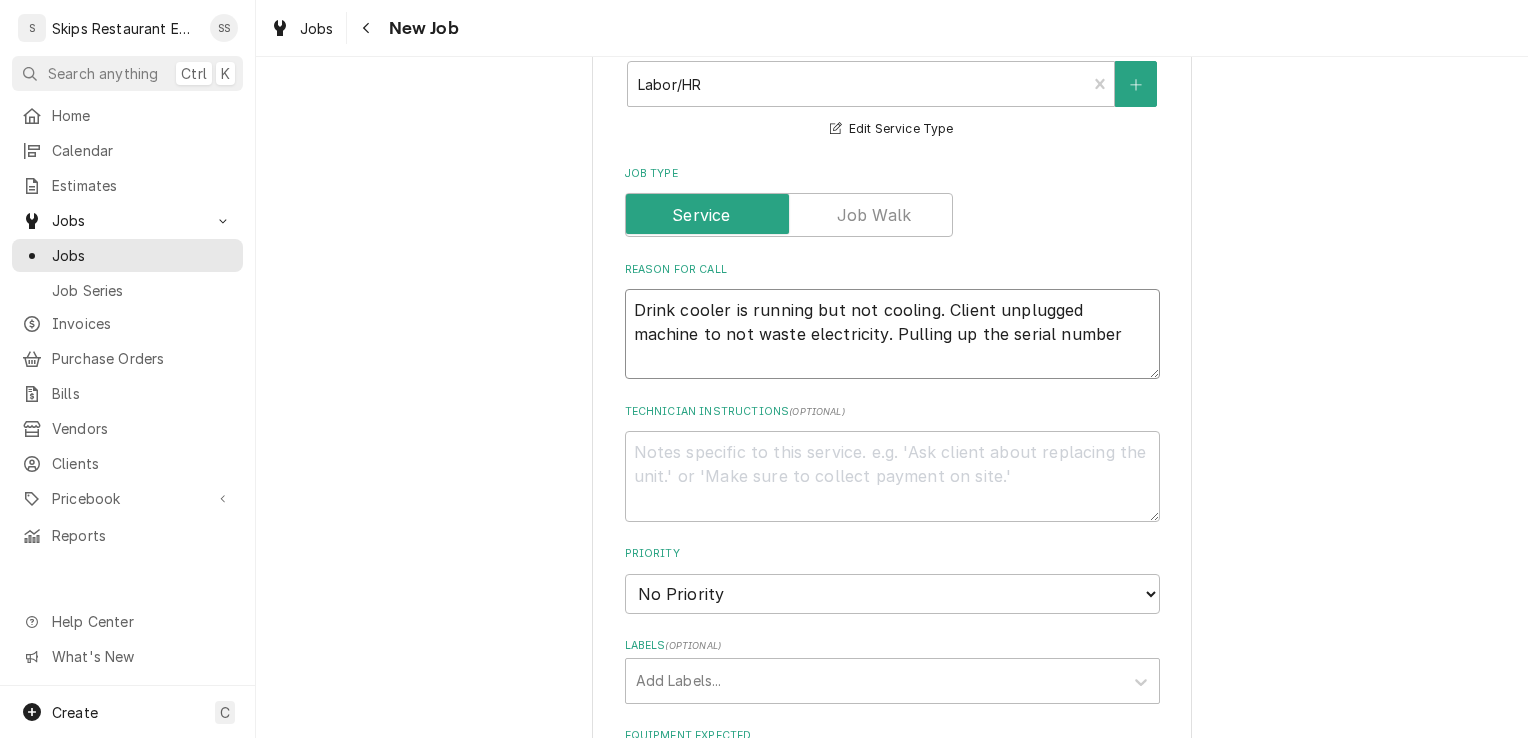 type on "Drink cooler is running but not cooling. Client unplugged machine to not waste electricity. Pulling up the serial number" 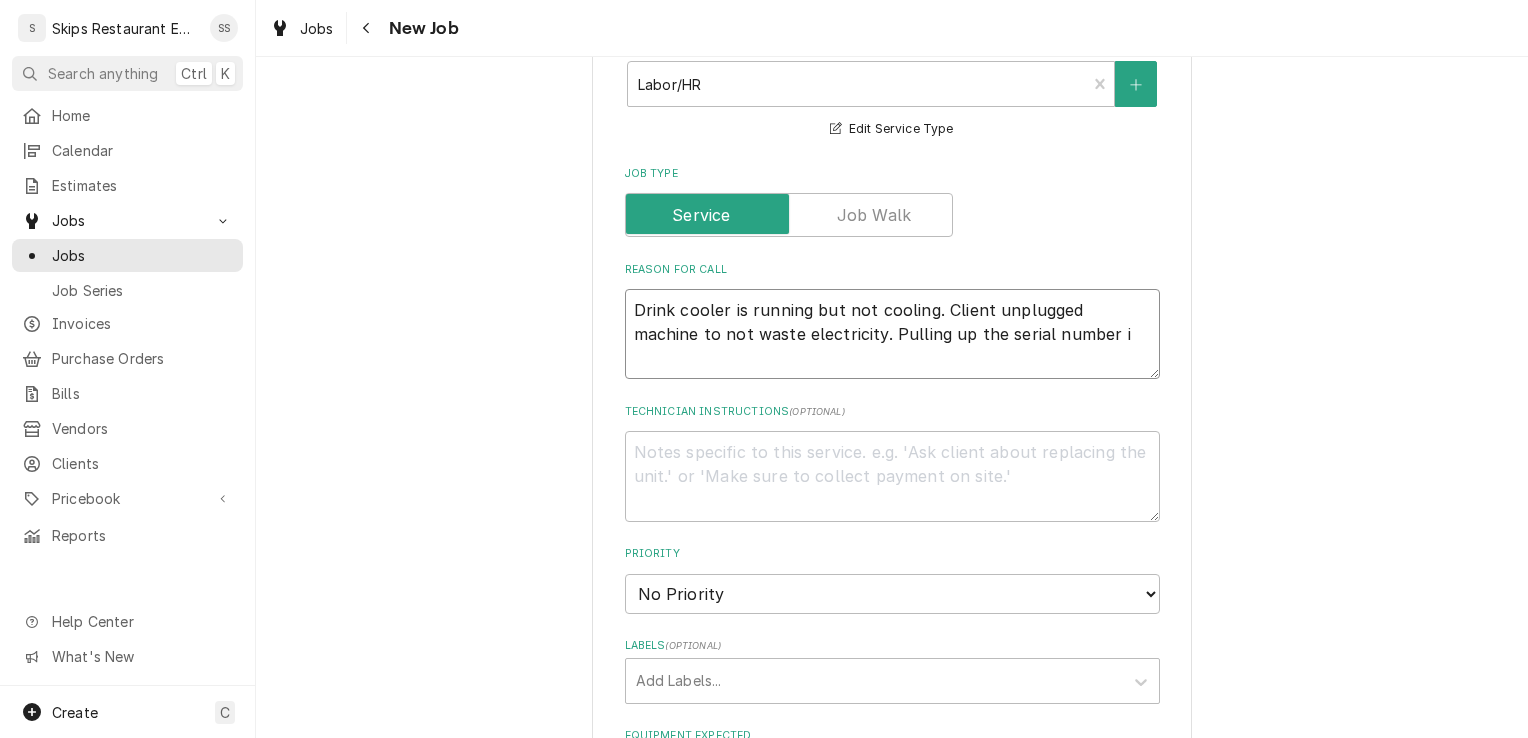 type on "x" 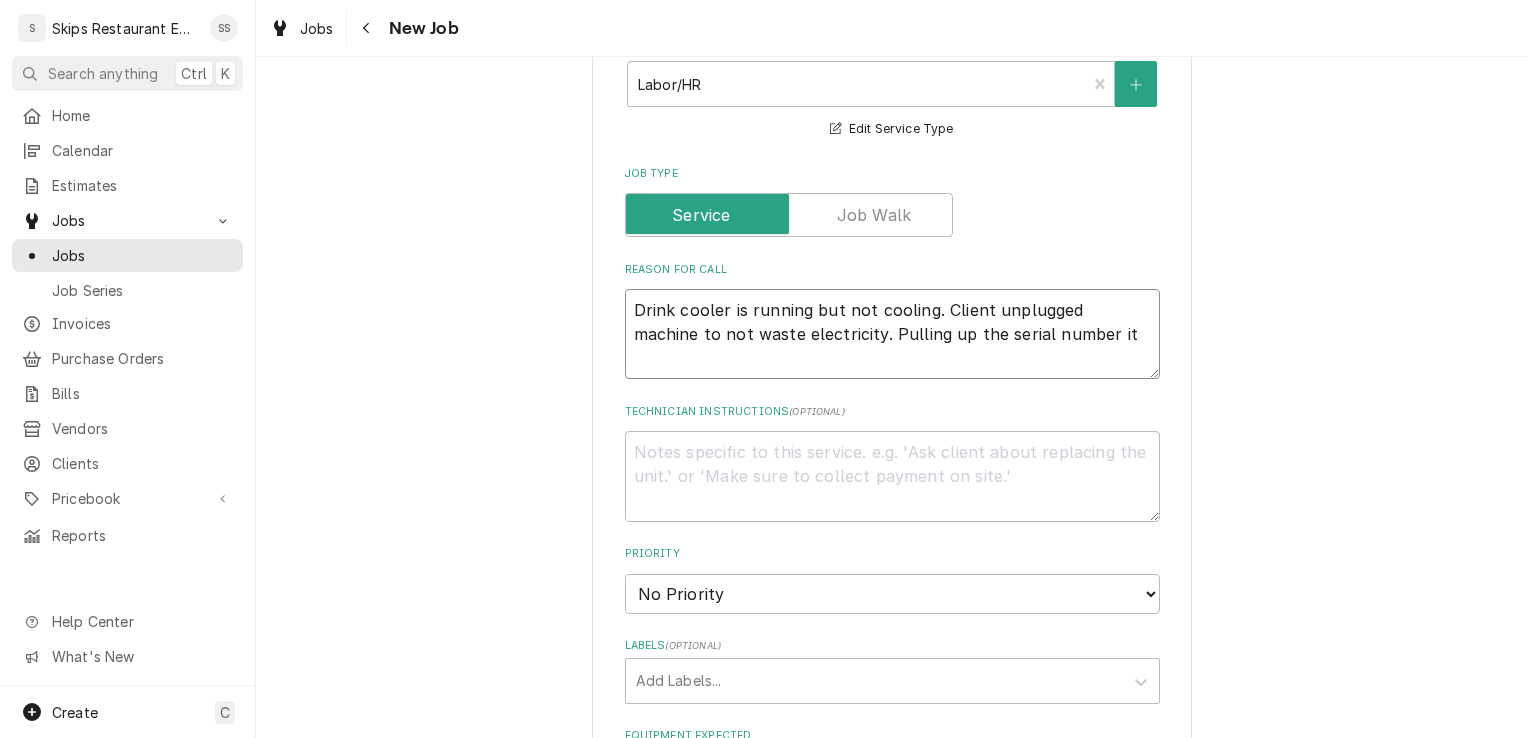 type on "x" 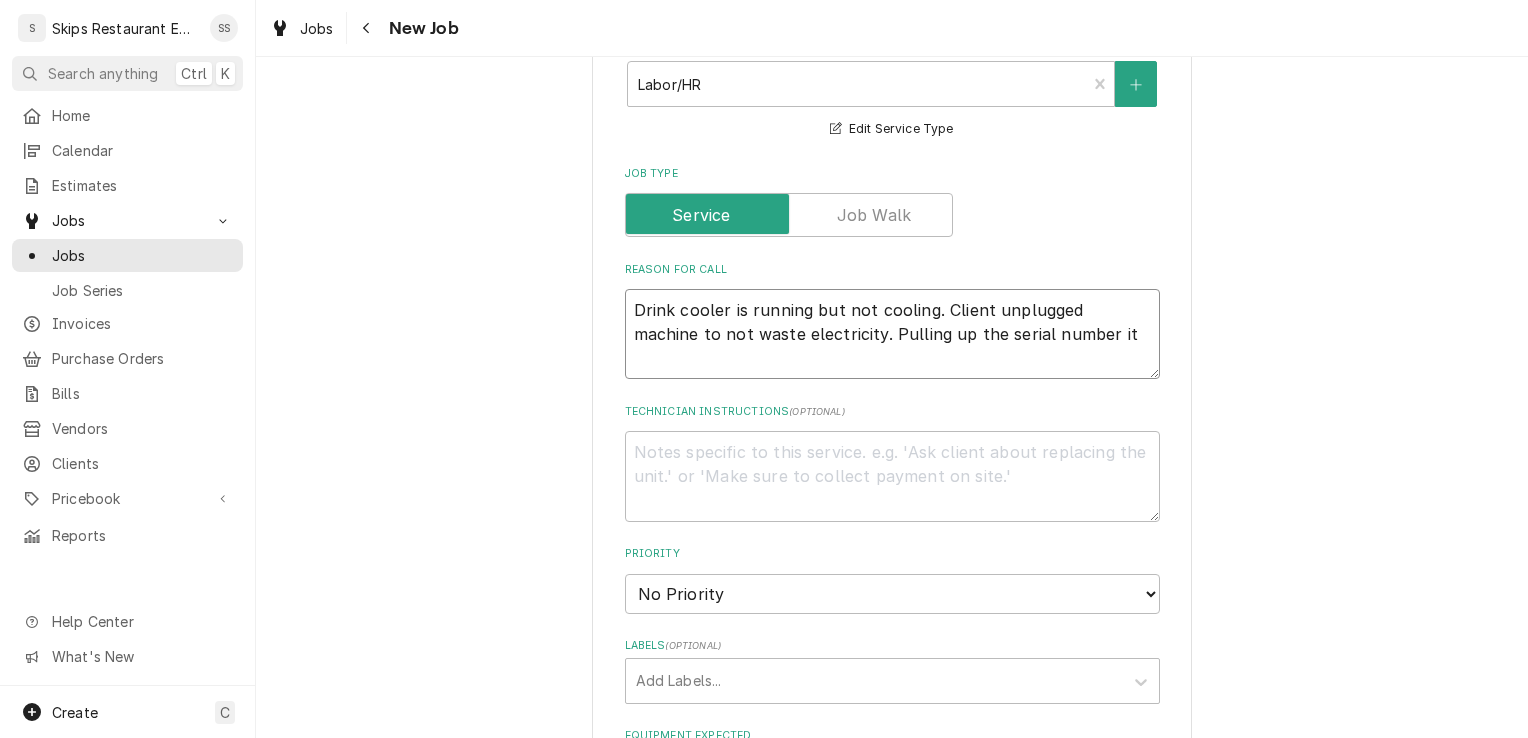 type on "Drink cooler is running but not cooling. Client unplugged machine to not waste electricity. Pulling up the serial number i" 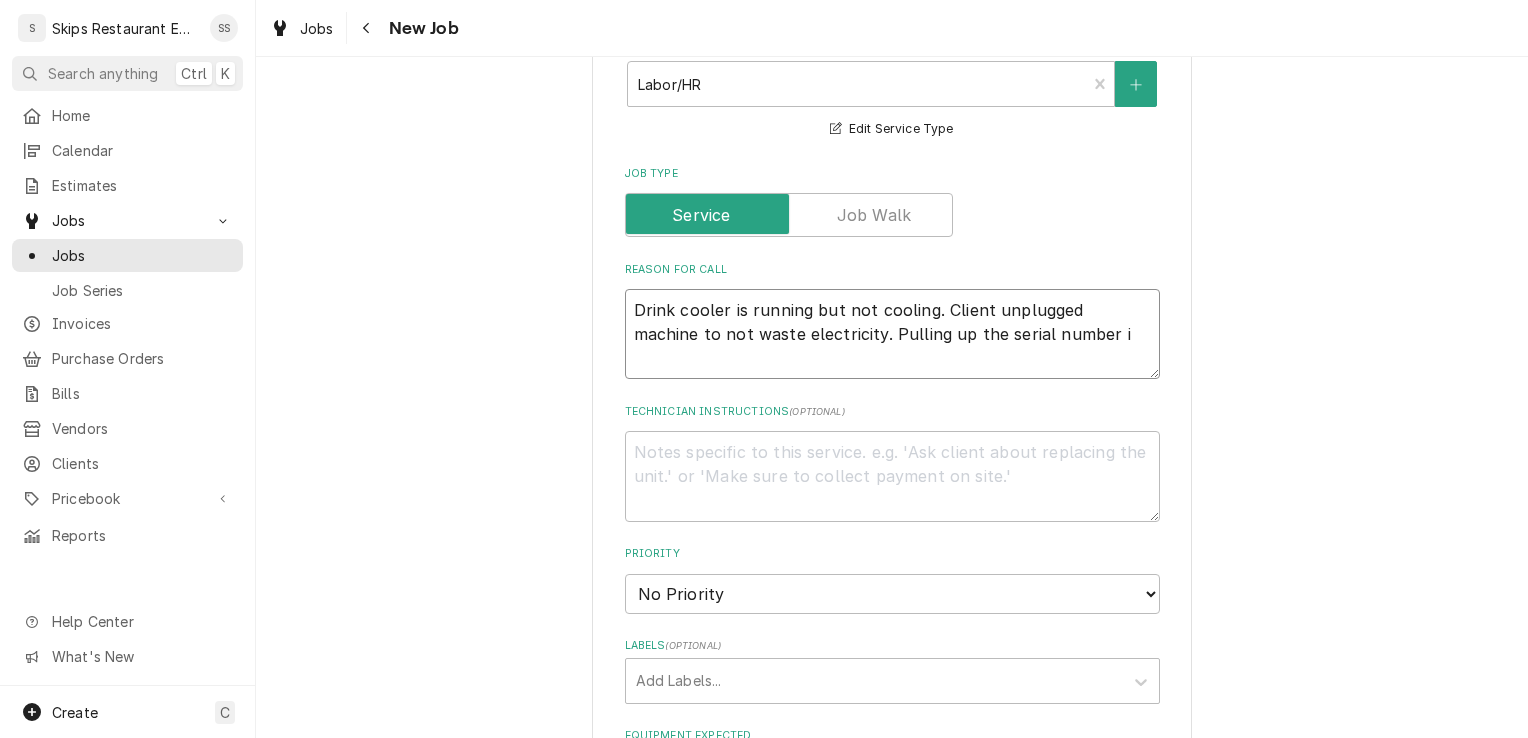 type on "x" 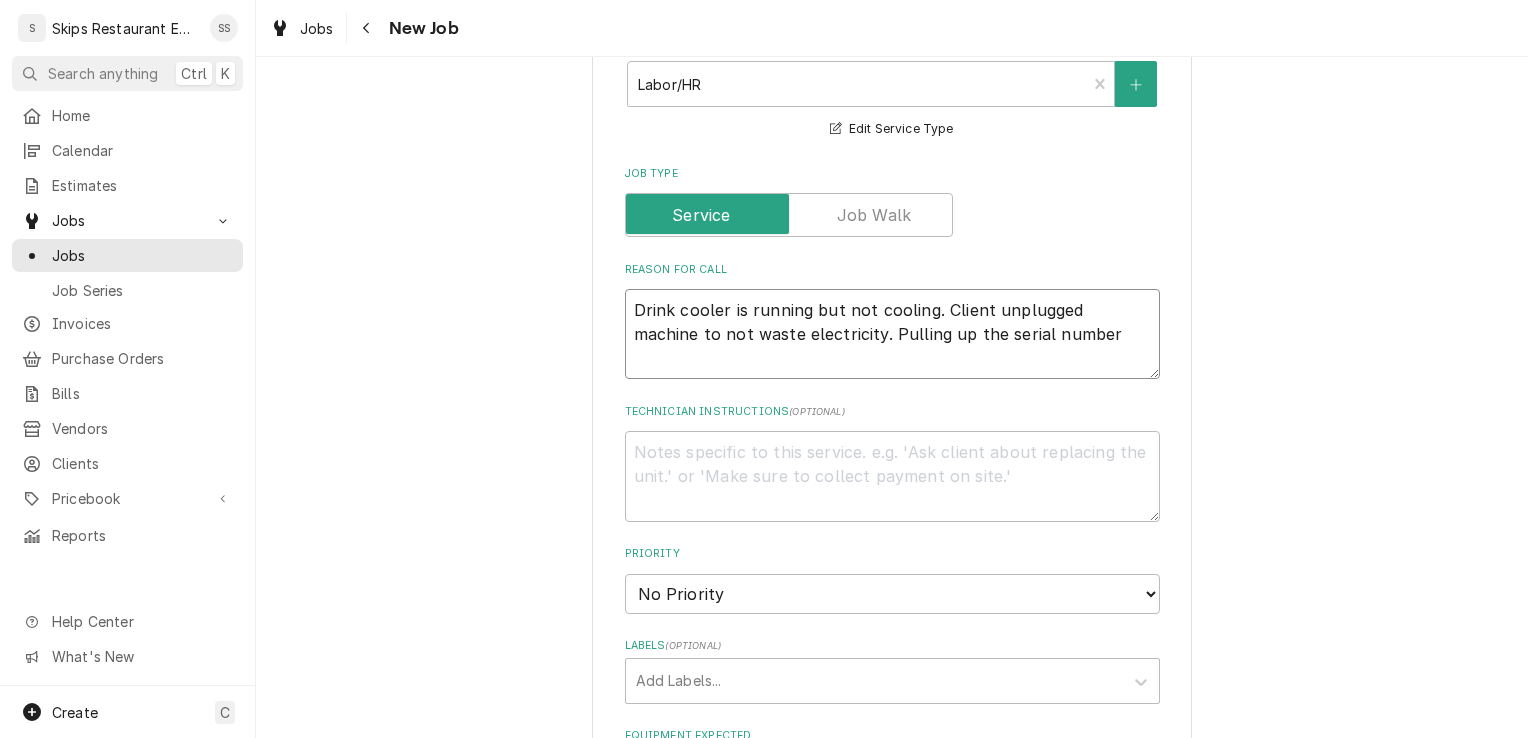type on "x" 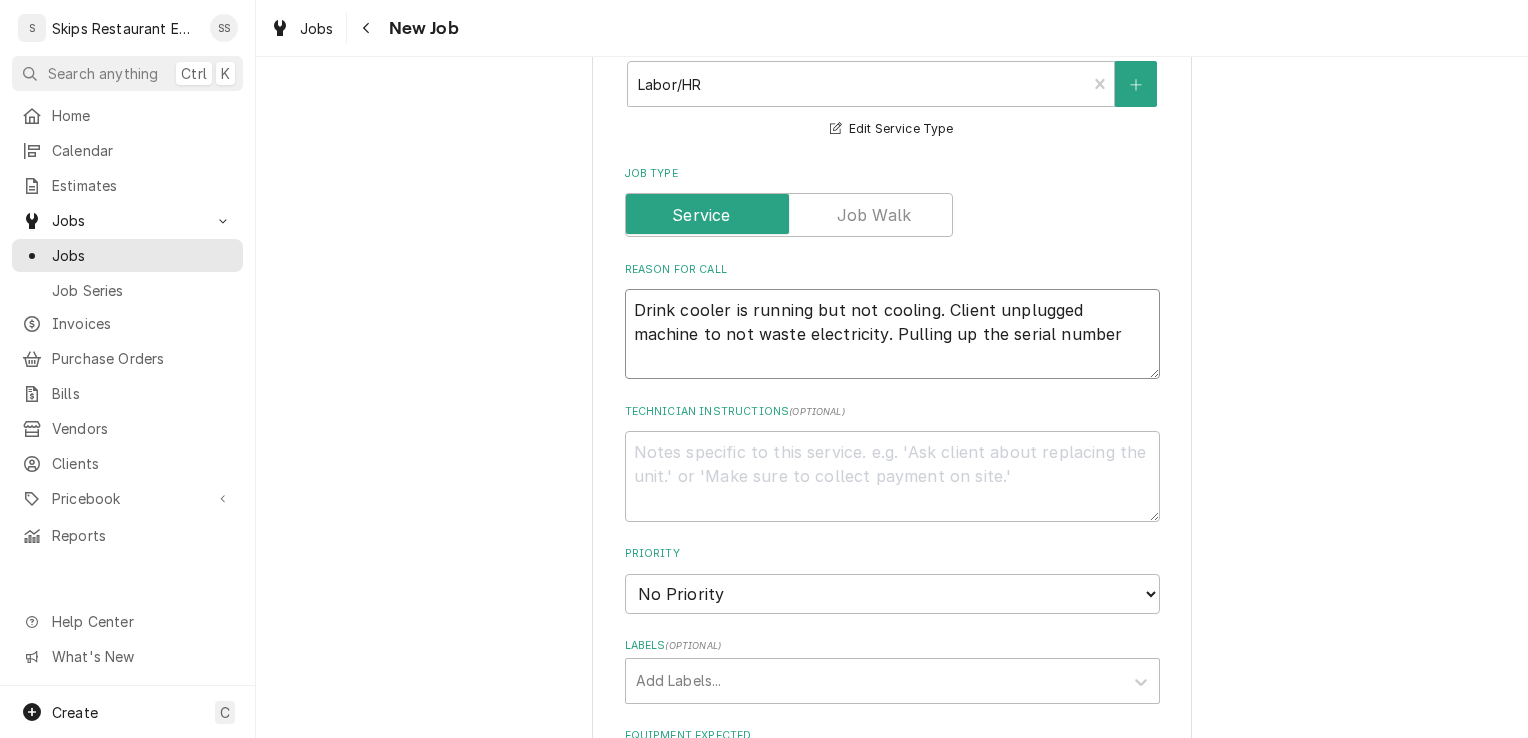 type on "x" 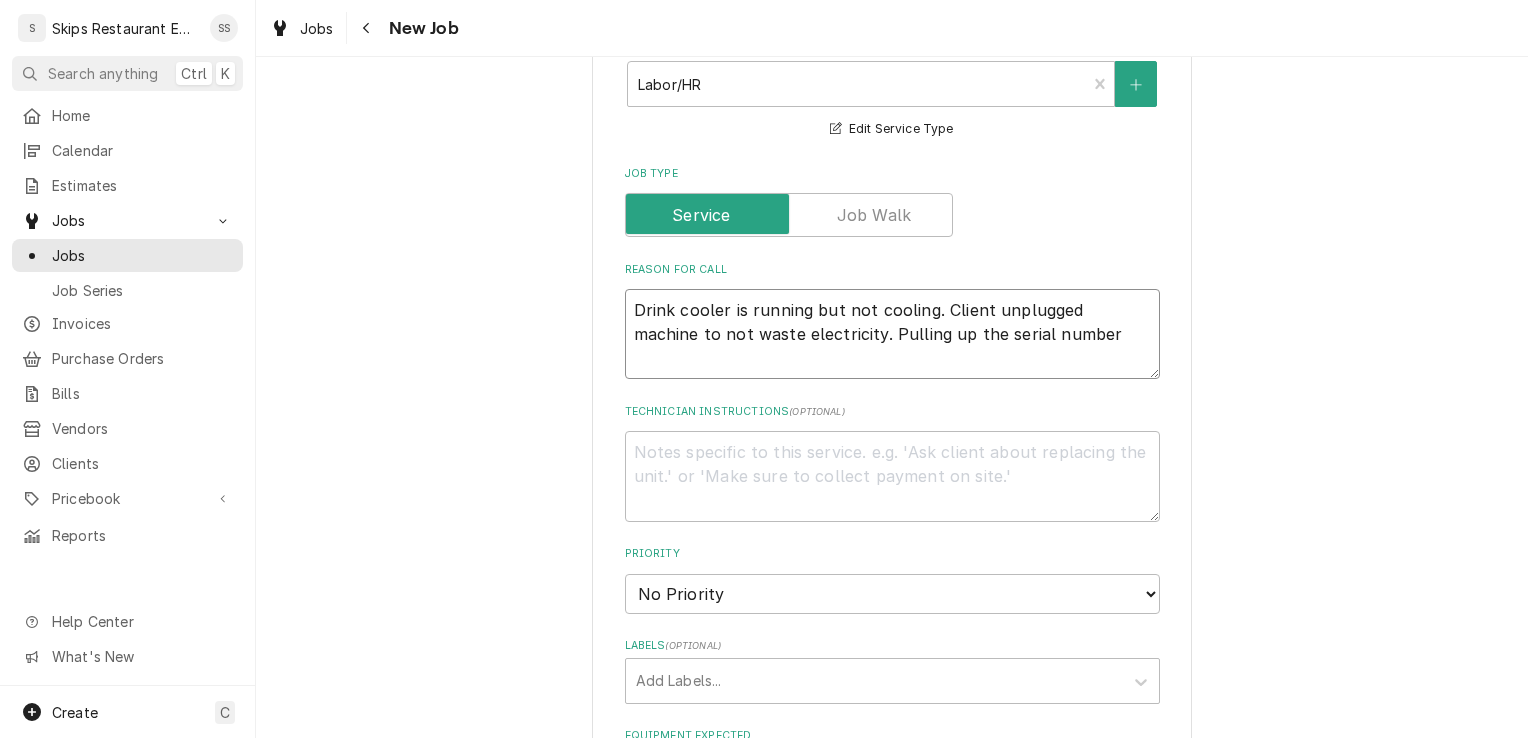 type on "Drink cooler is running but not cooling. Client unplugged machine to not waste electricity. Pulling up the serial number," 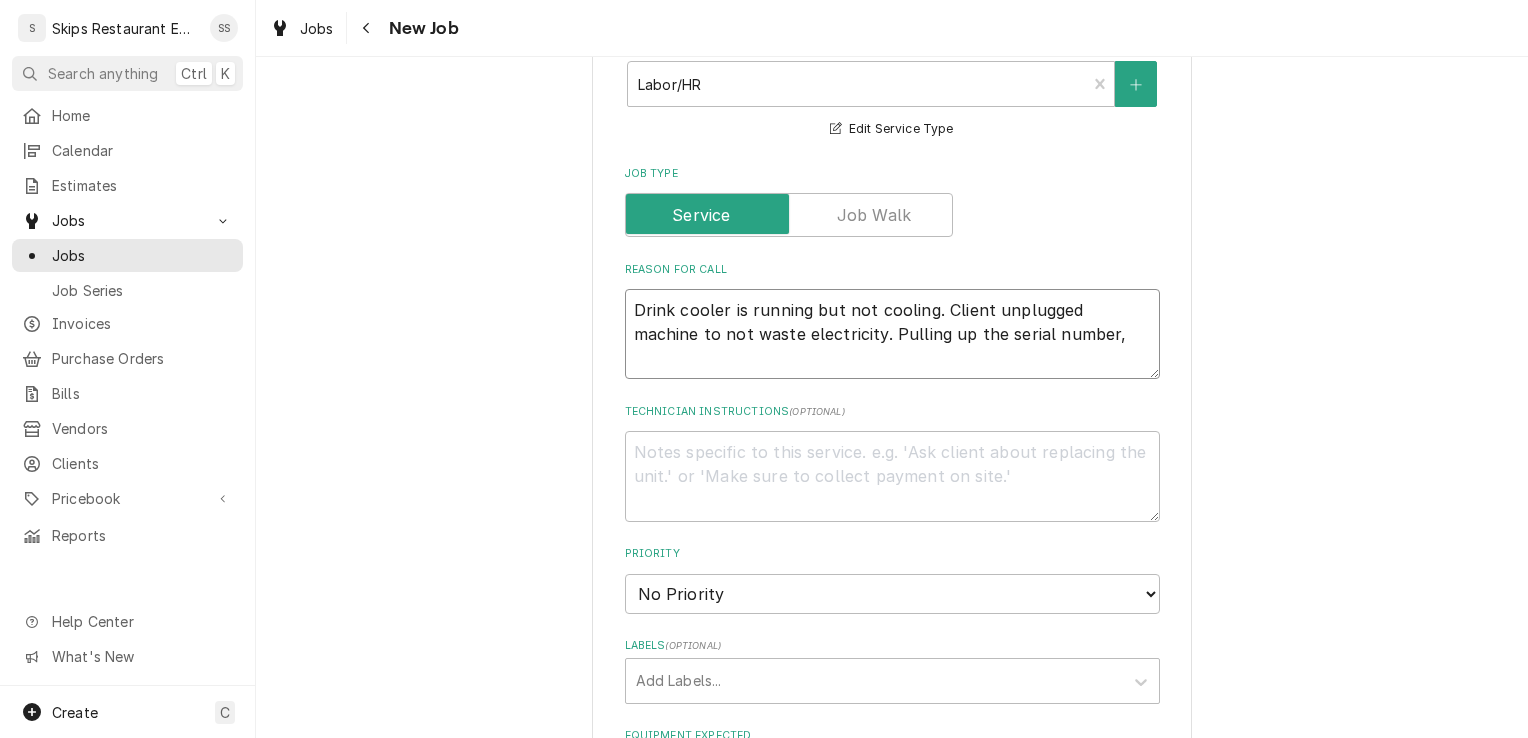 type on "x" 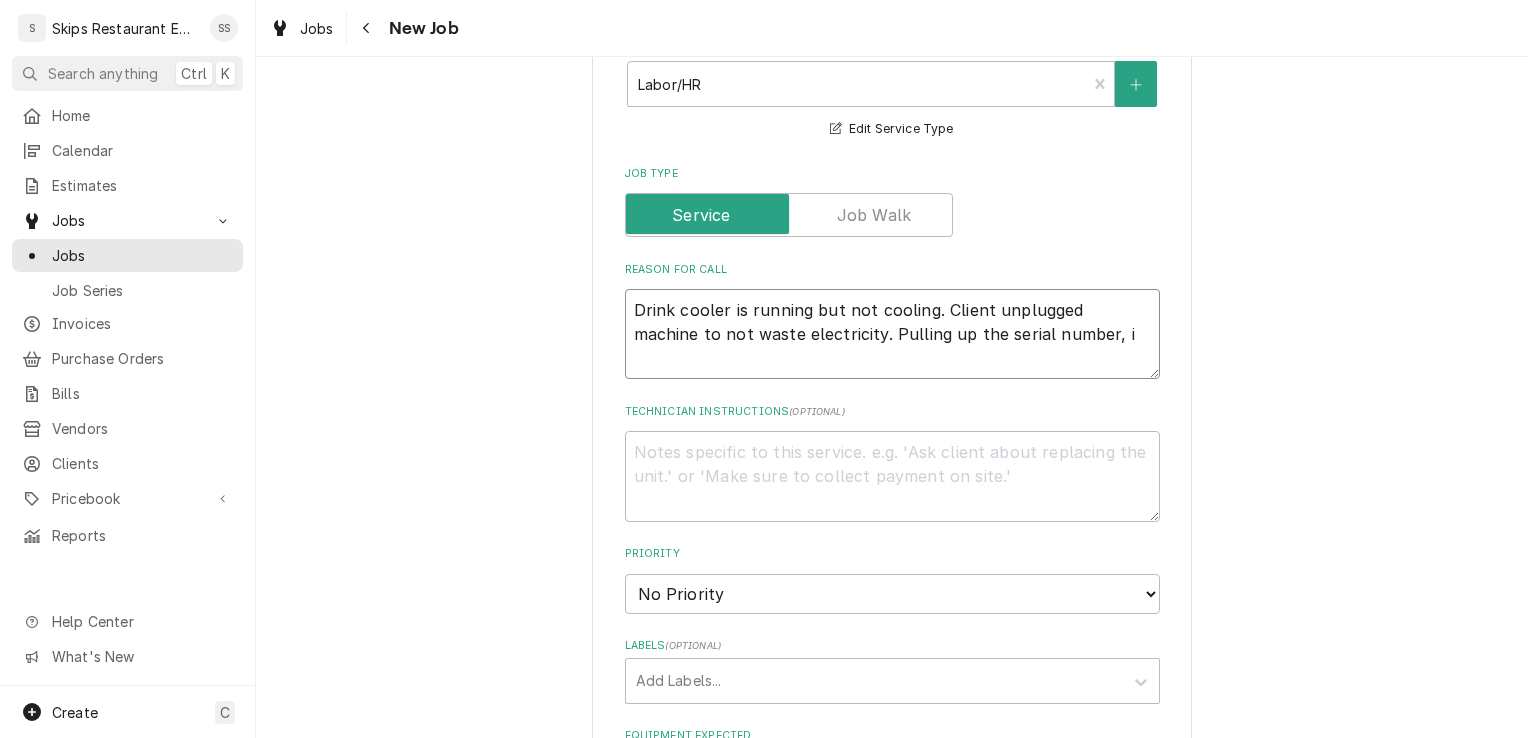 type on "x" 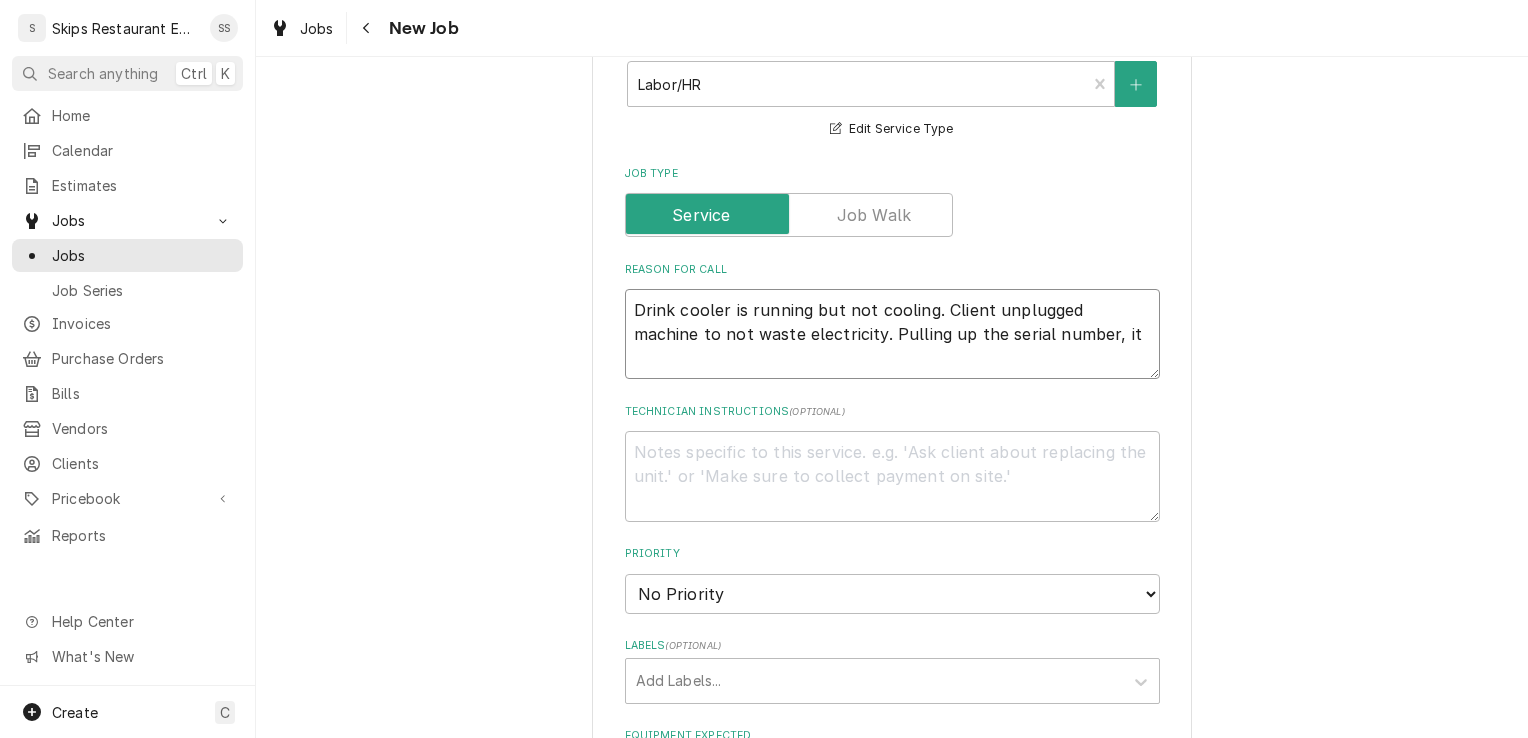 type on "x" 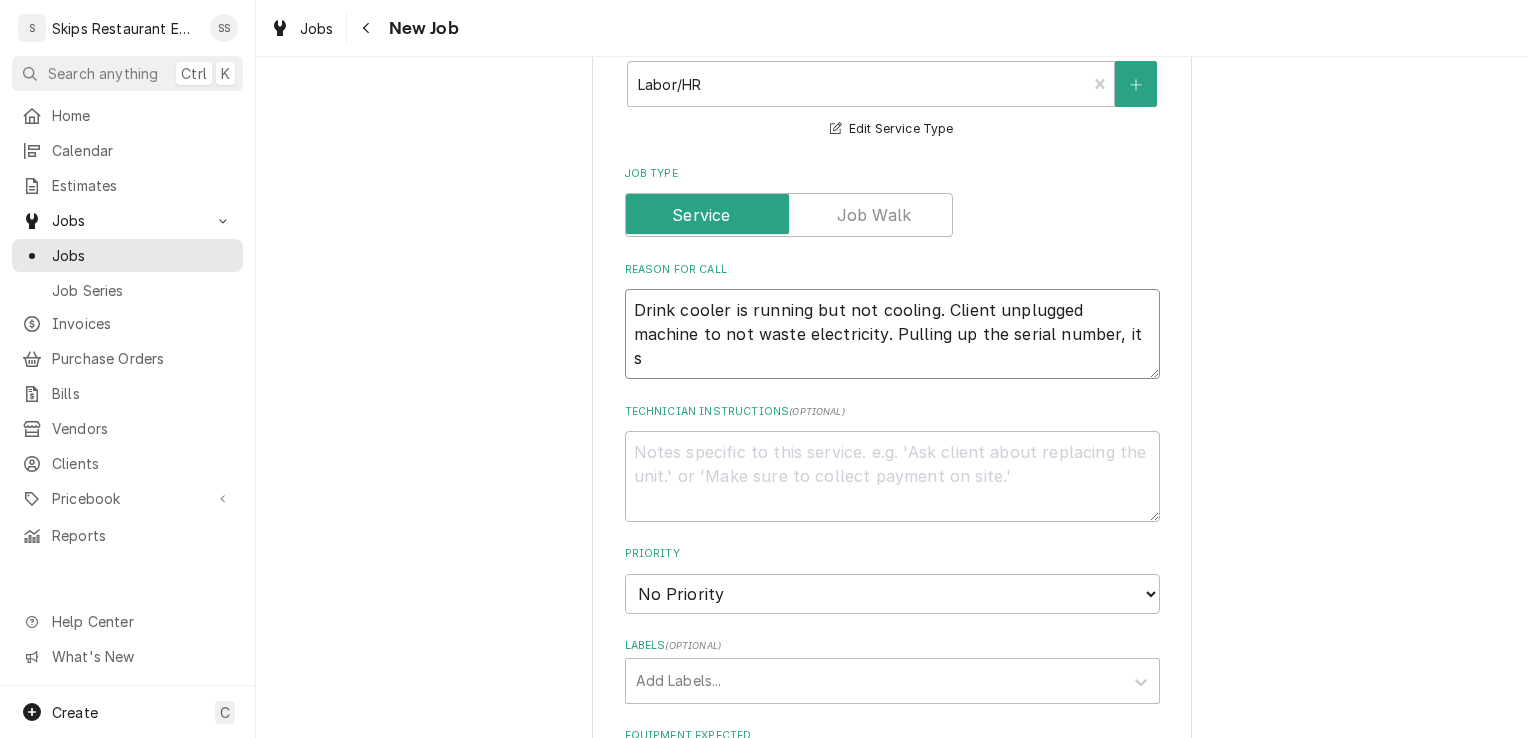 type on "x" 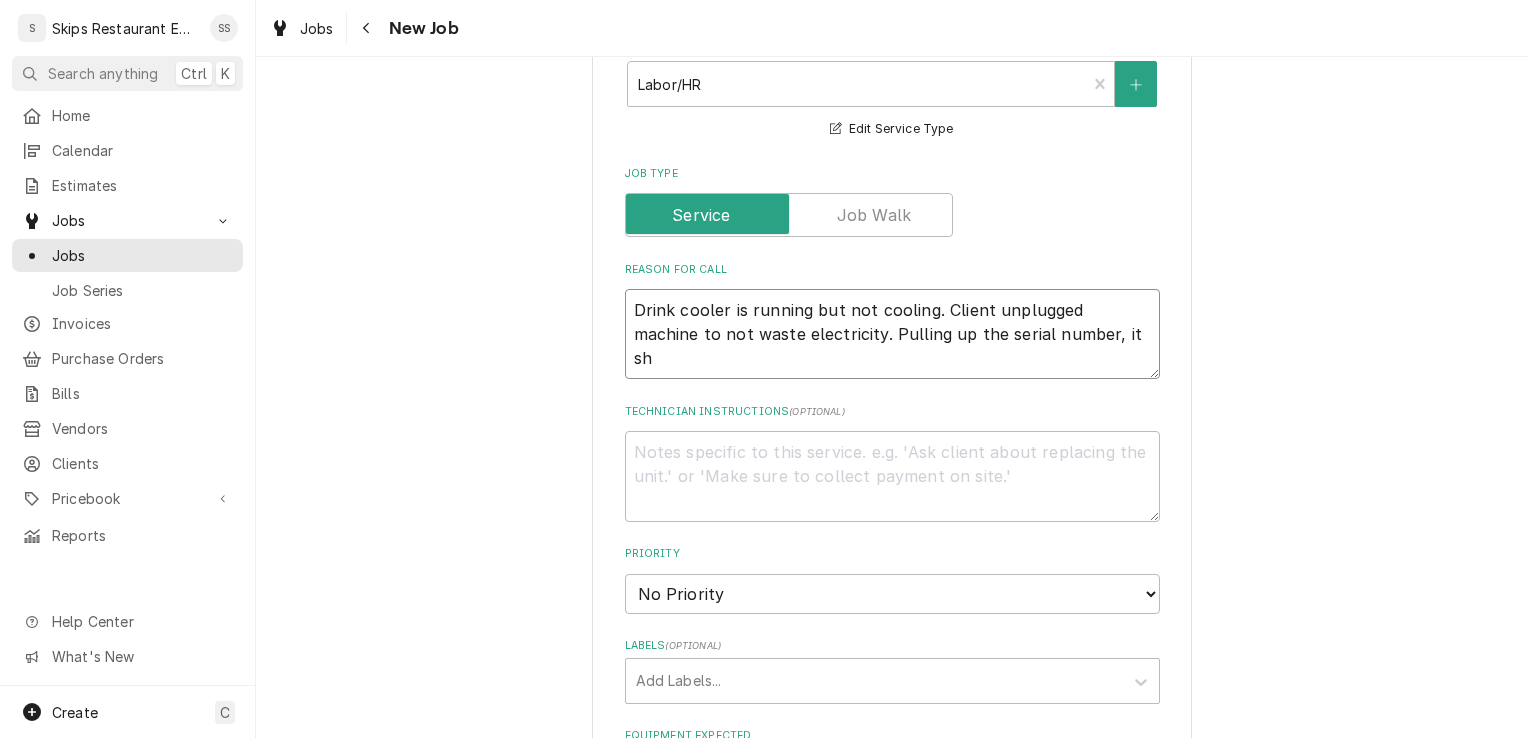 type on "x" 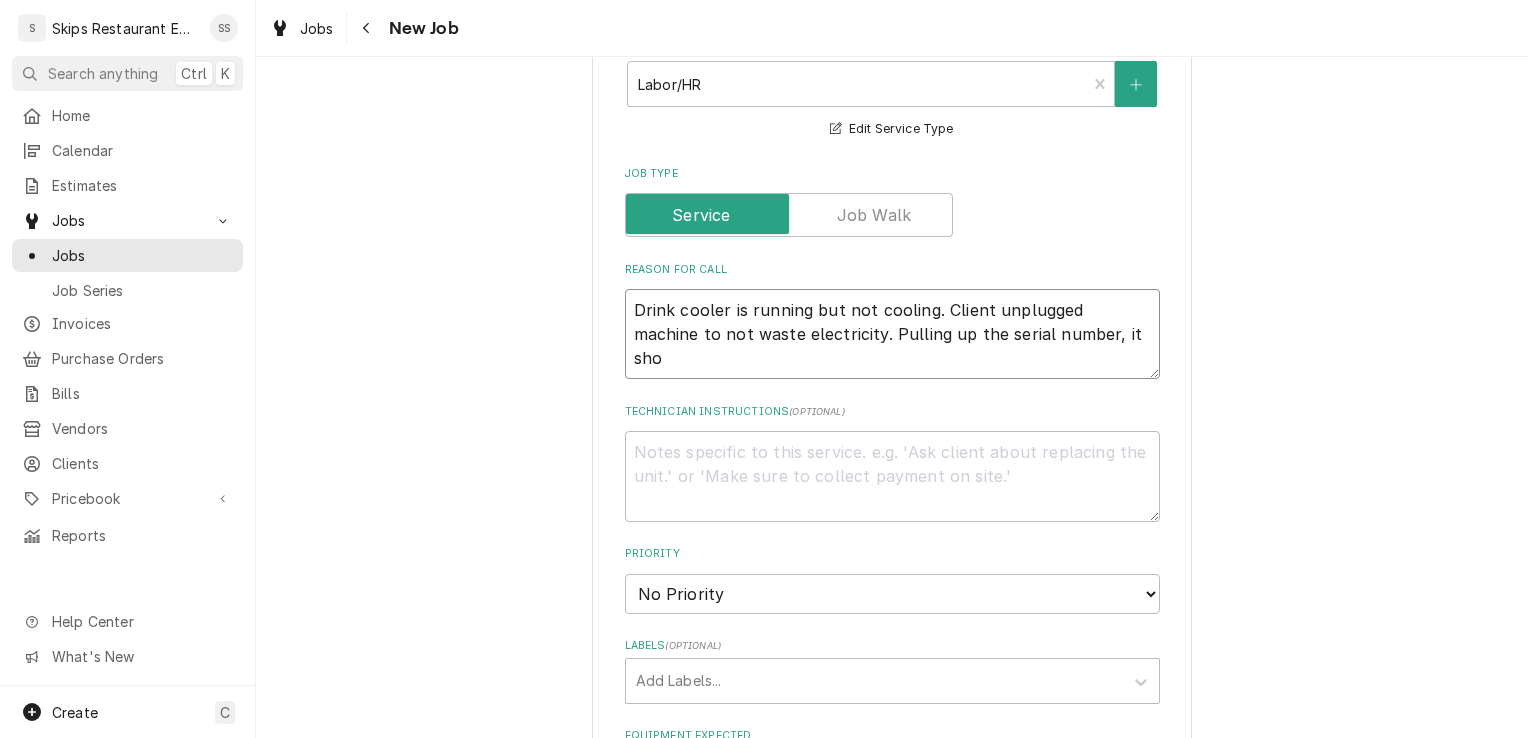 type on "x" 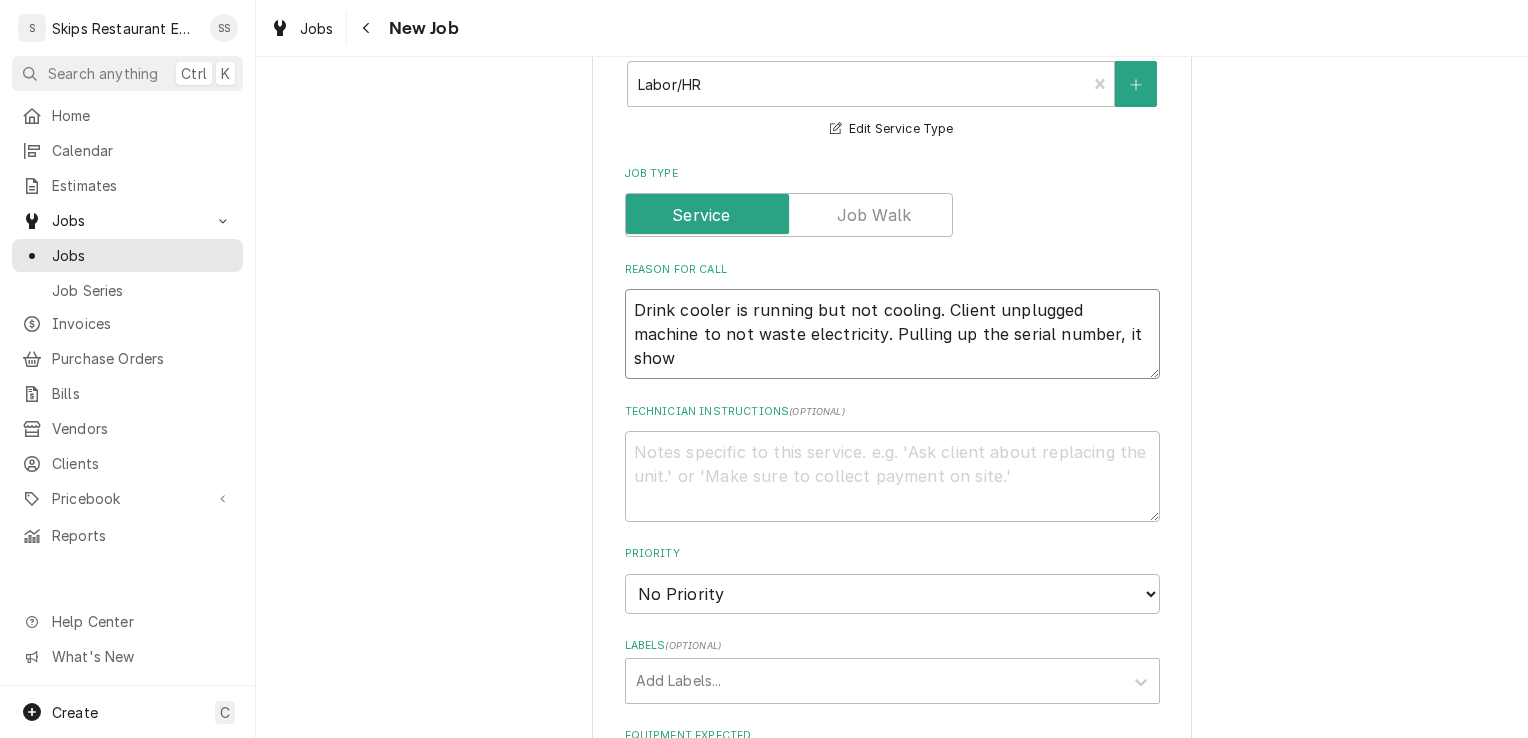 type on "x" 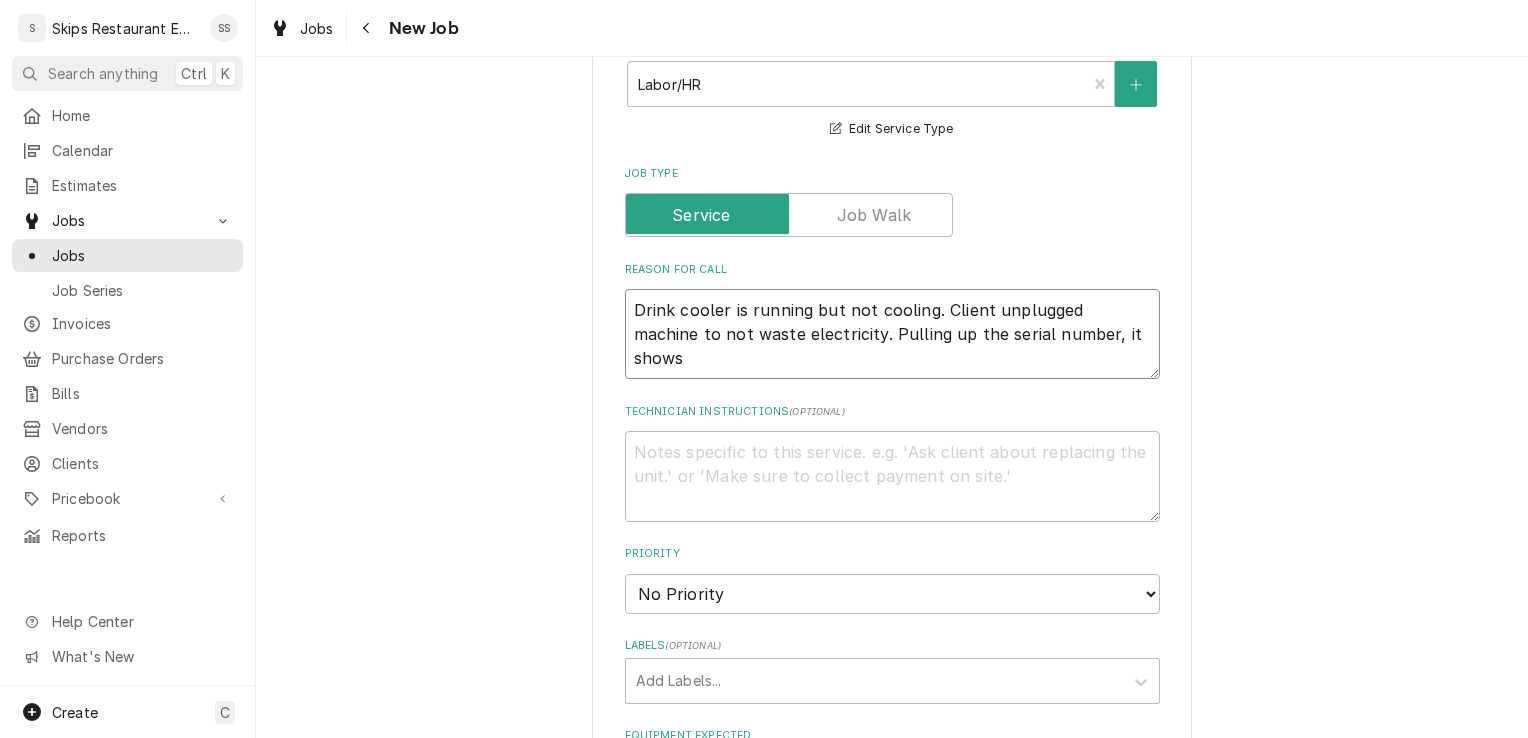 type on "x" 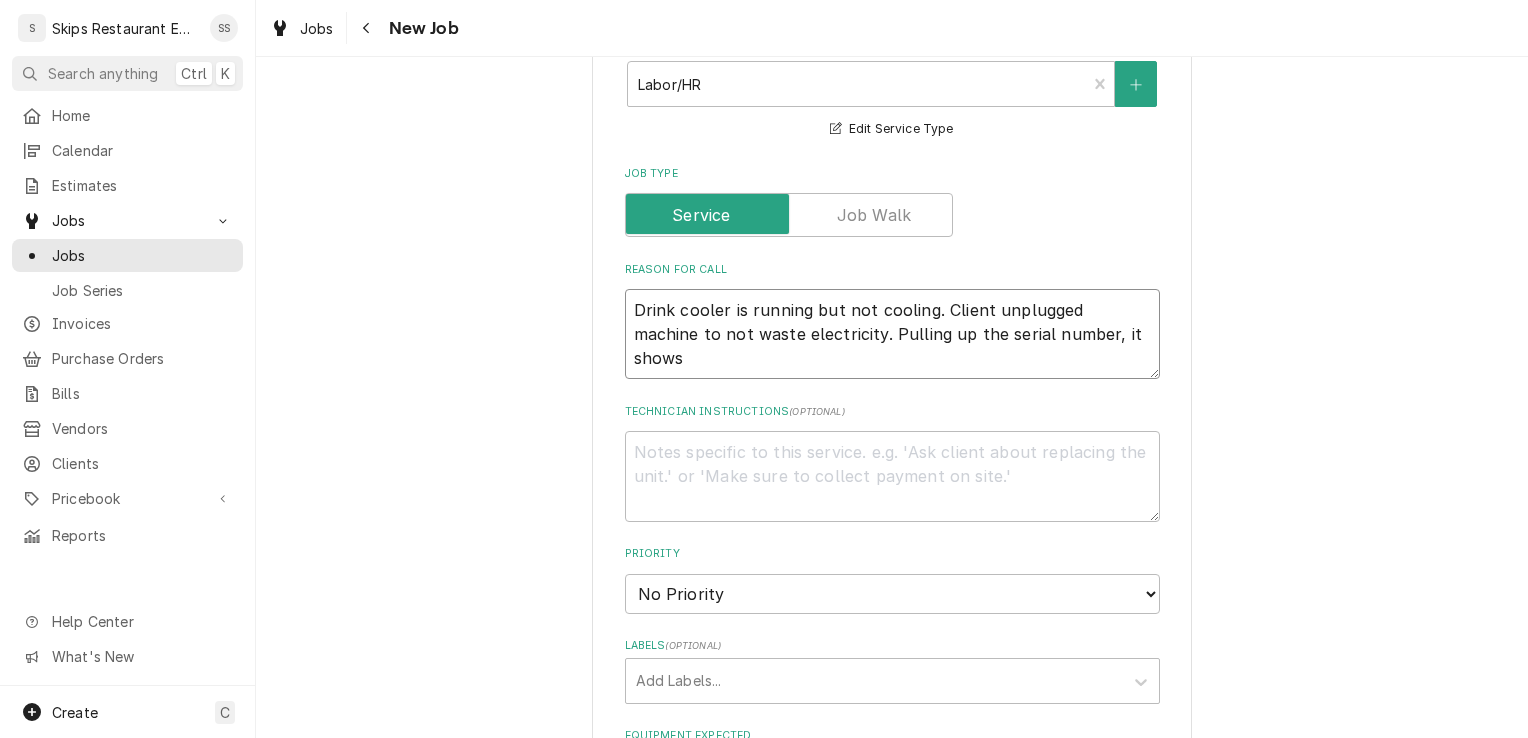 type on "x" 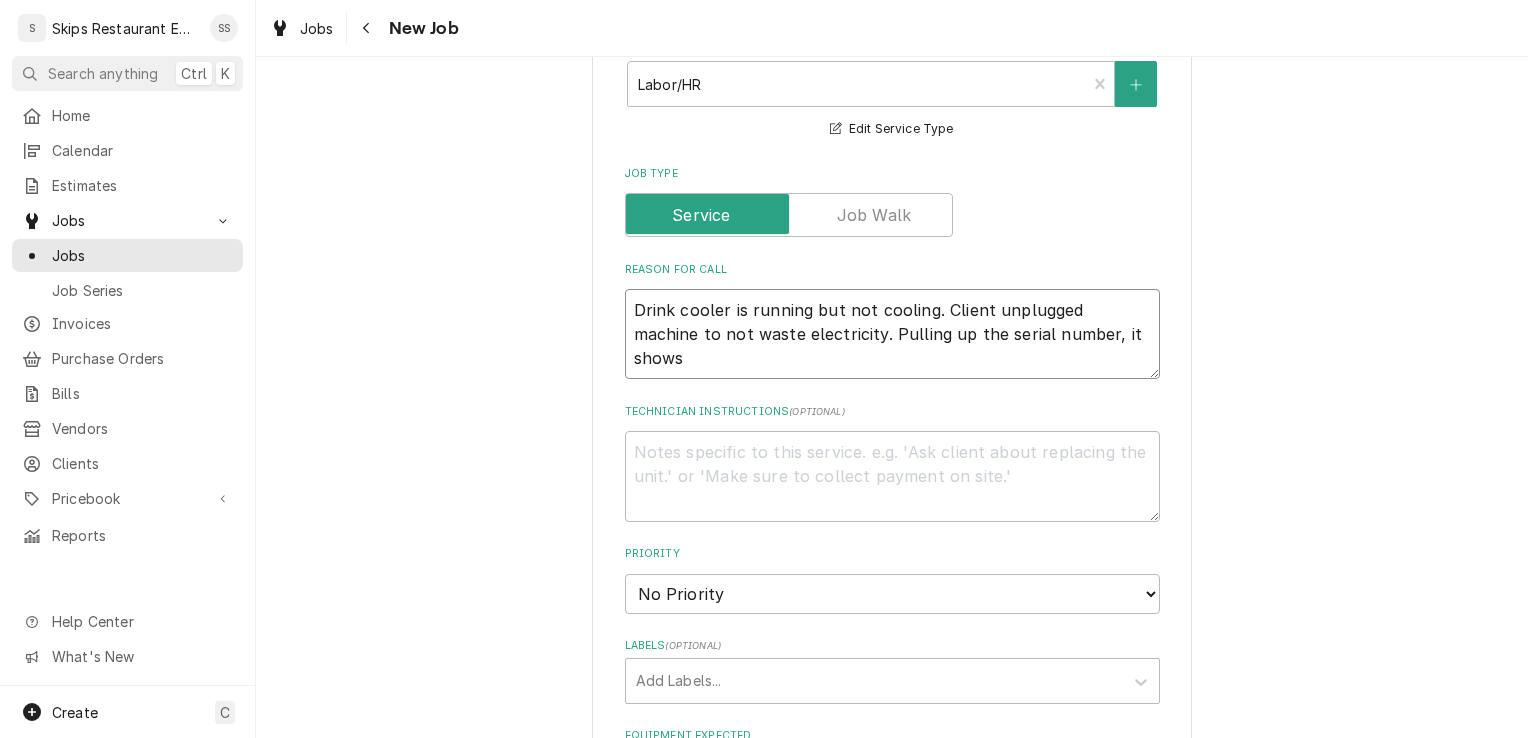 type on "Drink cooler is running but not cooling. Client unplugged machine to not waste electricity. Pulling up the serial number, it shows t" 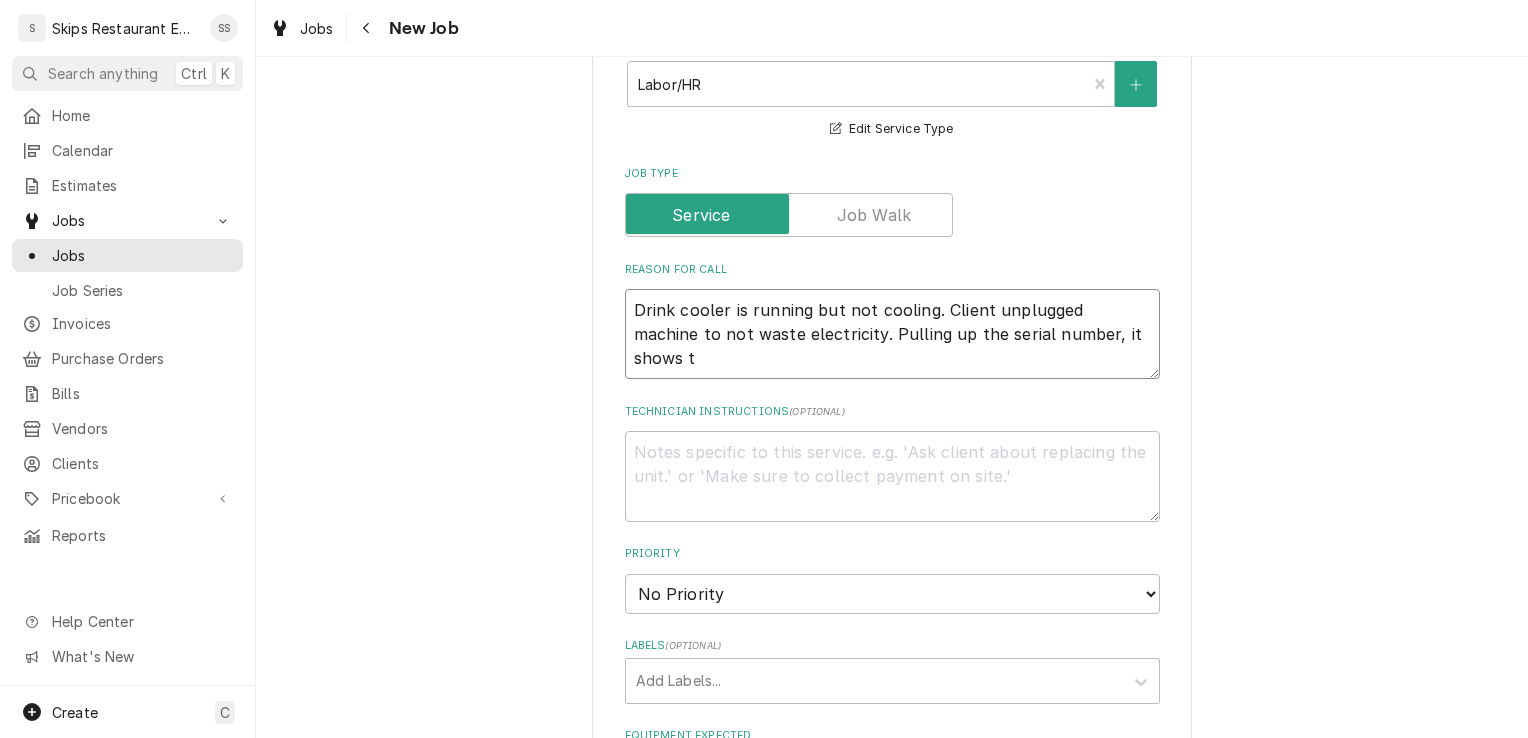 type on "x" 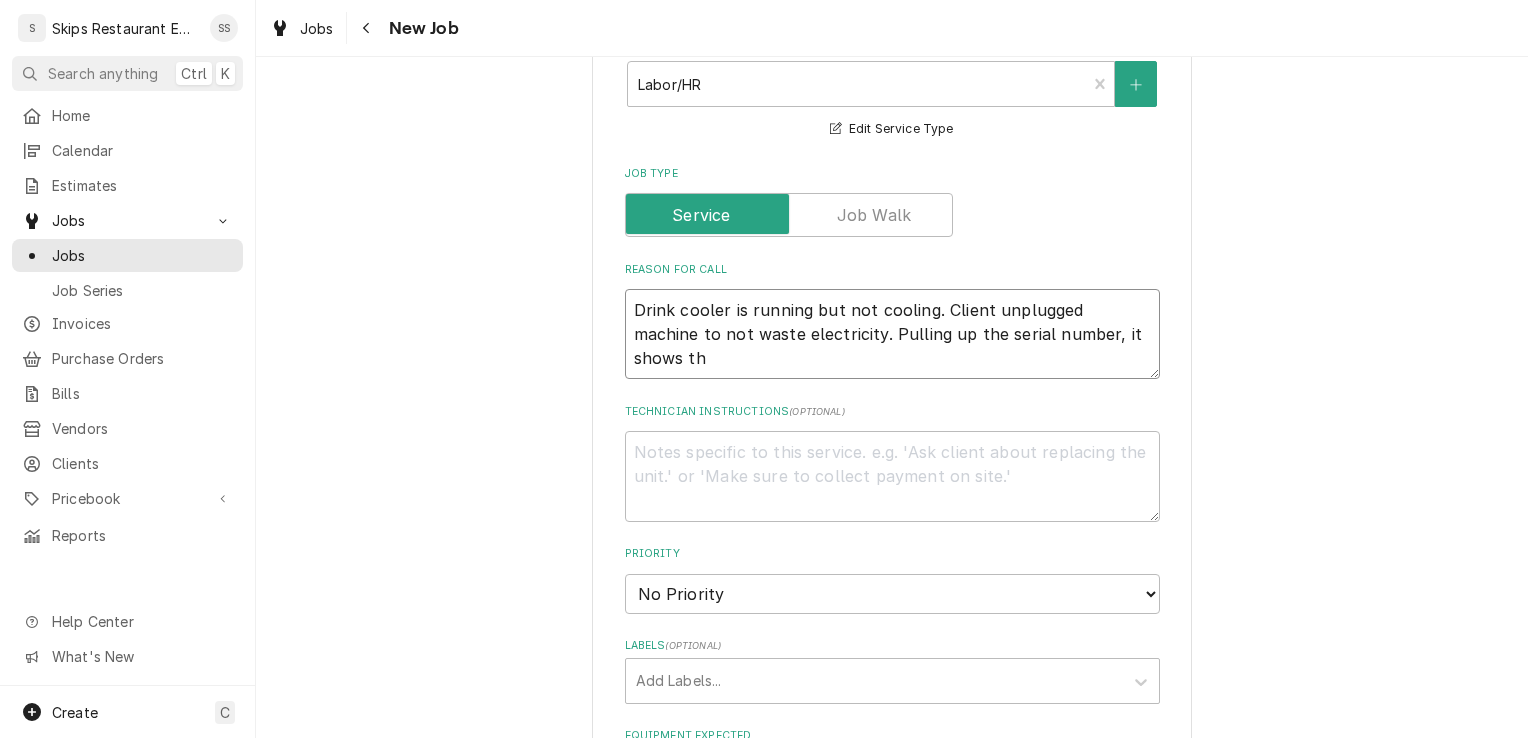 type on "x" 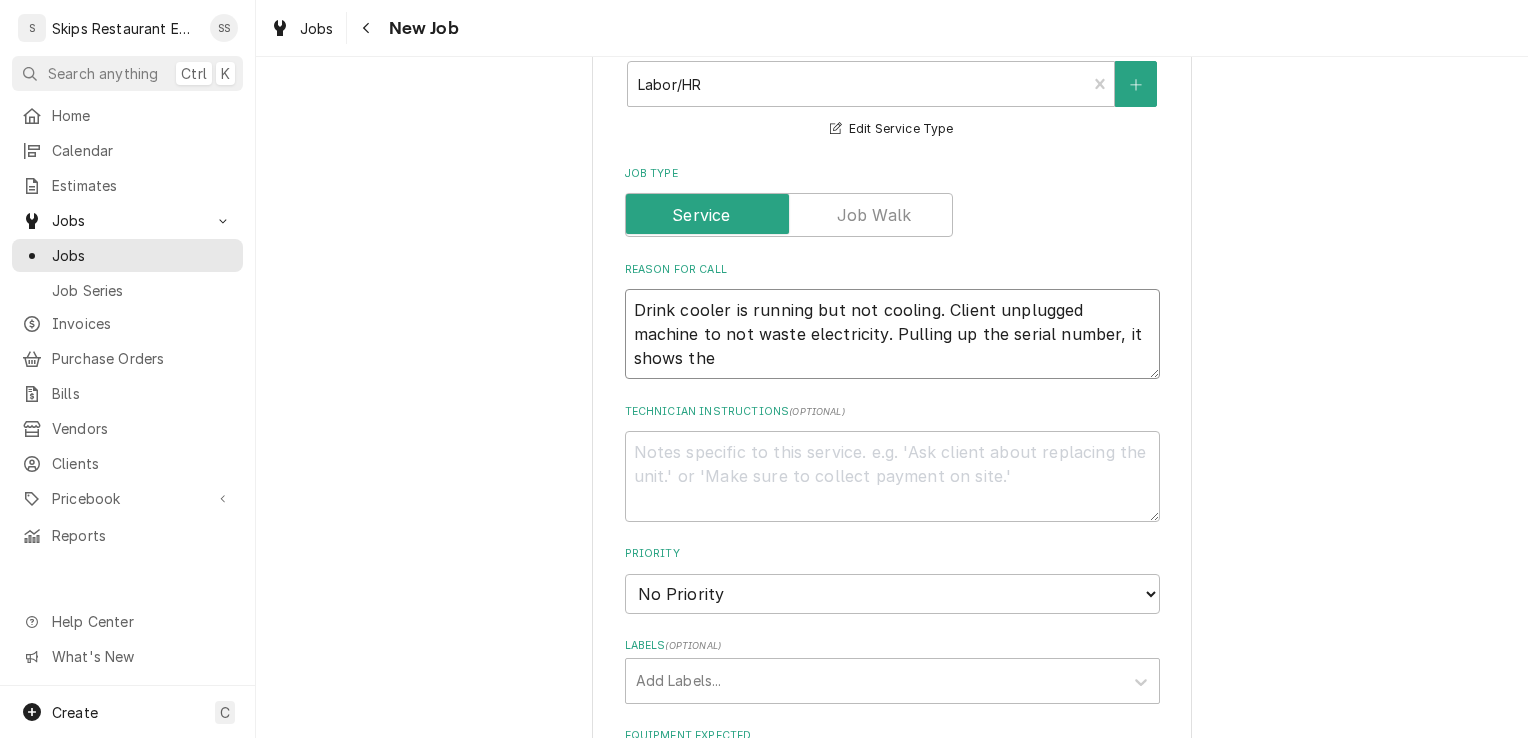 type on "x" 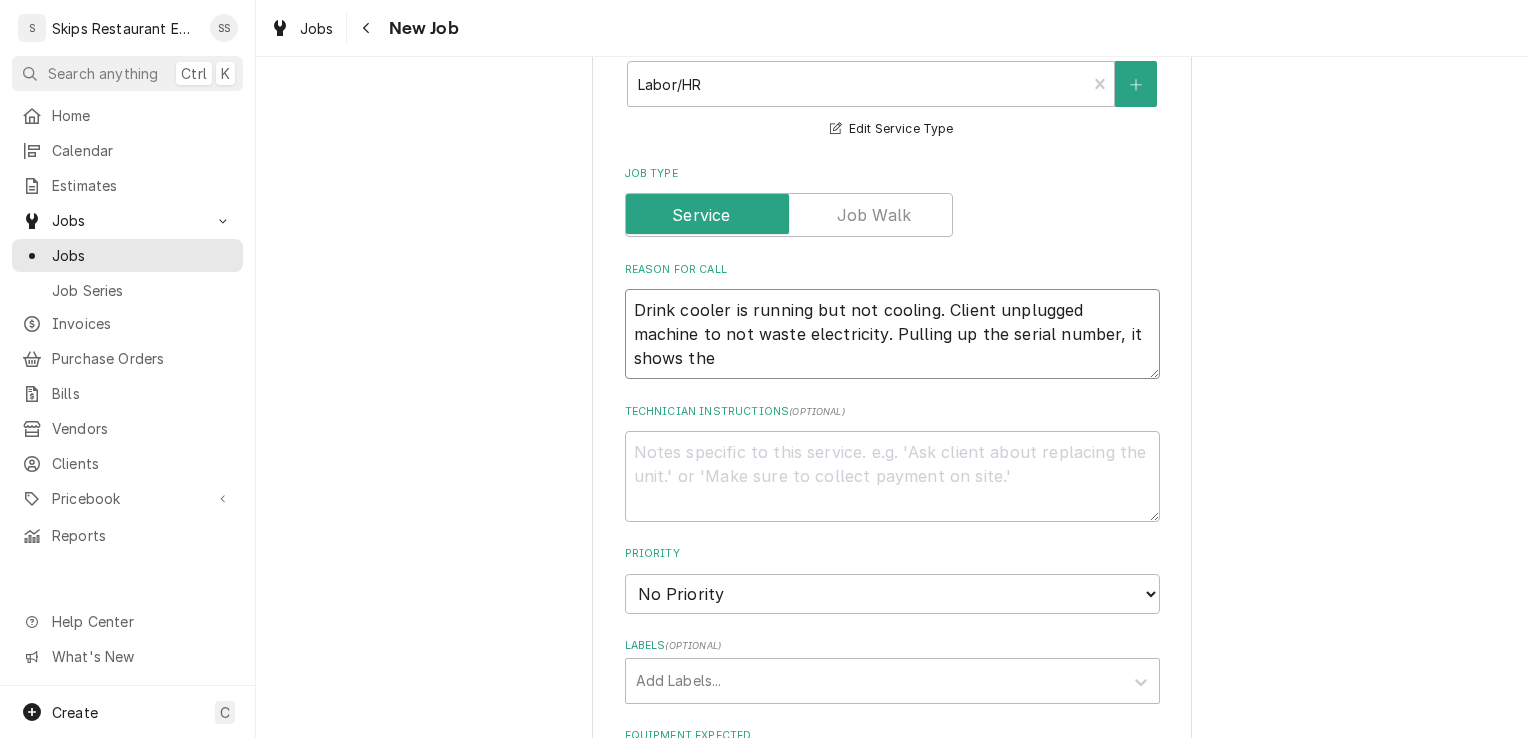 type on "x" 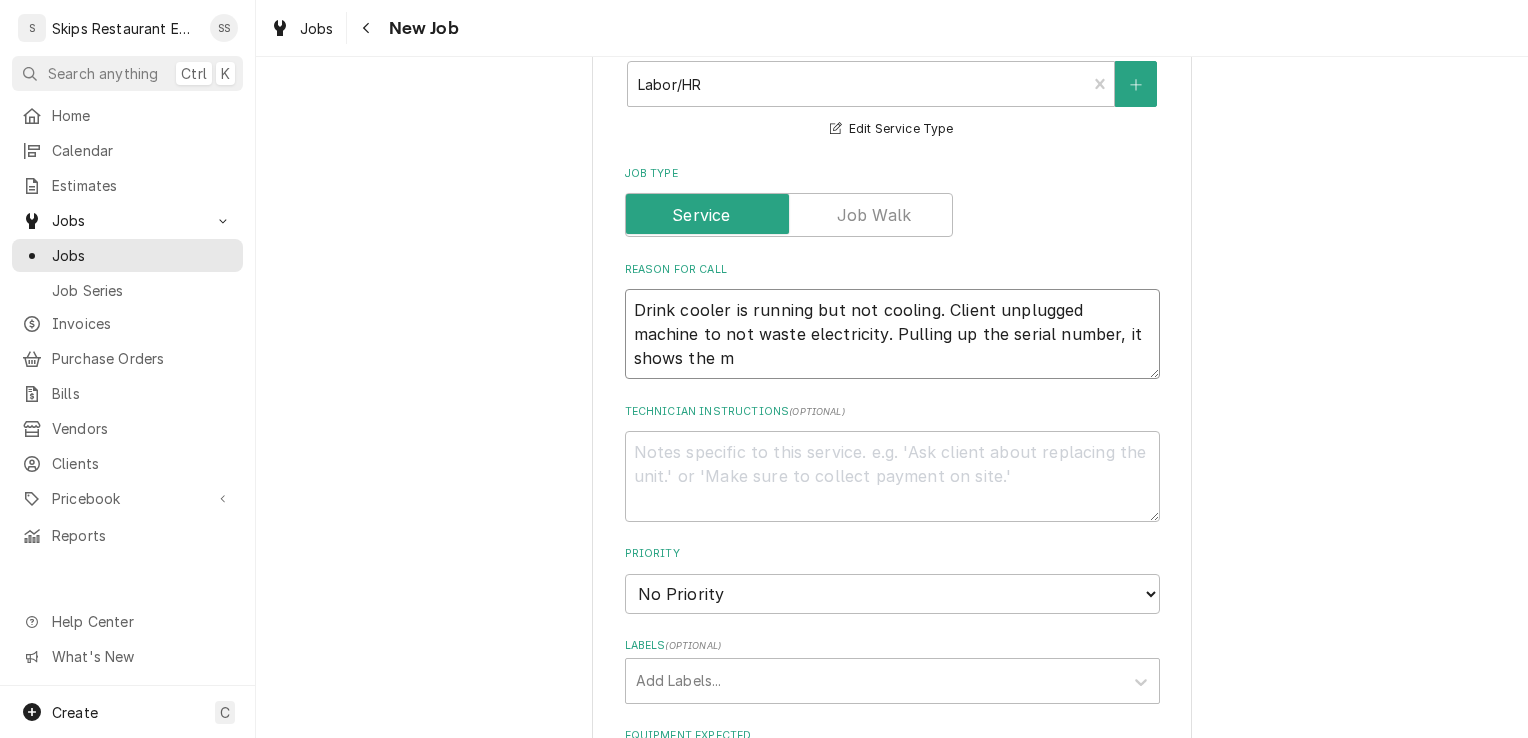 type on "x" 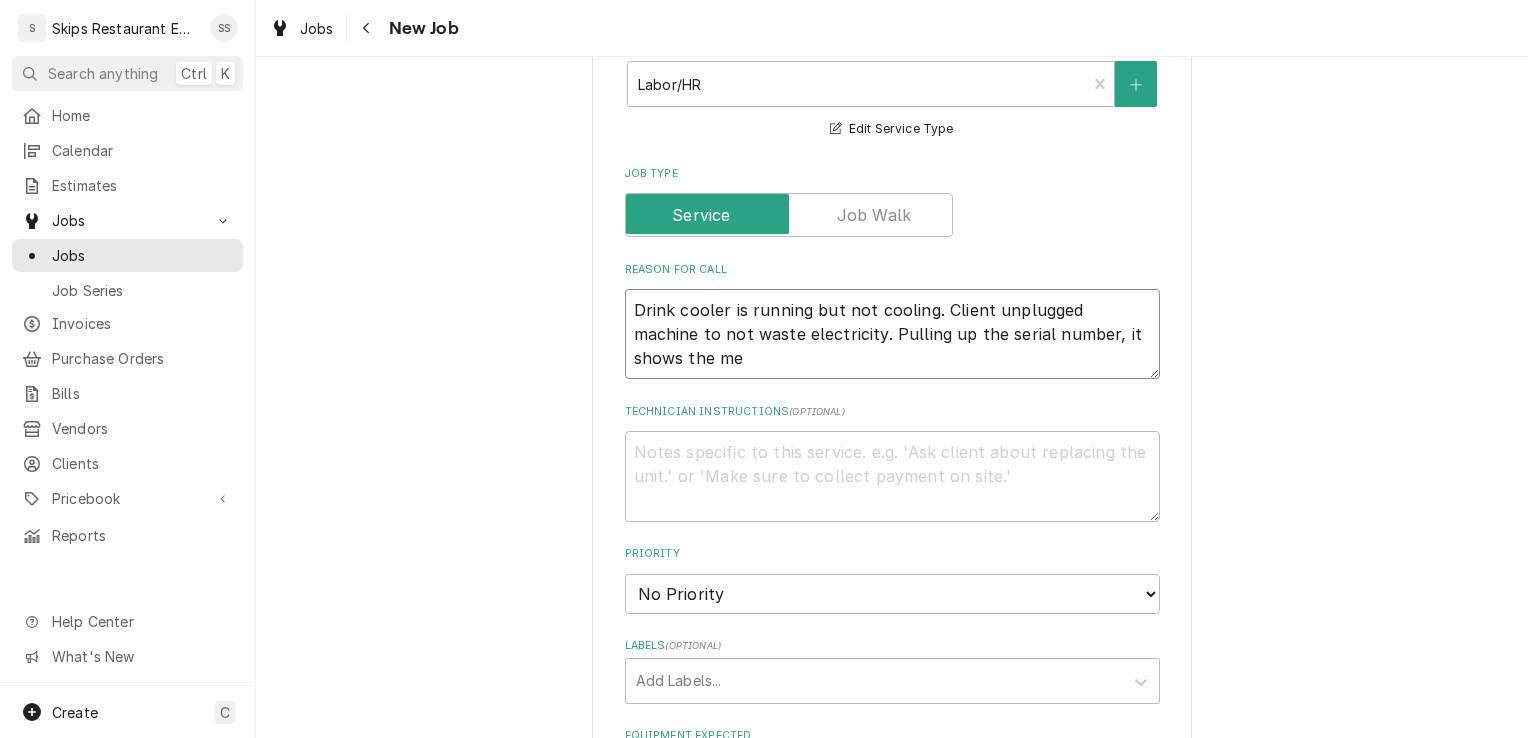 type on "x" 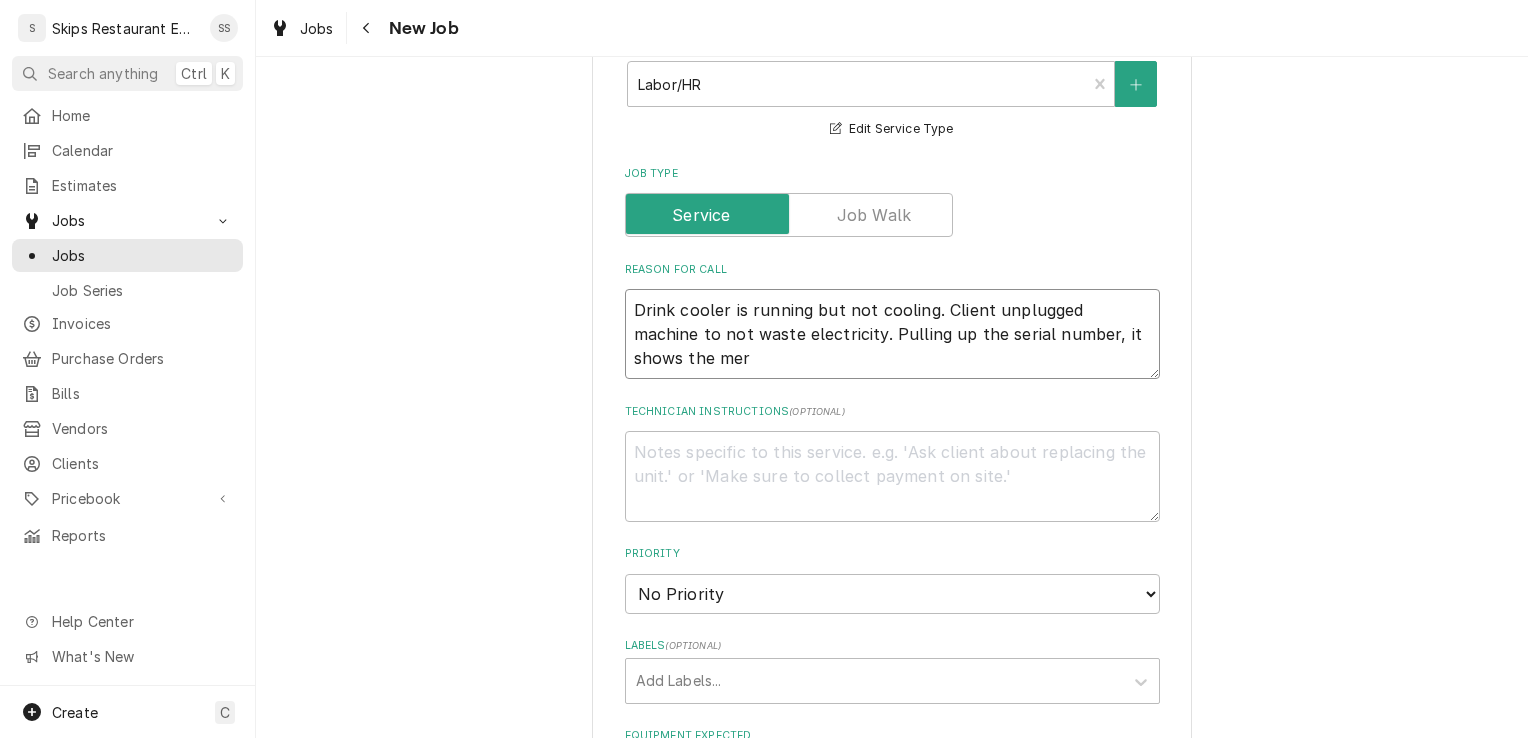 type on "x" 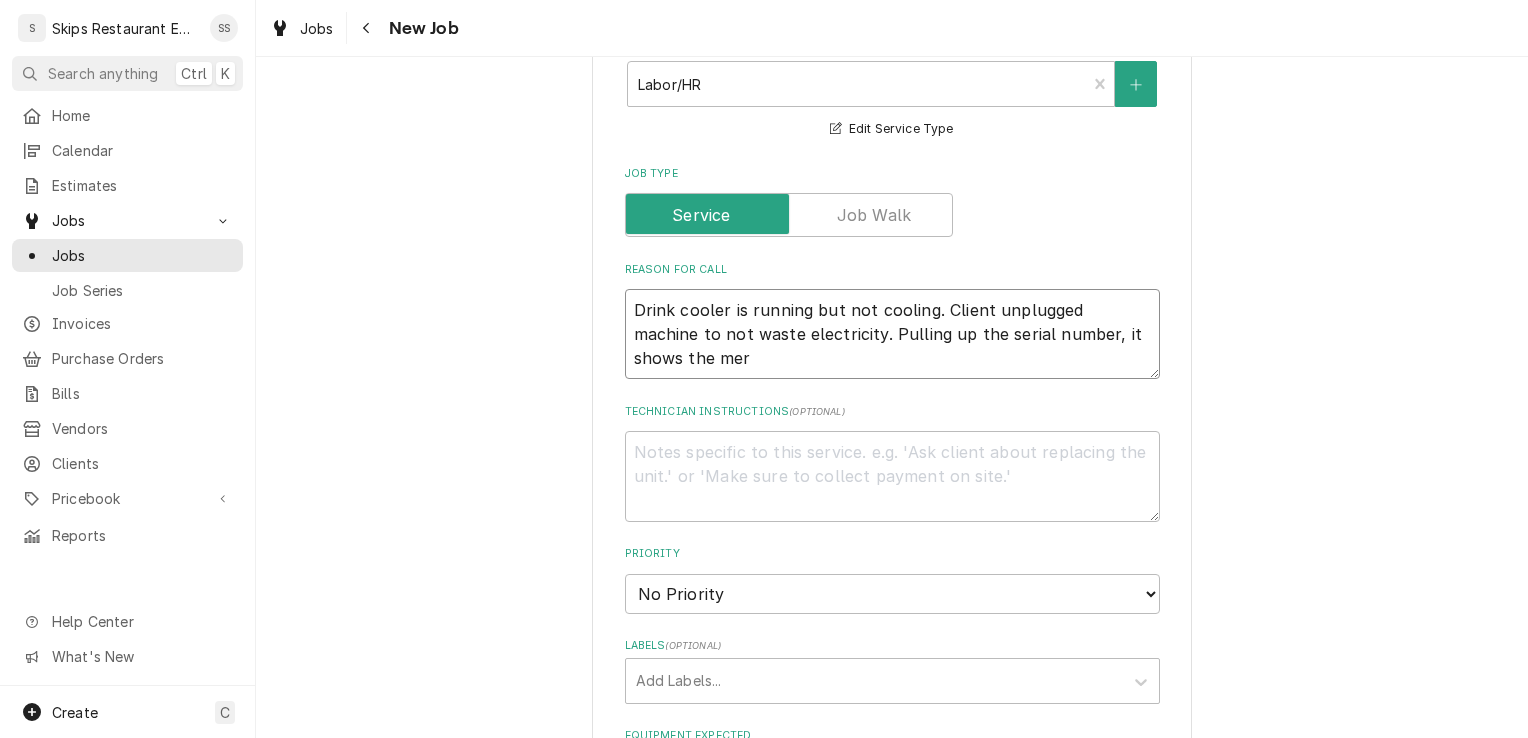 type on "Drink cooler is running but not cooling. Client unplugged machine to not waste electricity. Pulling up the serial number, it shows the me" 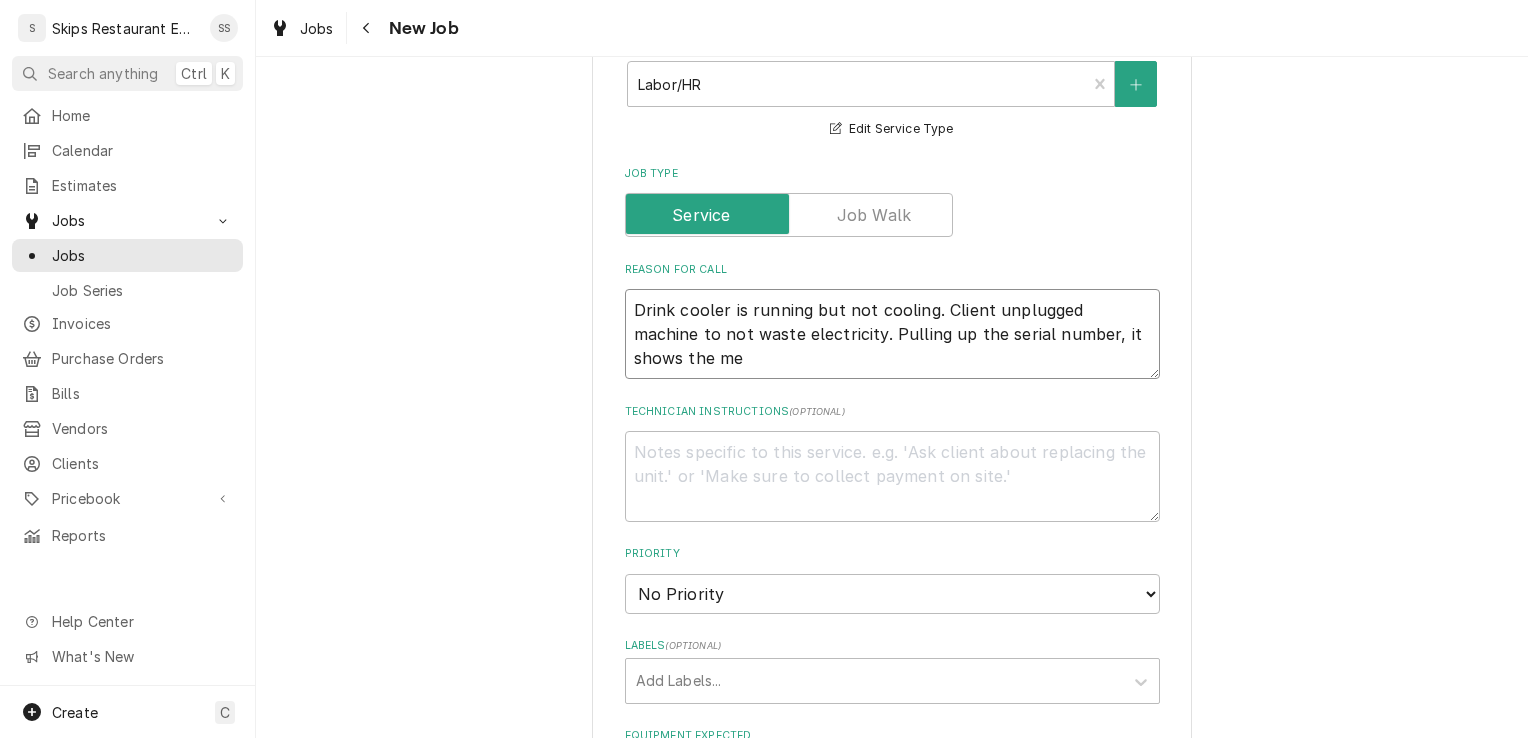 type on "x" 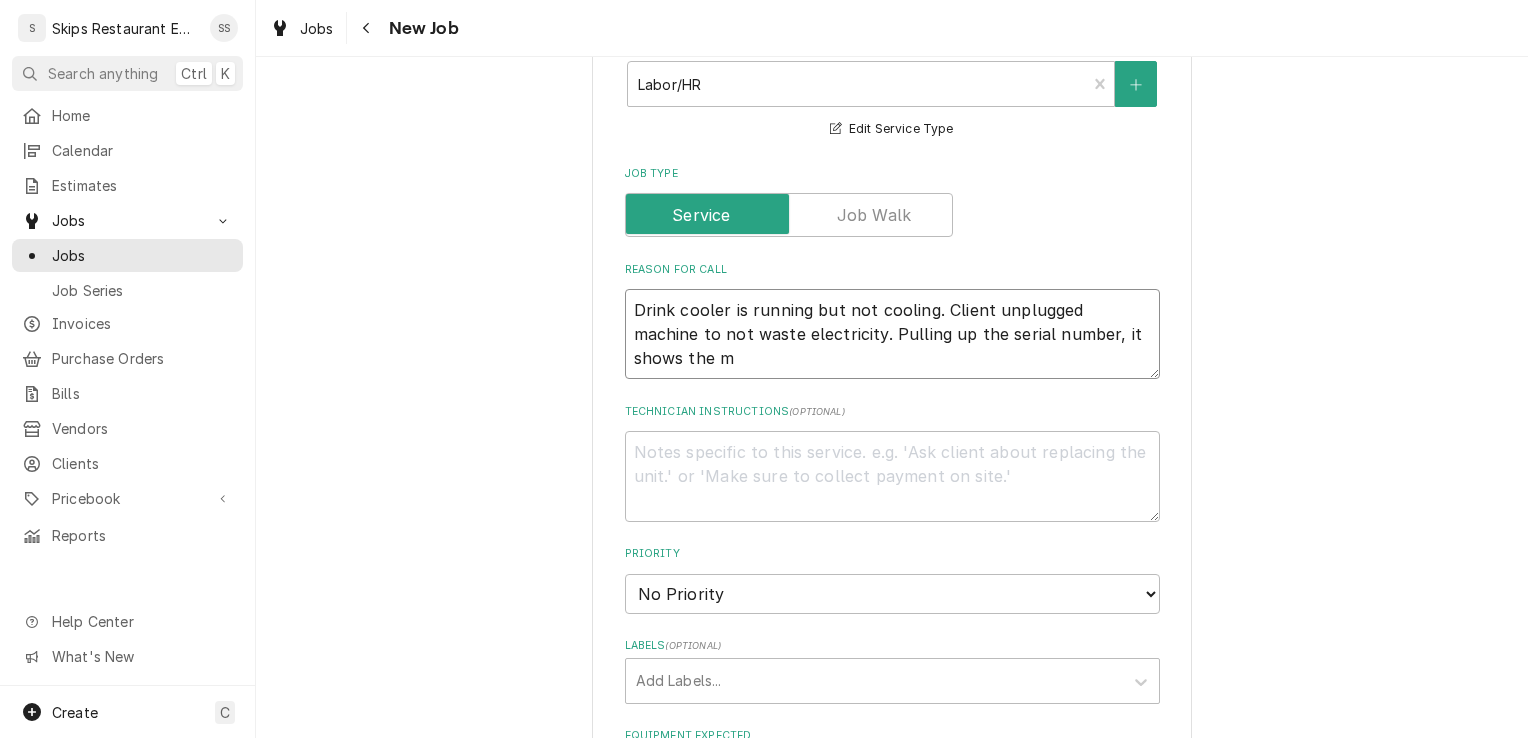 type on "x" 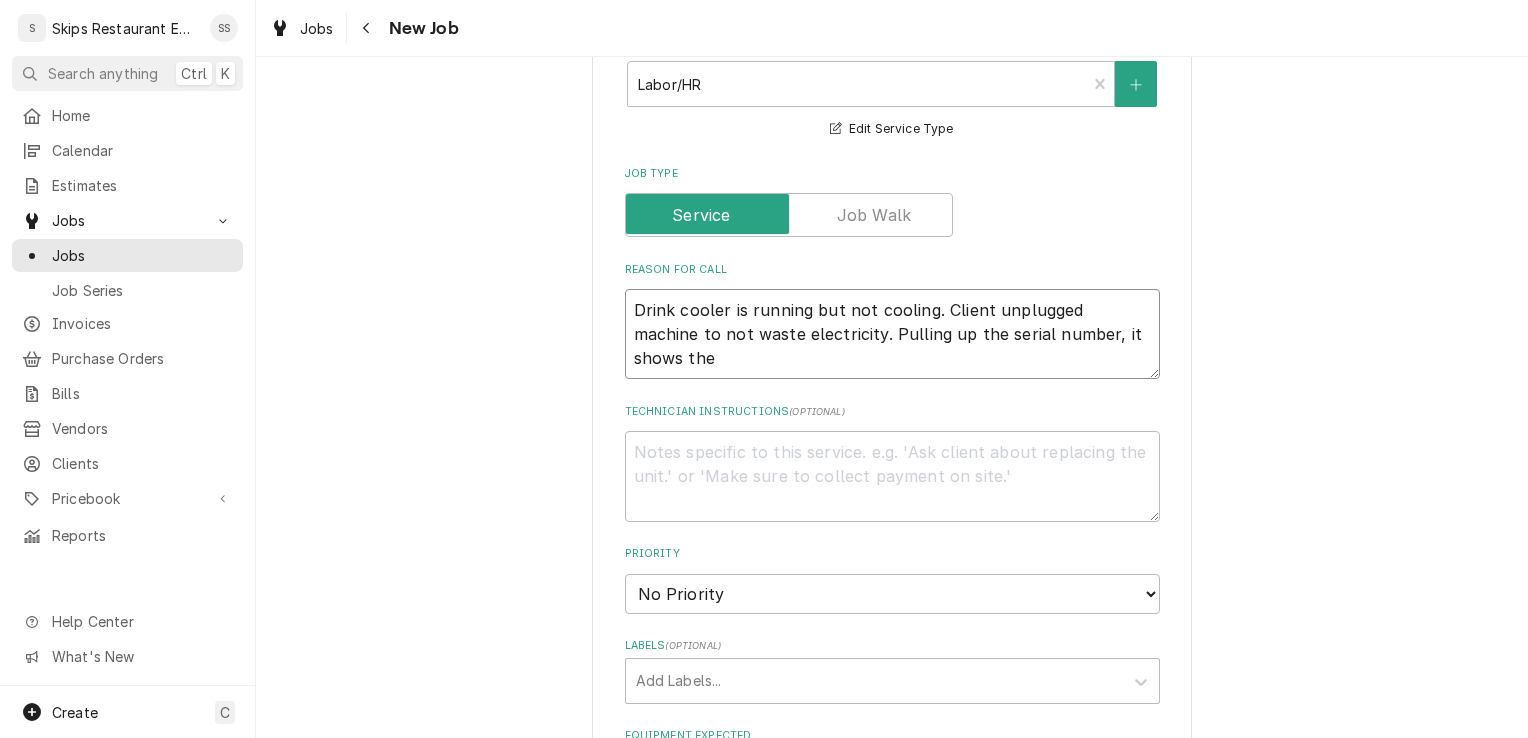 type on "x" 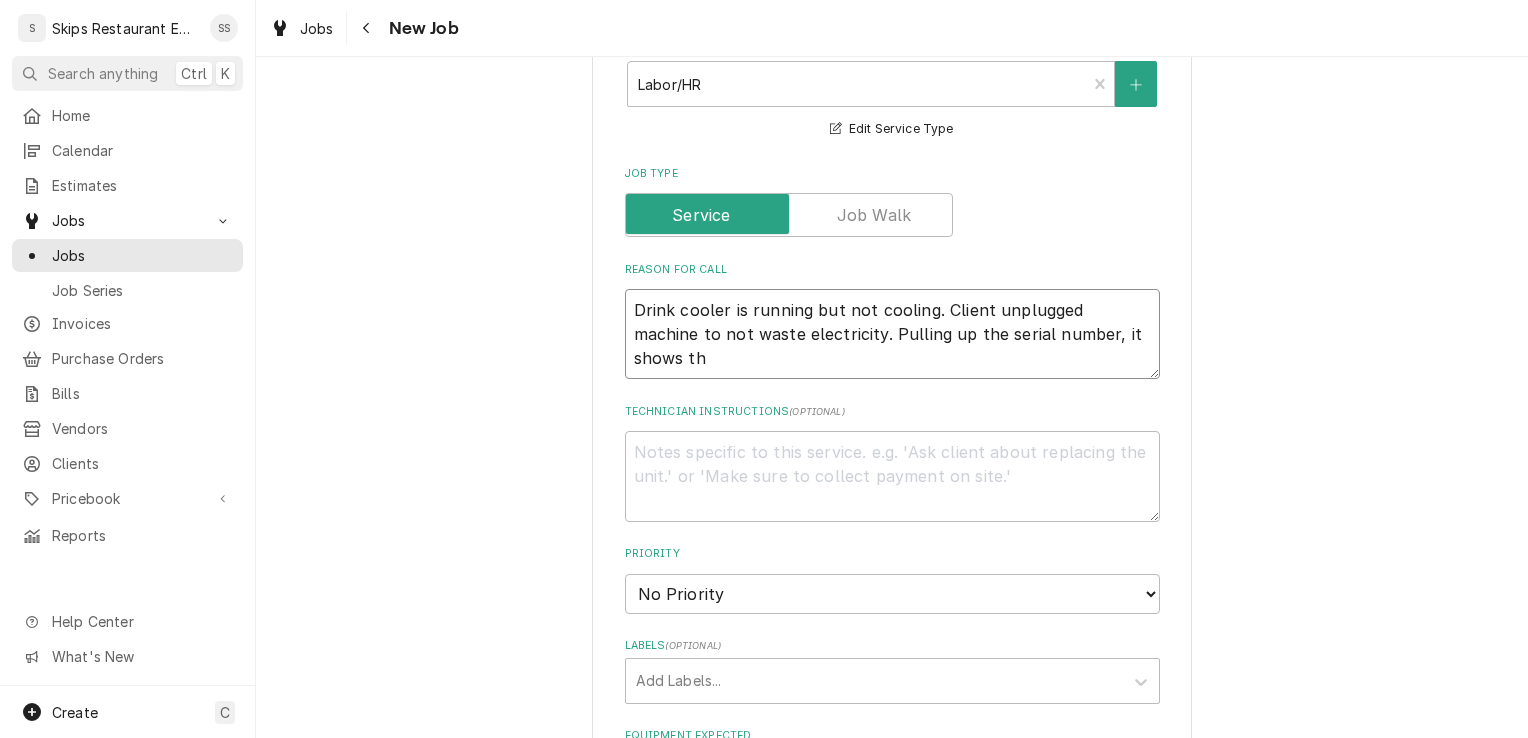 type on "x" 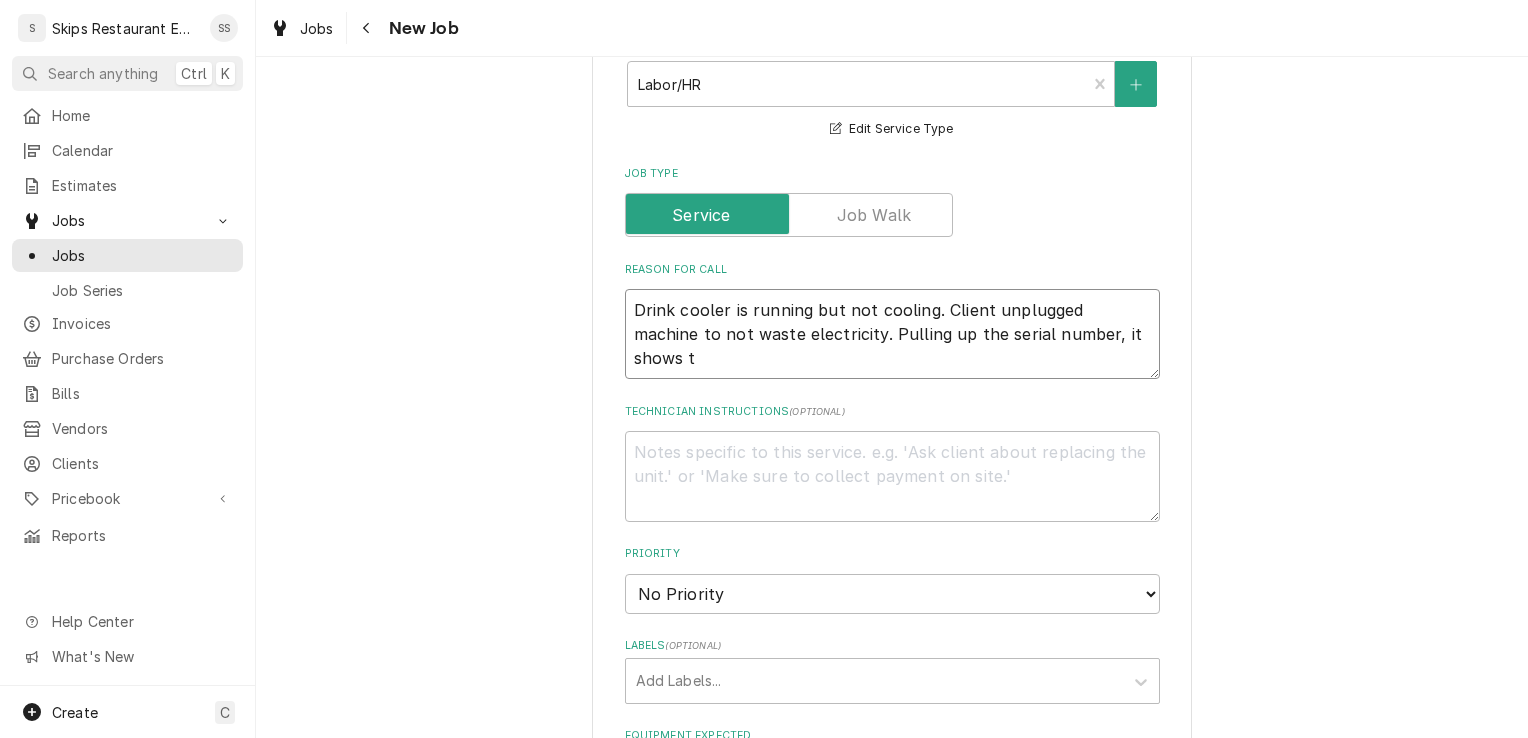 type on "x" 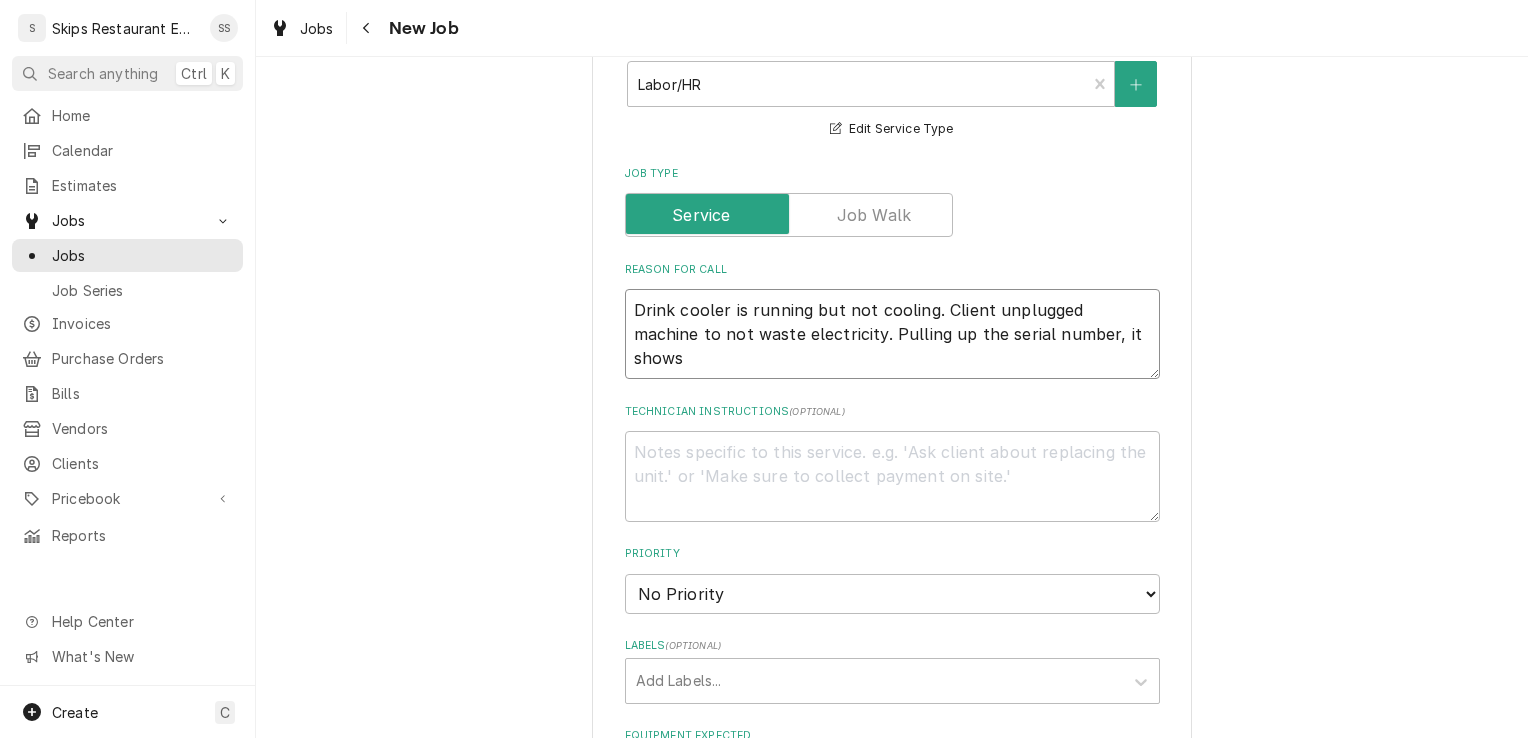 type on "x" 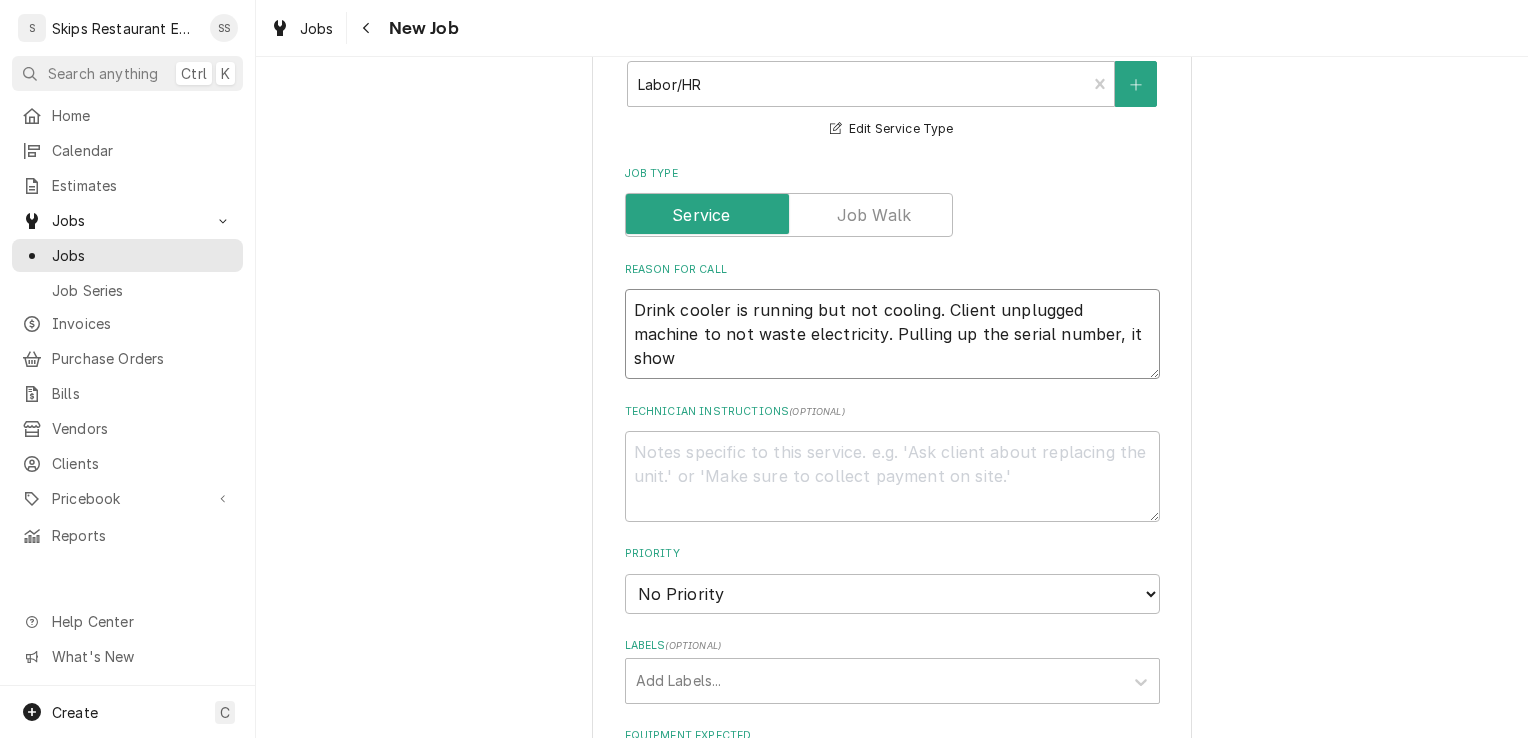 type on "x" 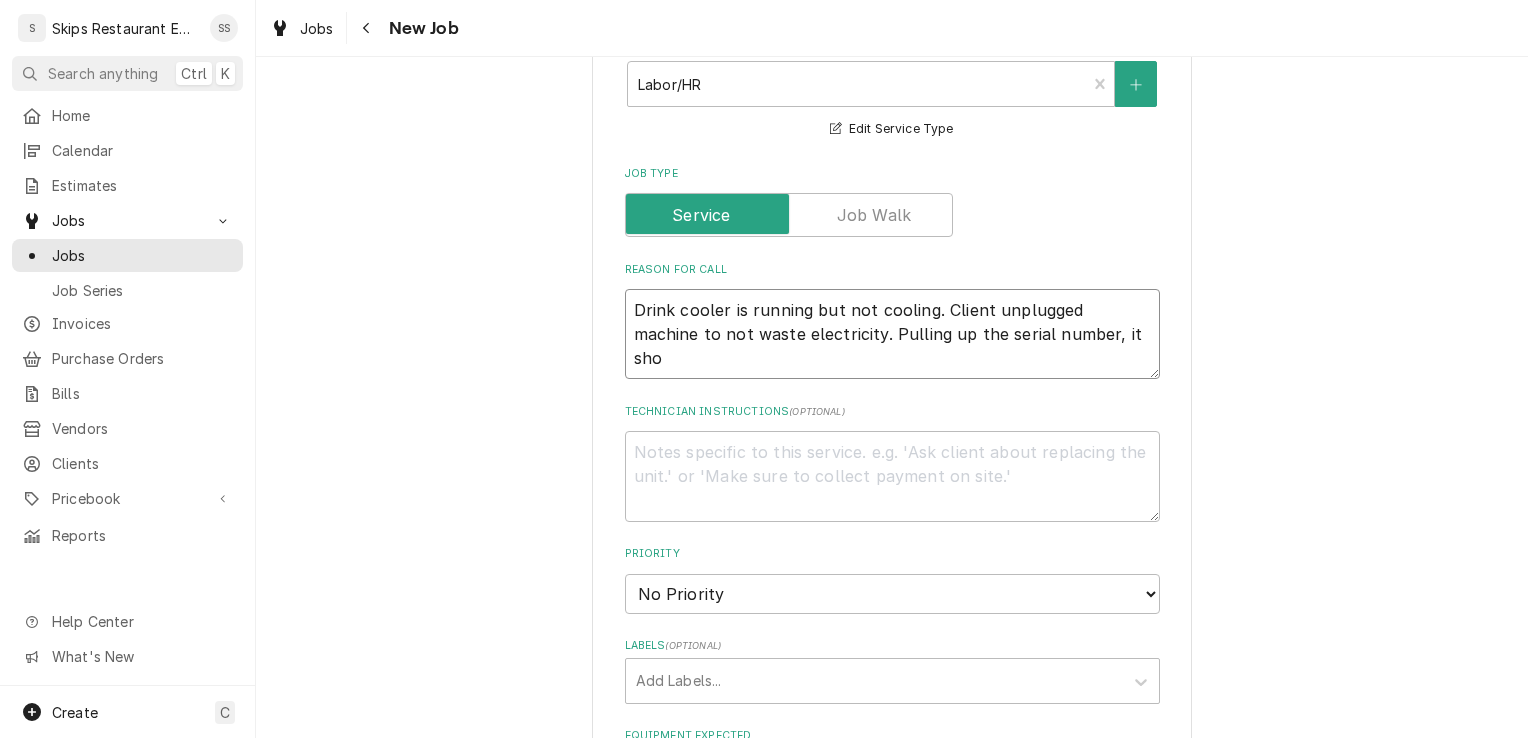 type on "x" 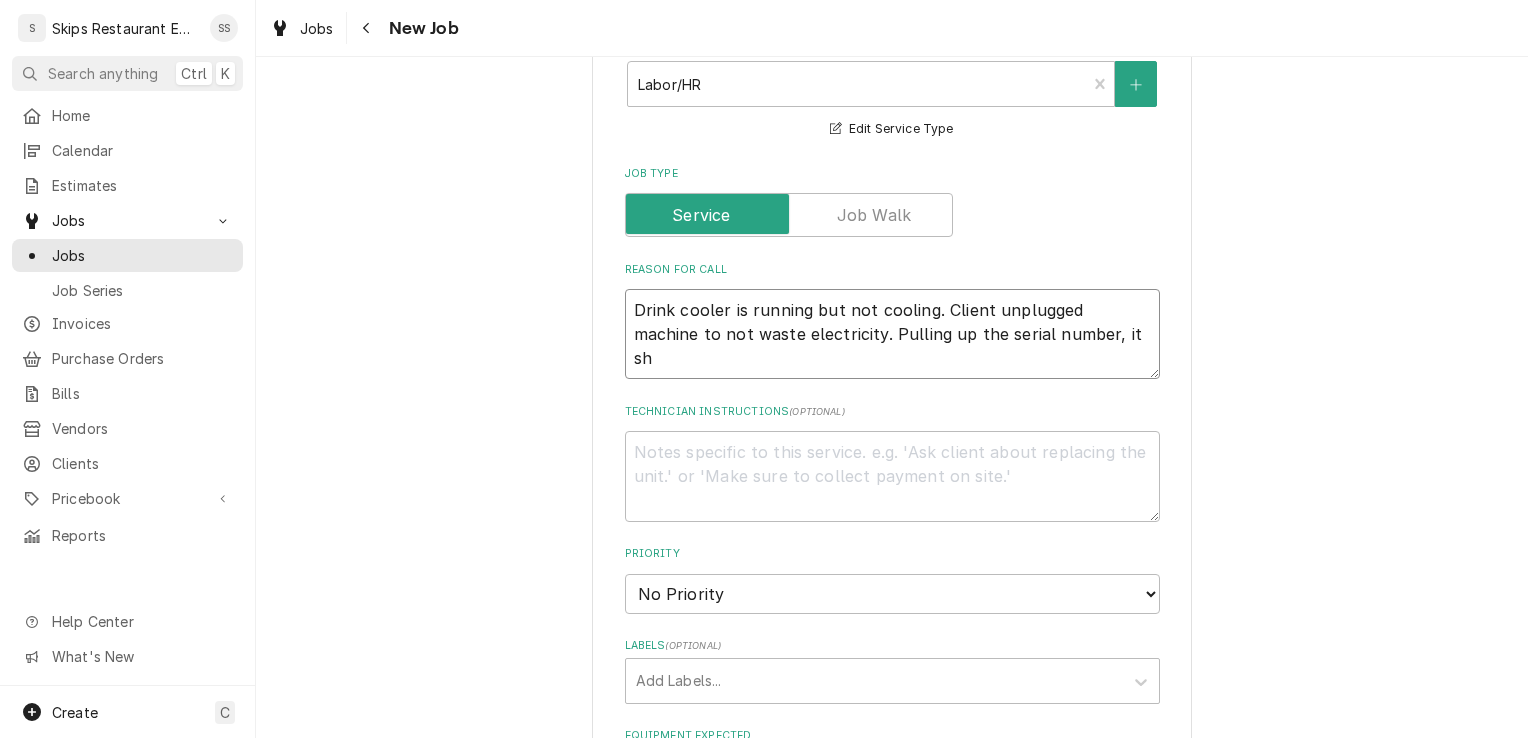 type on "x" 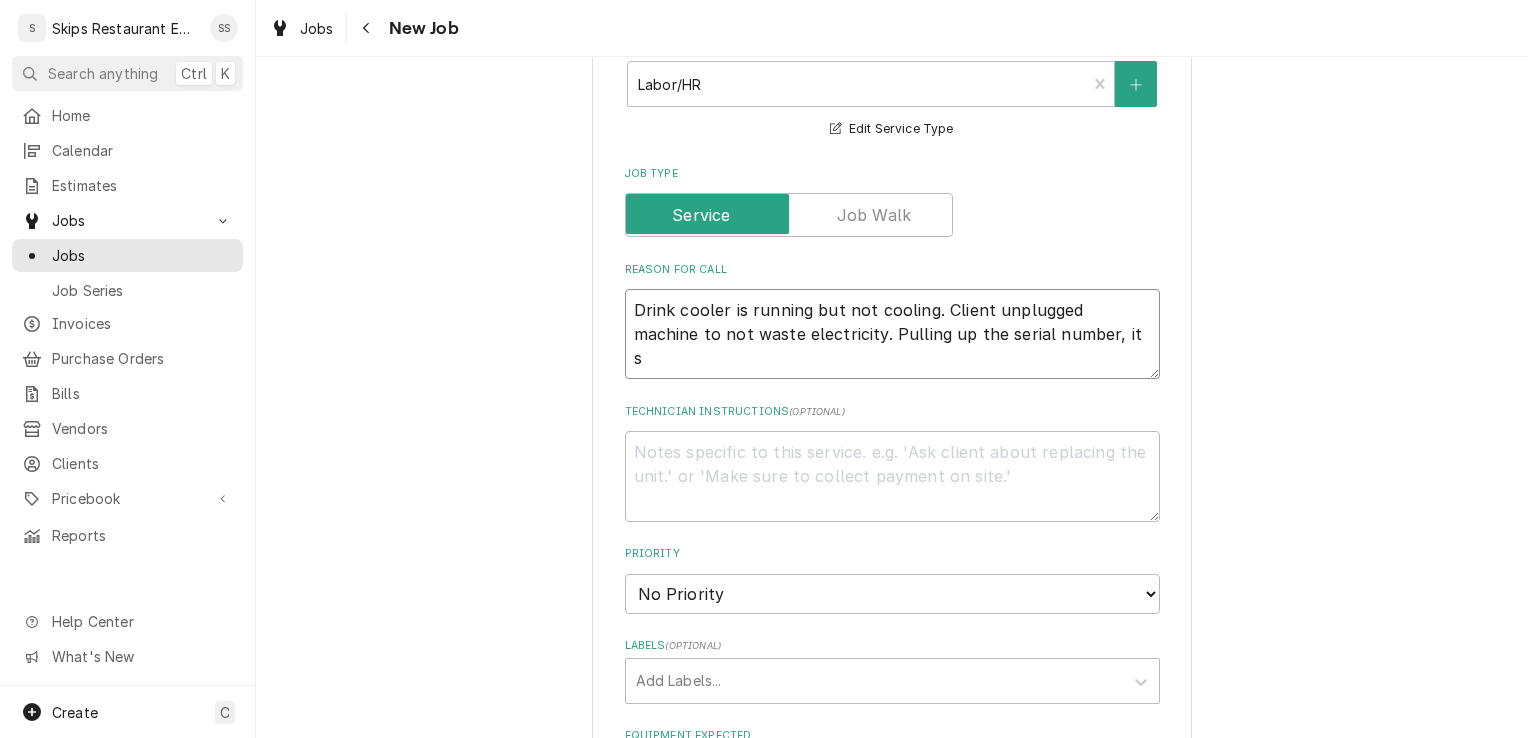 type on "x" 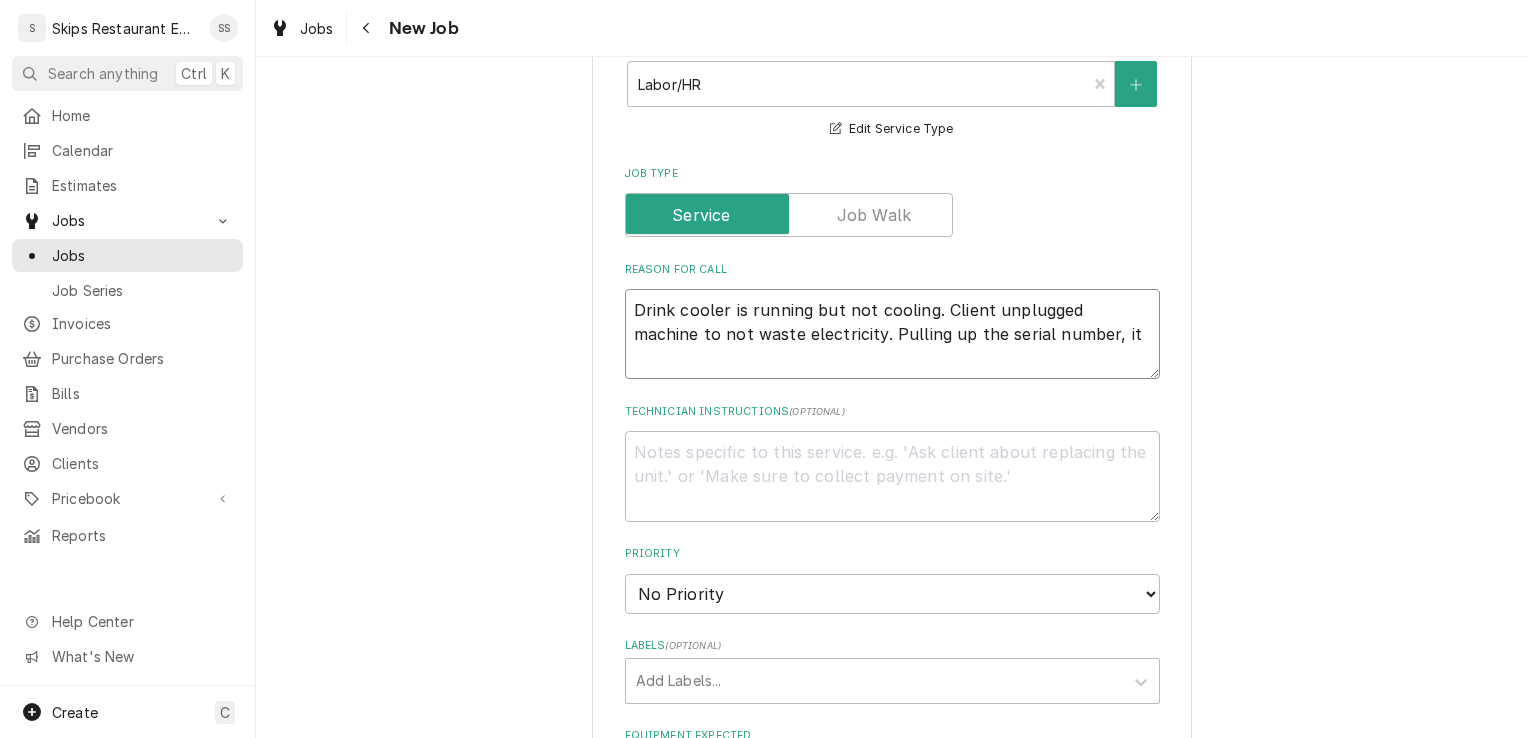 type on "x" 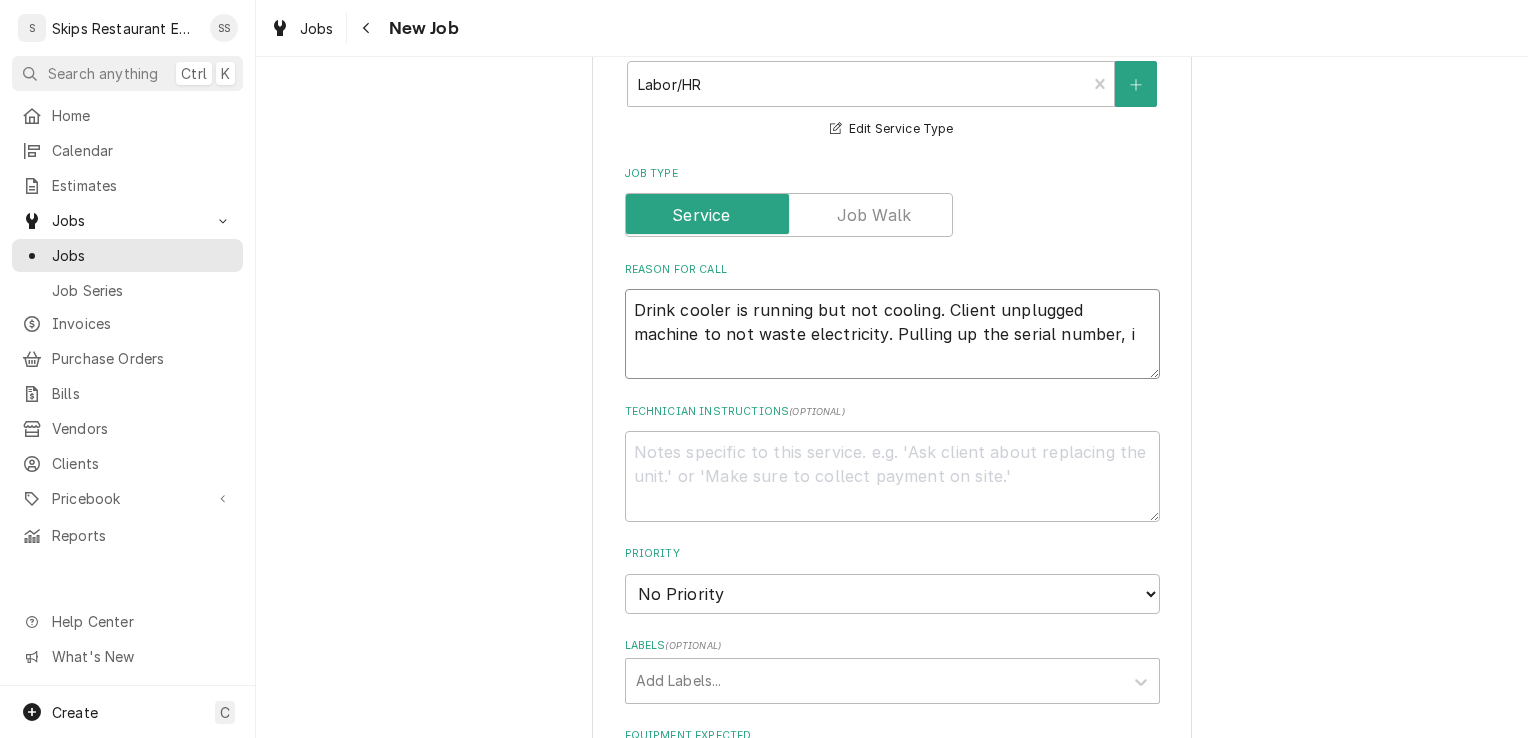 type on "x" 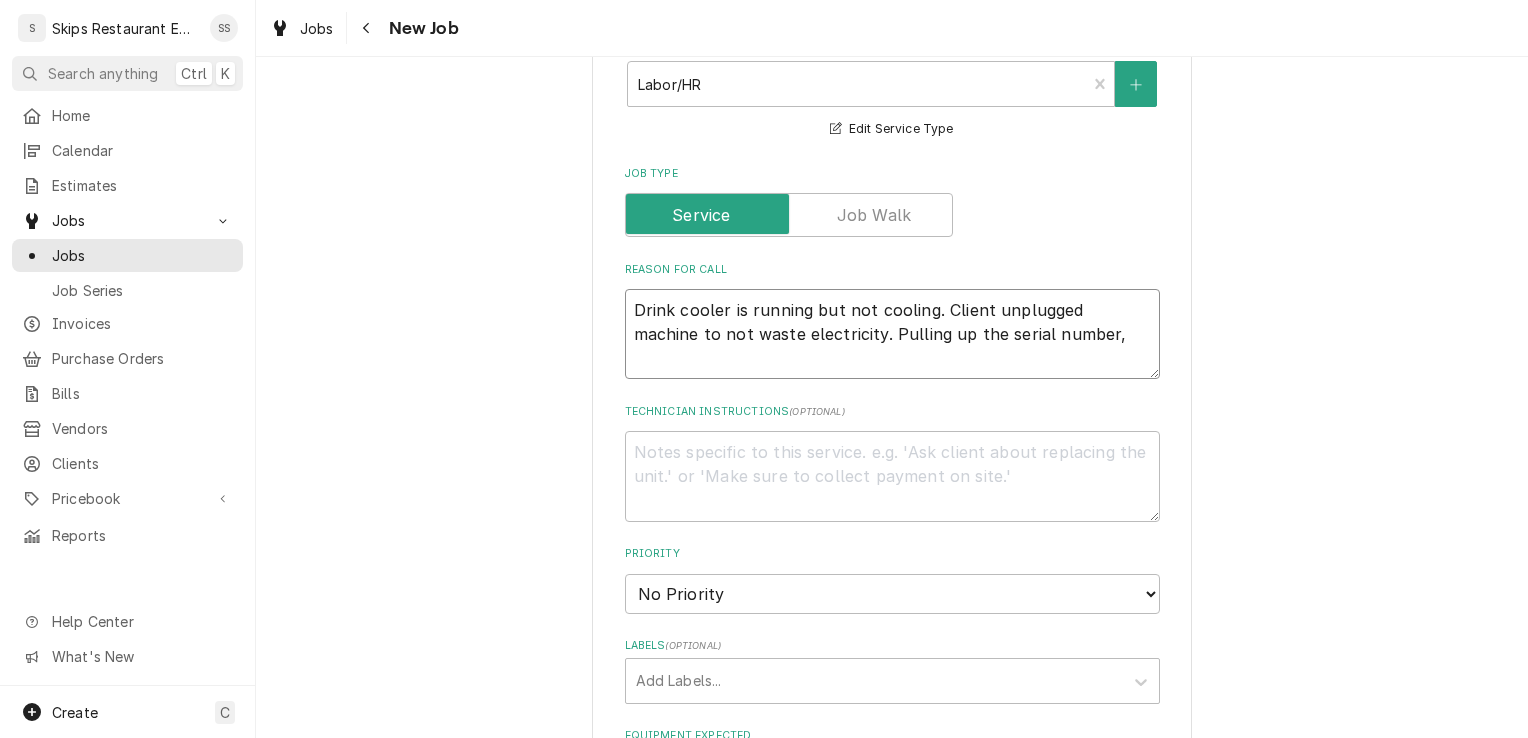type on "x" 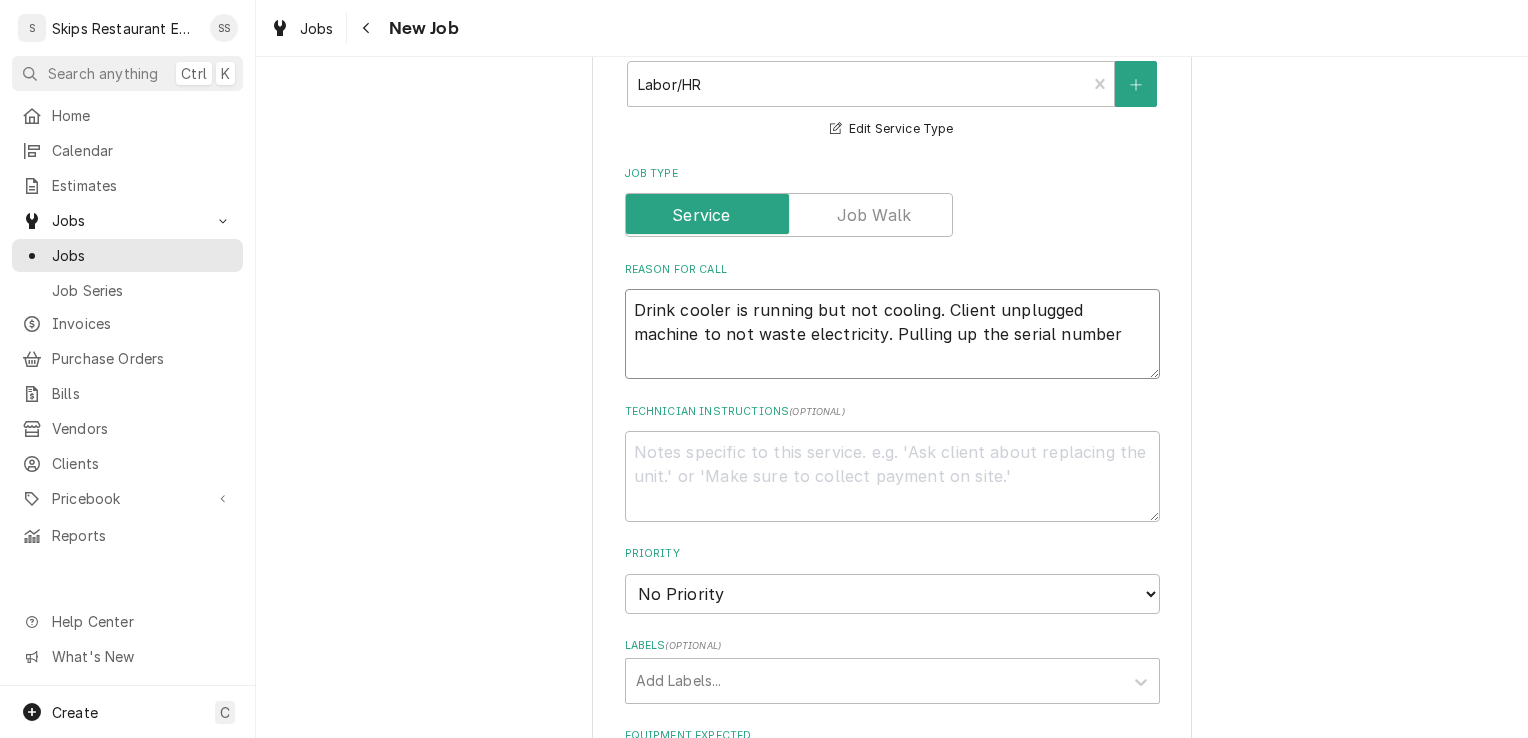 type on "x" 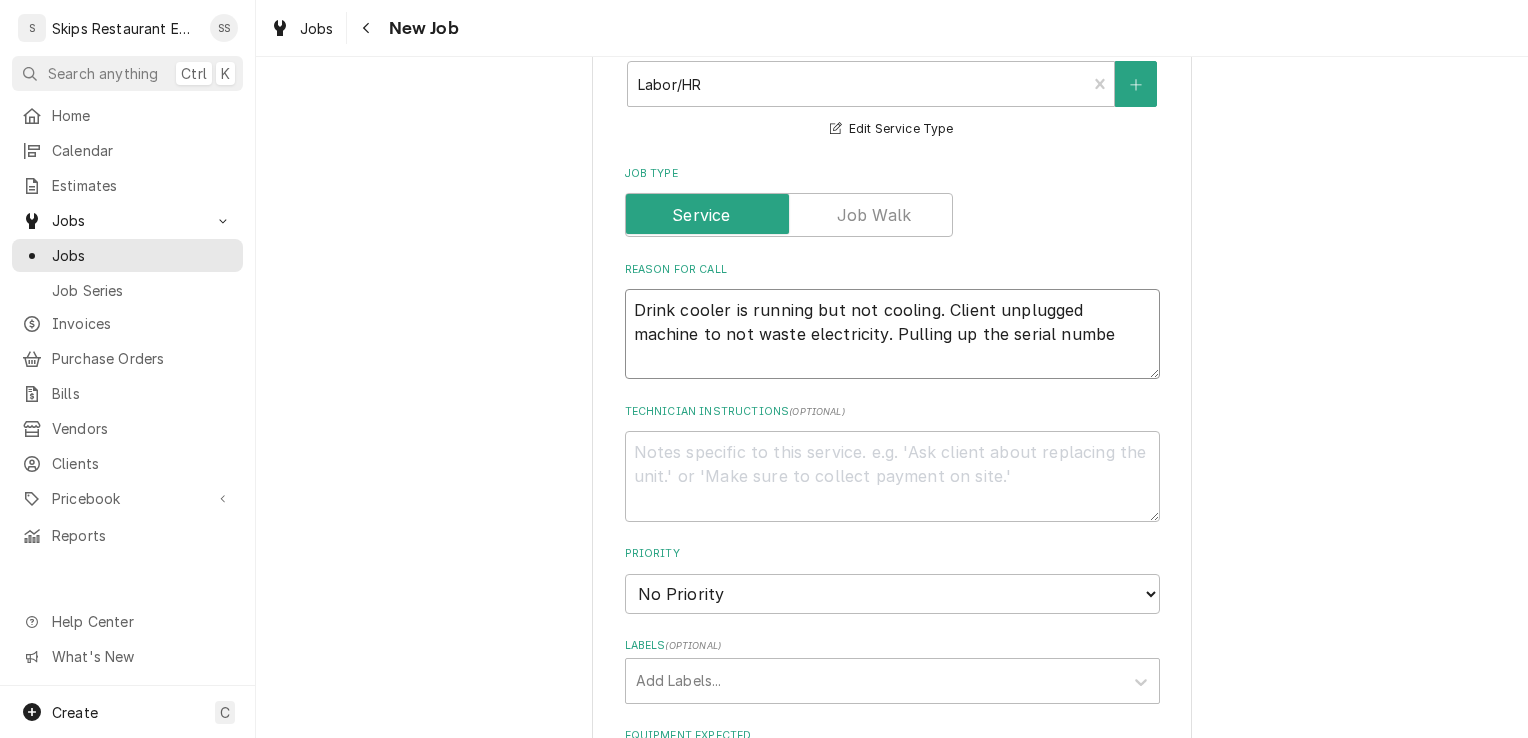 type on "x" 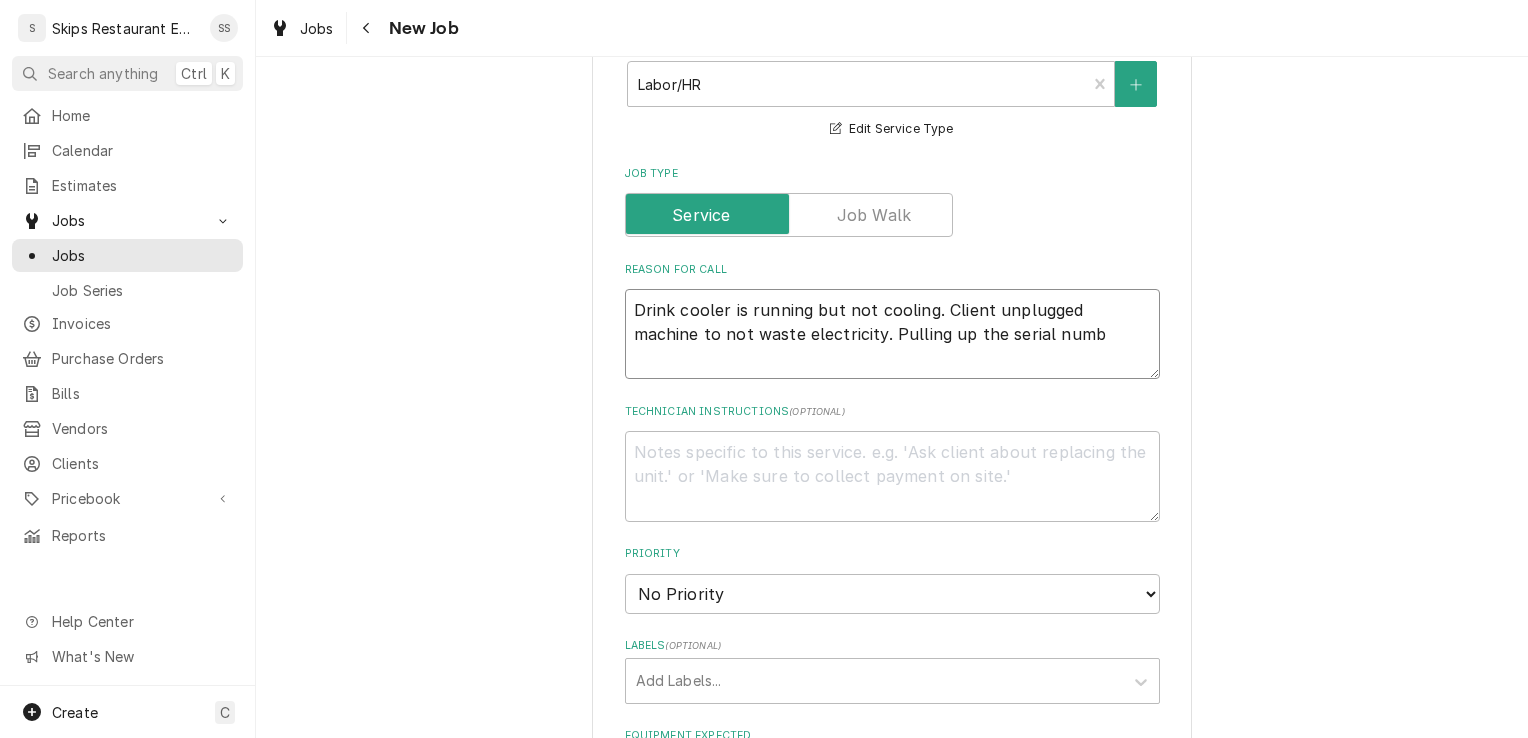 type on "x" 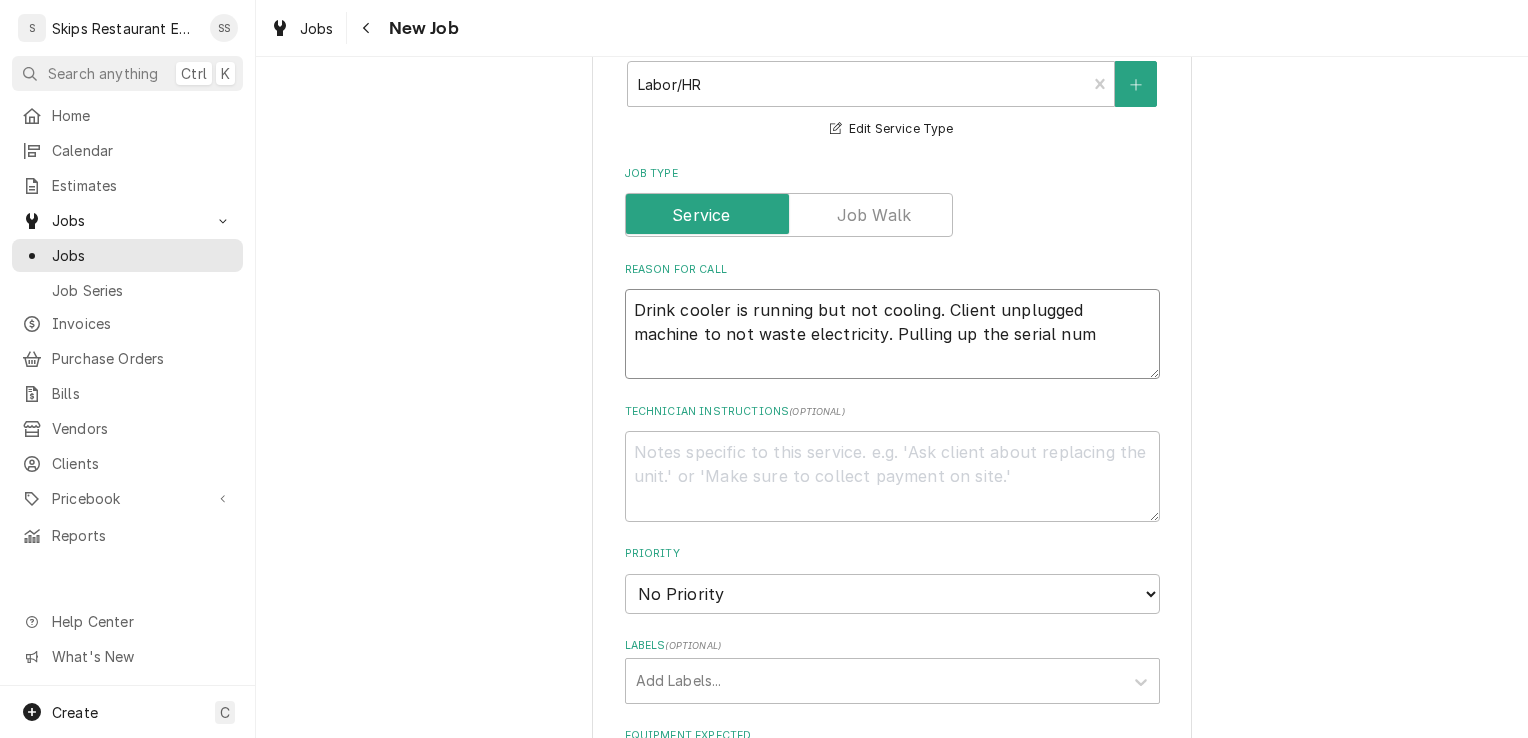 type on "x" 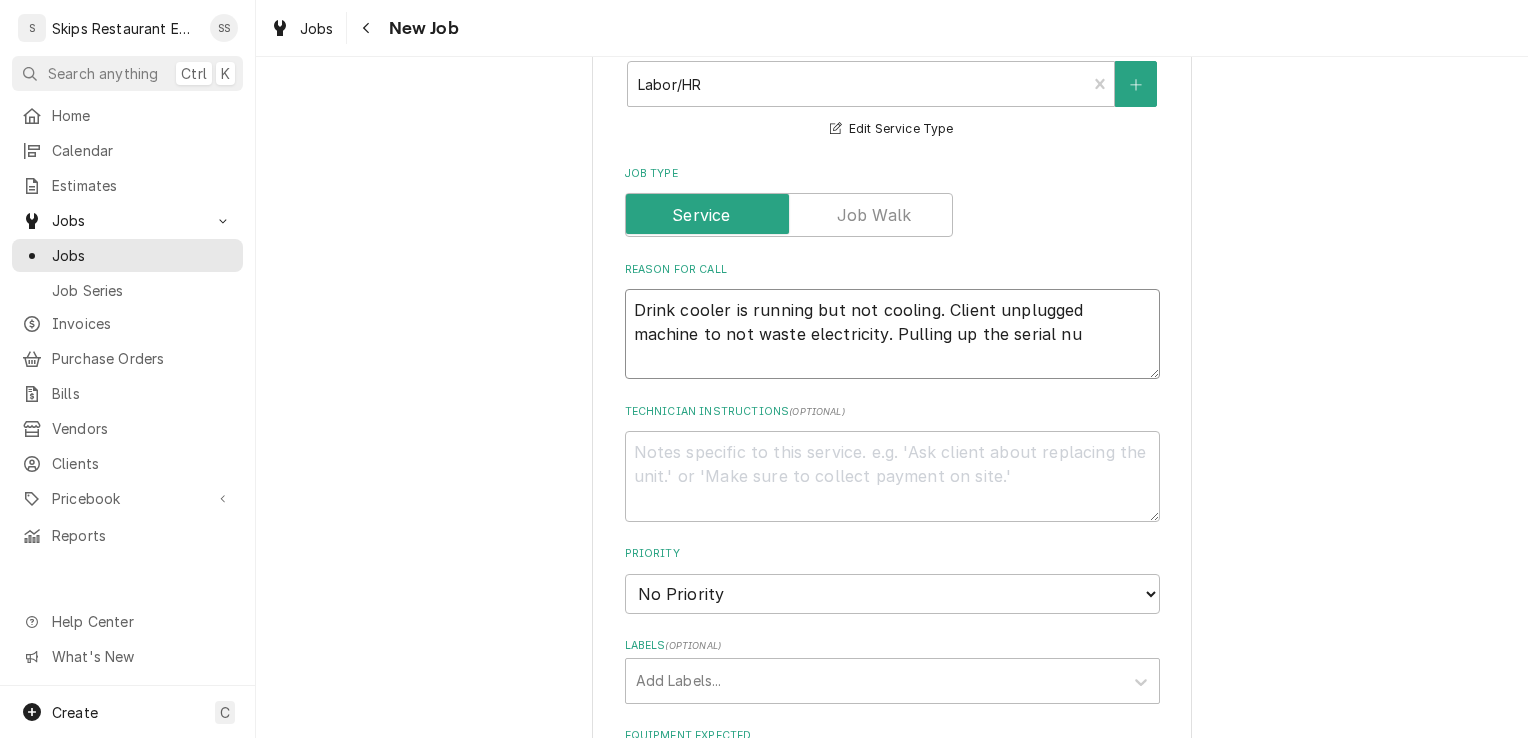 type on "x" 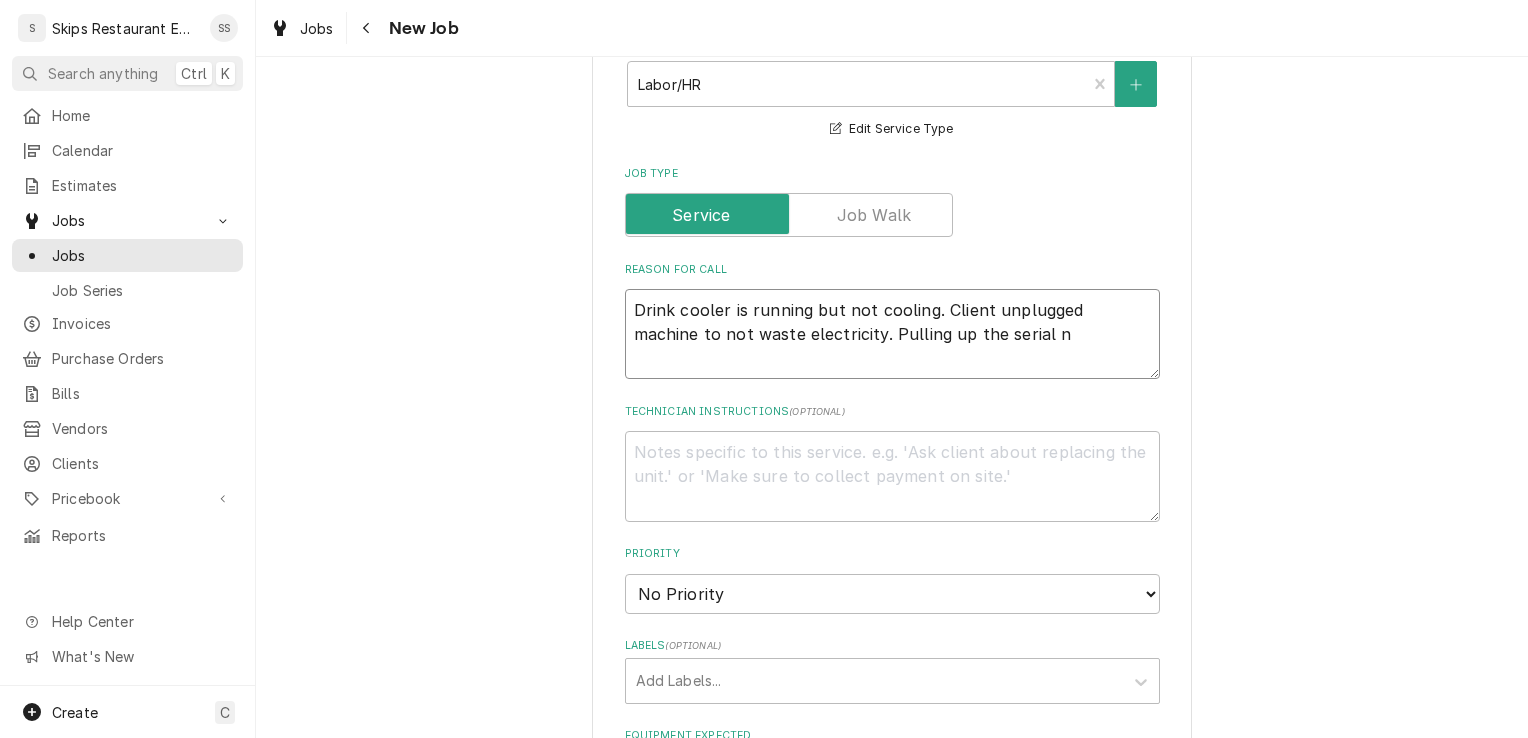 type on "x" 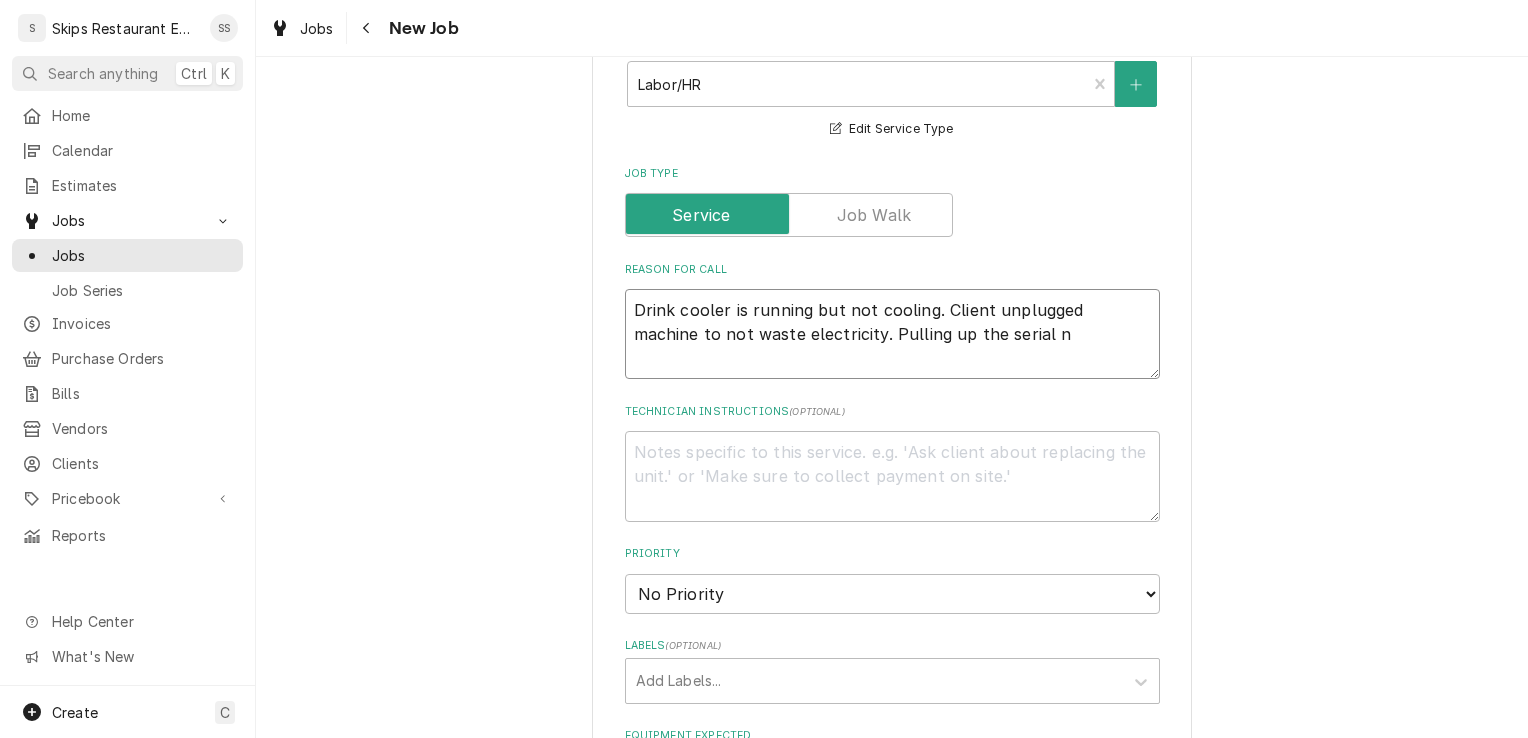 type on "Drink cooler is running but not cooling. Client unplugged machine to not waste electricity. Pulling up the serial" 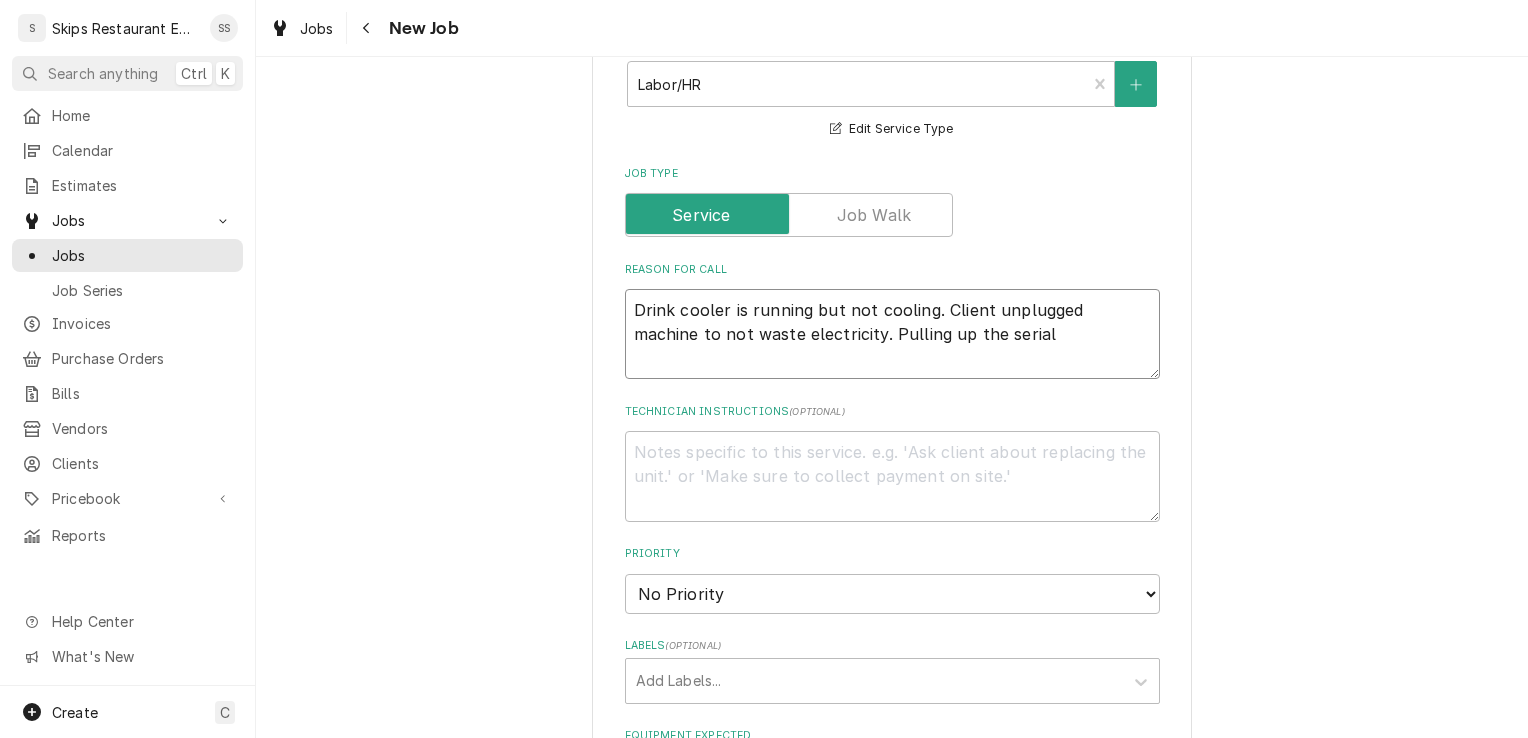 type on "x" 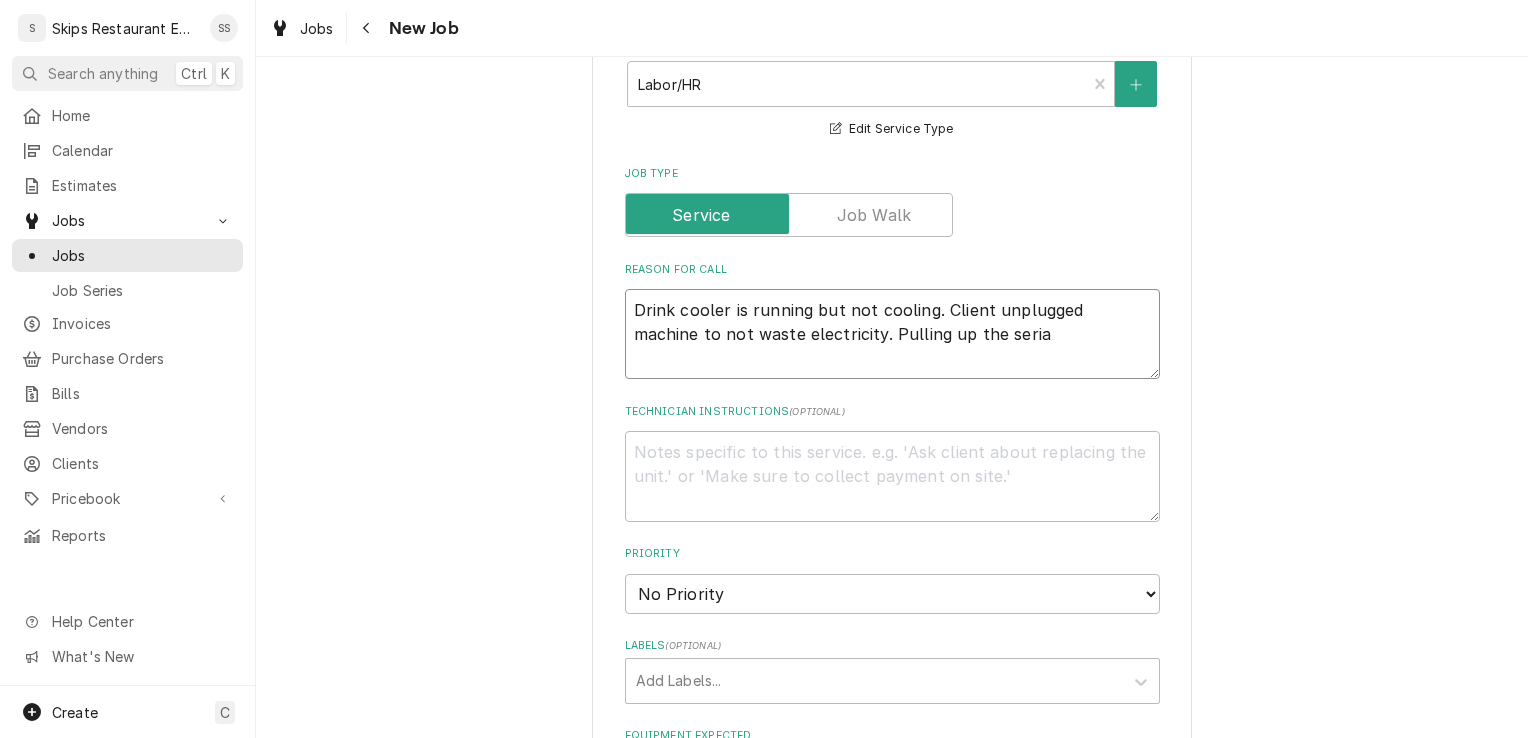 type on "x" 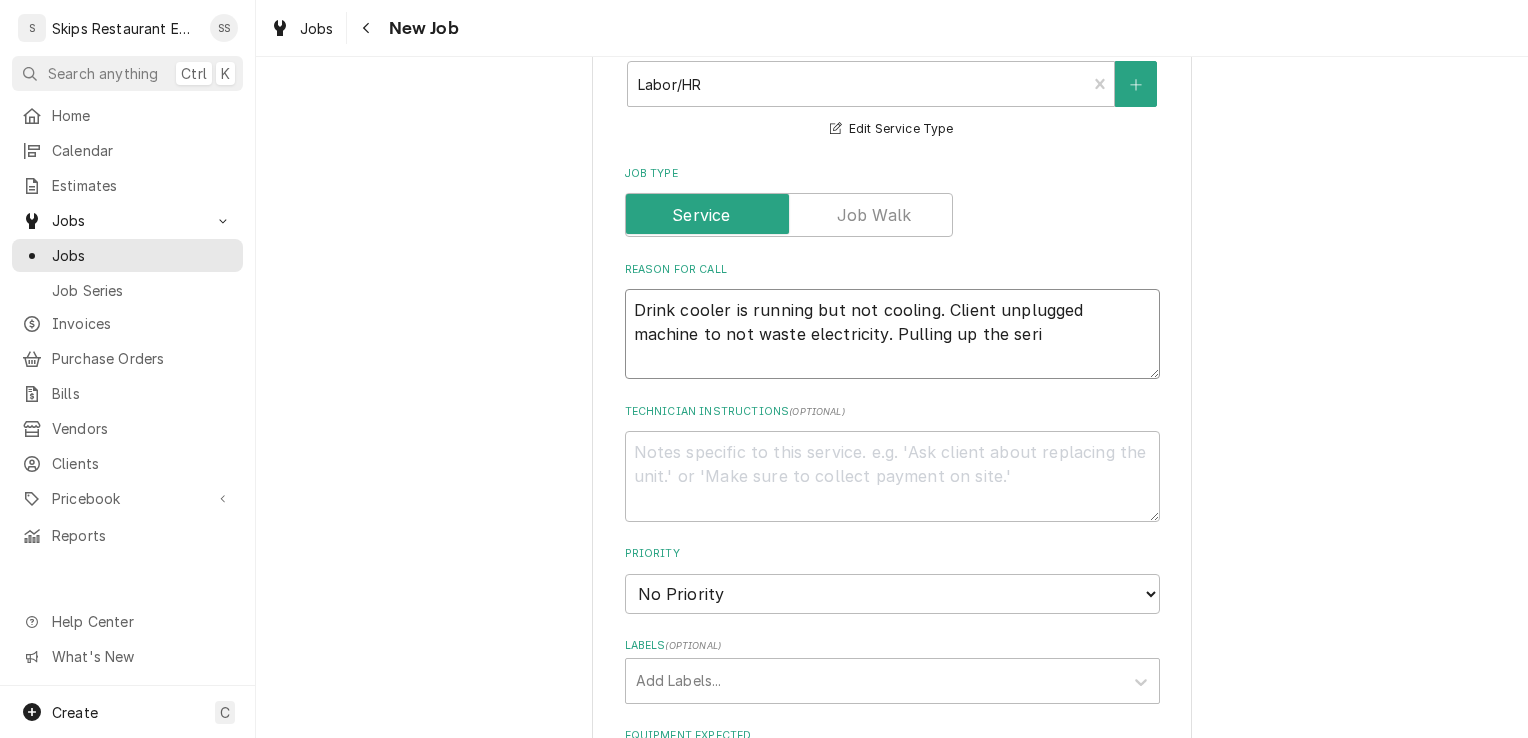 type on "x" 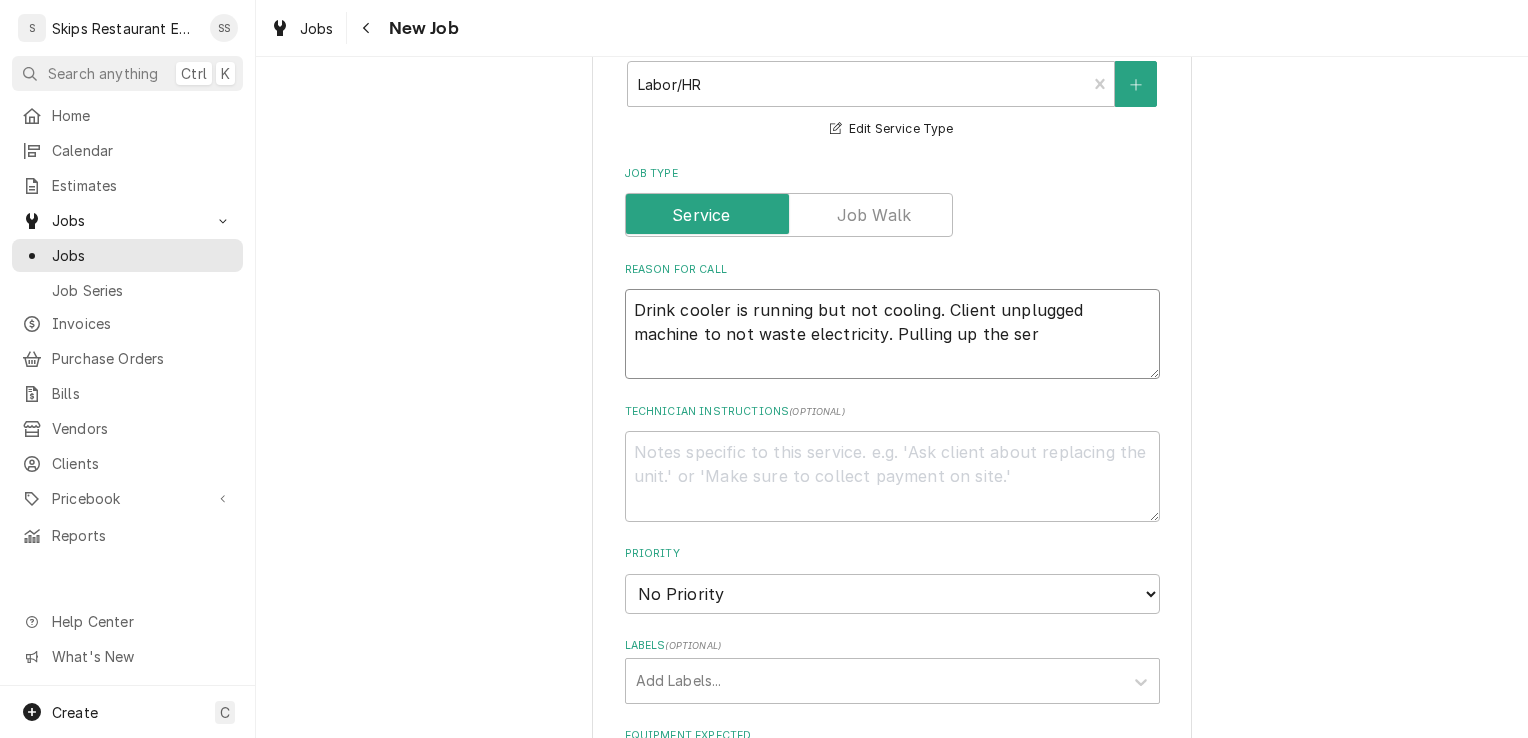 type on "x" 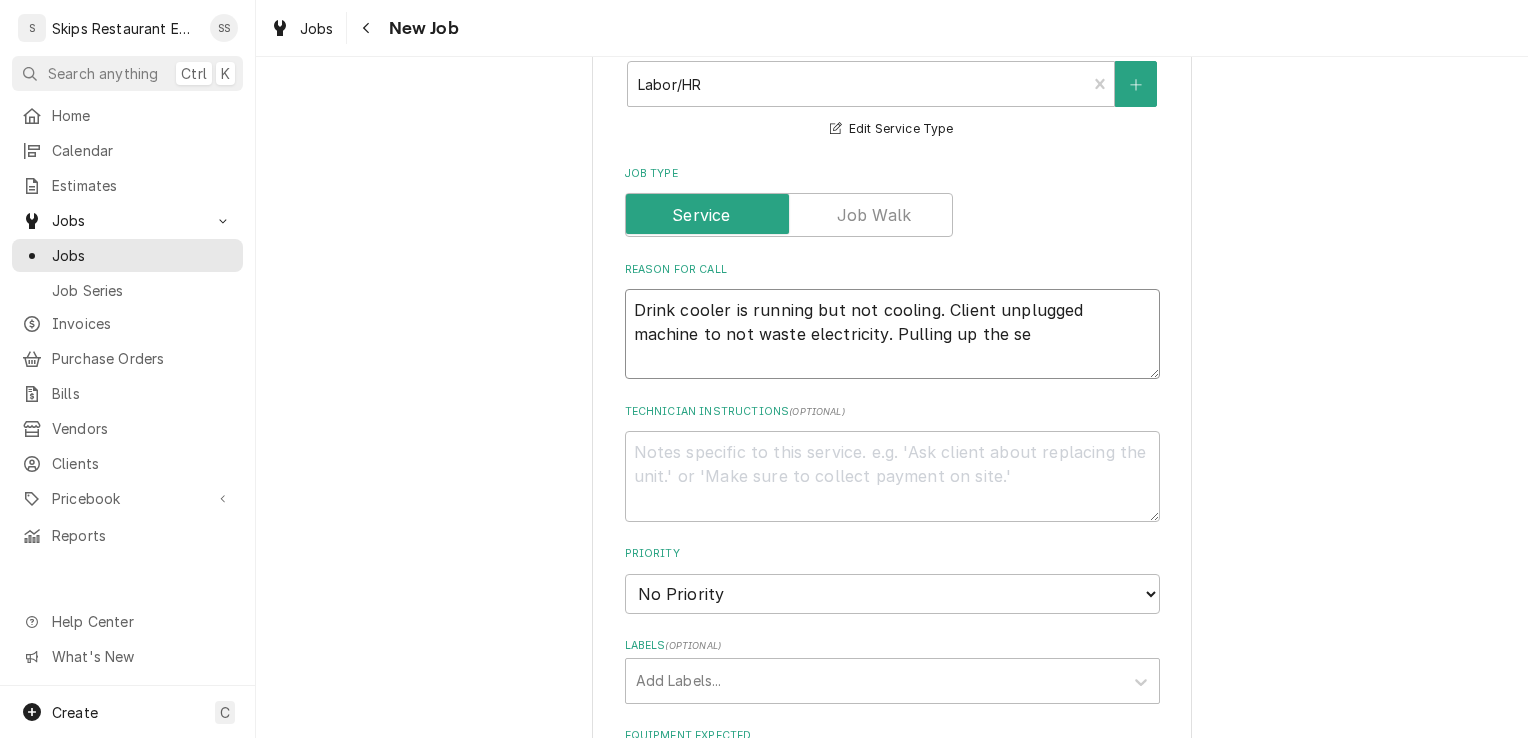 type on "x" 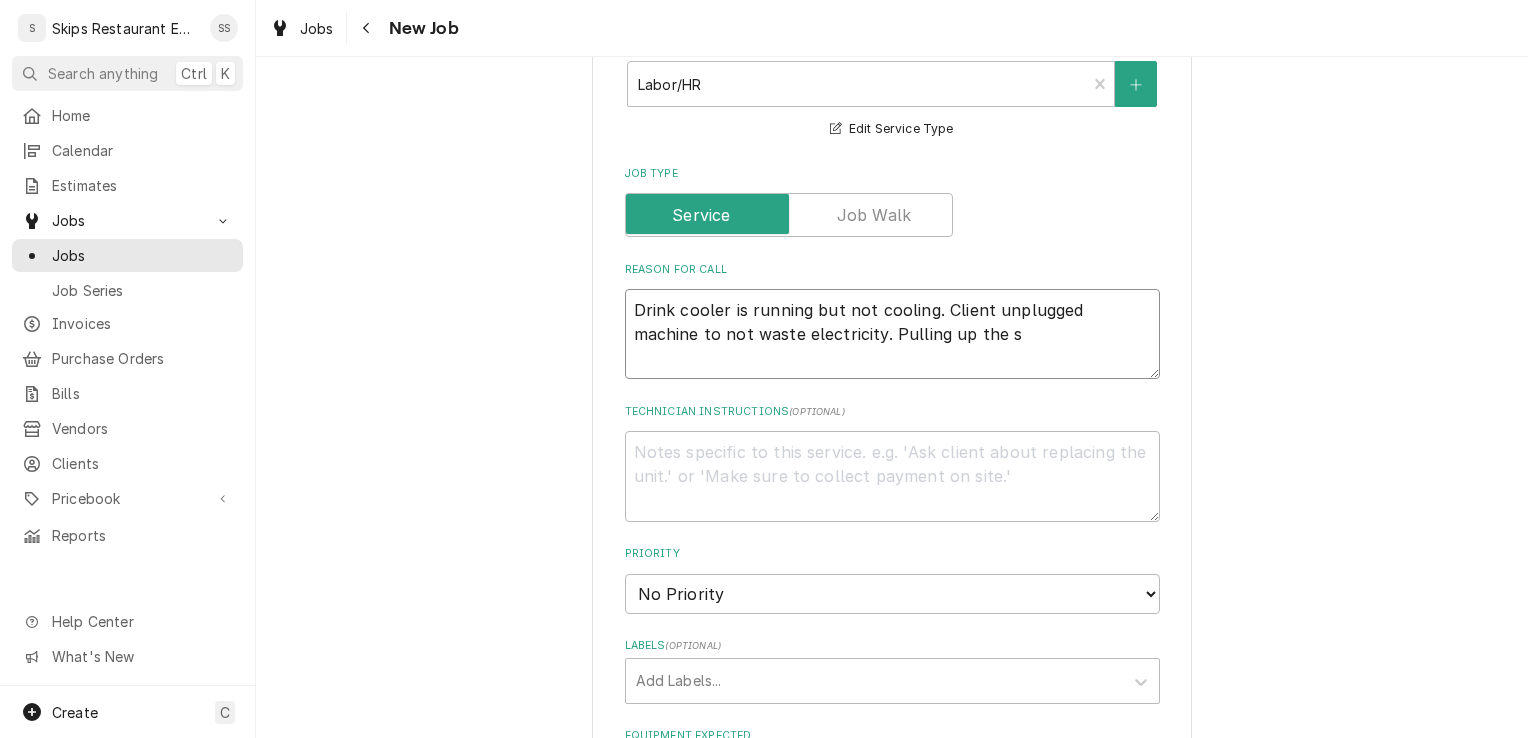 type on "x" 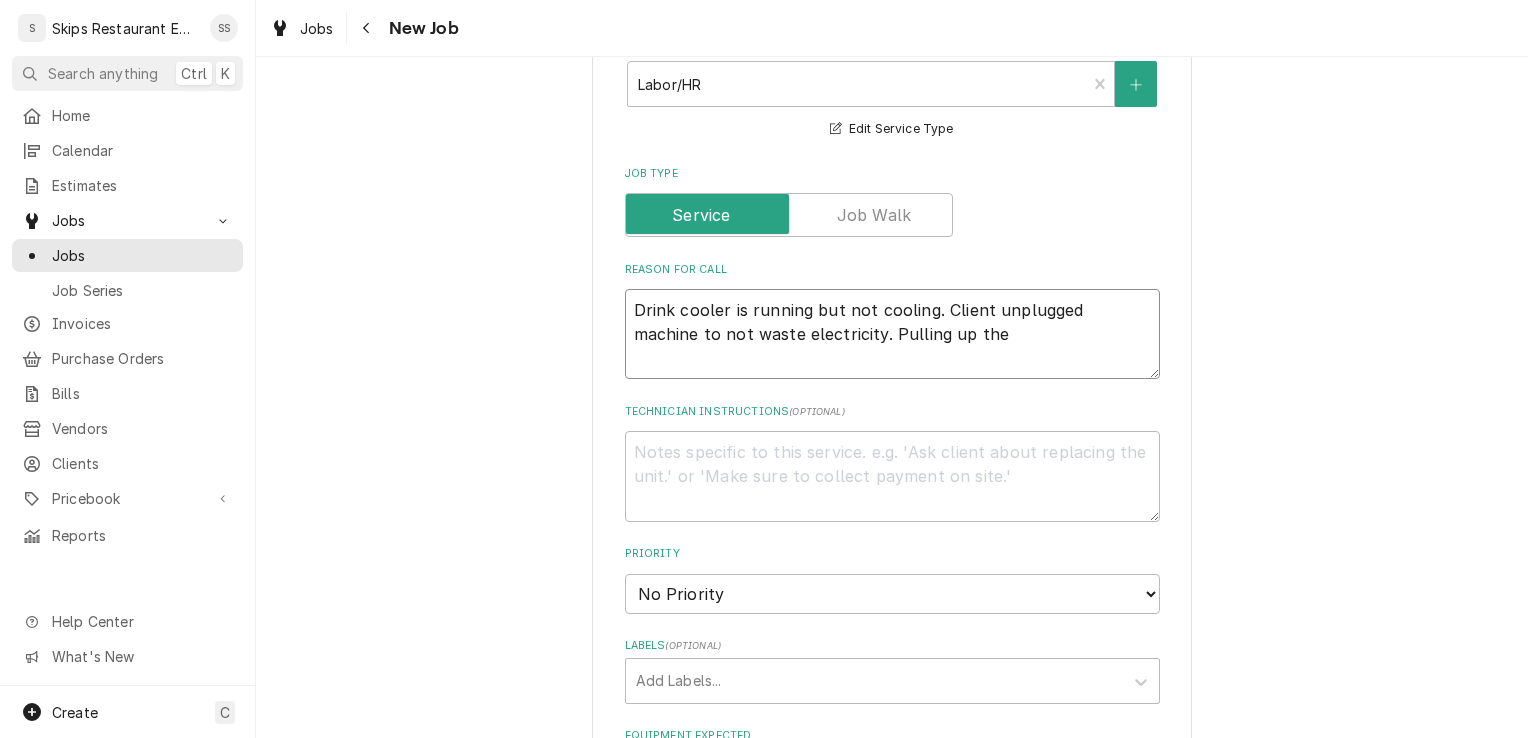 type on "x" 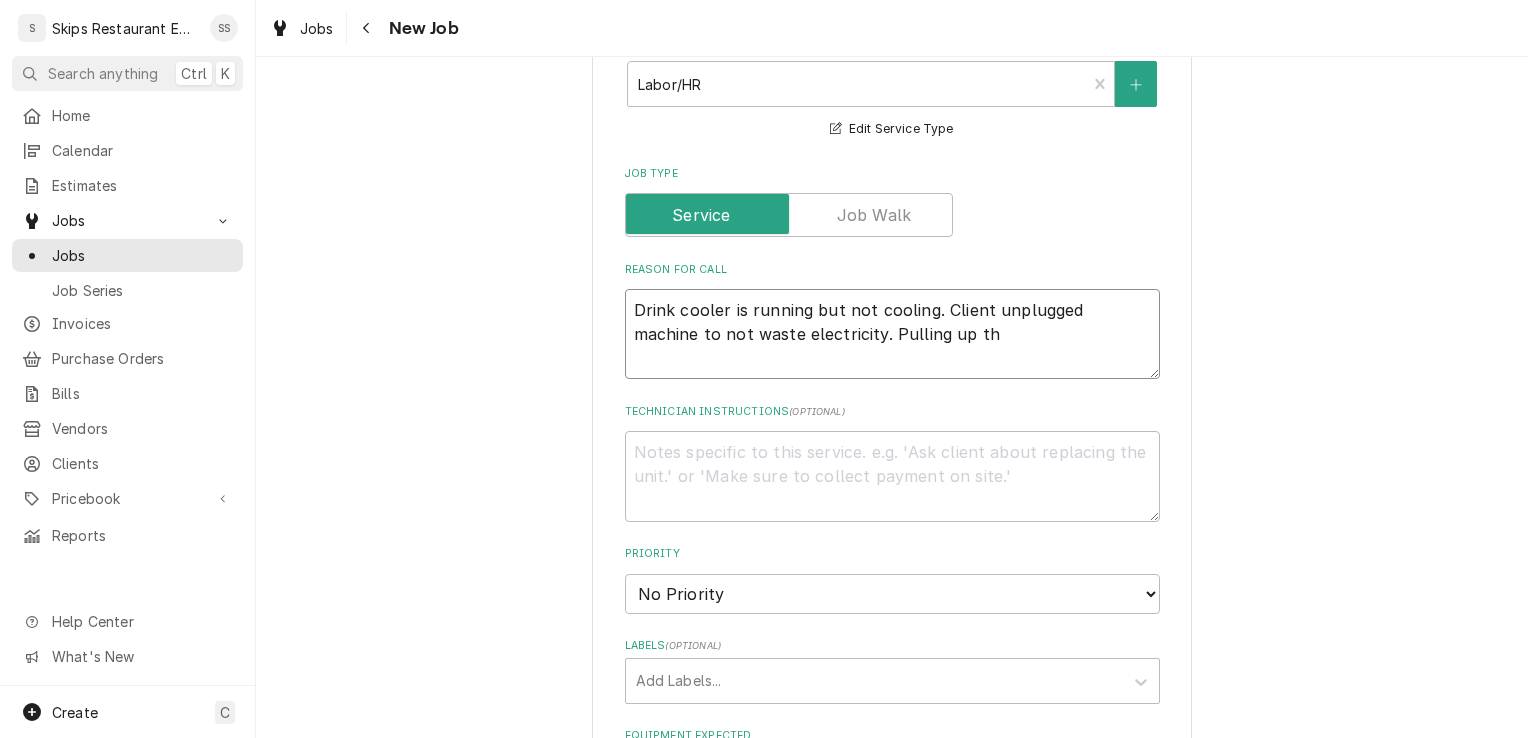 type on "x" 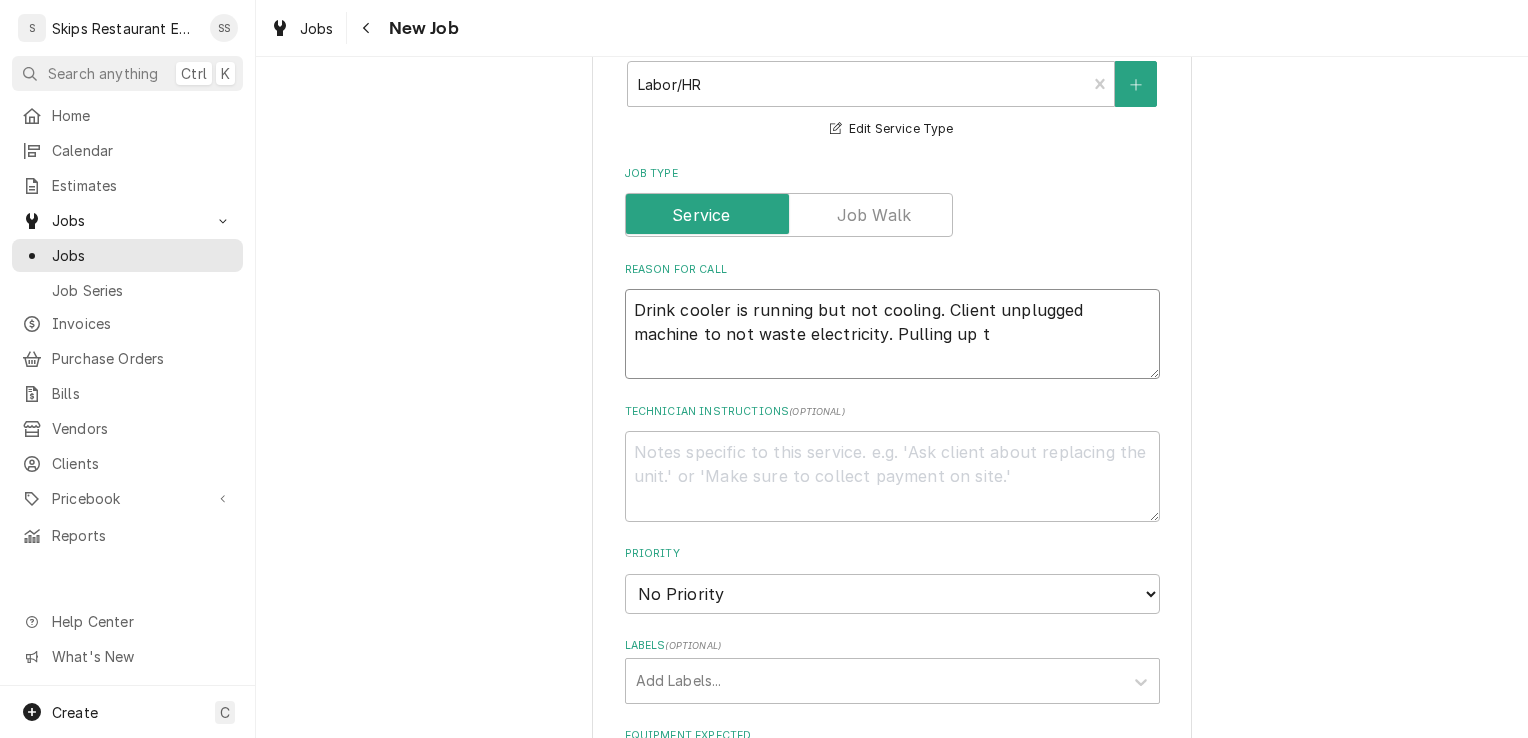 type on "x" 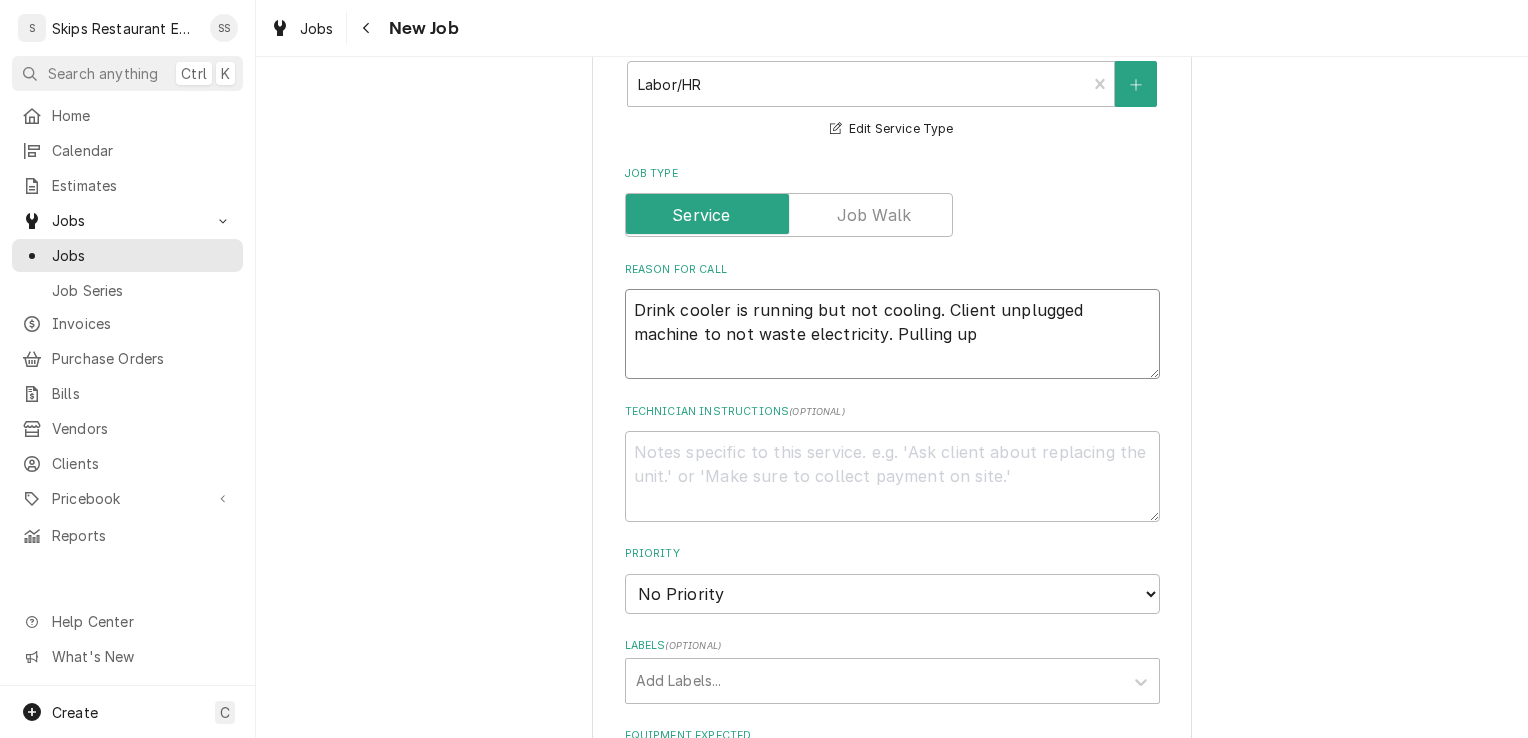 type on "x" 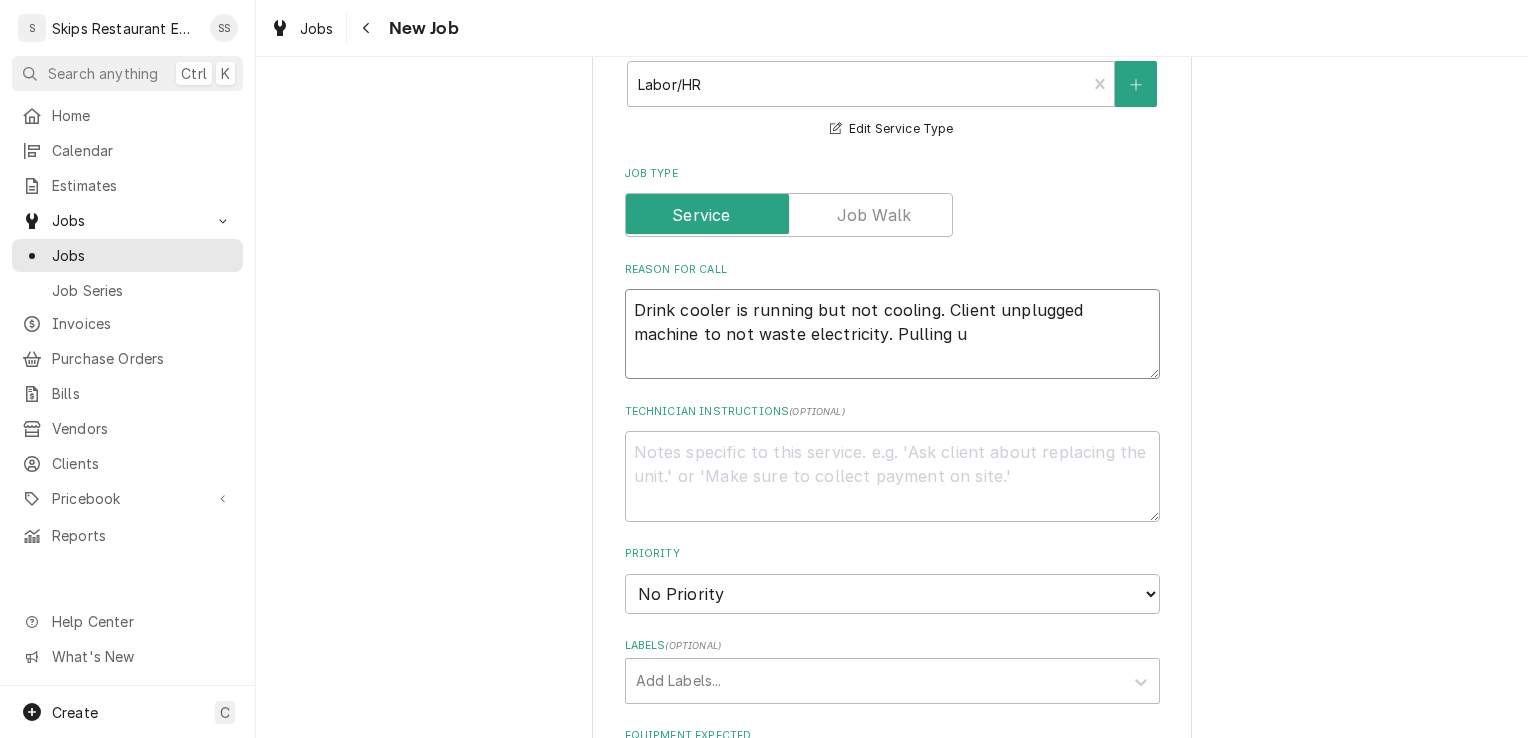 type on "x" 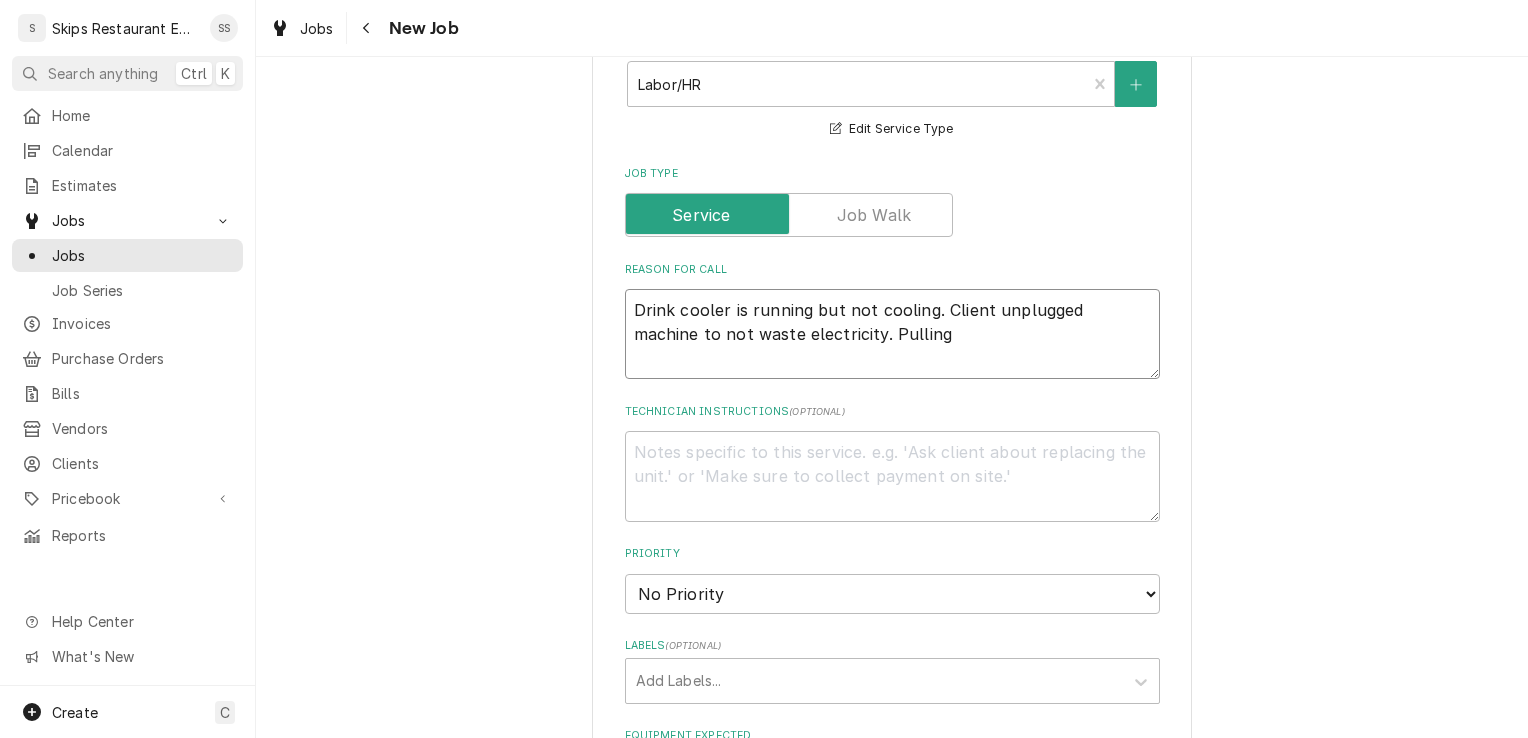 type on "x" 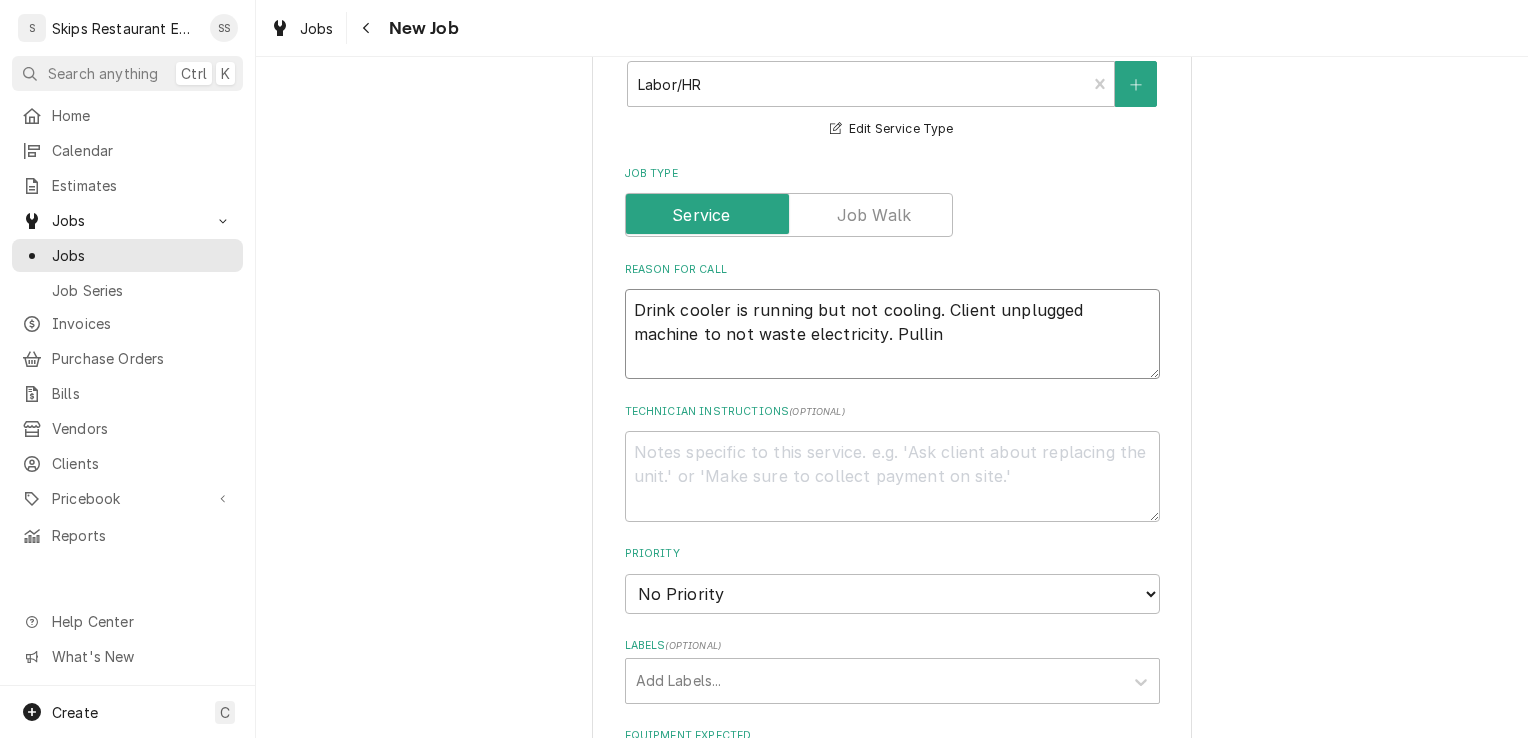 type on "x" 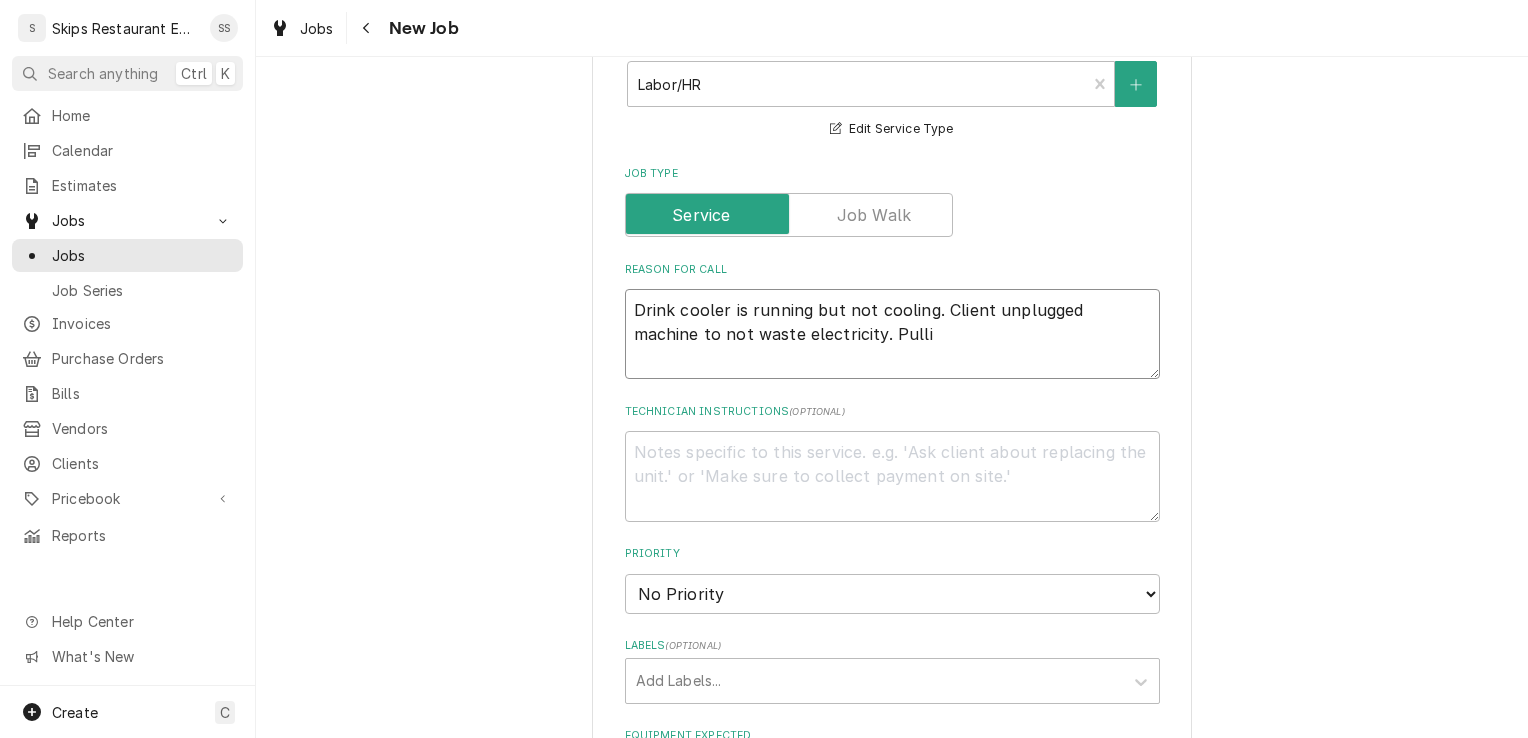 type on "x" 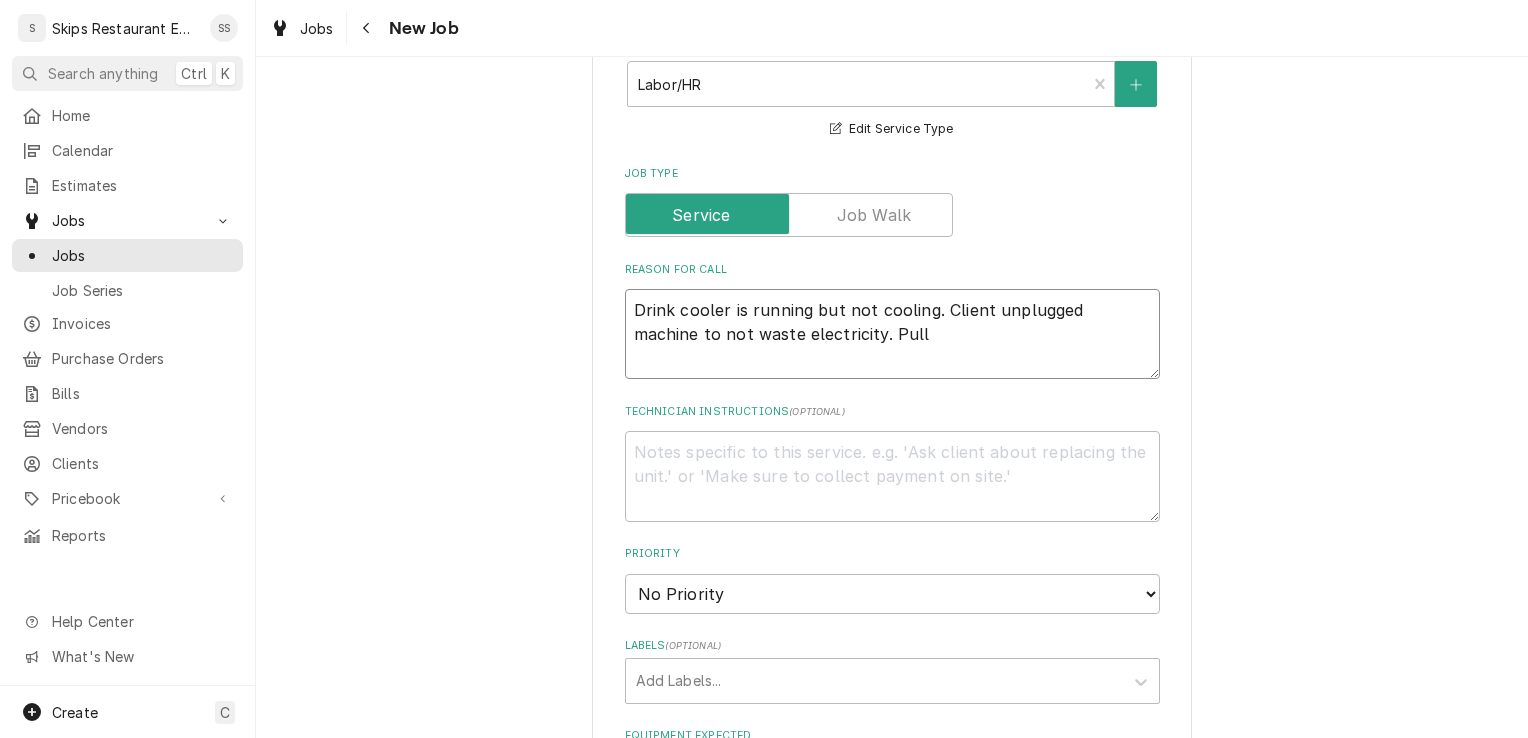 type on "x" 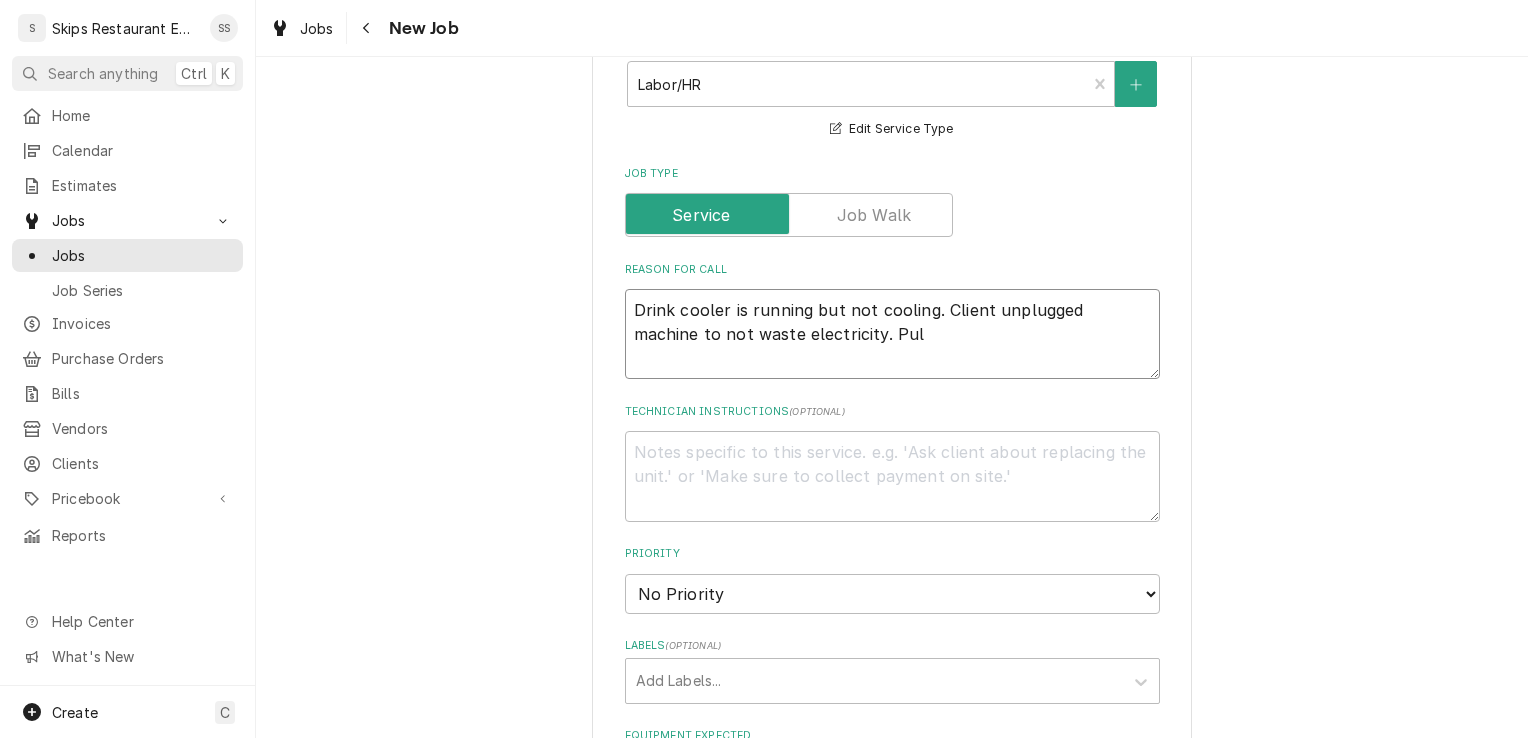 type on "x" 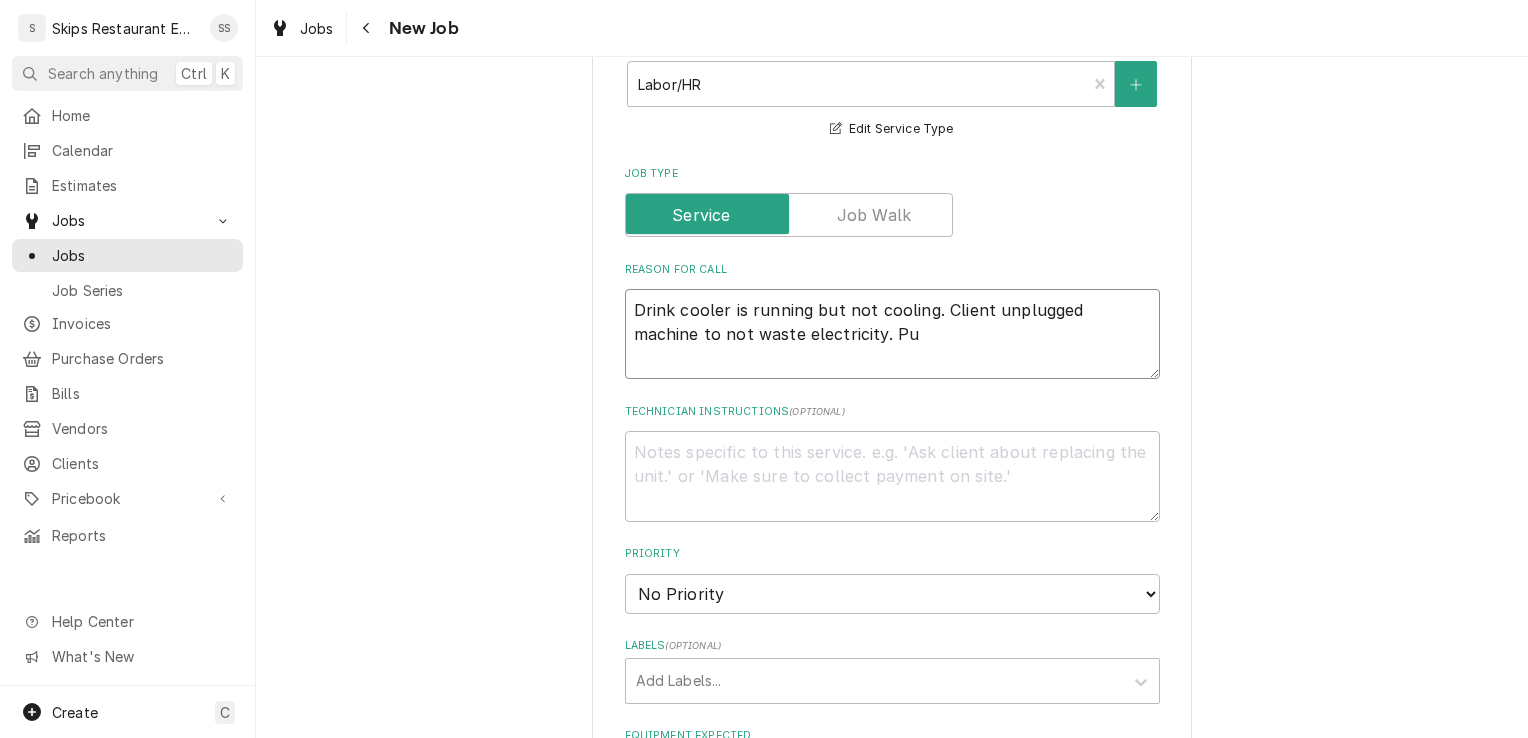type on "x" 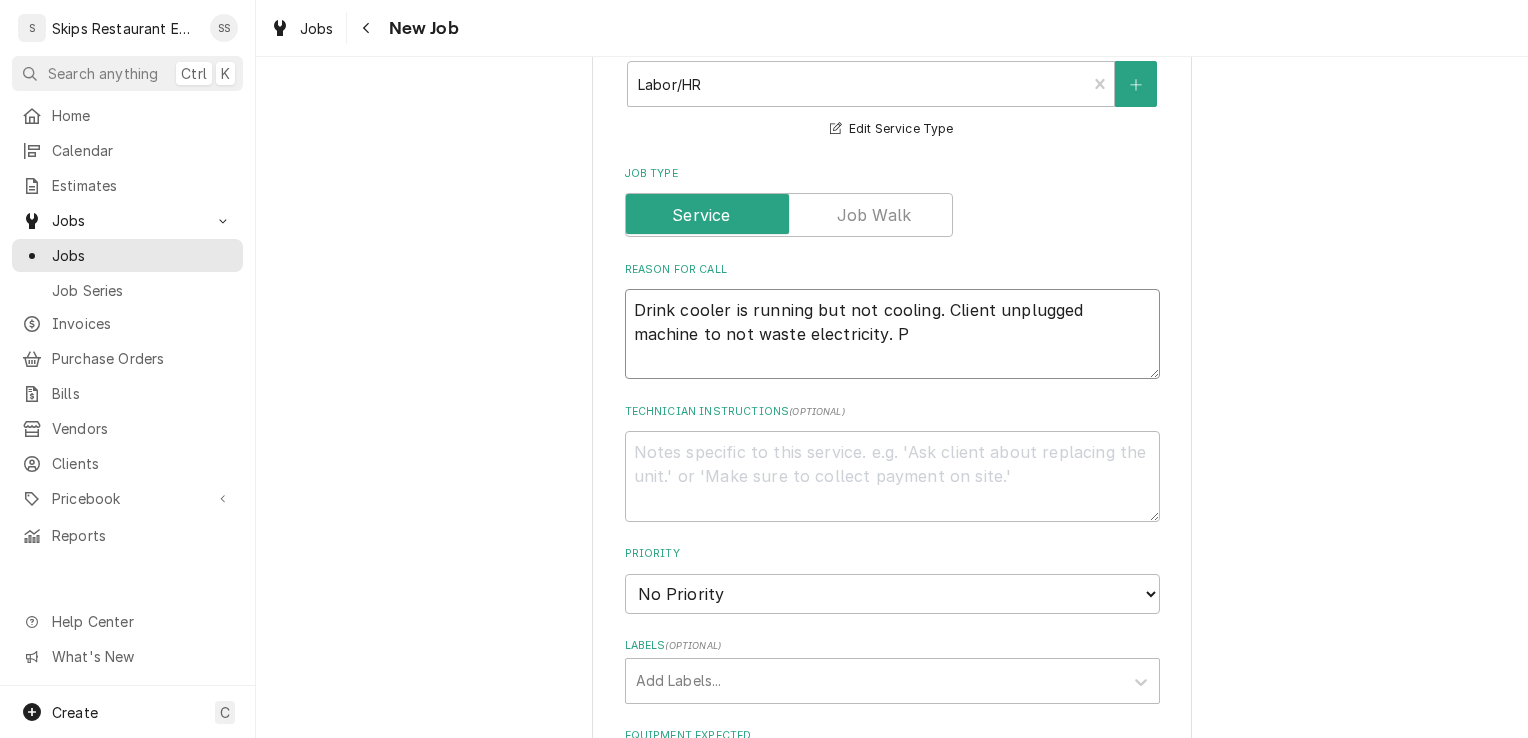 type on "x" 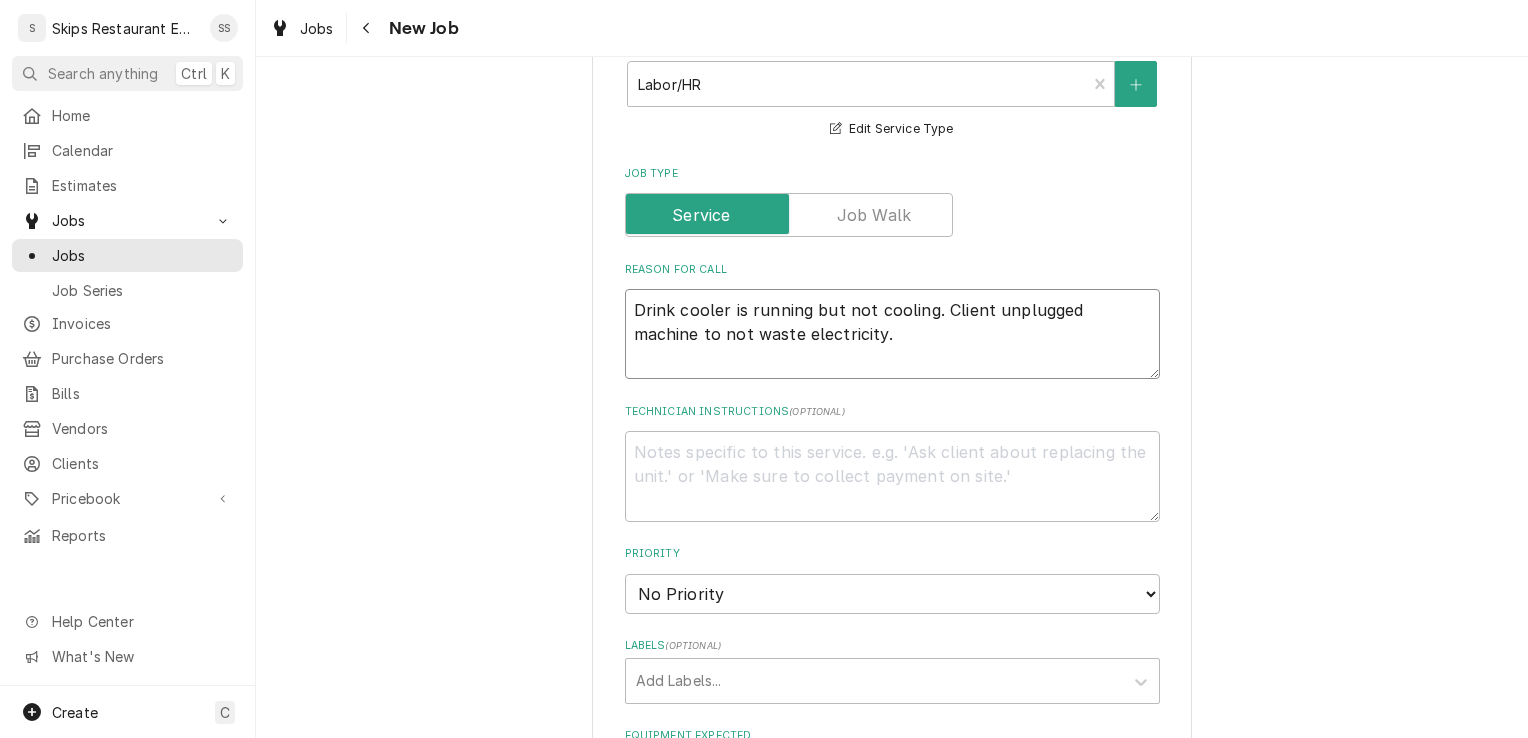 type on "x" 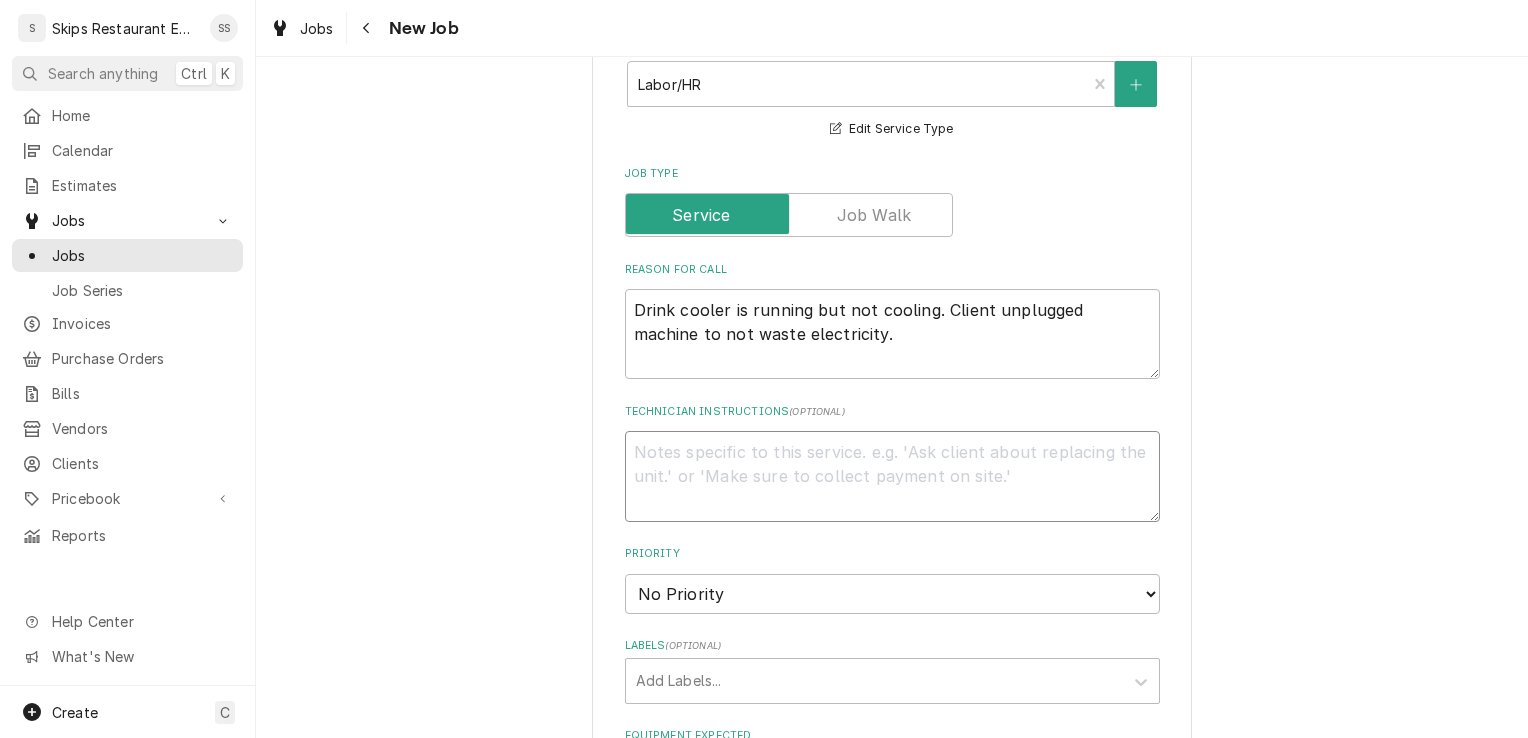click on "Technician Instructions  ( optional )" at bounding box center [892, 476] 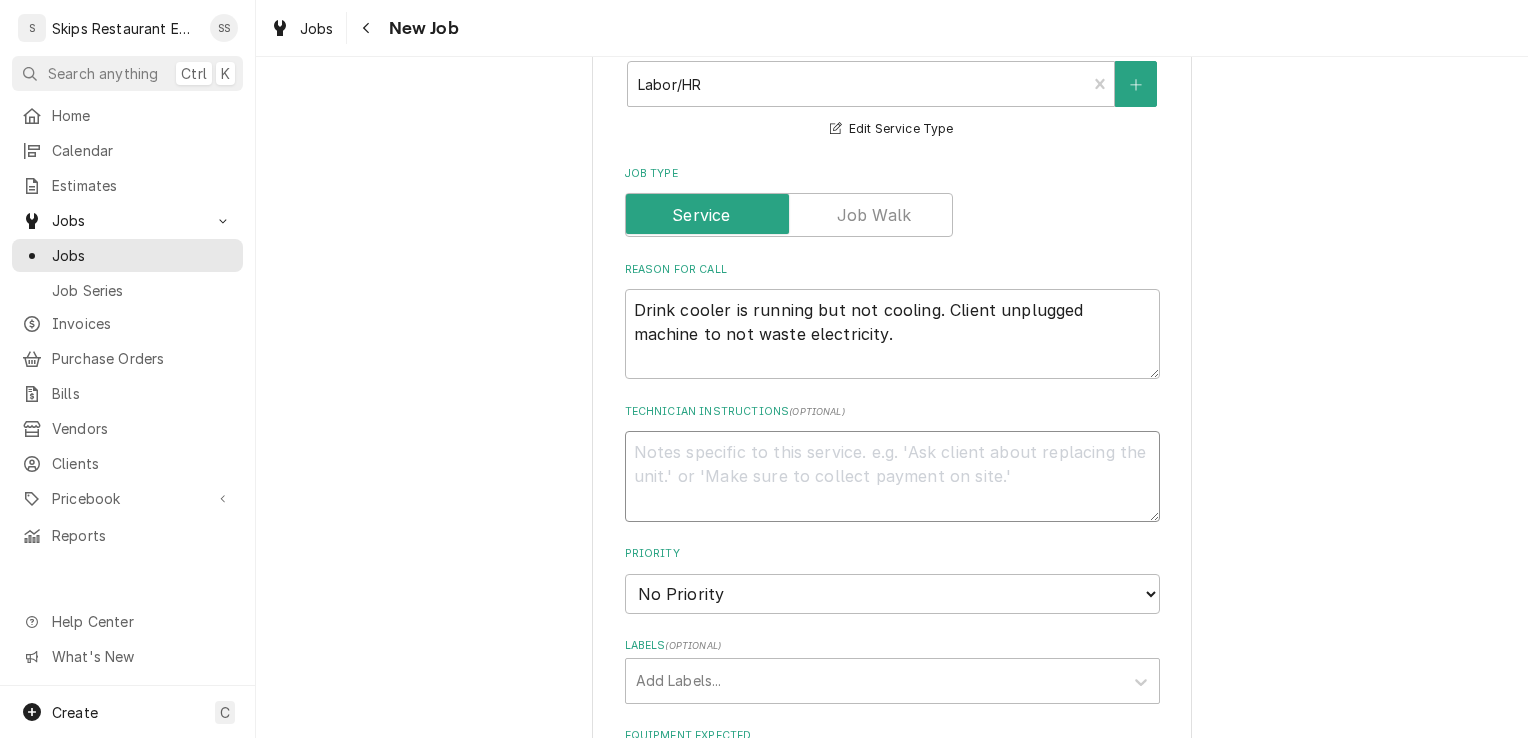 type 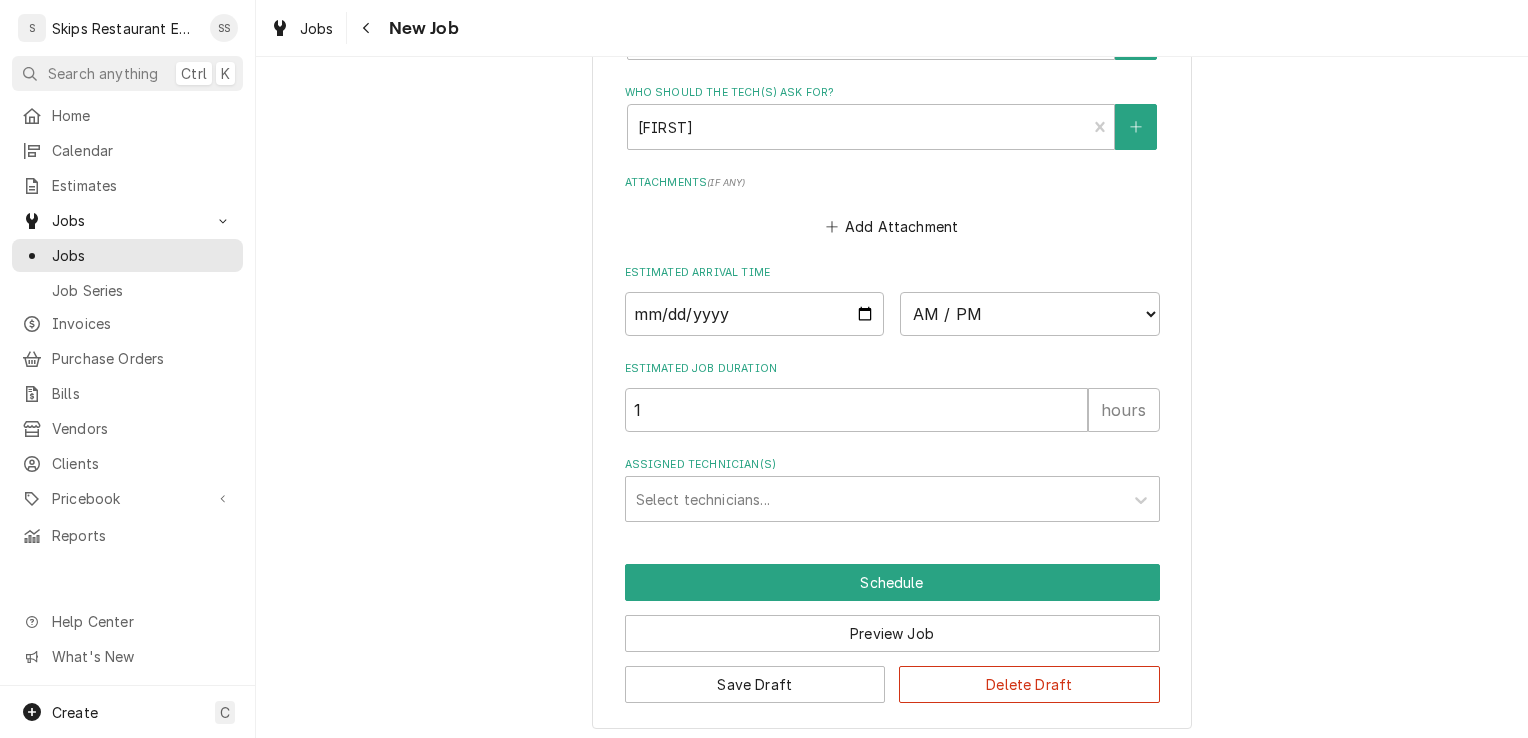 scroll, scrollTop: 1637, scrollLeft: 0, axis: vertical 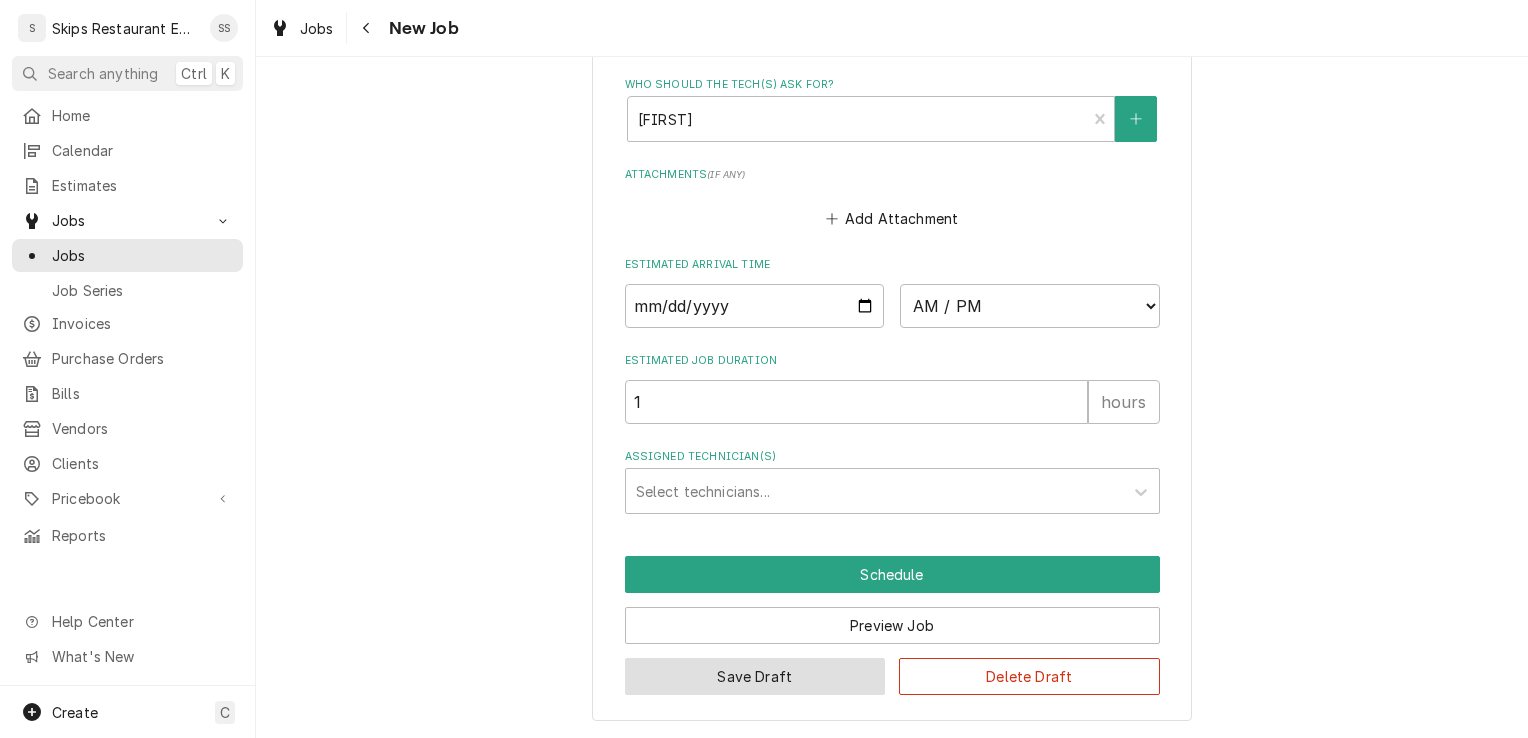click on "Save Draft" at bounding box center [755, 676] 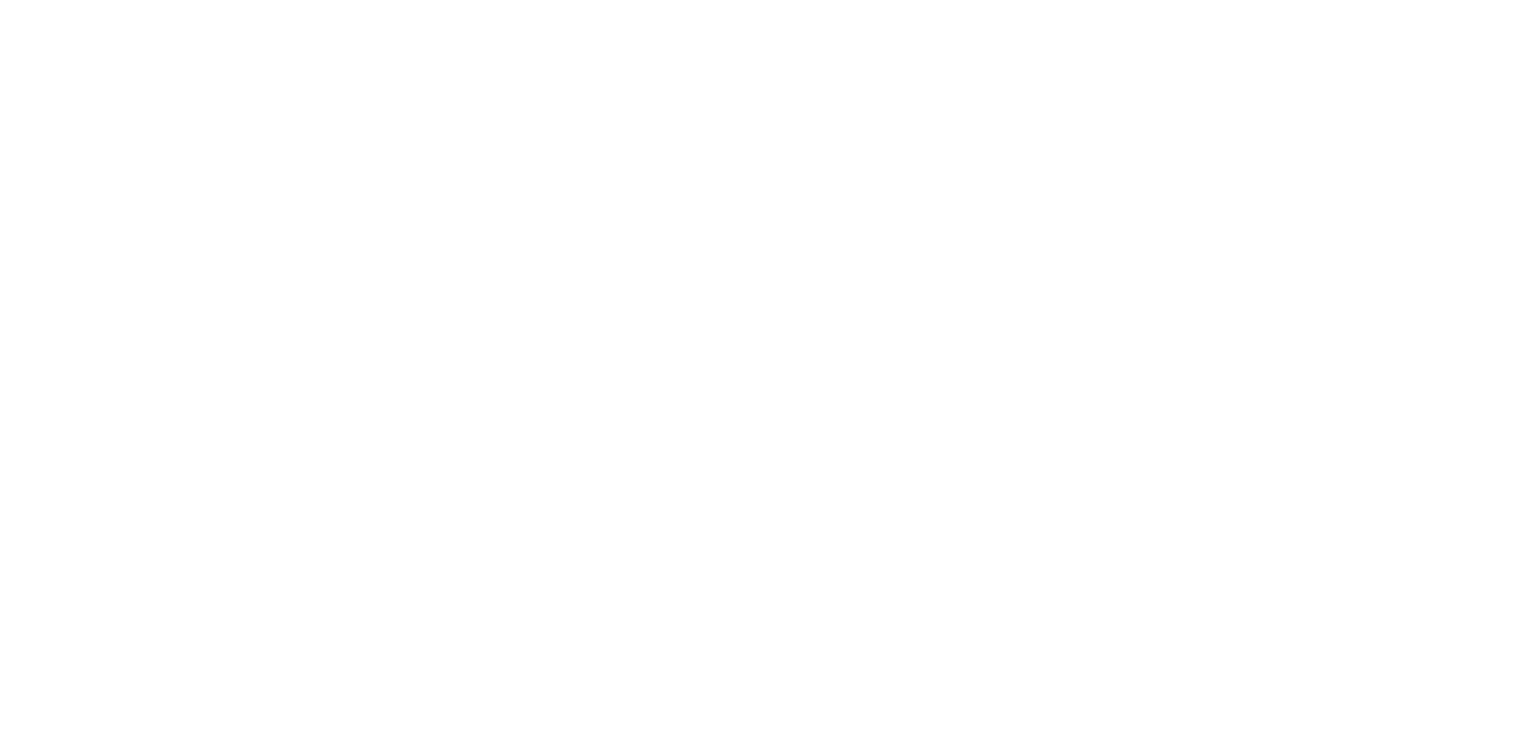 scroll, scrollTop: 0, scrollLeft: 0, axis: both 